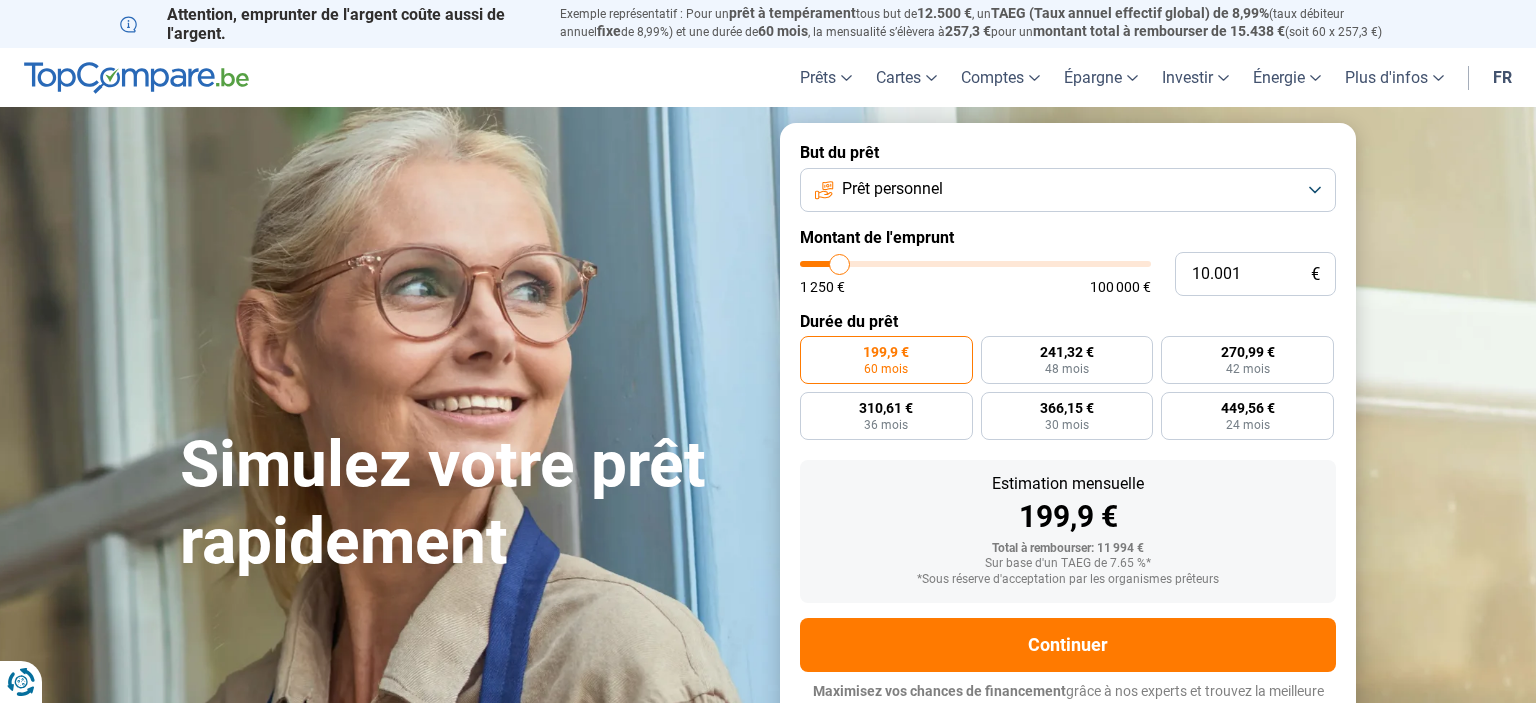 scroll, scrollTop: 0, scrollLeft: 0, axis: both 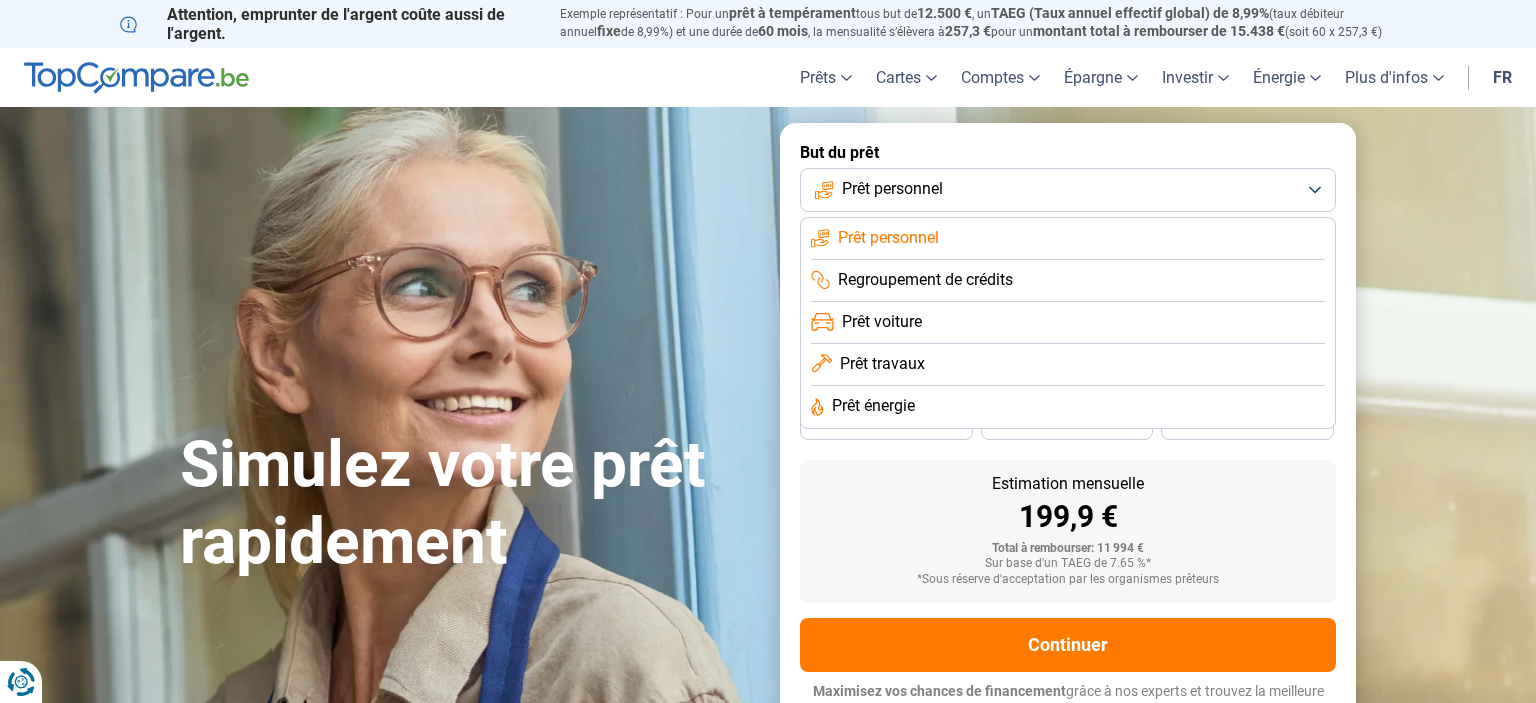 click on "Regroupement de crédits" at bounding box center [925, 280] 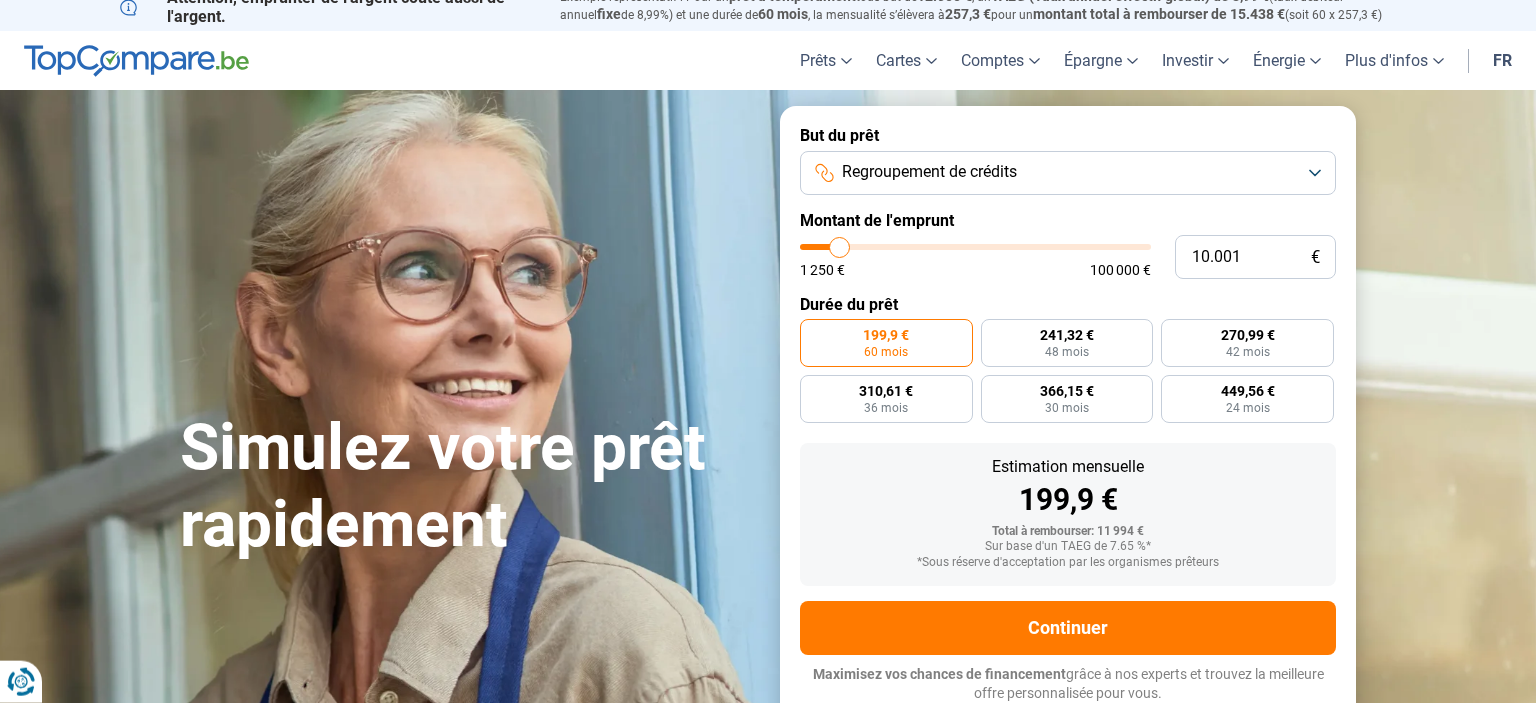 scroll, scrollTop: 18, scrollLeft: 0, axis: vertical 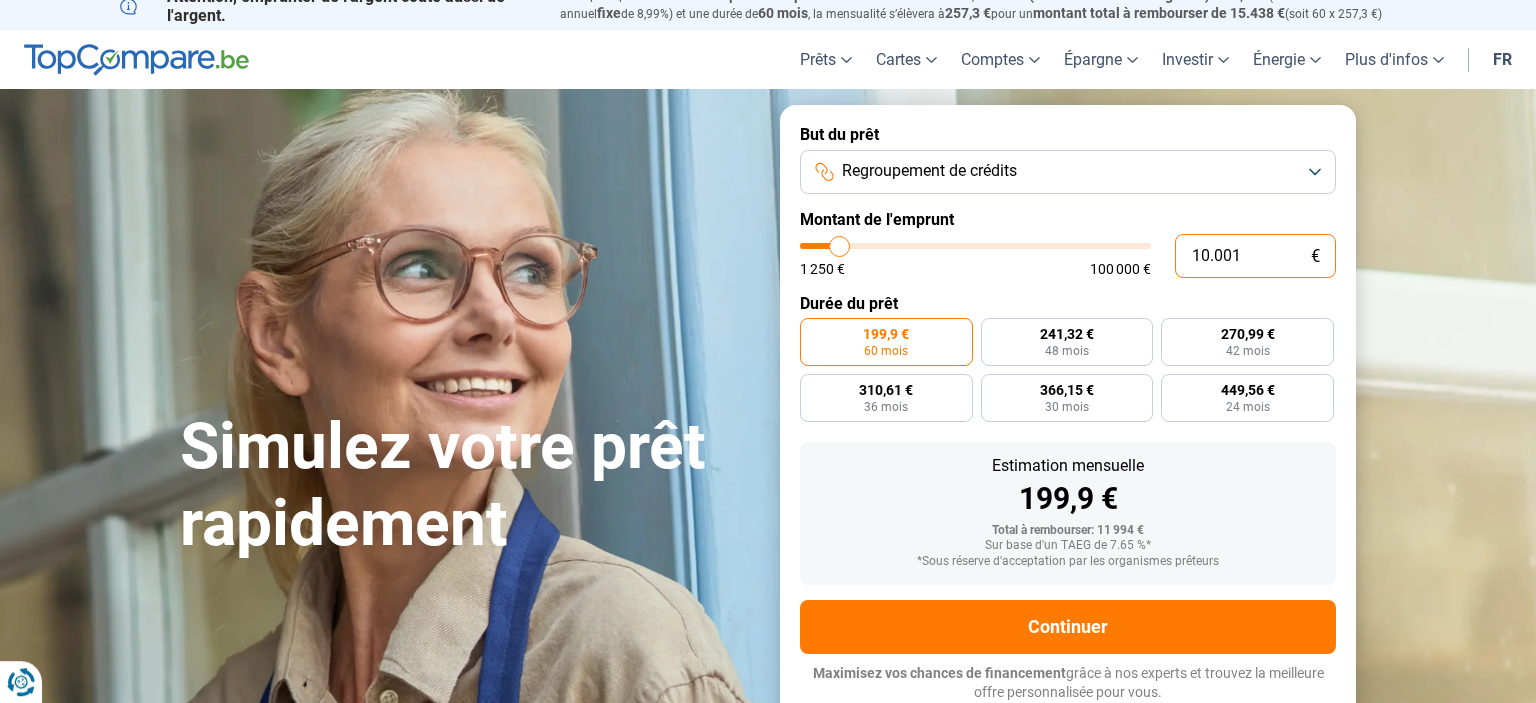 drag, startPoint x: 1274, startPoint y: 256, endPoint x: 1165, endPoint y: 264, distance: 109.29318 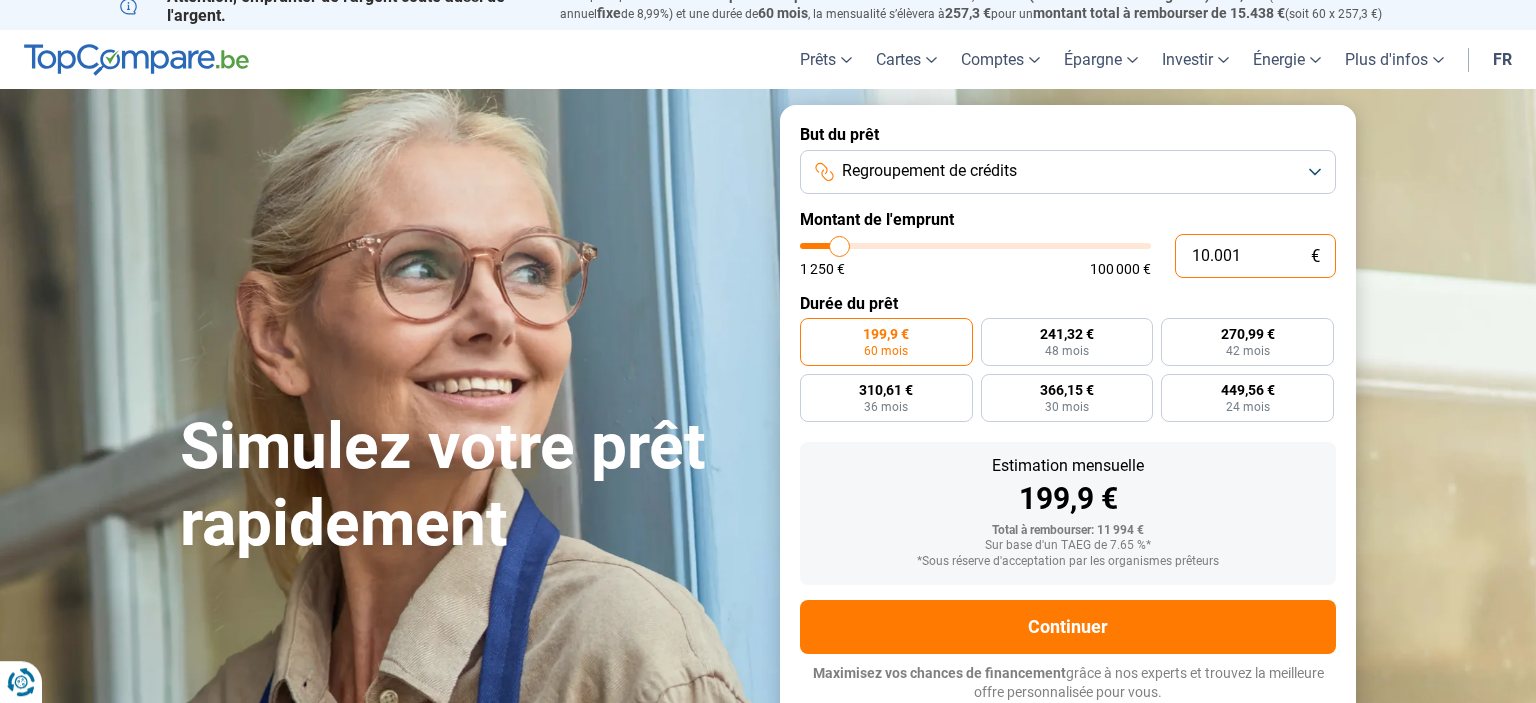 click on "10.001" at bounding box center (1255, 256) 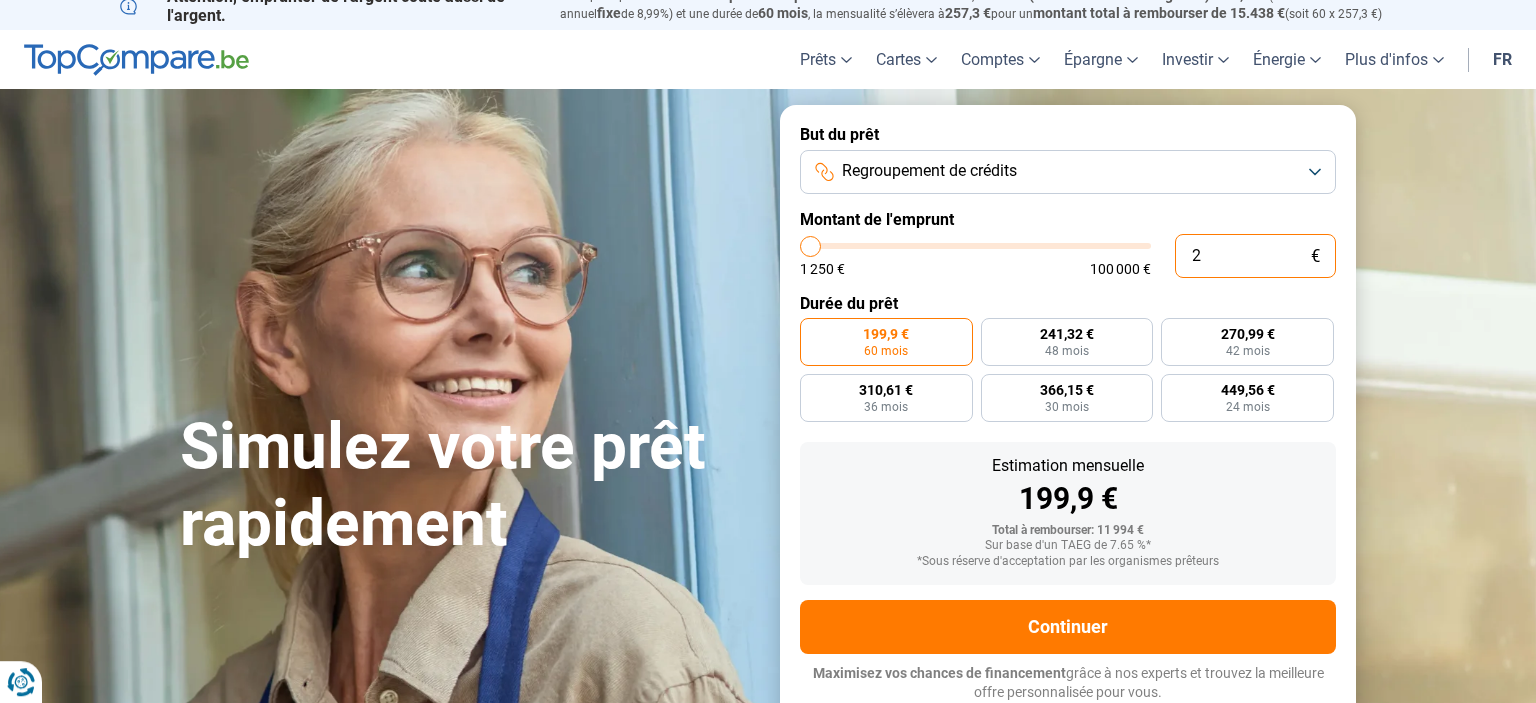 type on "28" 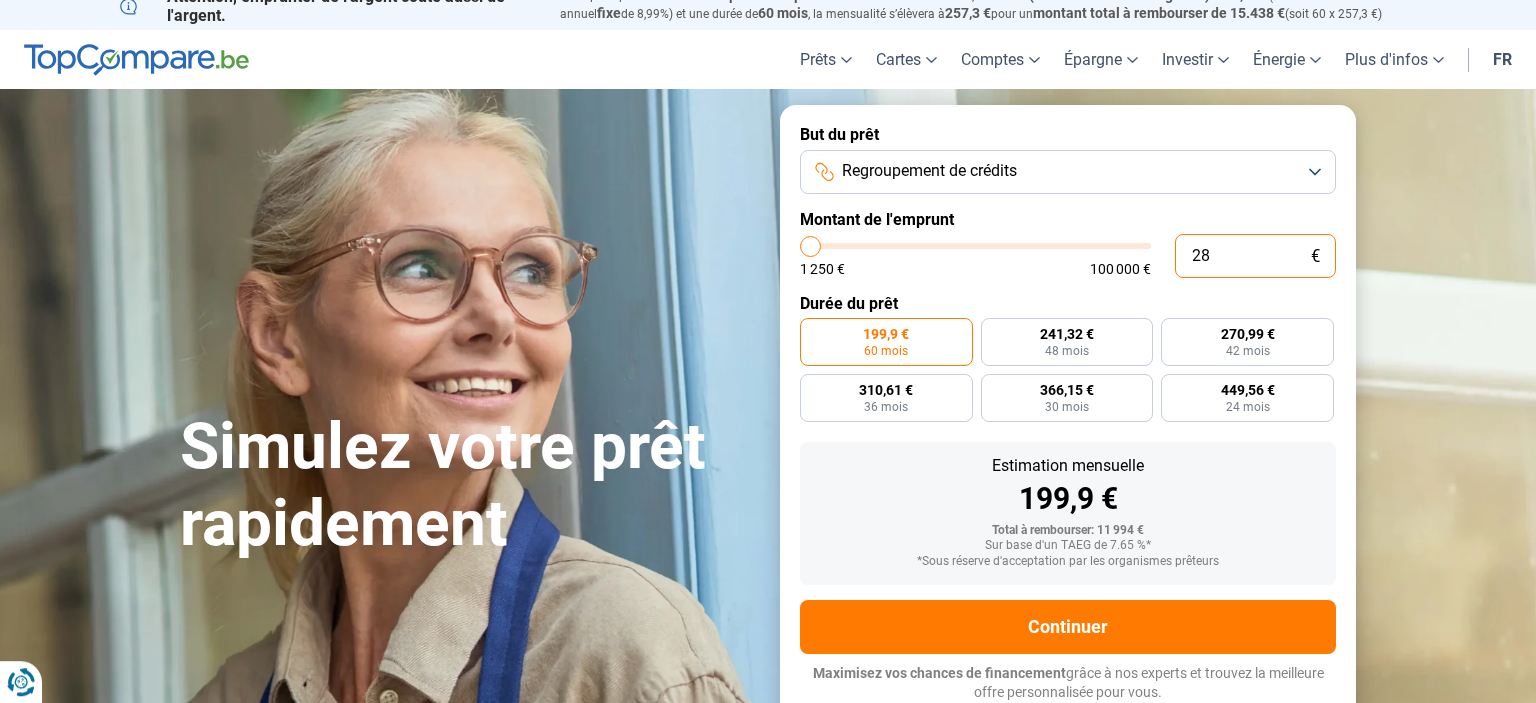 type on "280" 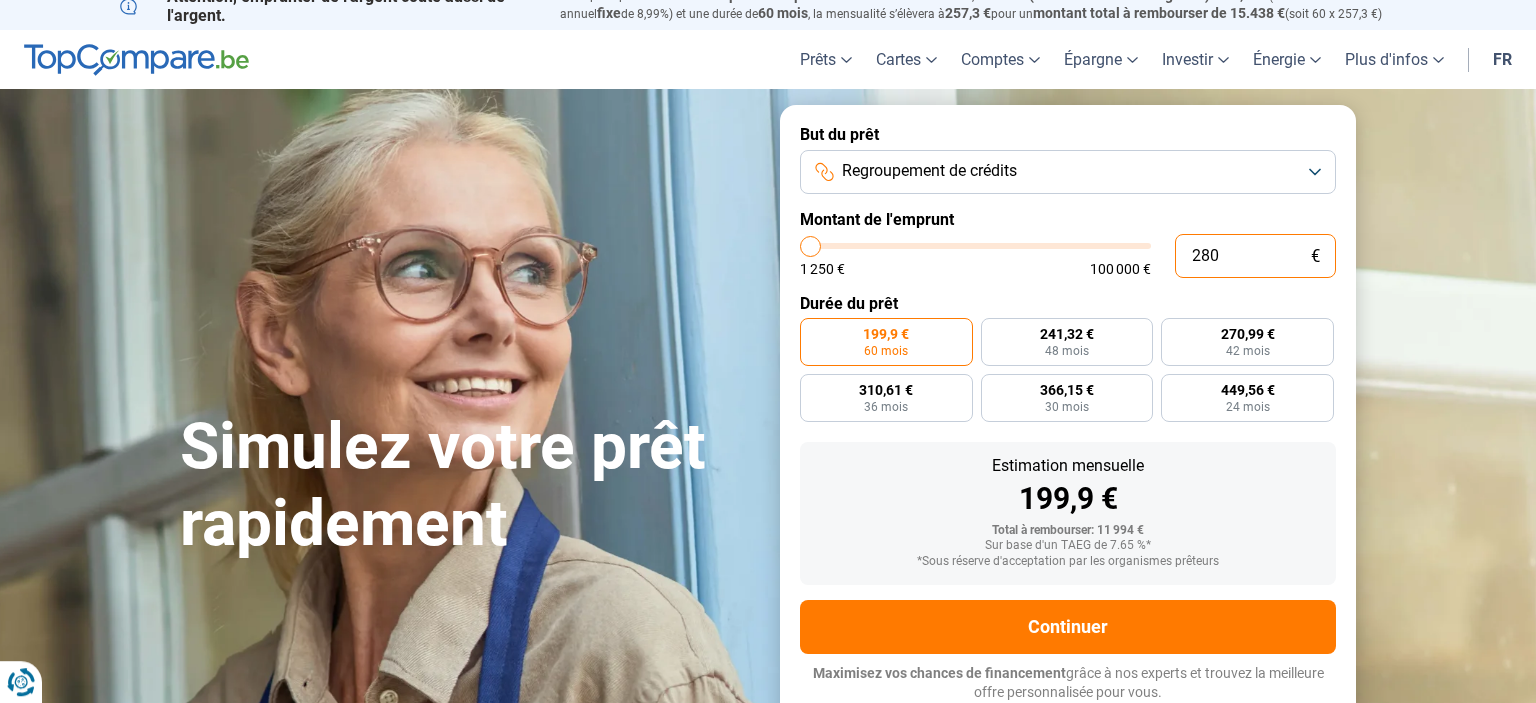 type on "2.800" 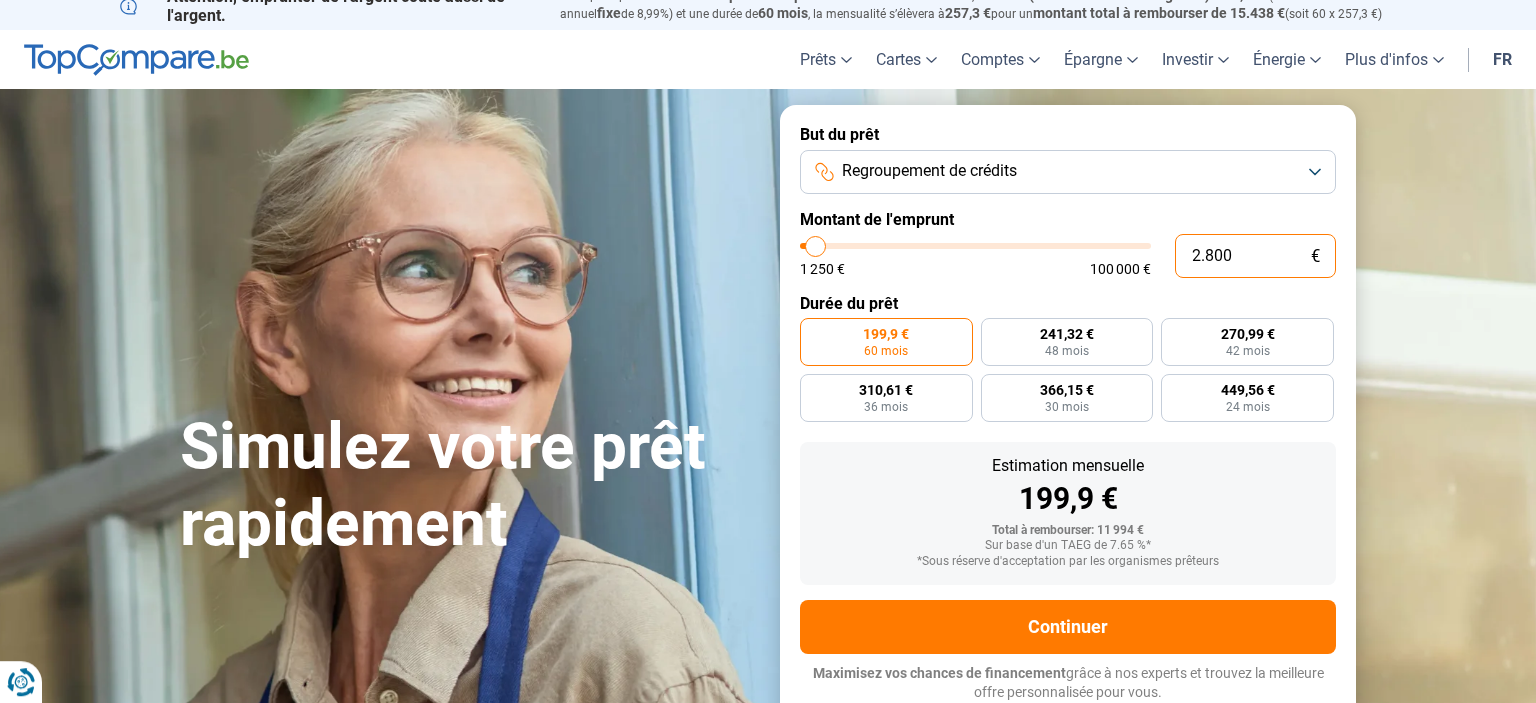 type on "28.000" 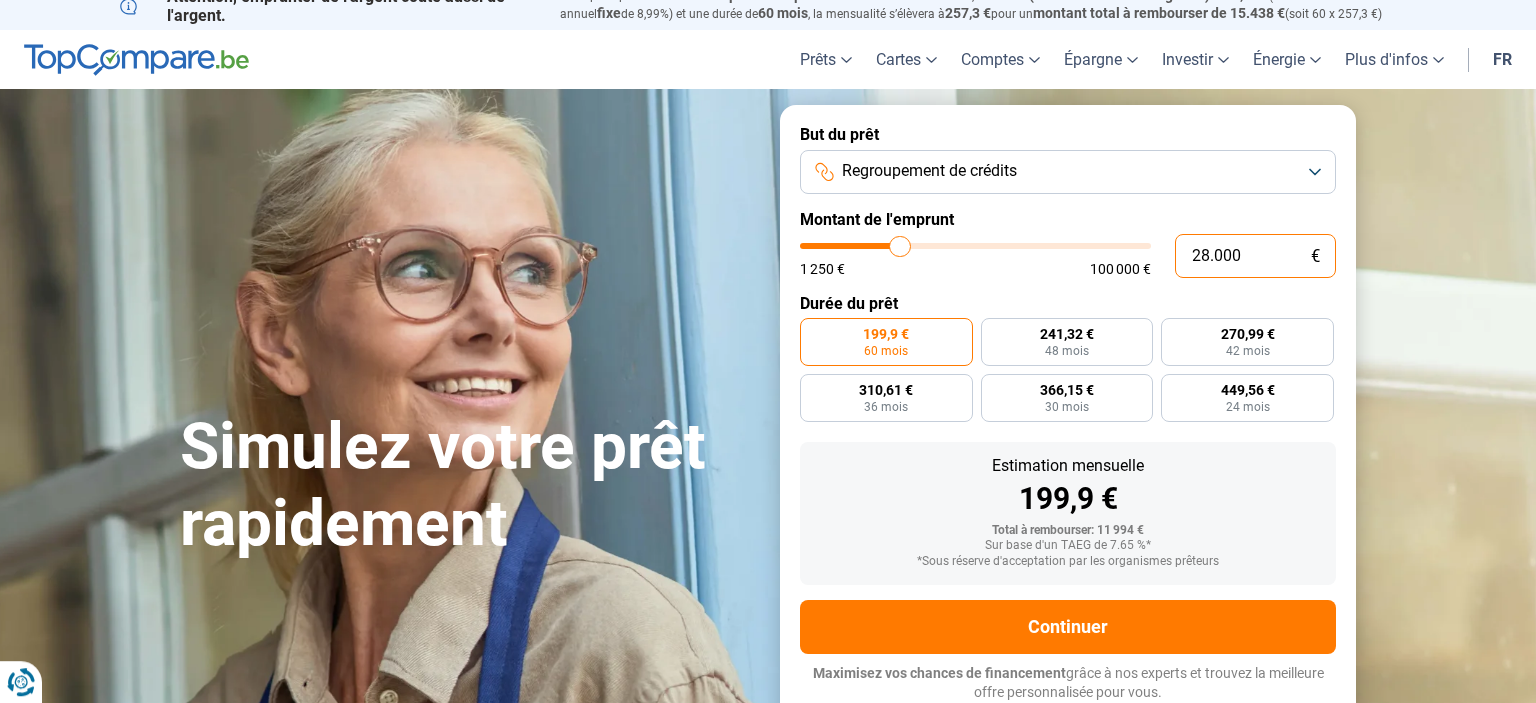 radio on "false" 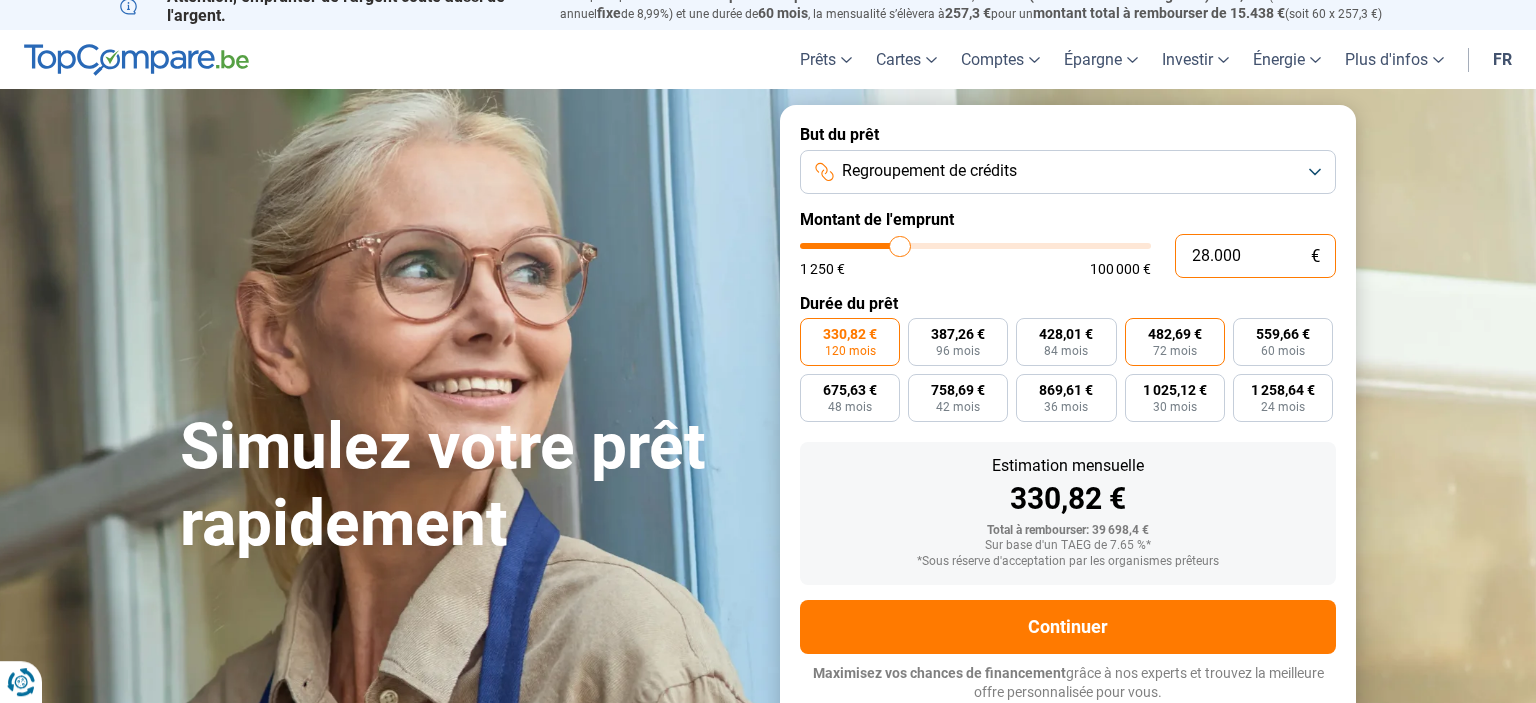 type on "28.000" 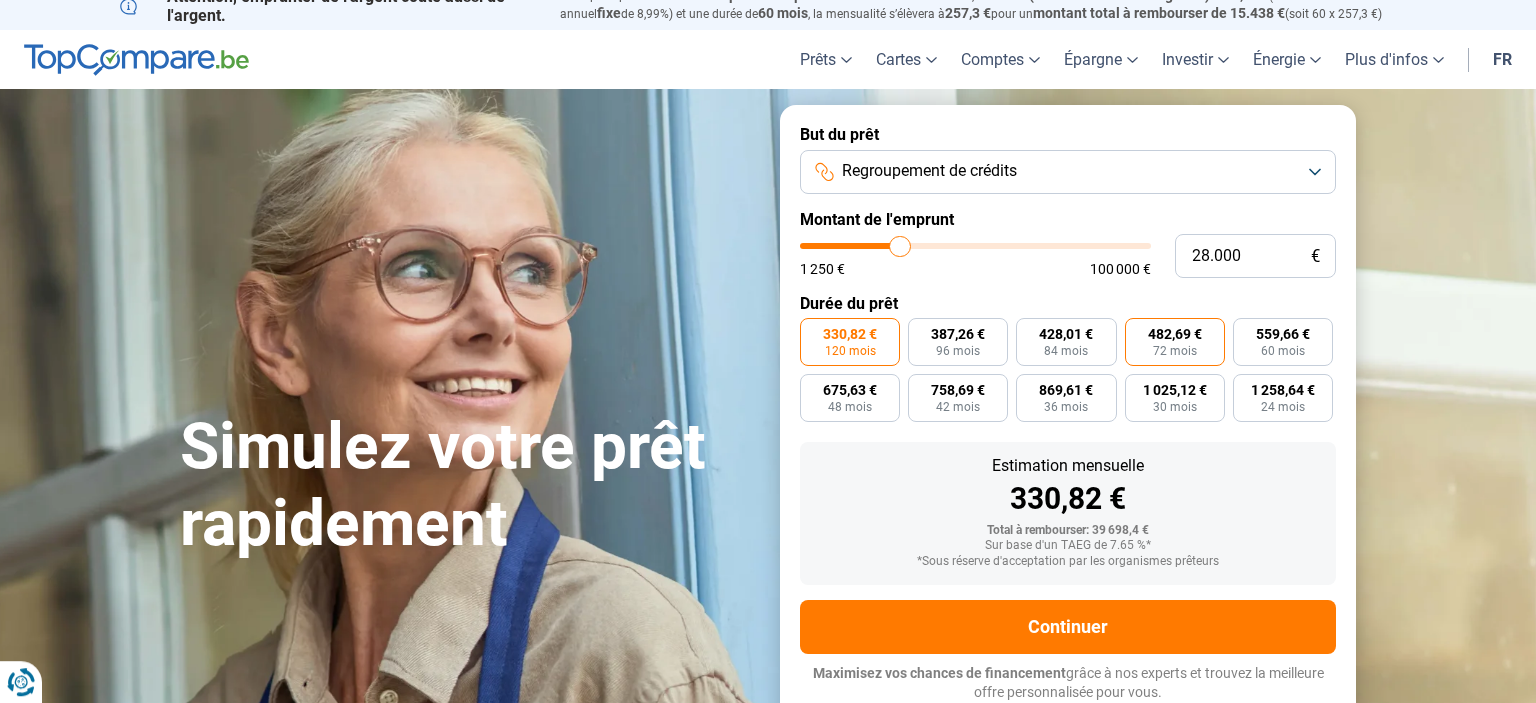 click on "482,69 €" at bounding box center [1175, 334] 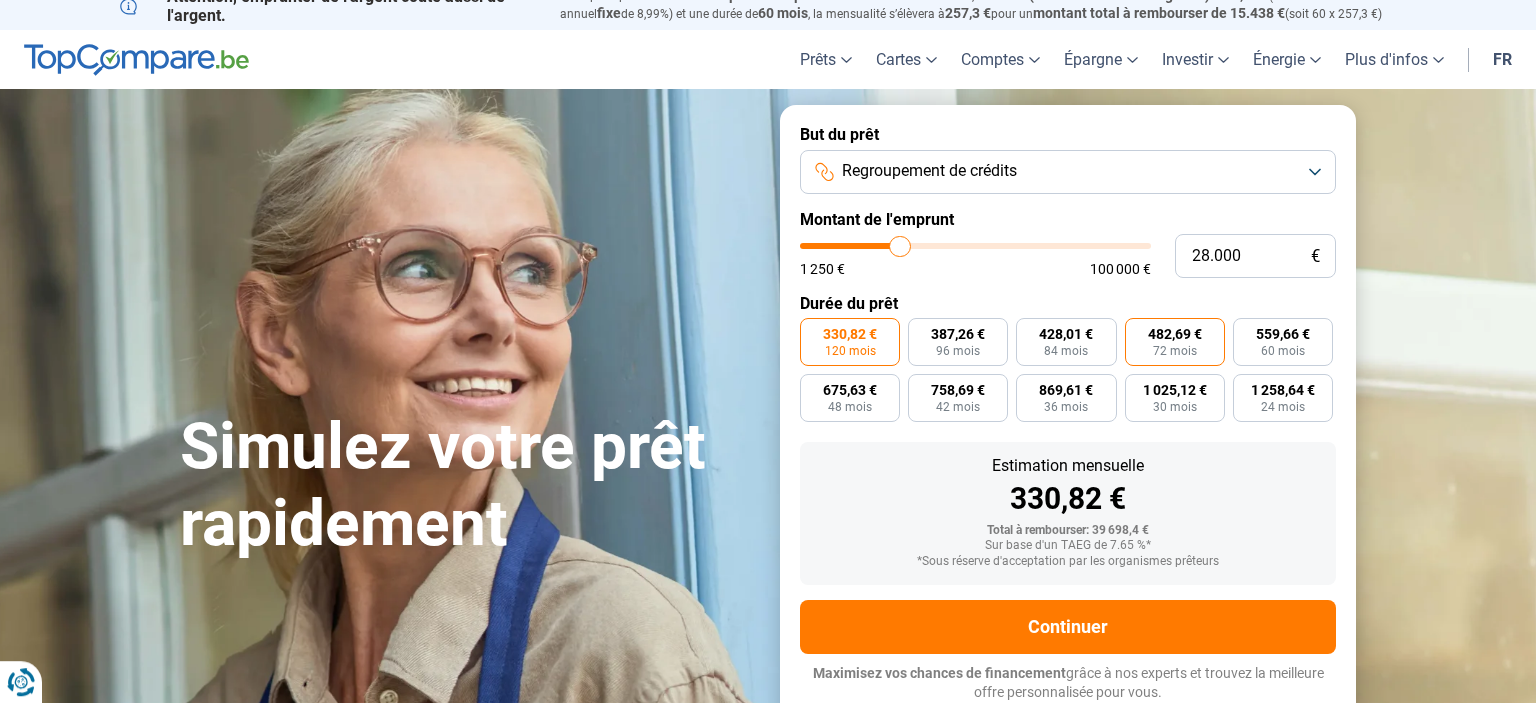 click on "482,69 € 72 mois" at bounding box center [1131, 324] 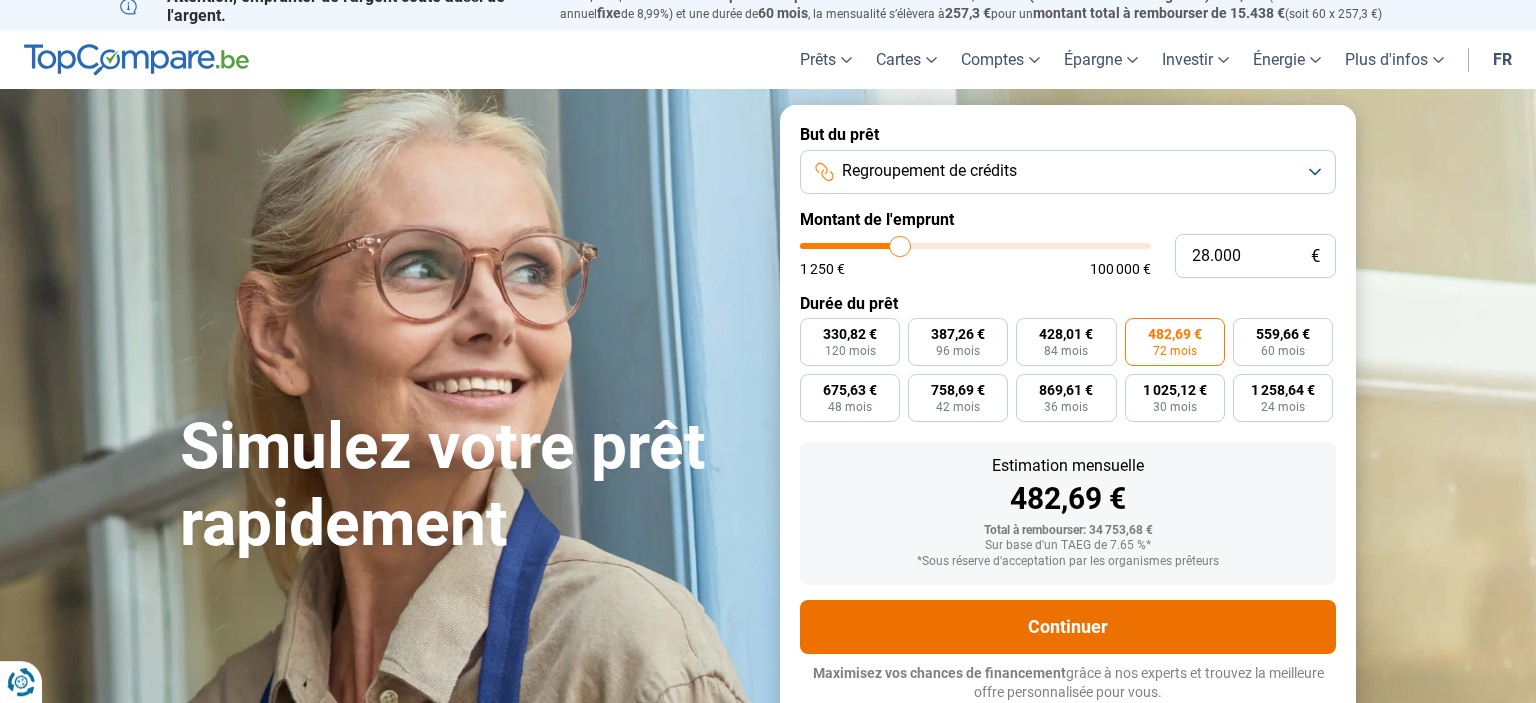click on "Continuer" at bounding box center [1068, 627] 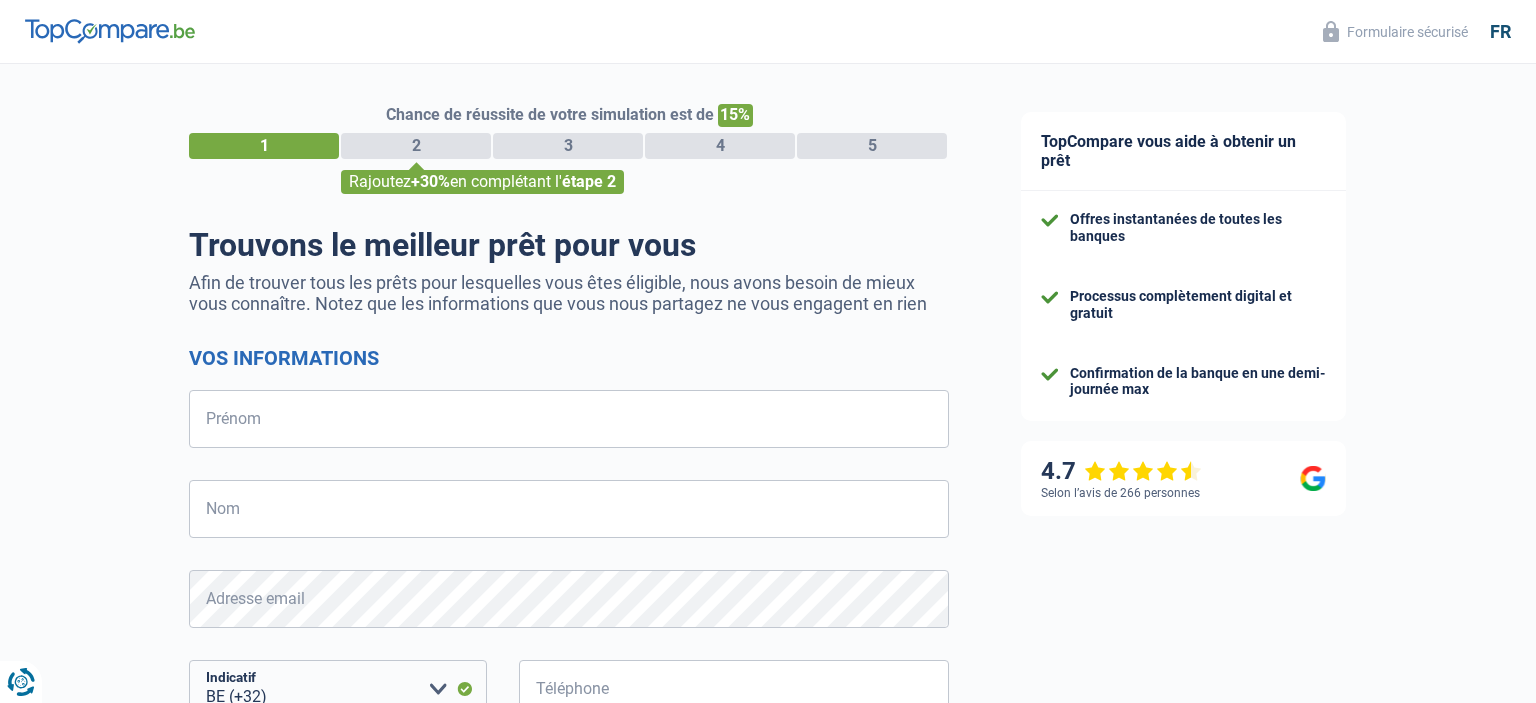 select on "32" 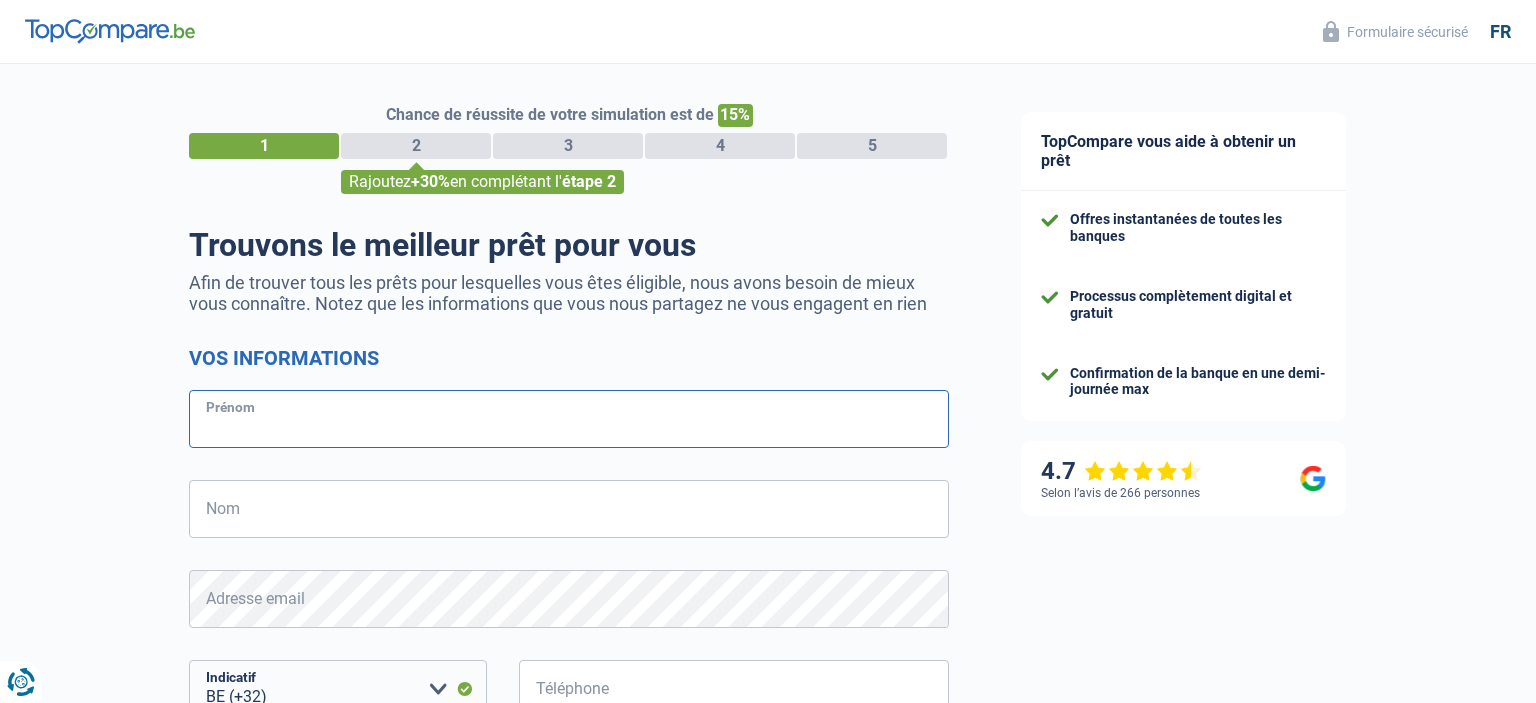 click on "Prénom" at bounding box center [569, 419] 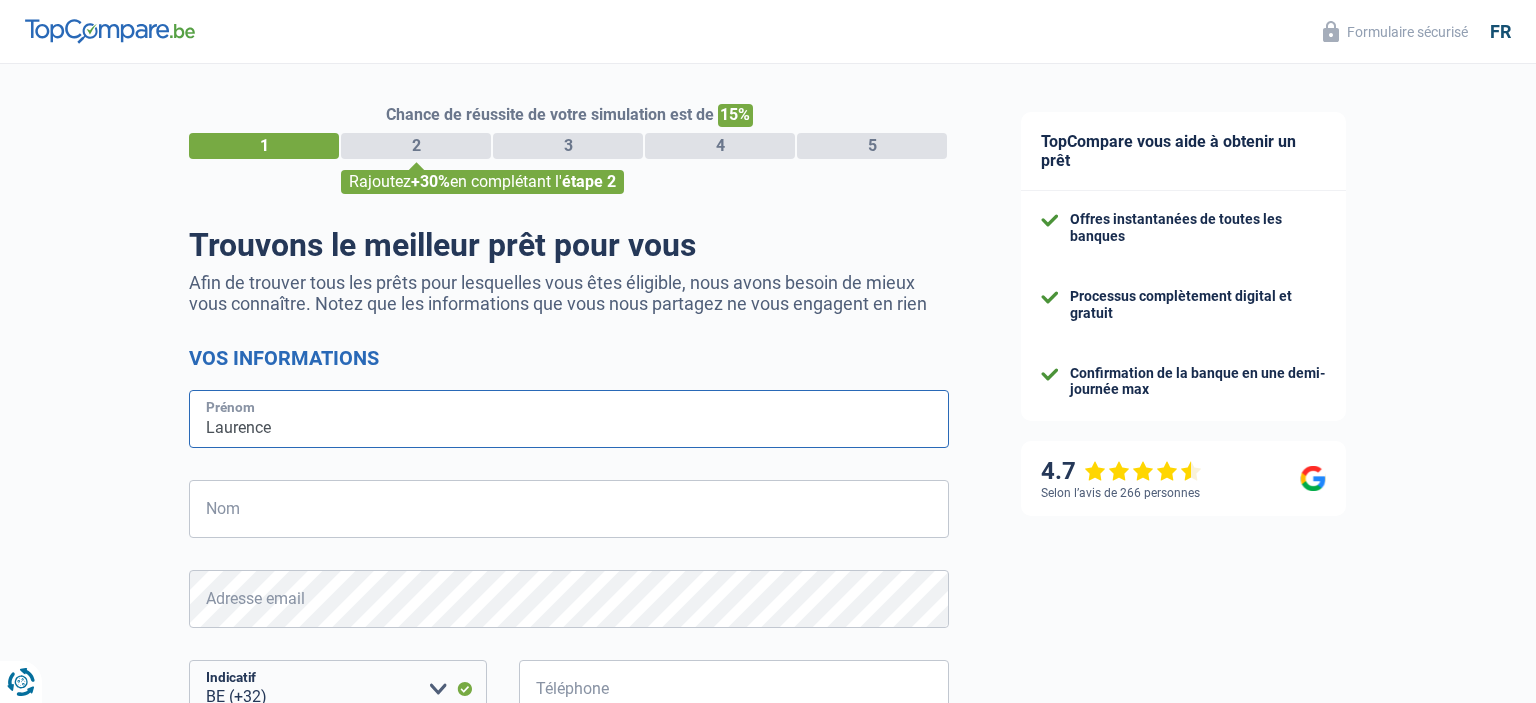 type on "Laurence" 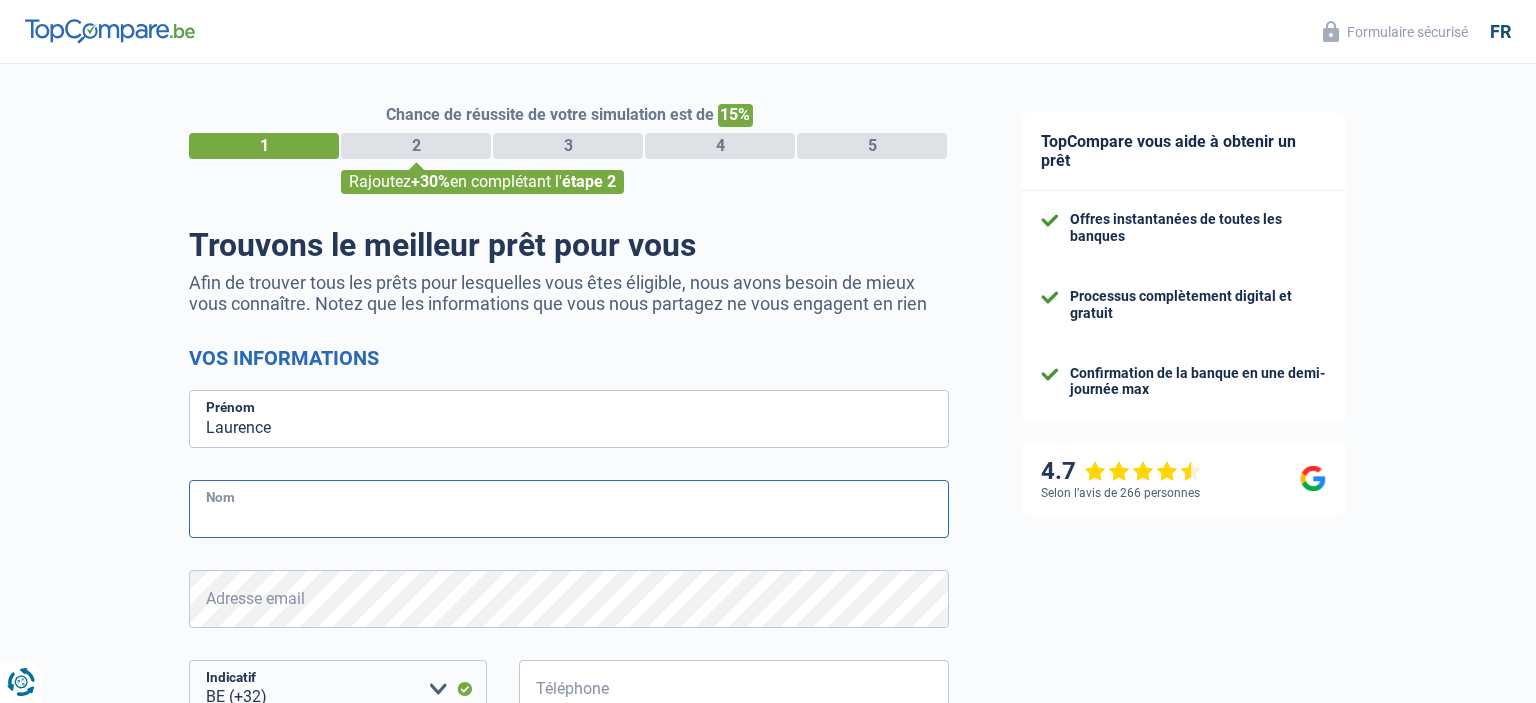 click on "Nom" at bounding box center (569, 509) 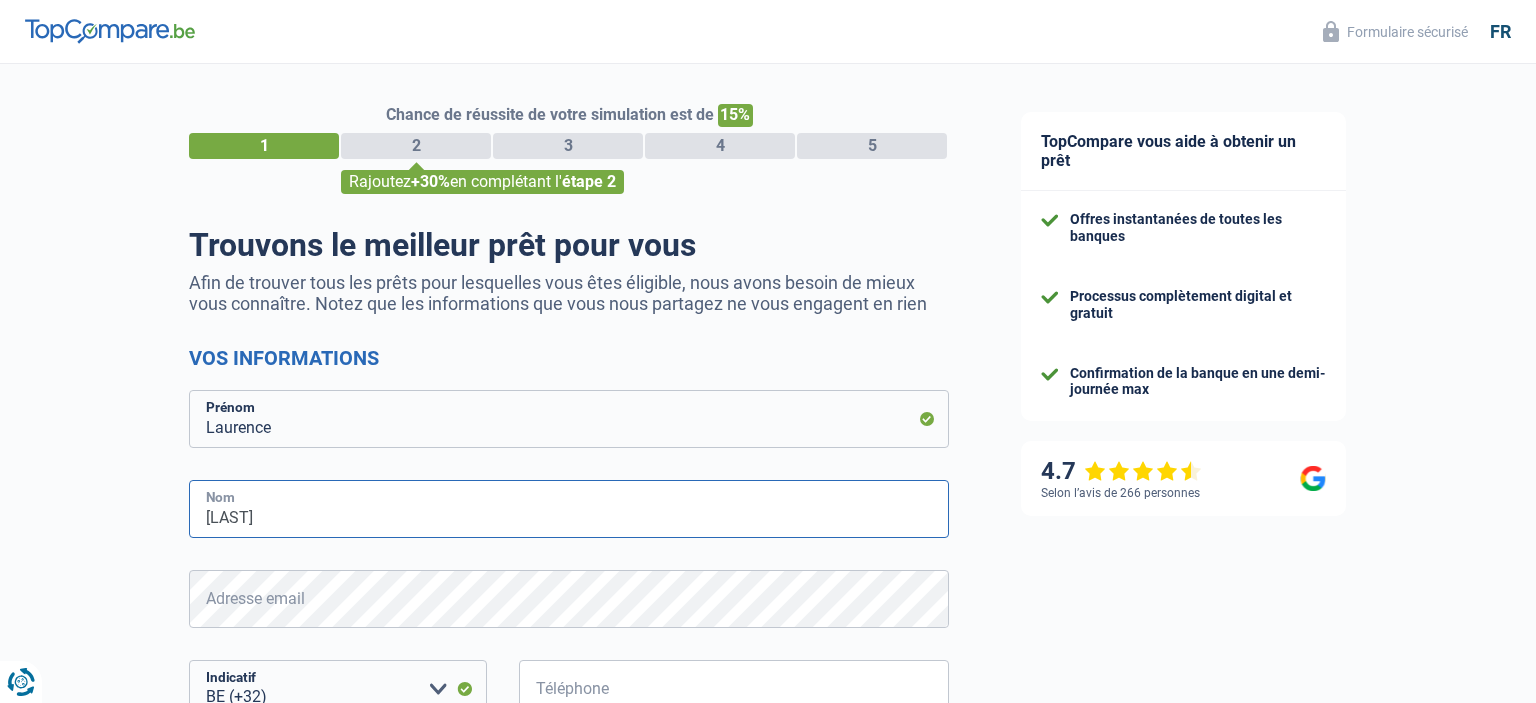 type on "[LAST]" 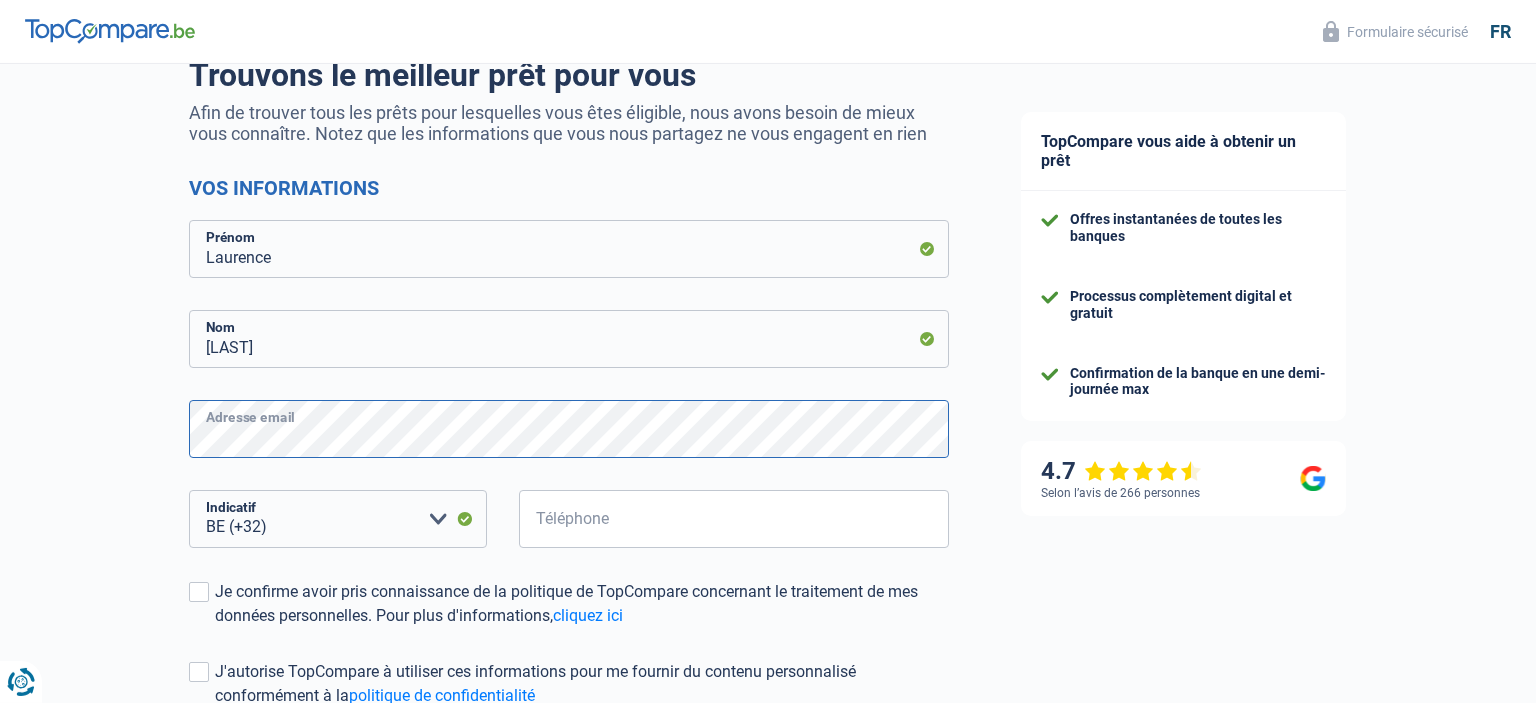 scroll, scrollTop: 174, scrollLeft: 0, axis: vertical 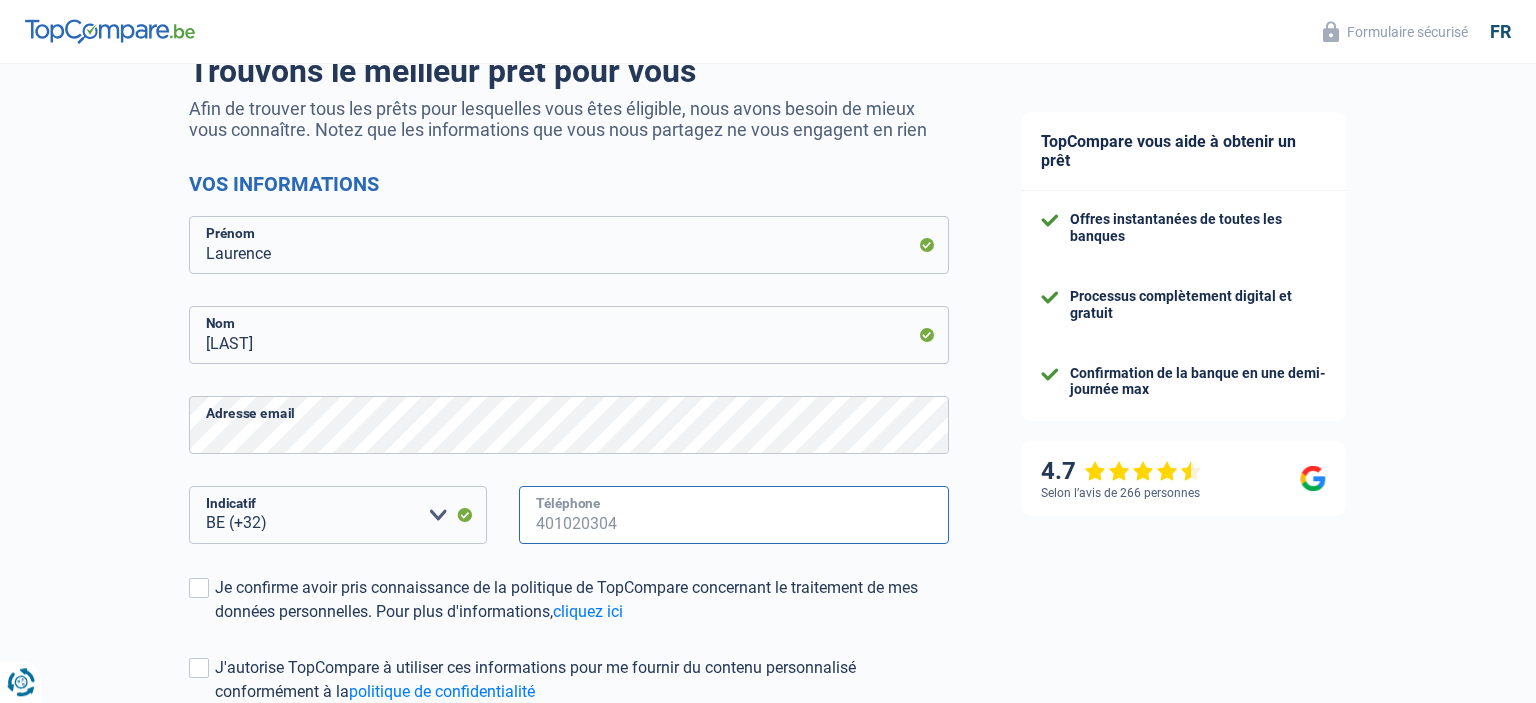 click on "Téléphone" at bounding box center (734, 515) 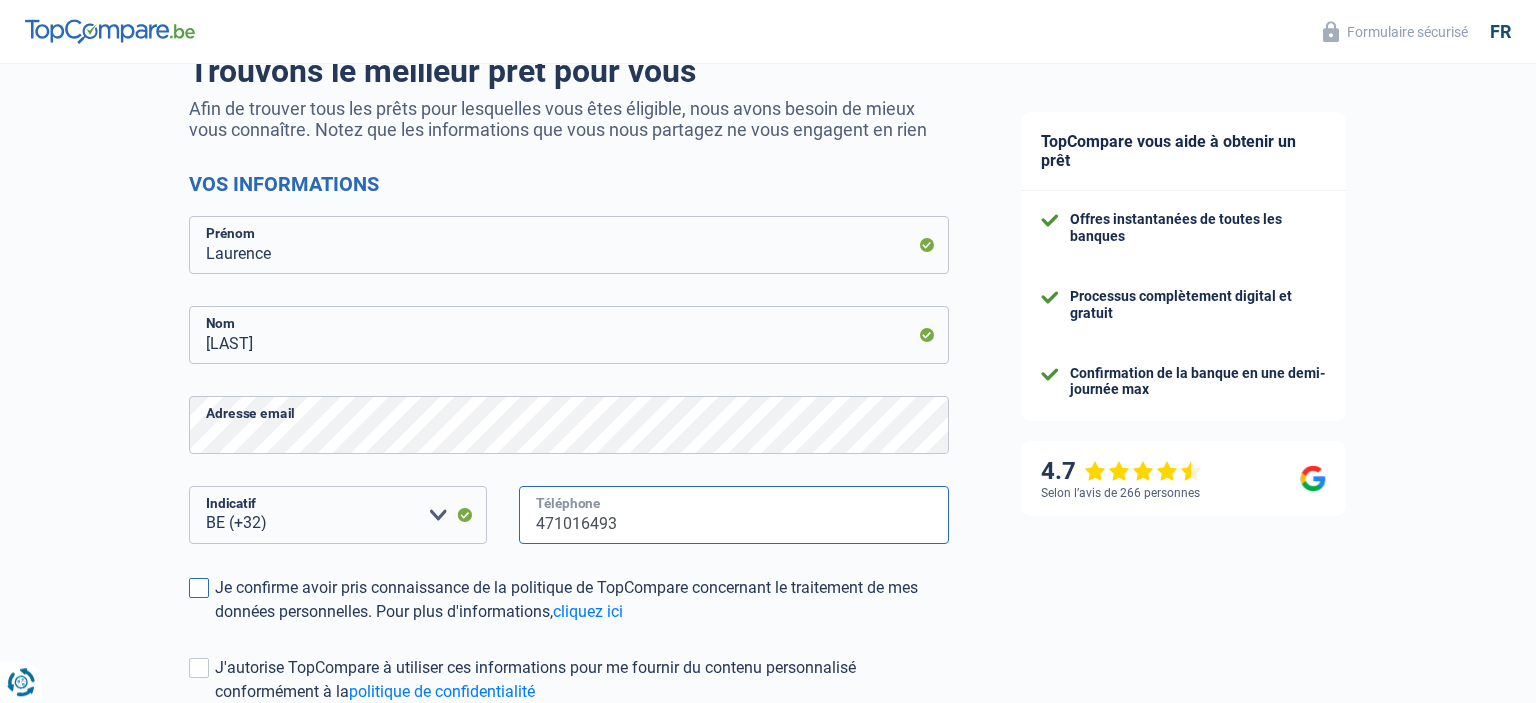 type on "471016493" 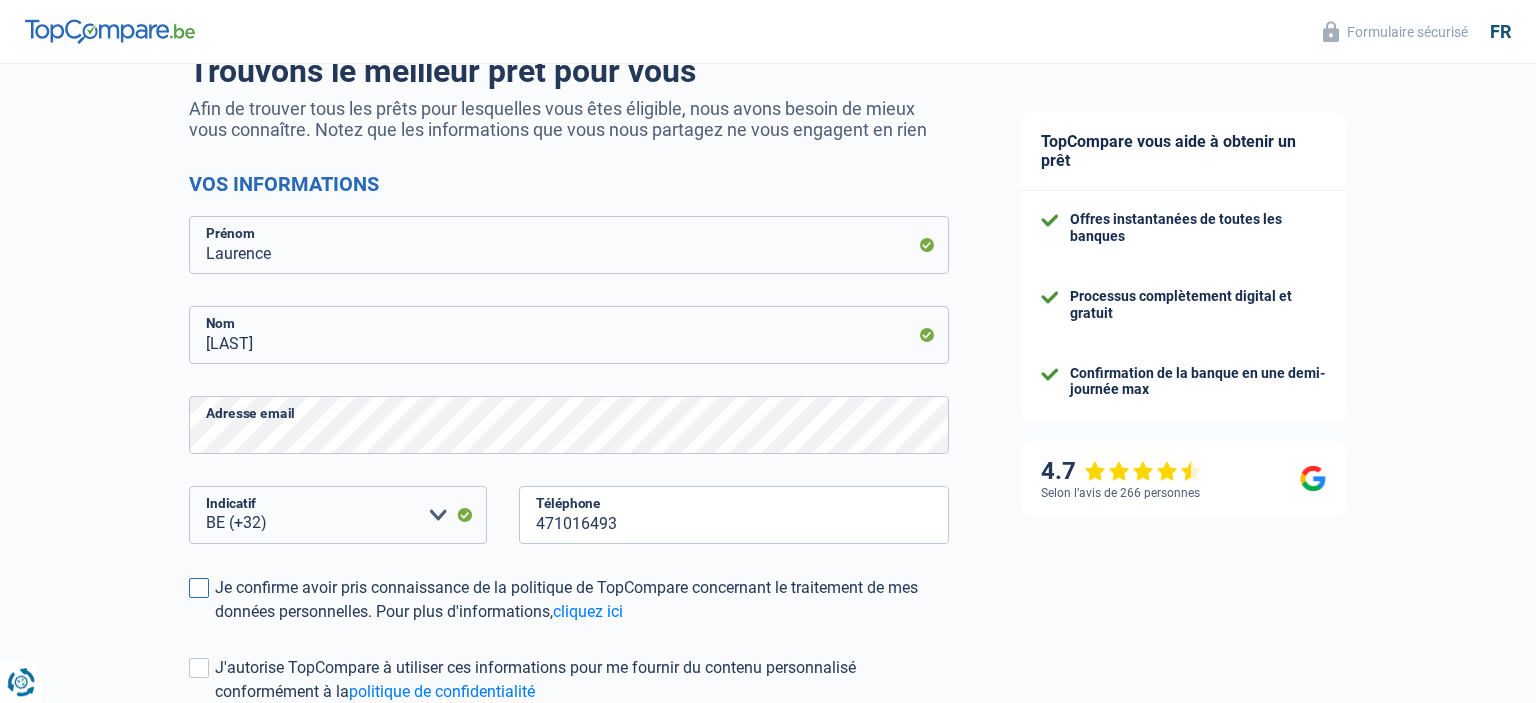 click on "Je confirme avoir pris connaissance de la politique de TopCompare concernant le traitement de mes données personnelles. Pour plus d'informations,  cliquez ici" at bounding box center (569, 600) 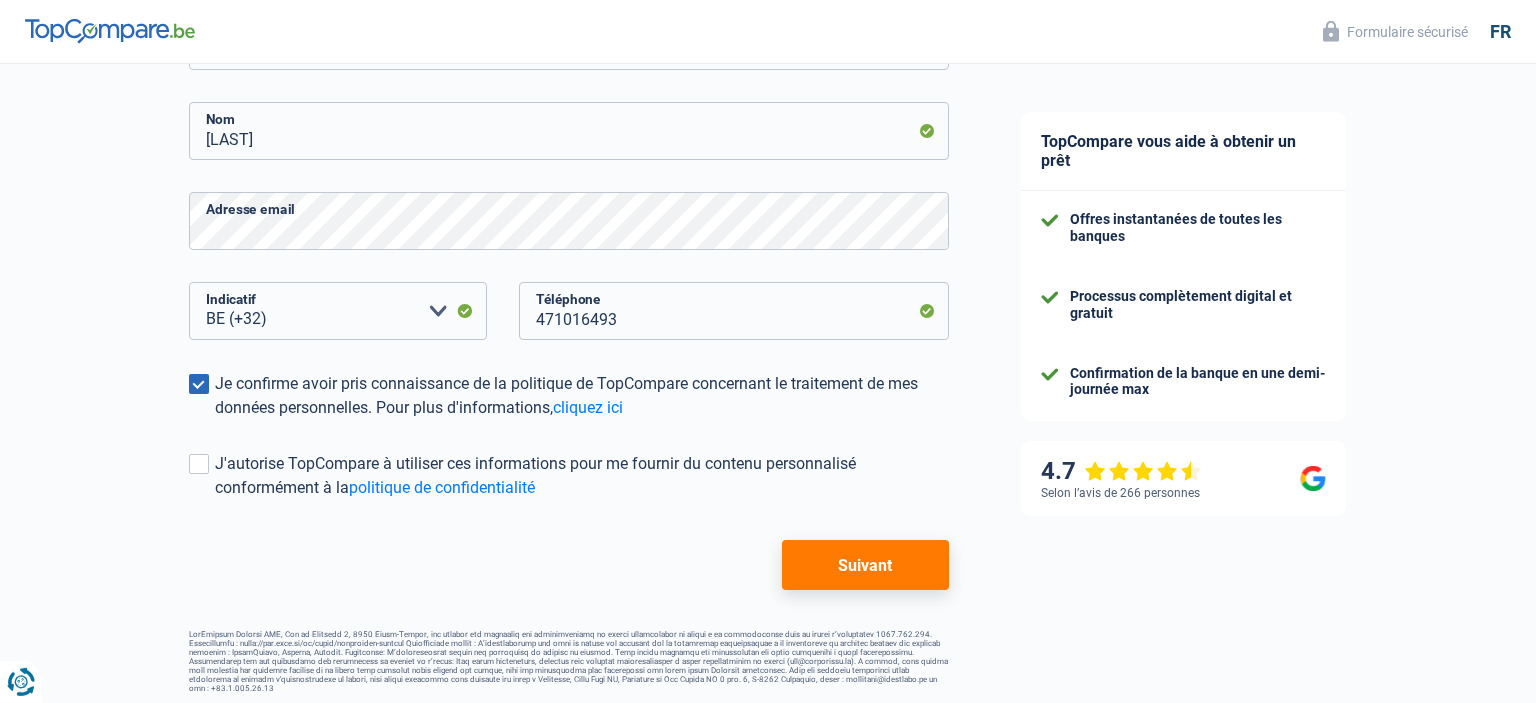 scroll, scrollTop: 384, scrollLeft: 0, axis: vertical 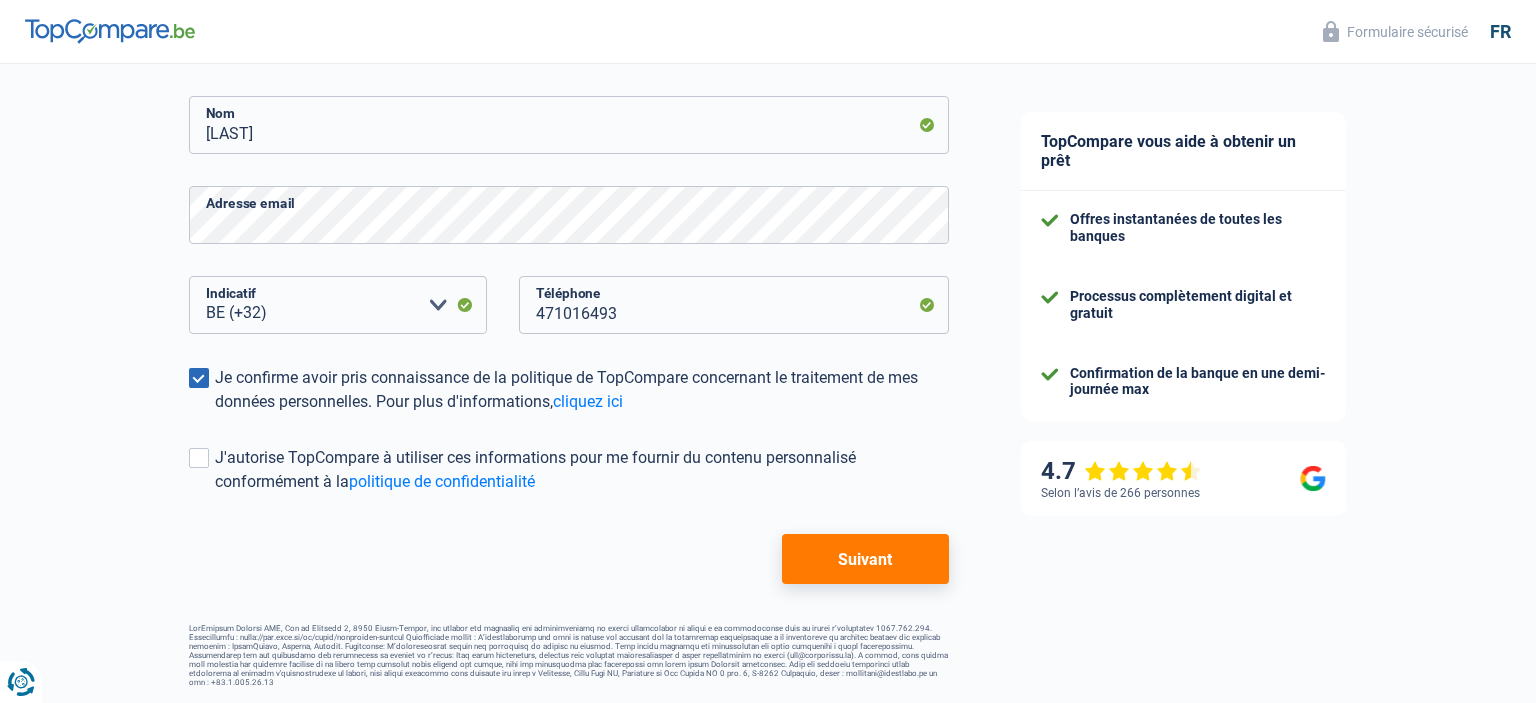 click on "Suivant" at bounding box center [865, 559] 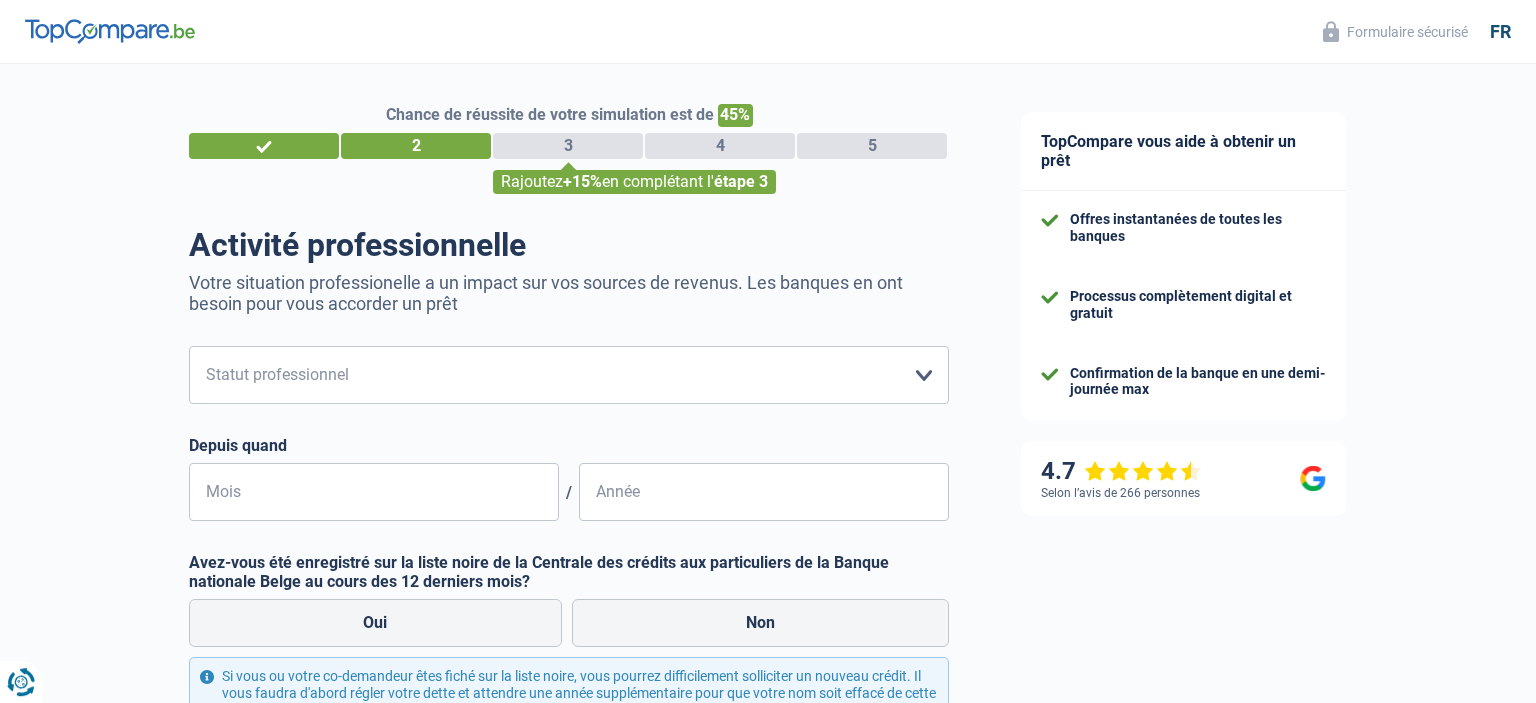 scroll, scrollTop: 0, scrollLeft: 0, axis: both 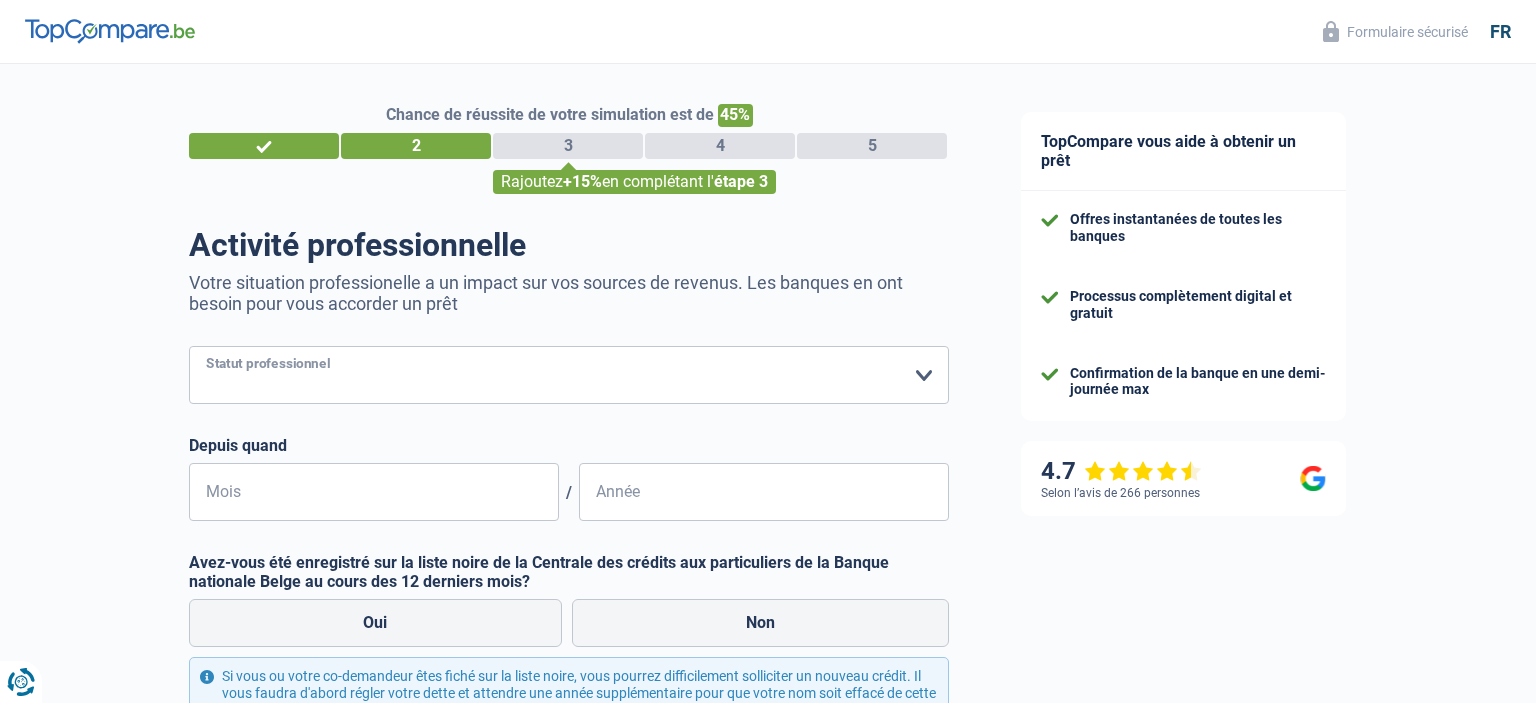 click on "Ouvrier Employé privé Employé public Invalide Indépendant Pensionné Chômeur Mutuelle Femme au foyer Sans profession Allocataire sécurité/Intégration social (SPF Sécurité Sociale, CPAS) Etudiant Profession libérale Commerçant Rentier Pré-pensionné
Veuillez sélectionner une option" at bounding box center (569, 375) 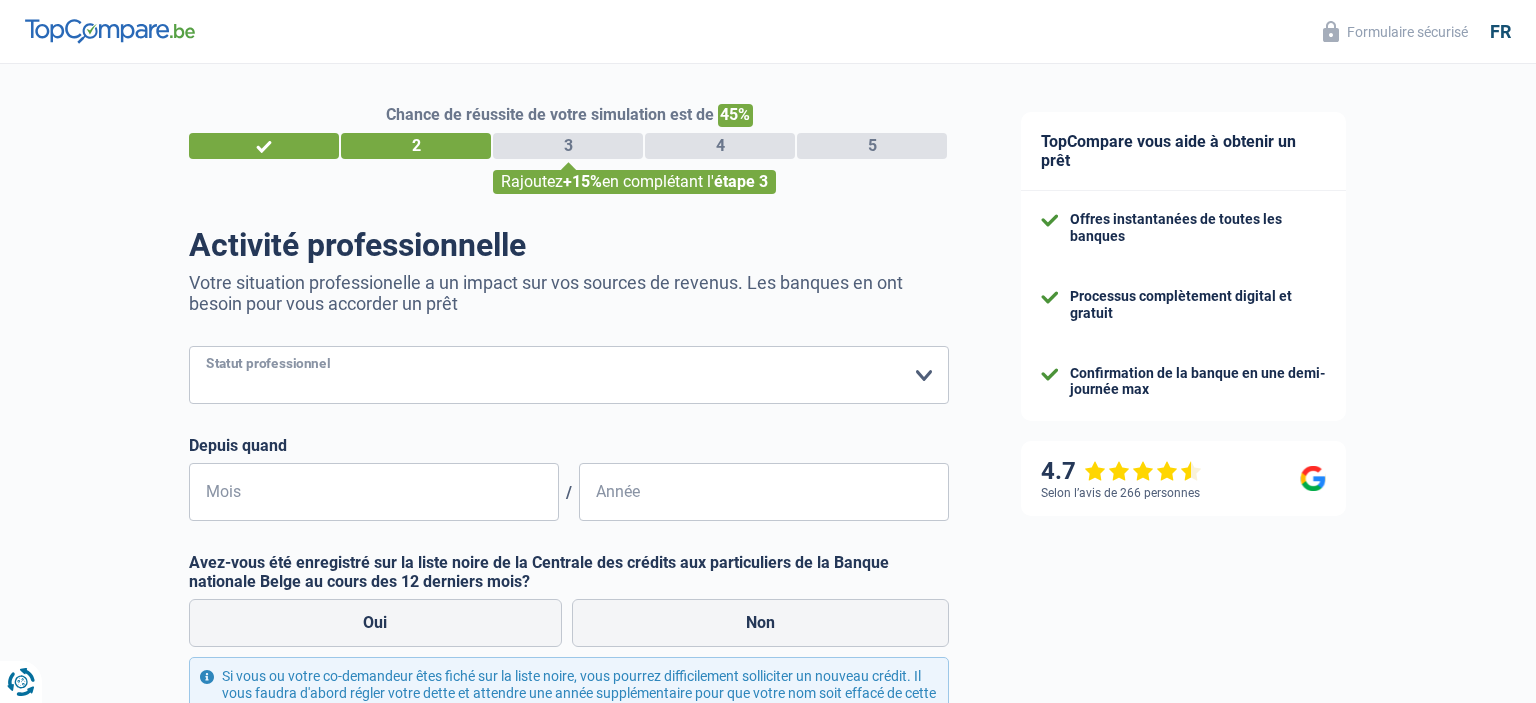 select on "publicEmployee" 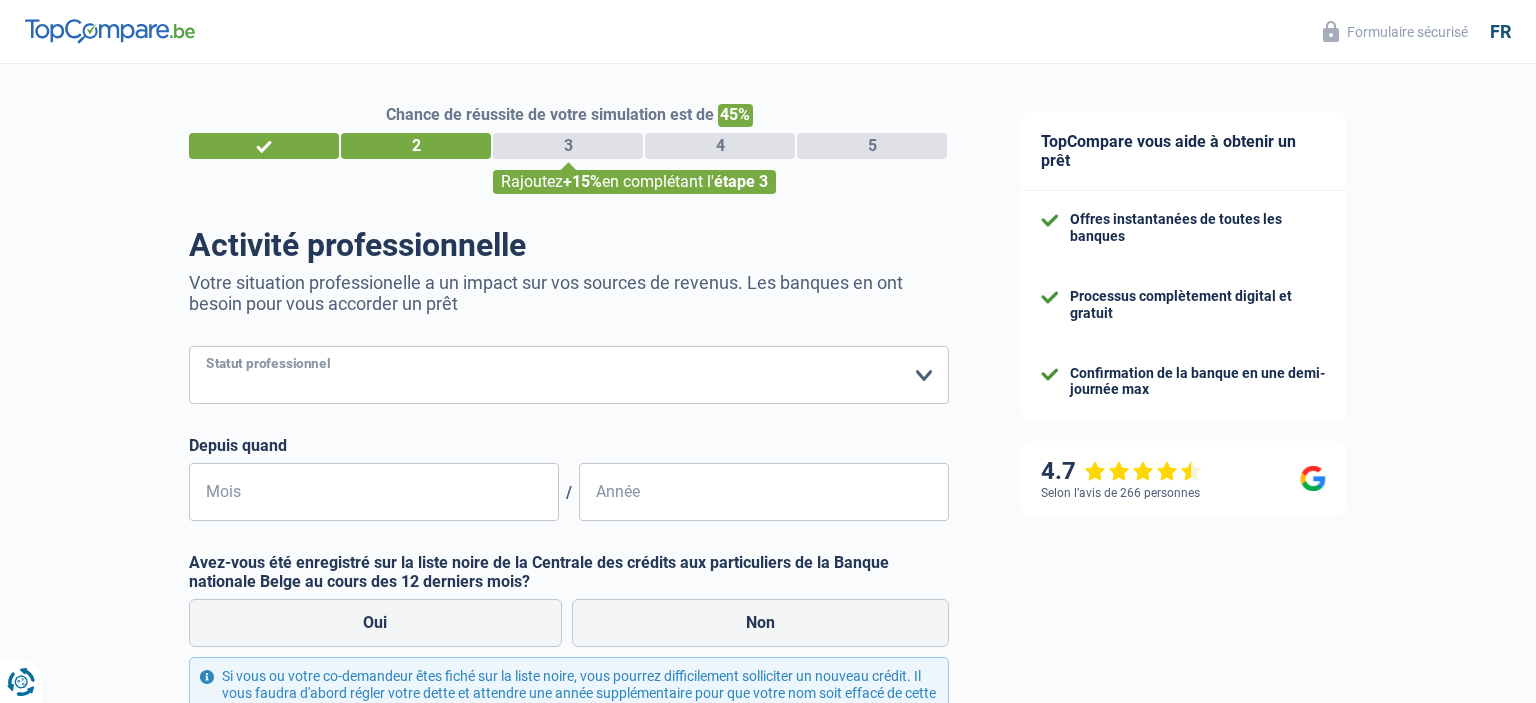 click on "Employé public" at bounding box center [0, 0] 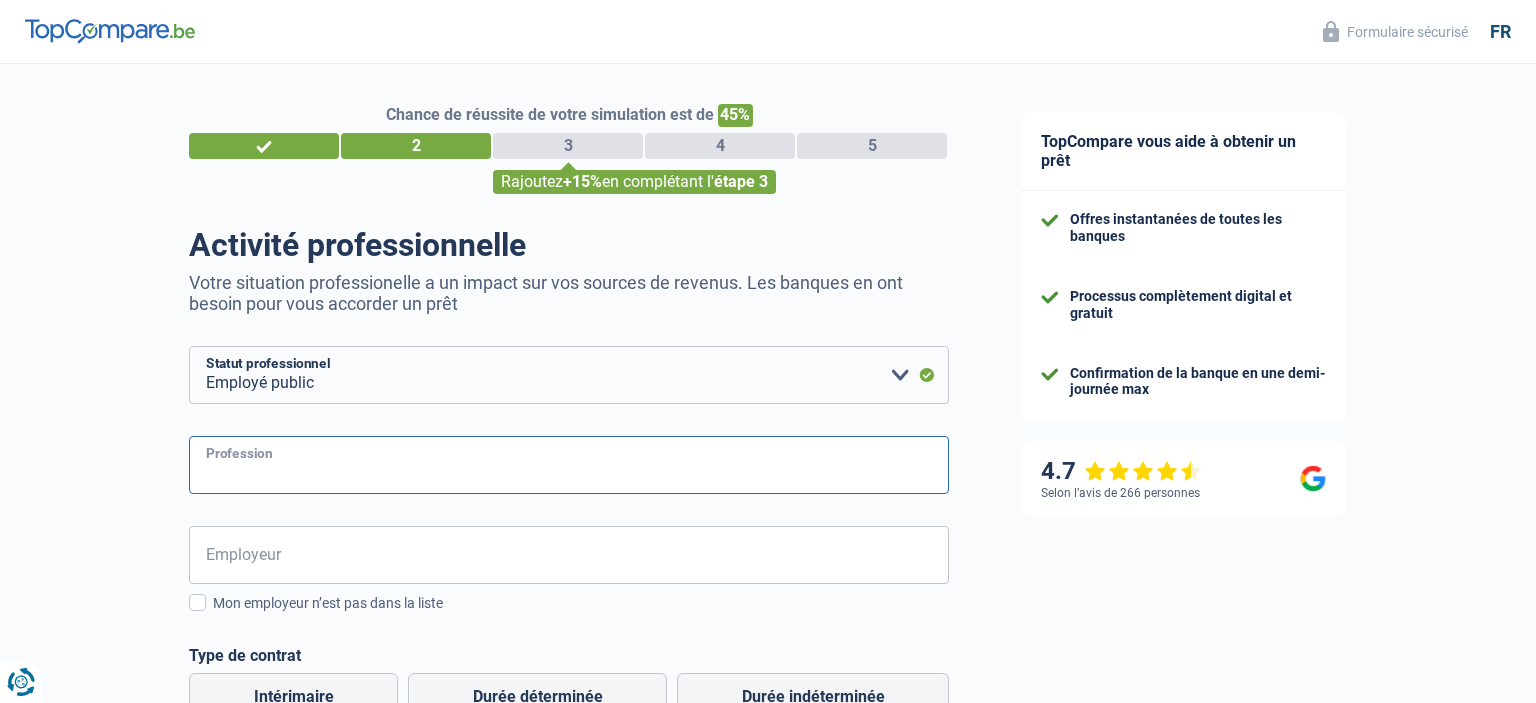 click on "Profession" at bounding box center (569, 465) 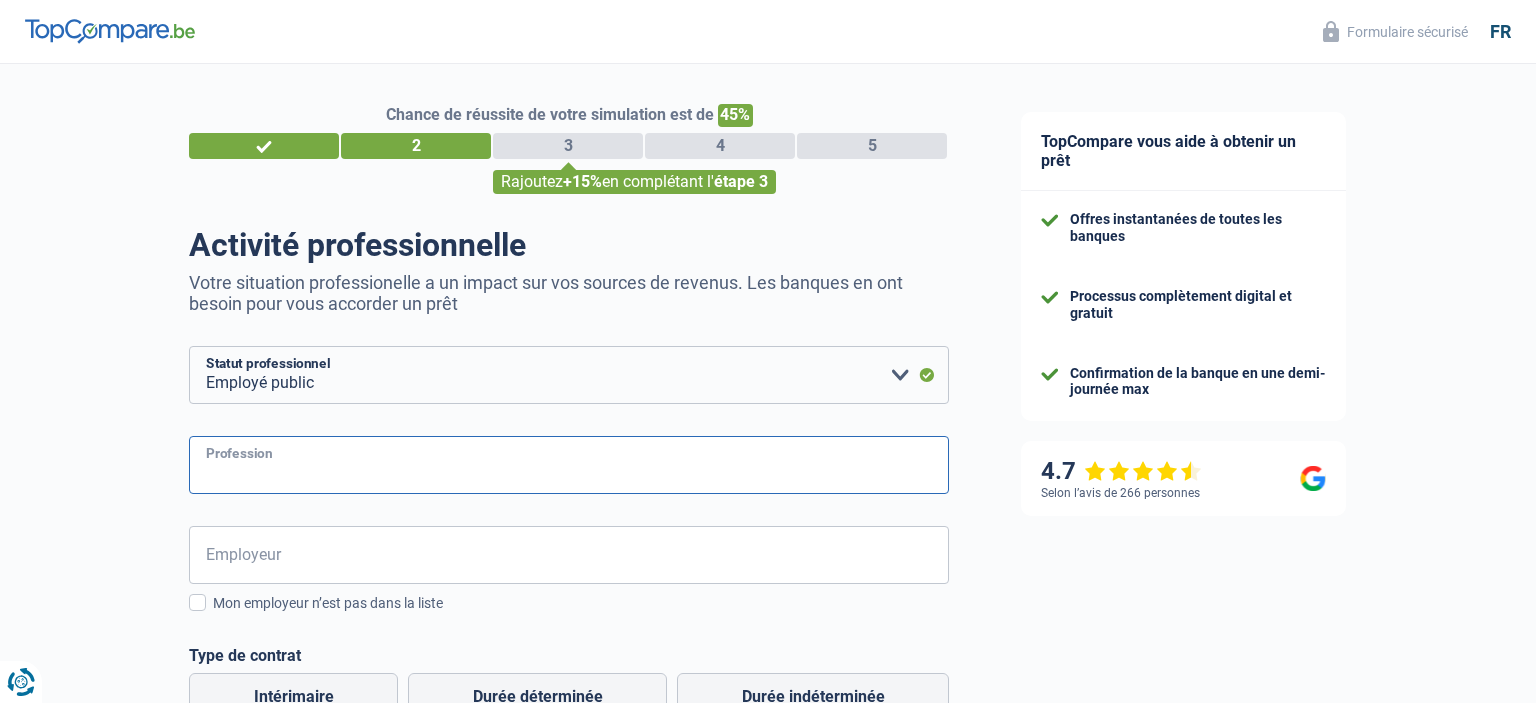 click on "Profession" at bounding box center [569, 465] 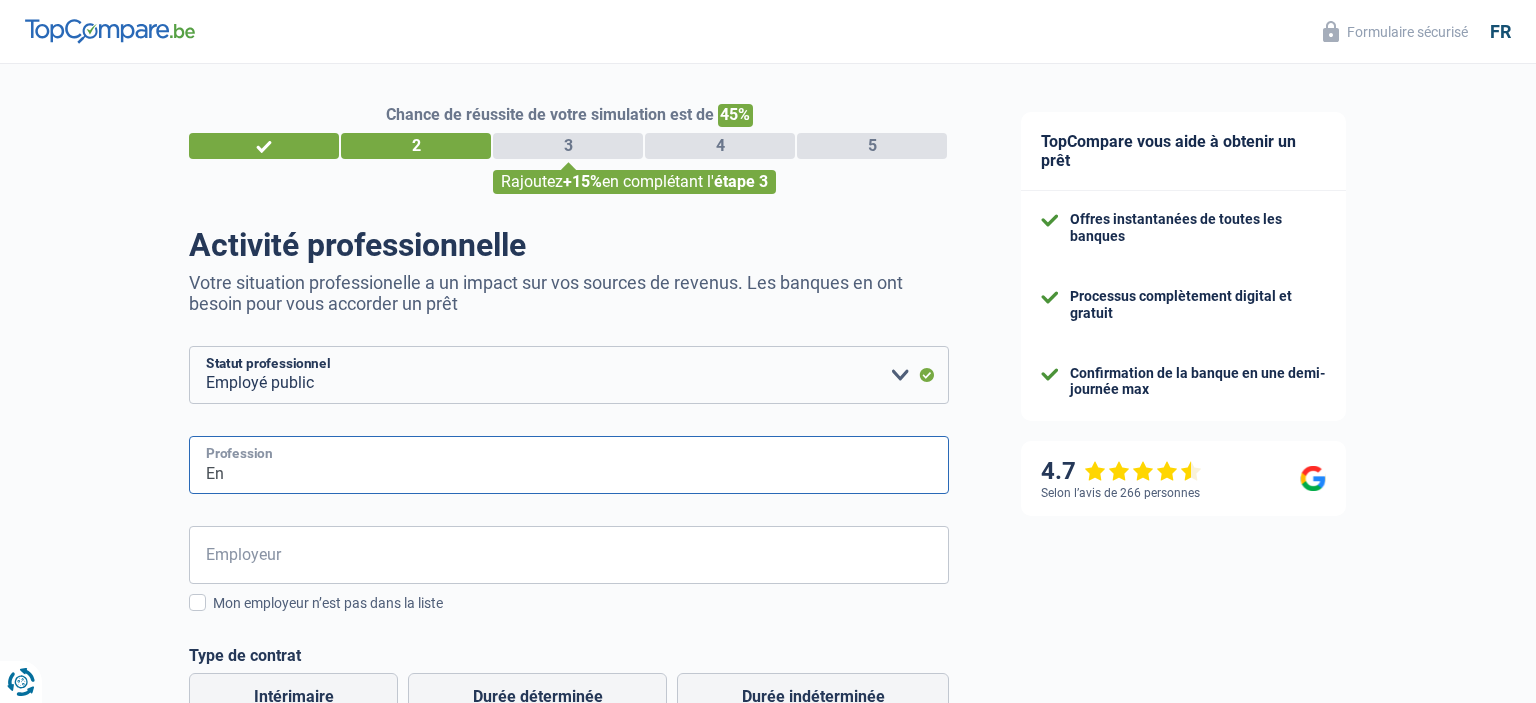 type on "E" 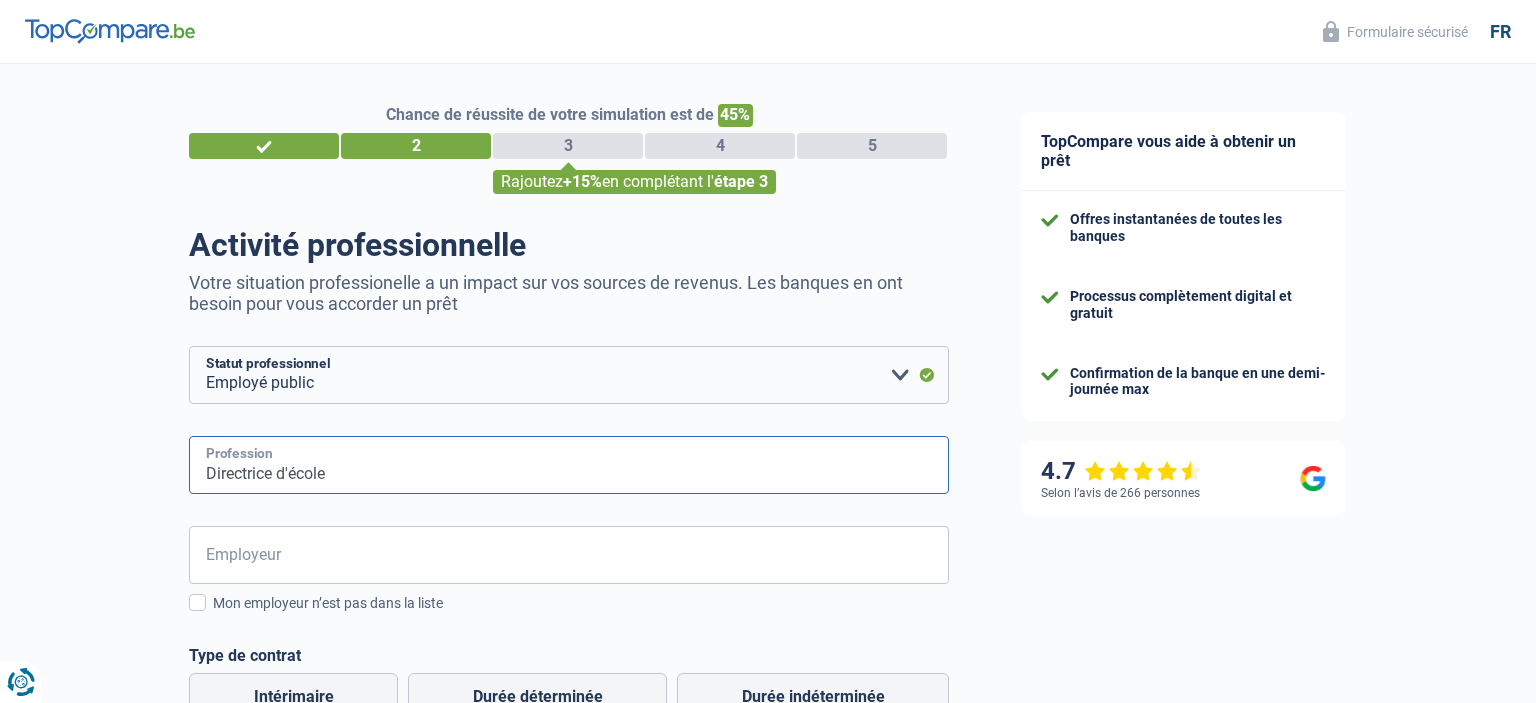 type on "Directrice d'école" 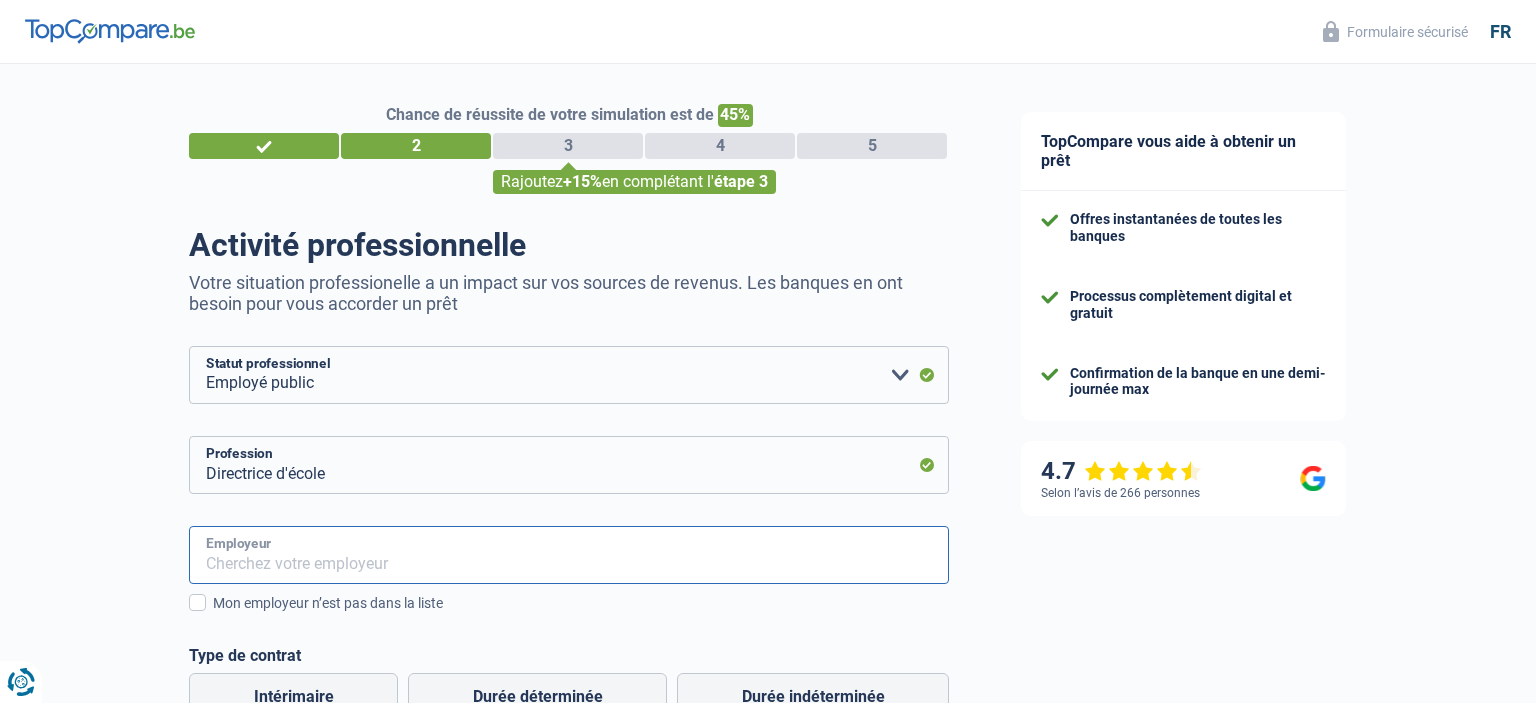 click on "Employeur" at bounding box center (569, 555) 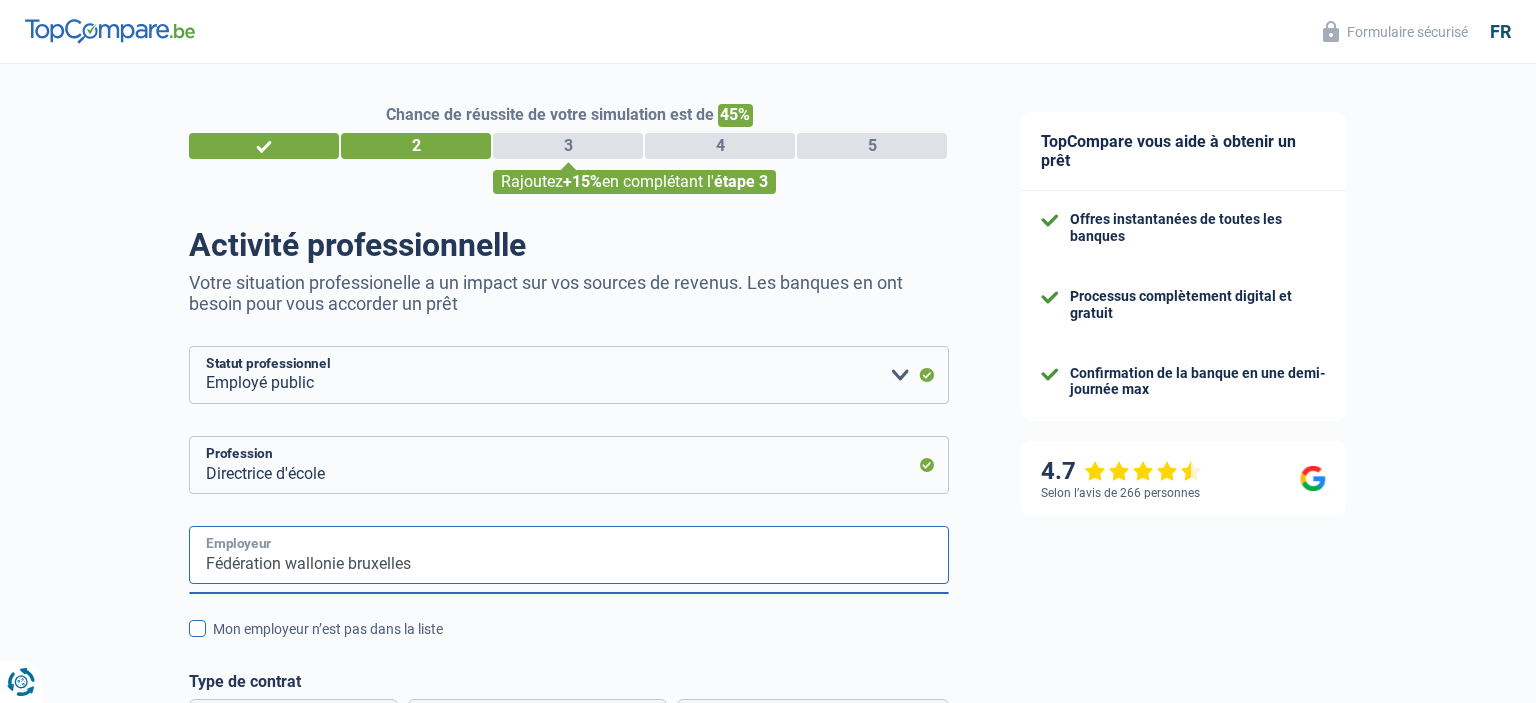 type on "Fédération wallonie bruxelles" 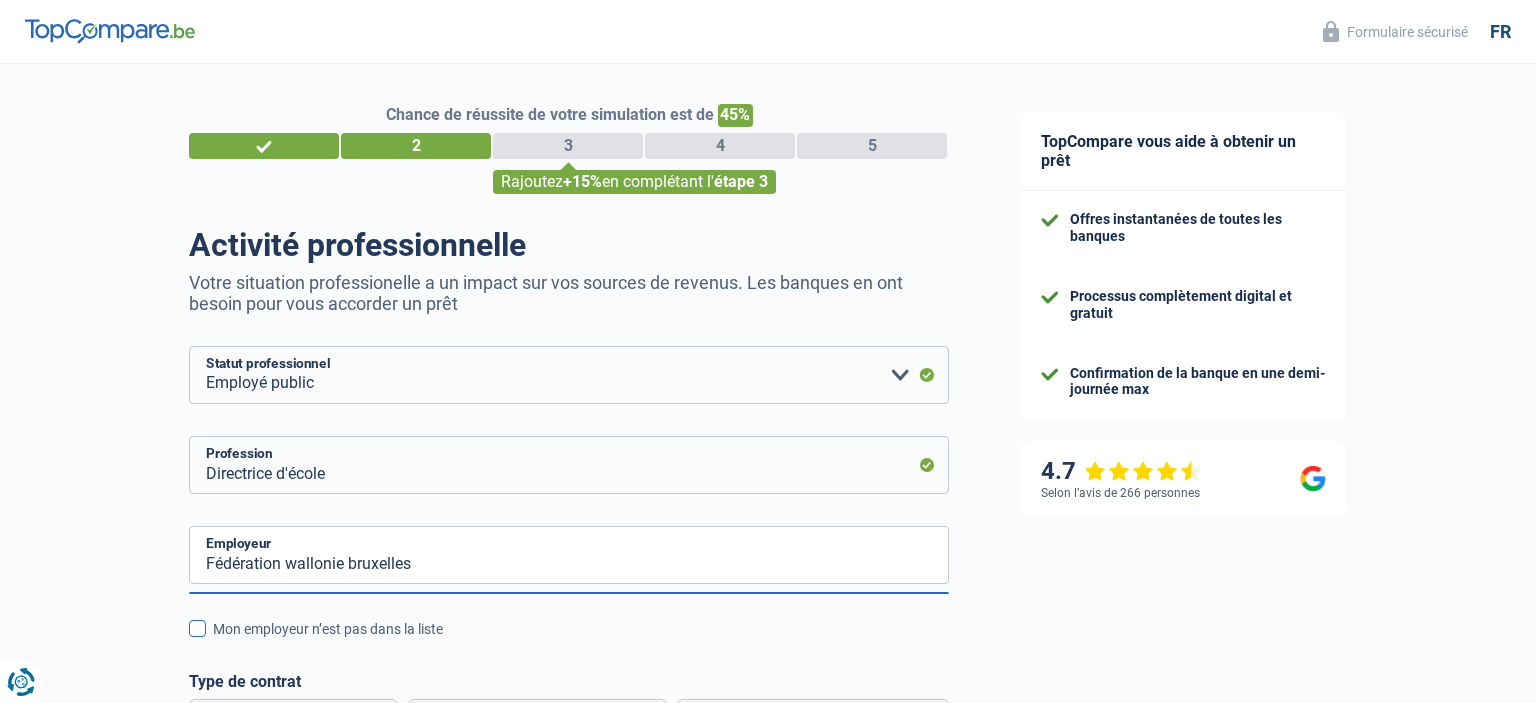 click at bounding box center (197, 628) 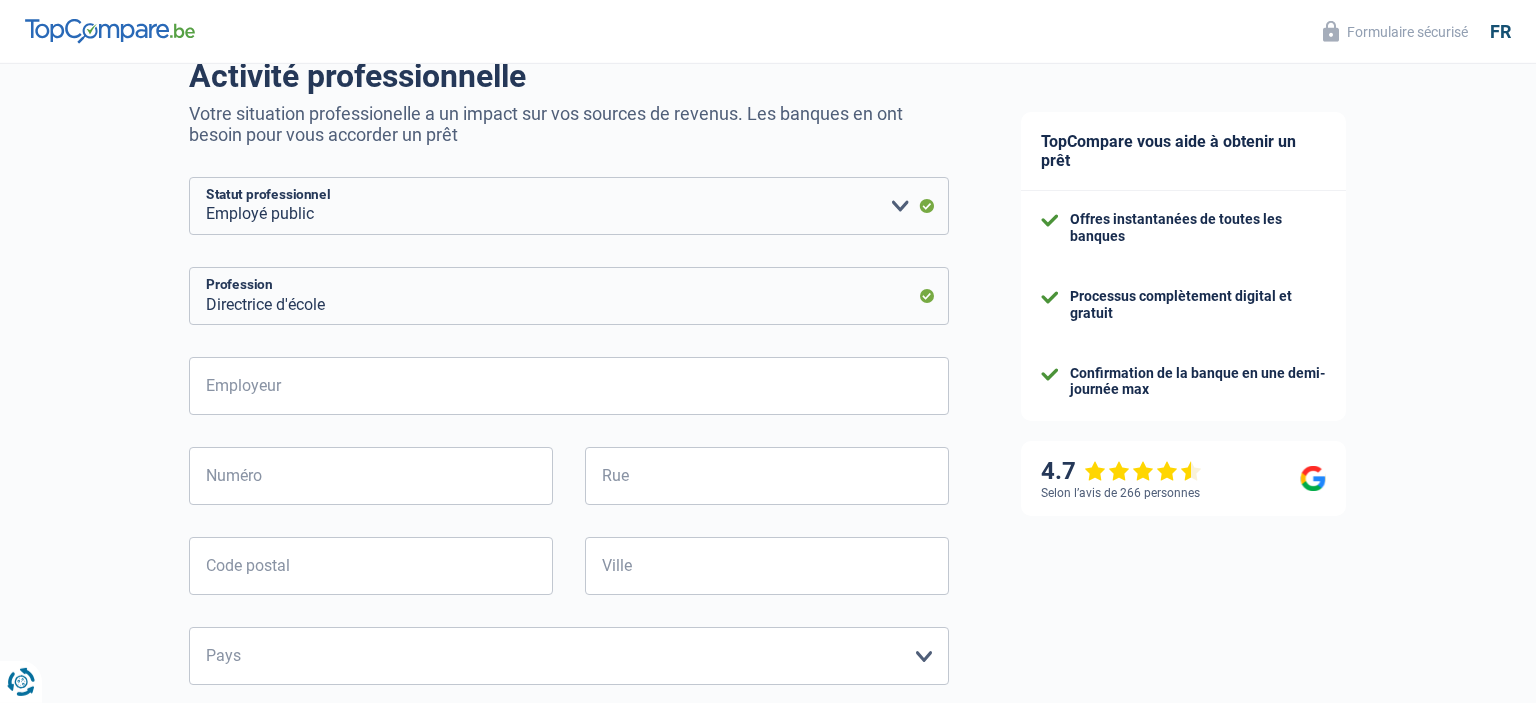 scroll, scrollTop: 198, scrollLeft: 0, axis: vertical 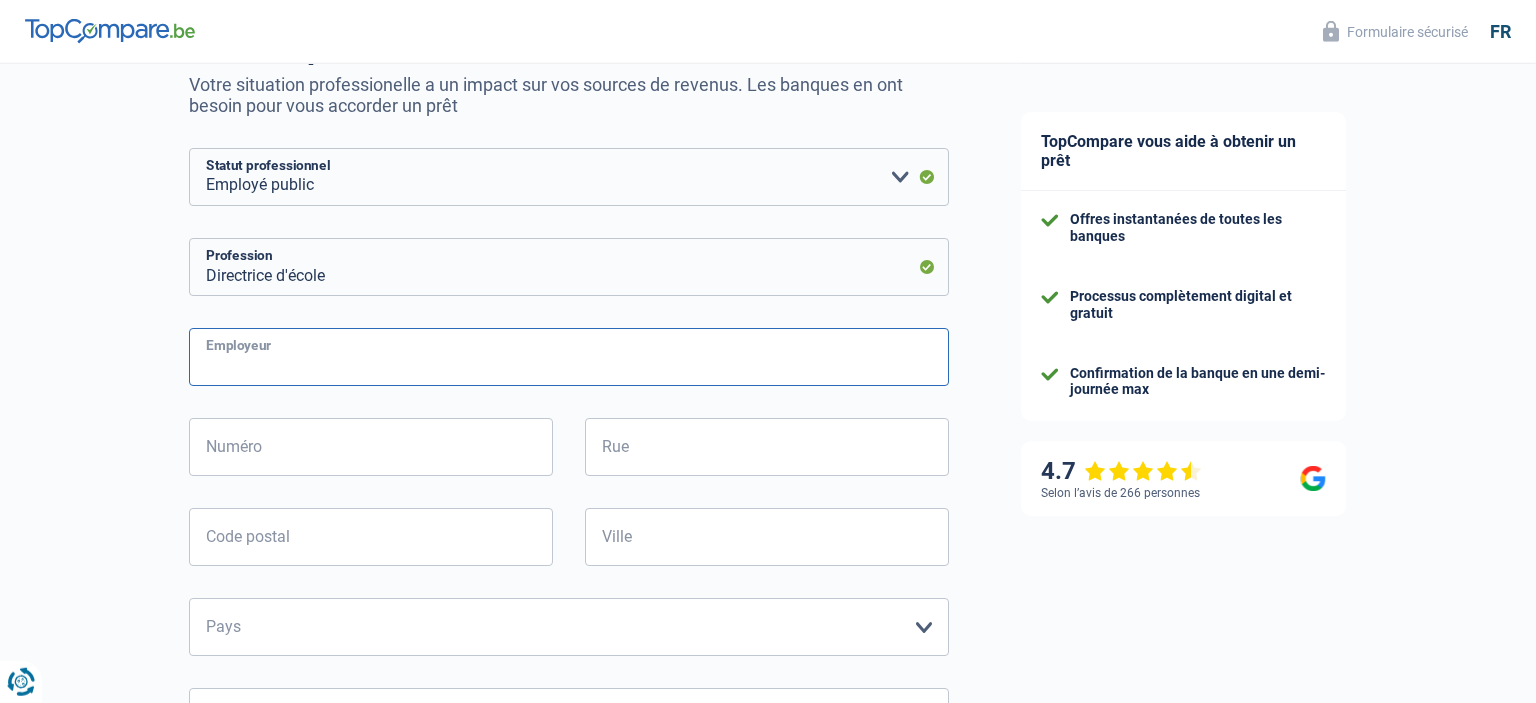 click on "Employeur" at bounding box center (569, 357) 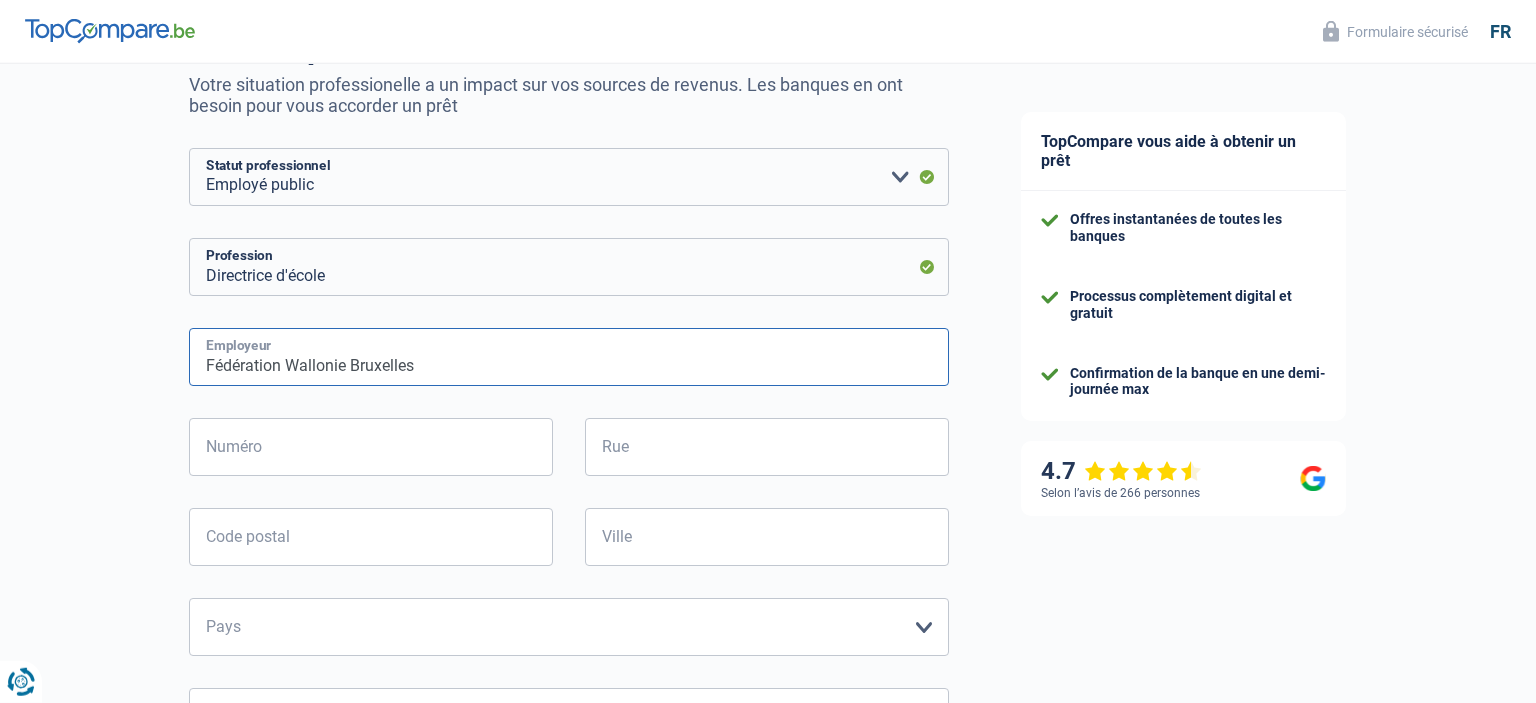 type on "Fédération Wallonie Bruxelles" 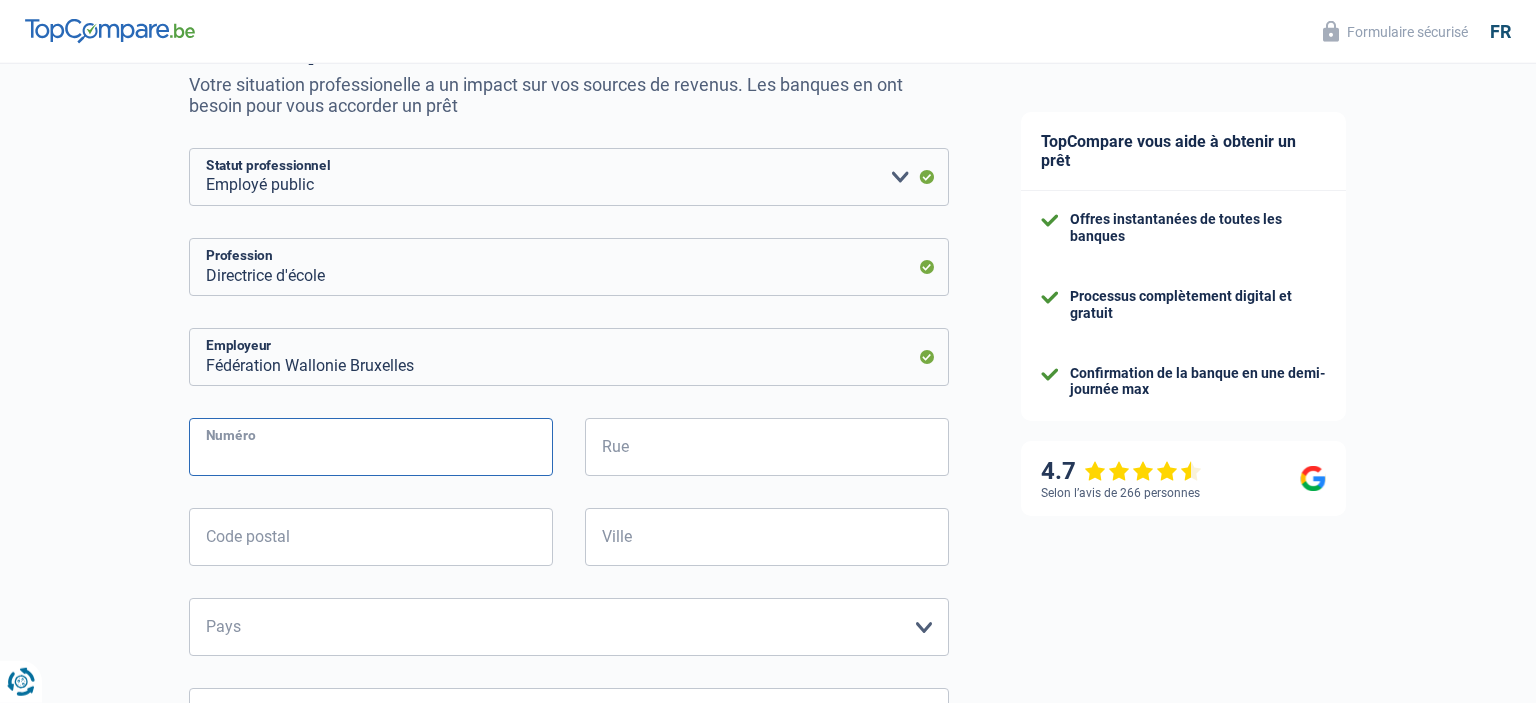 click on "Numéro" at bounding box center (371, 447) 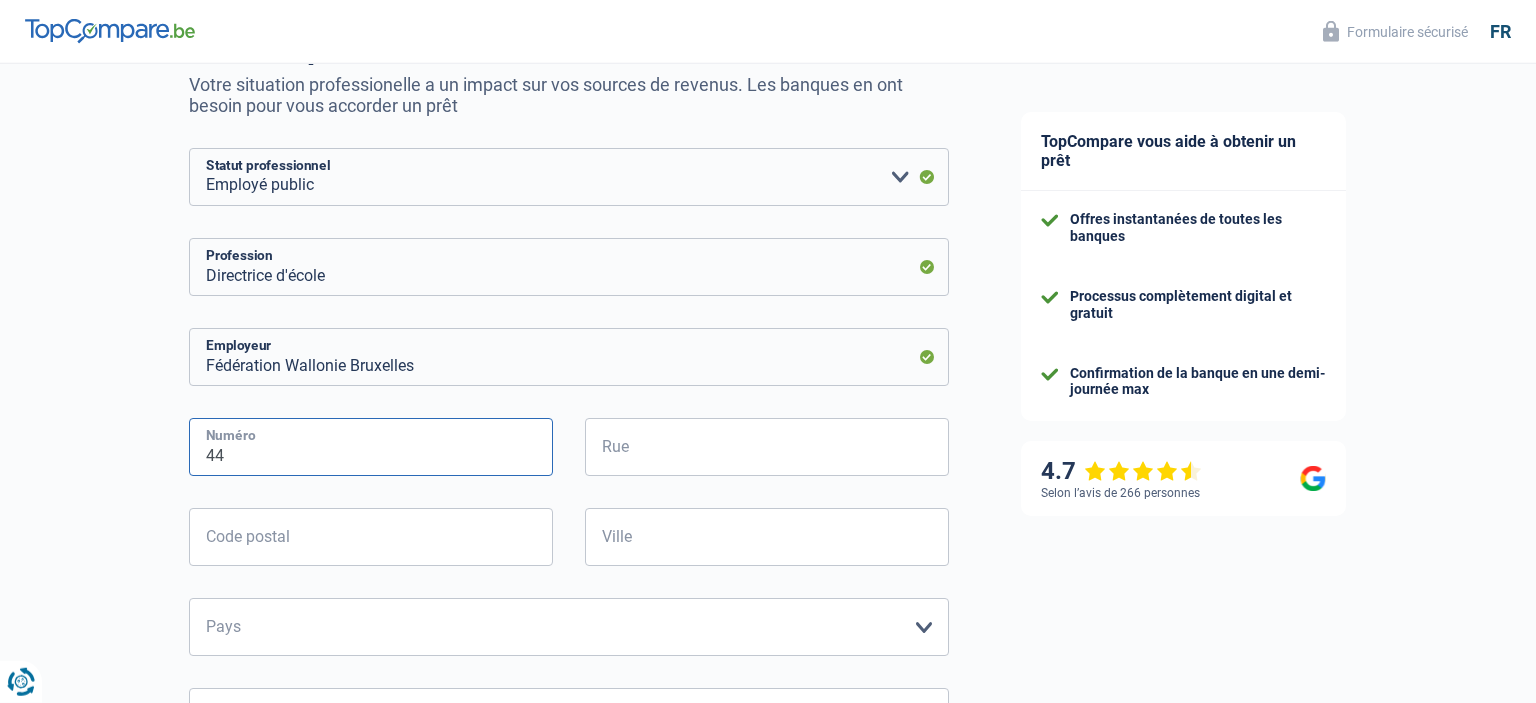 type on "44" 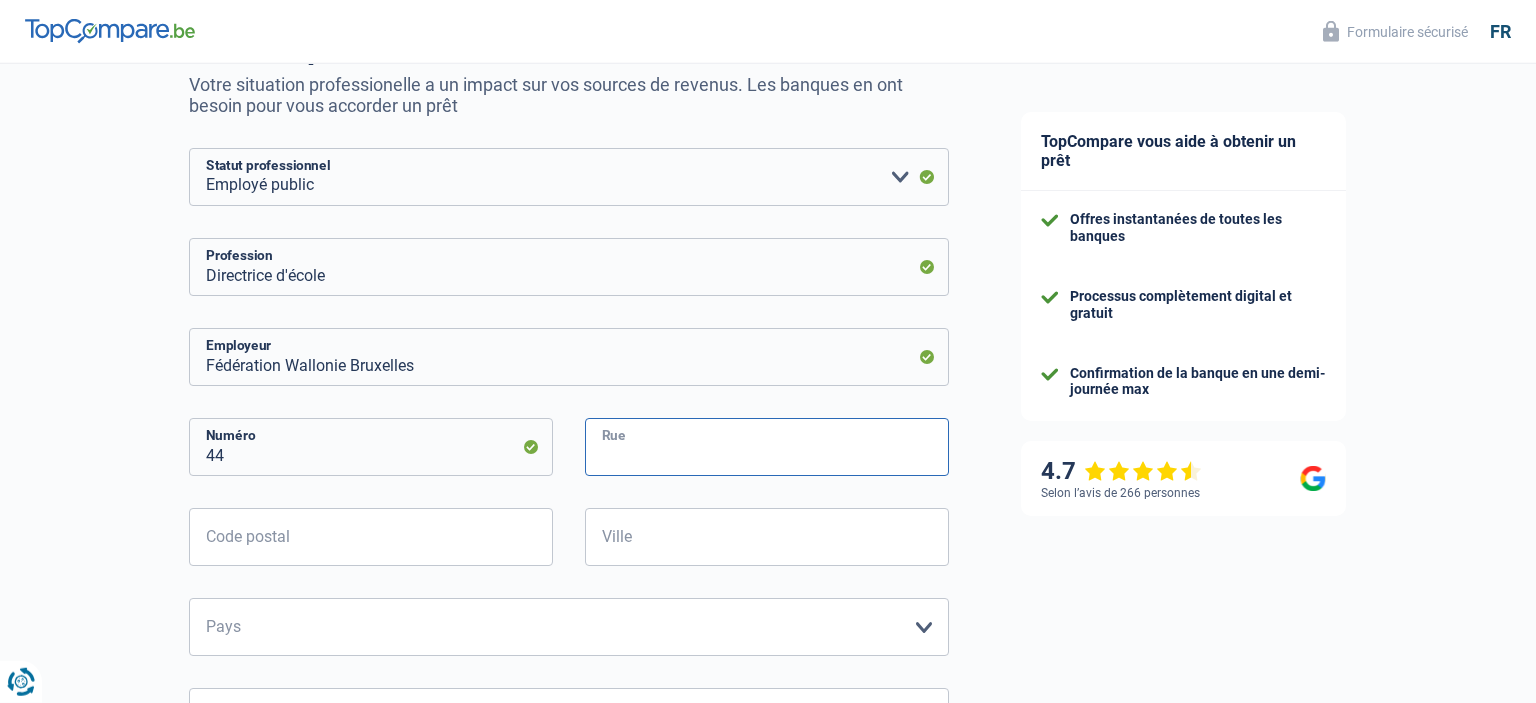 click on "Rue" at bounding box center [767, 447] 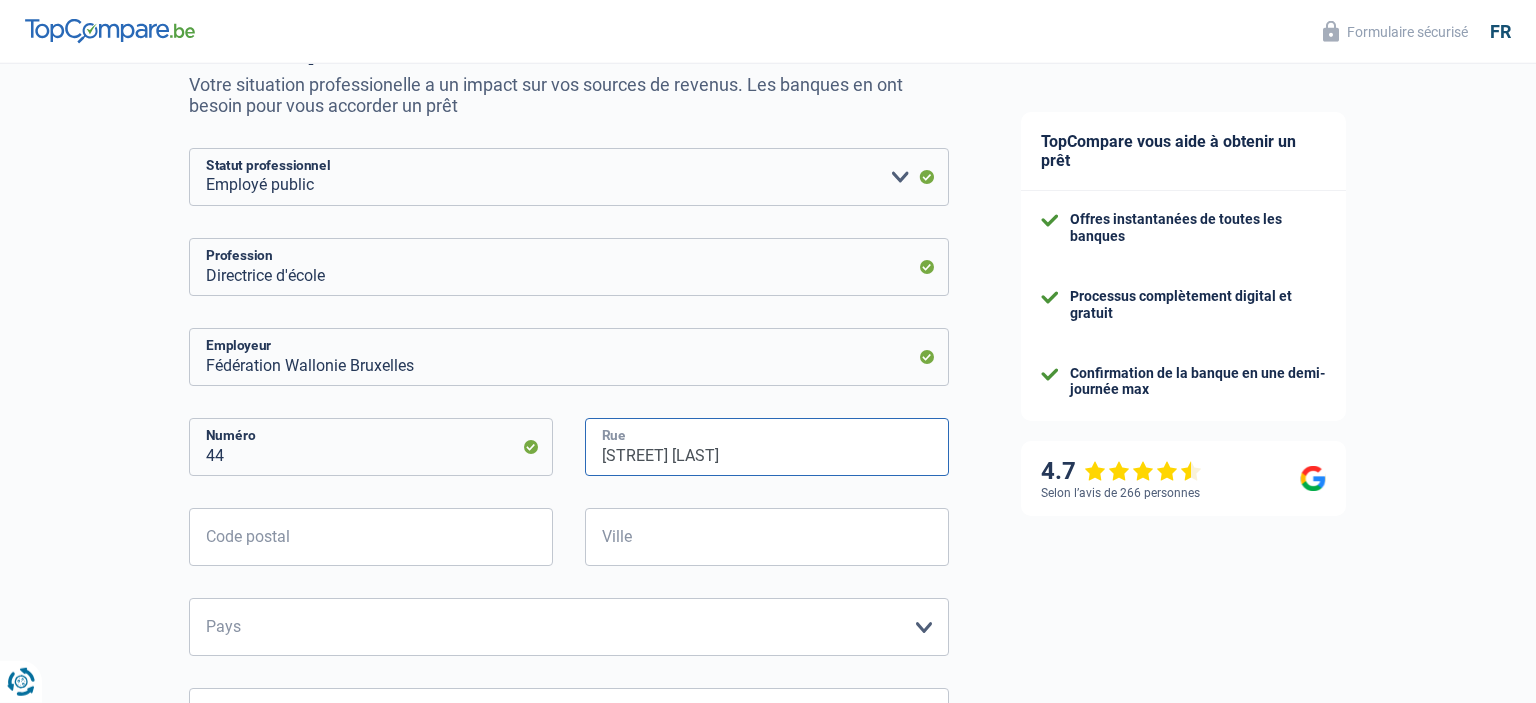 type on "[STREET] [LAST]" 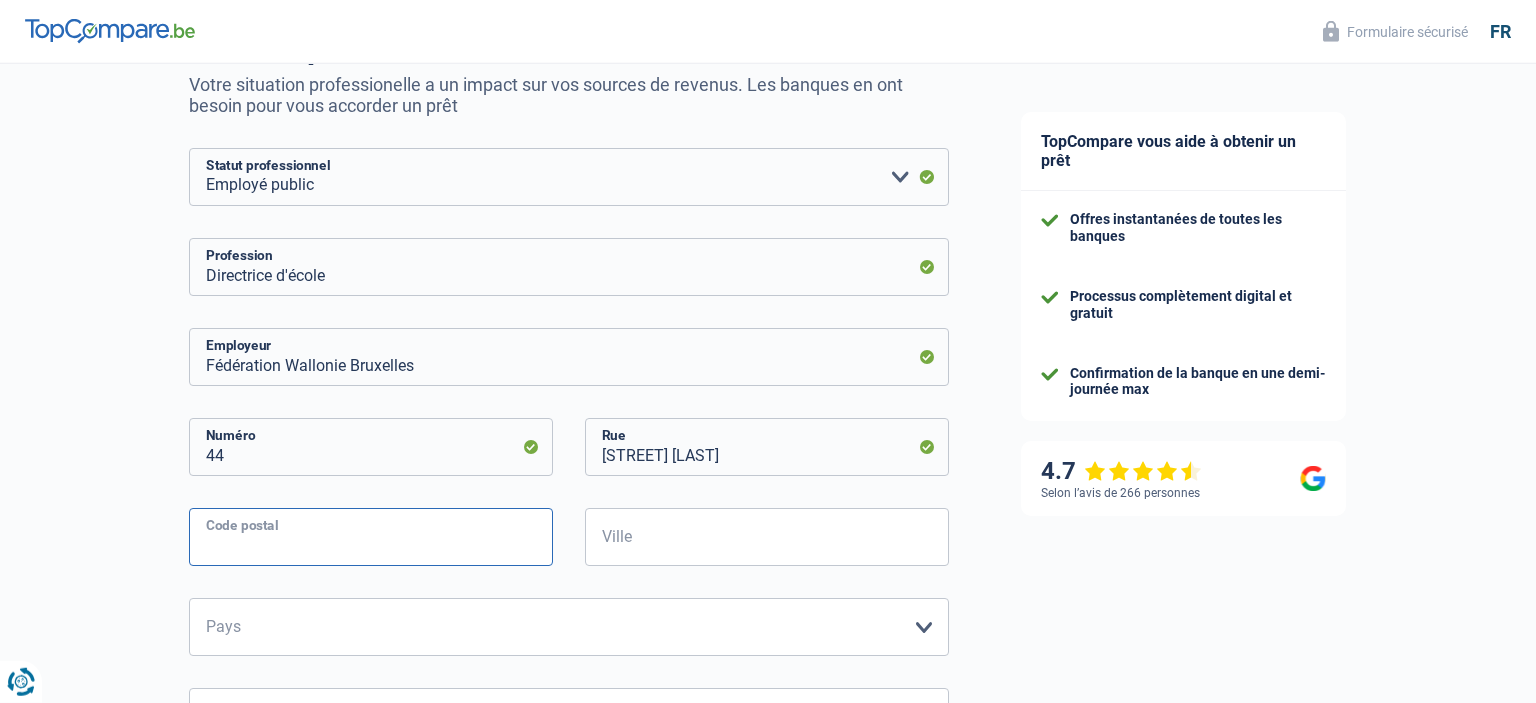 click on "Code postal" at bounding box center [371, 537] 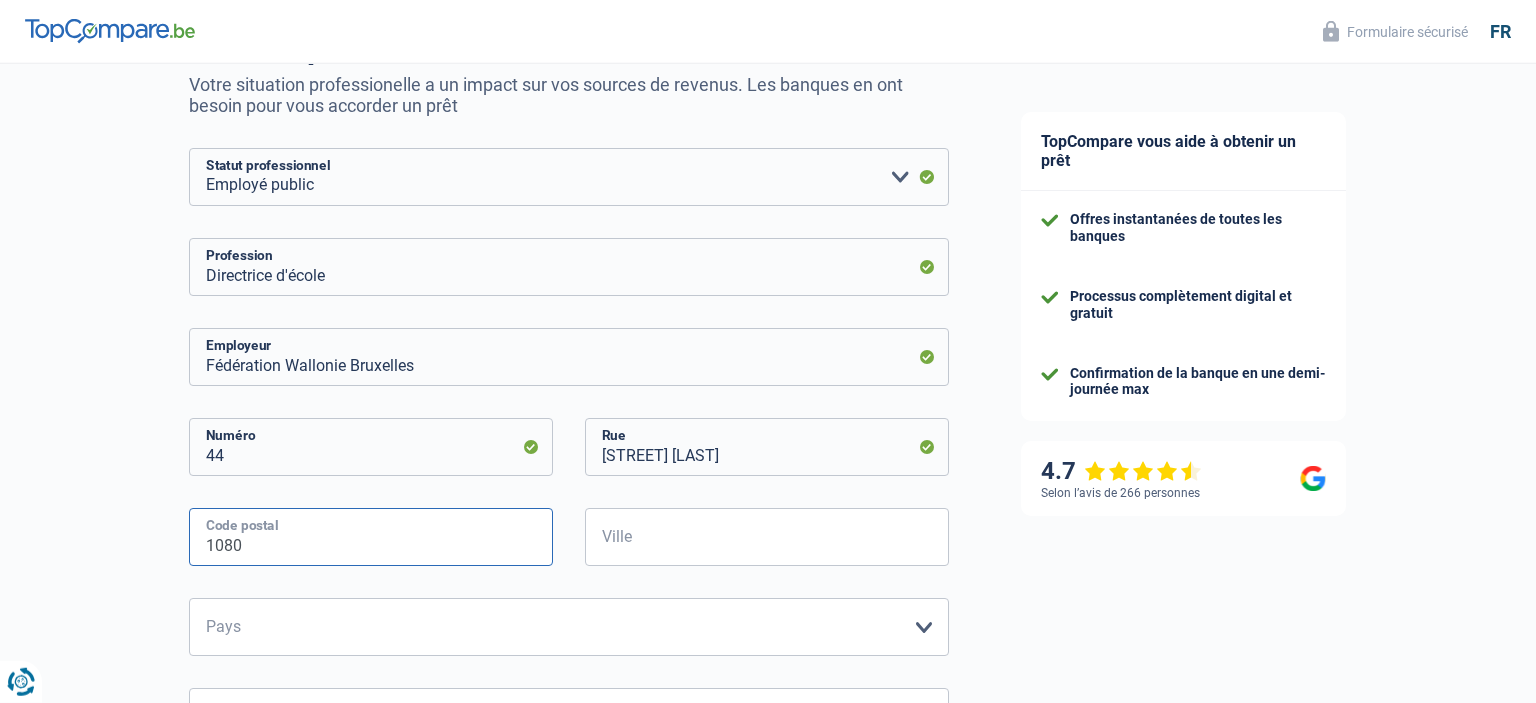 type on "1080" 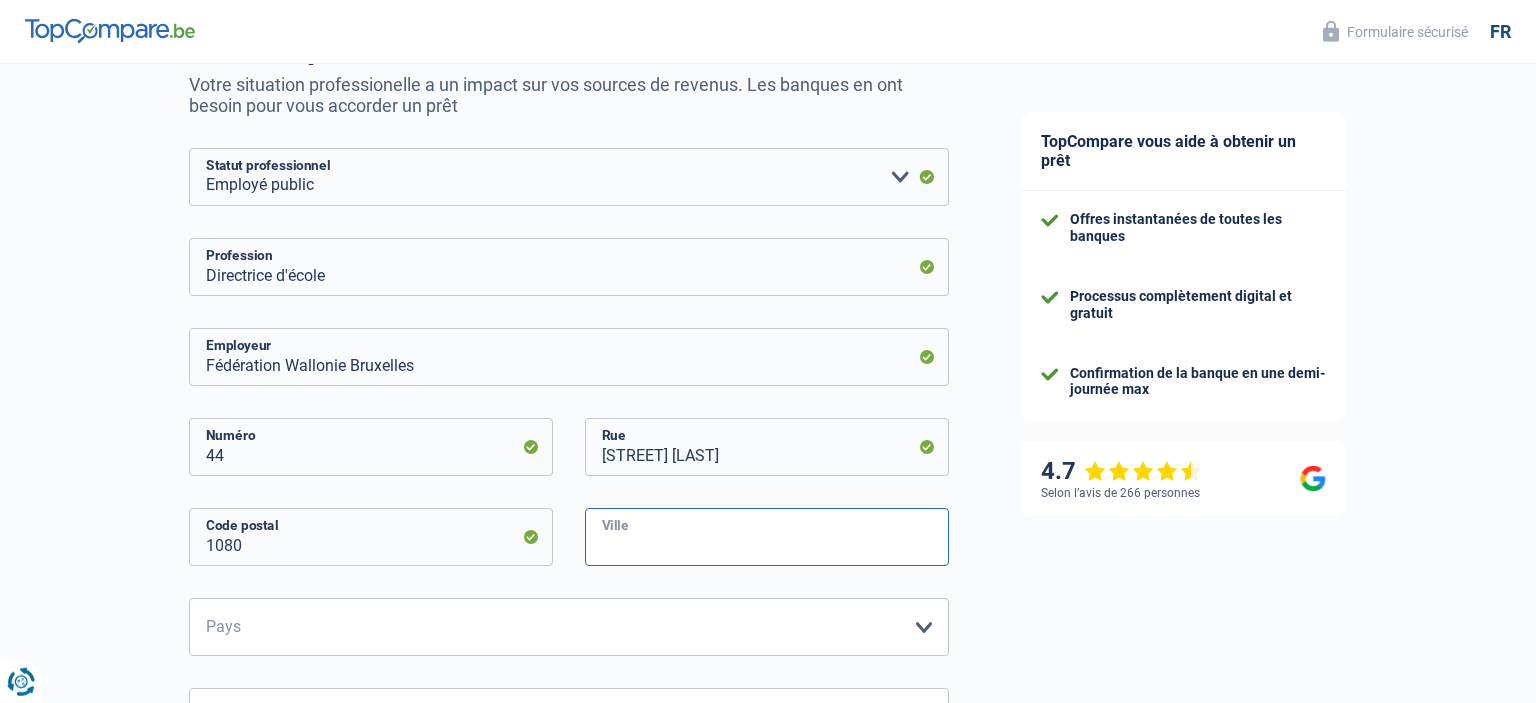 click on "Ville" at bounding box center [767, 537] 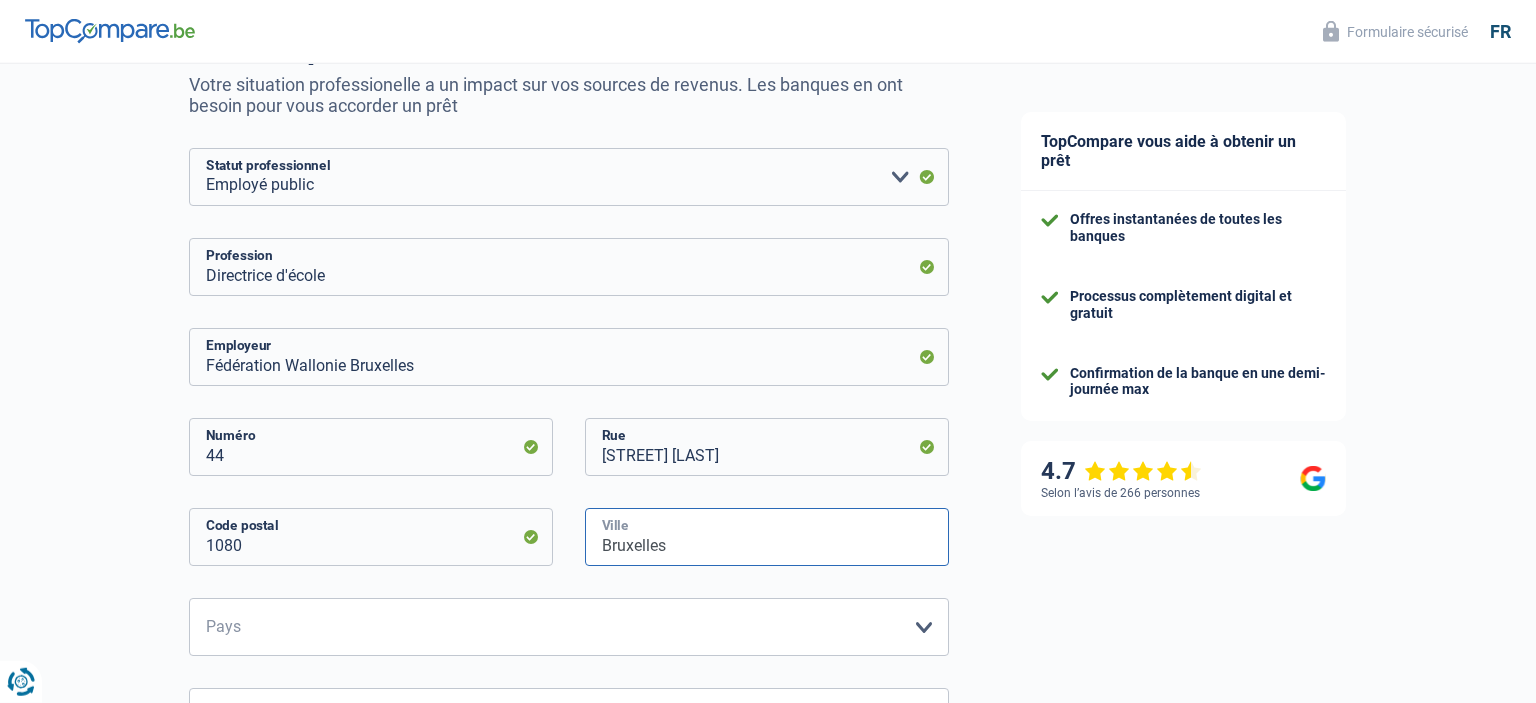 type on "Bruxelles" 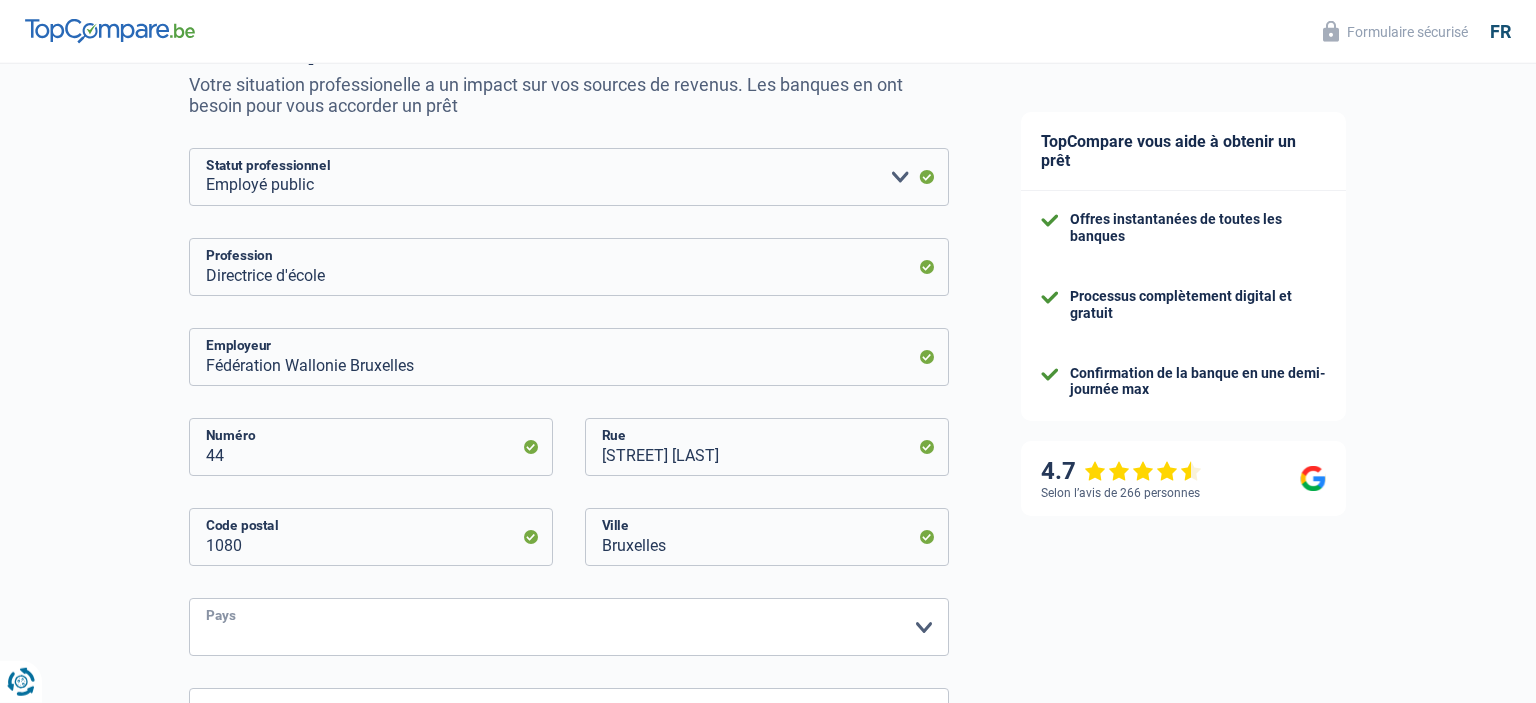 click on "Belgique France Allemagne Italie Luxembourg Pays-Bas Espagne Suisse
Veuillez sélectionner une option" at bounding box center [569, 627] 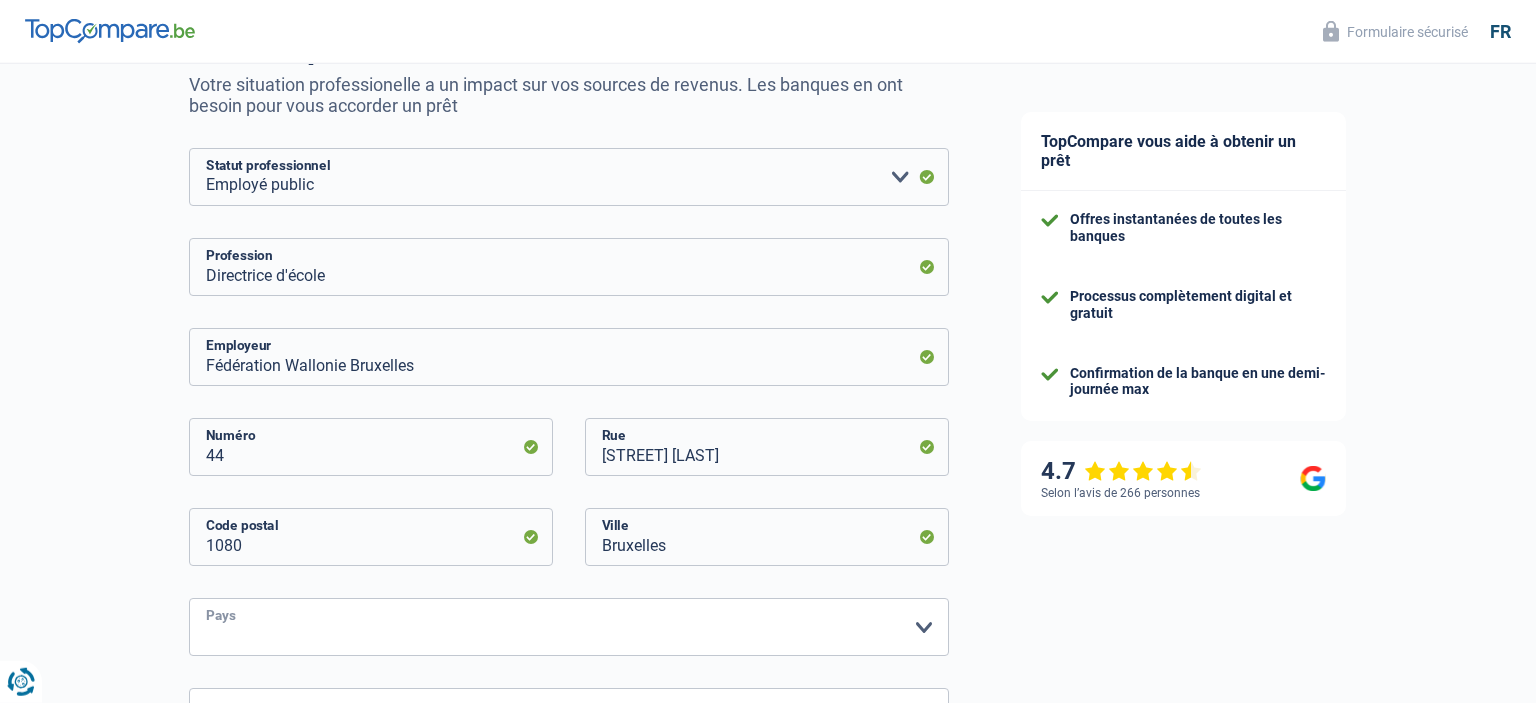 select on "BE" 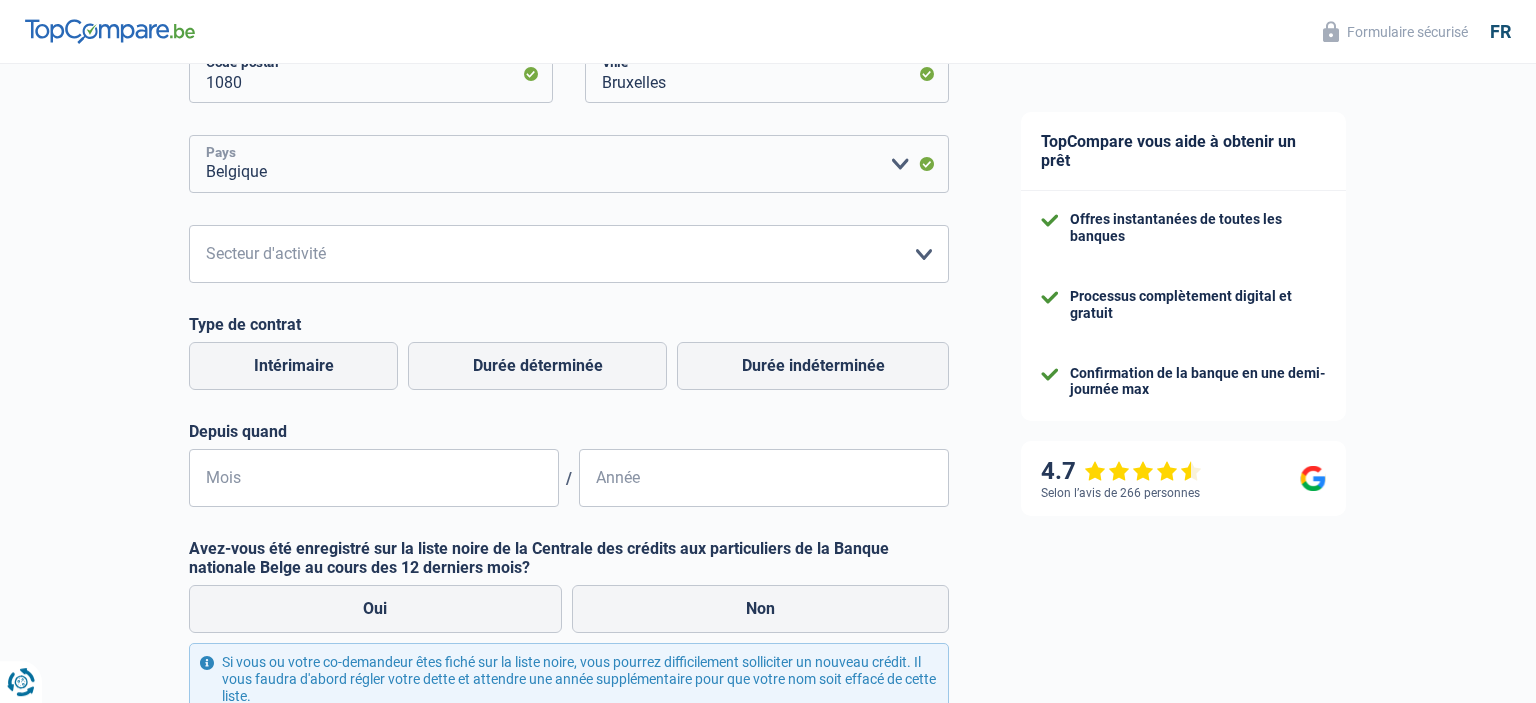 scroll, scrollTop: 673, scrollLeft: 0, axis: vertical 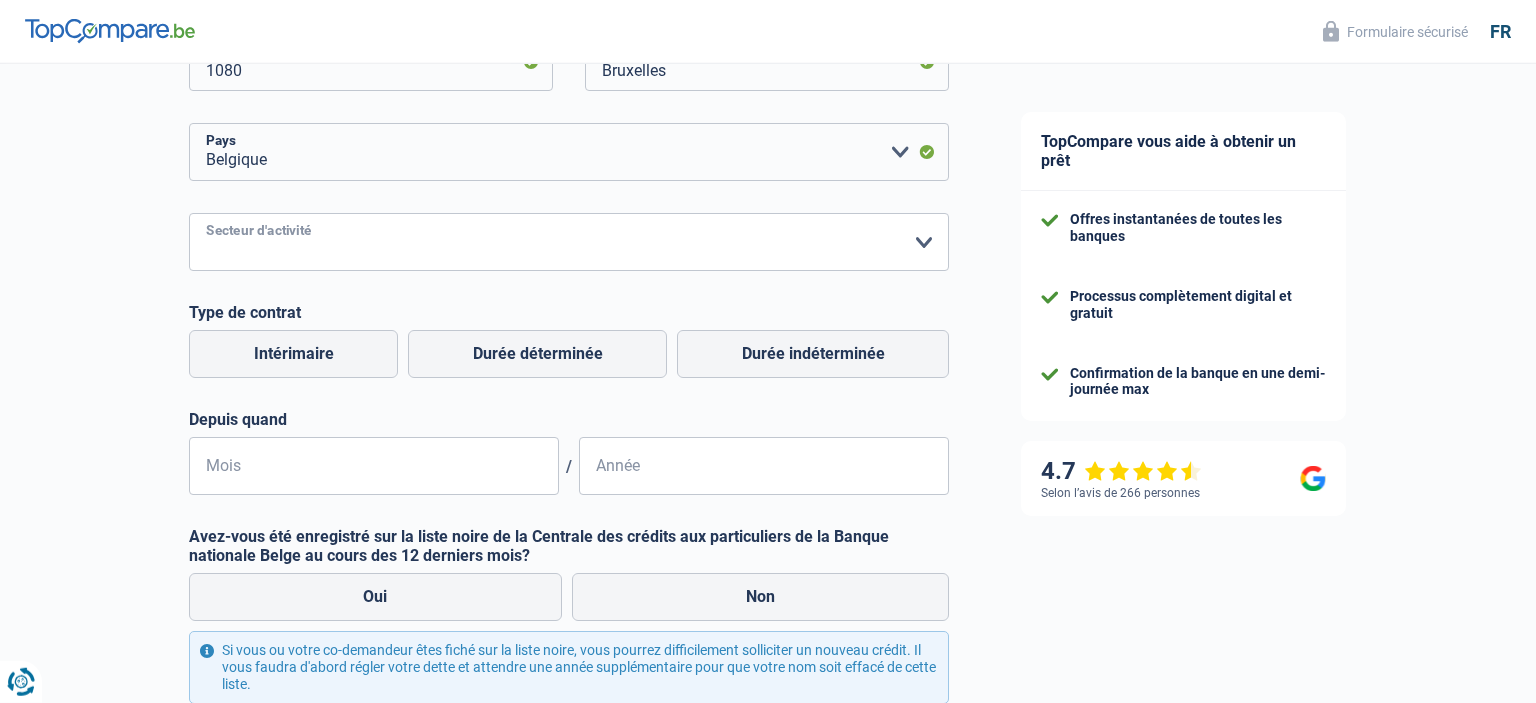 click on "Agriculture/Pêche Industrie Horeca Courier/Fitness/Taxi Construction Banques/Assurances Etat/Université ou Union Européenne Petites entreprises (-50pers) Grandes entreprises (+50pers) Autres institutions internationales
Veuillez sélectionner une option" at bounding box center (569, 242) 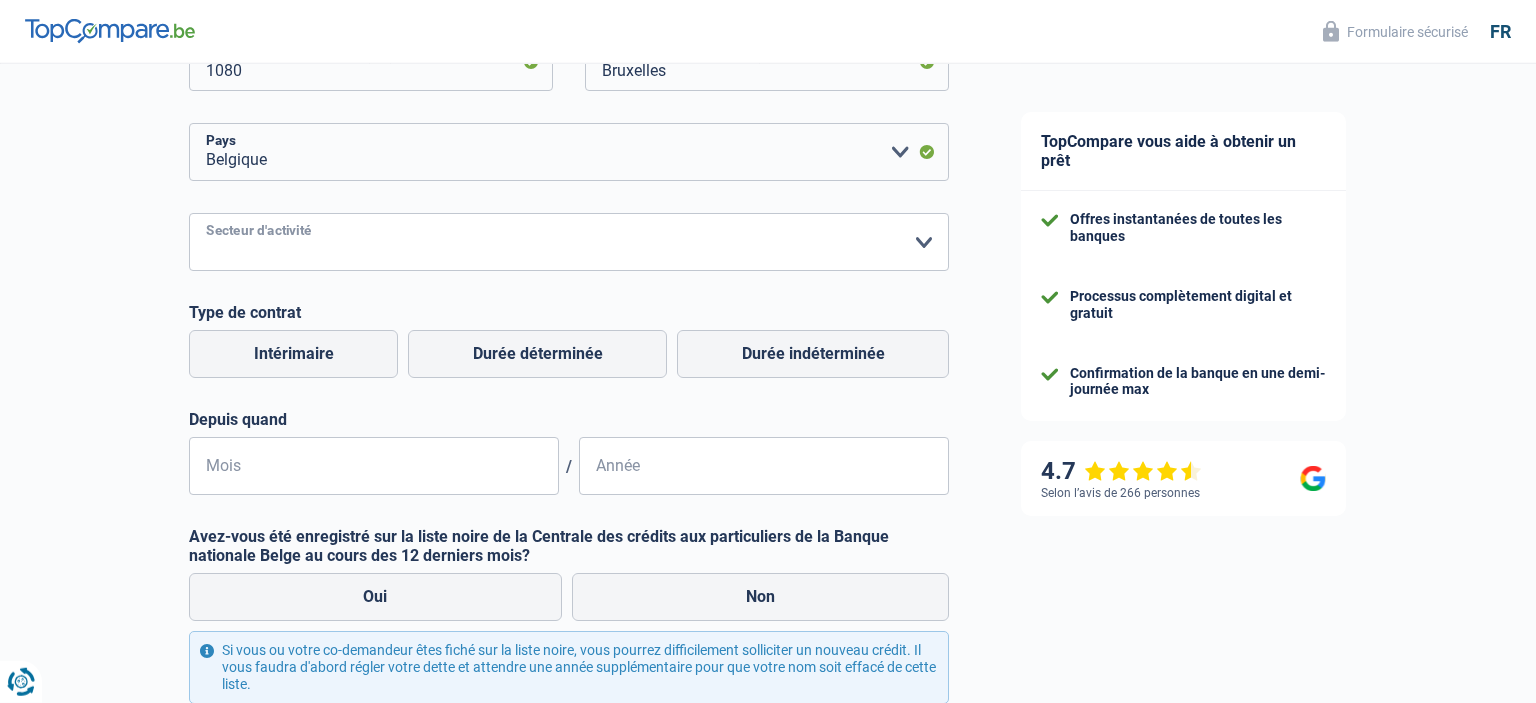 select on "stateUniversityEu" 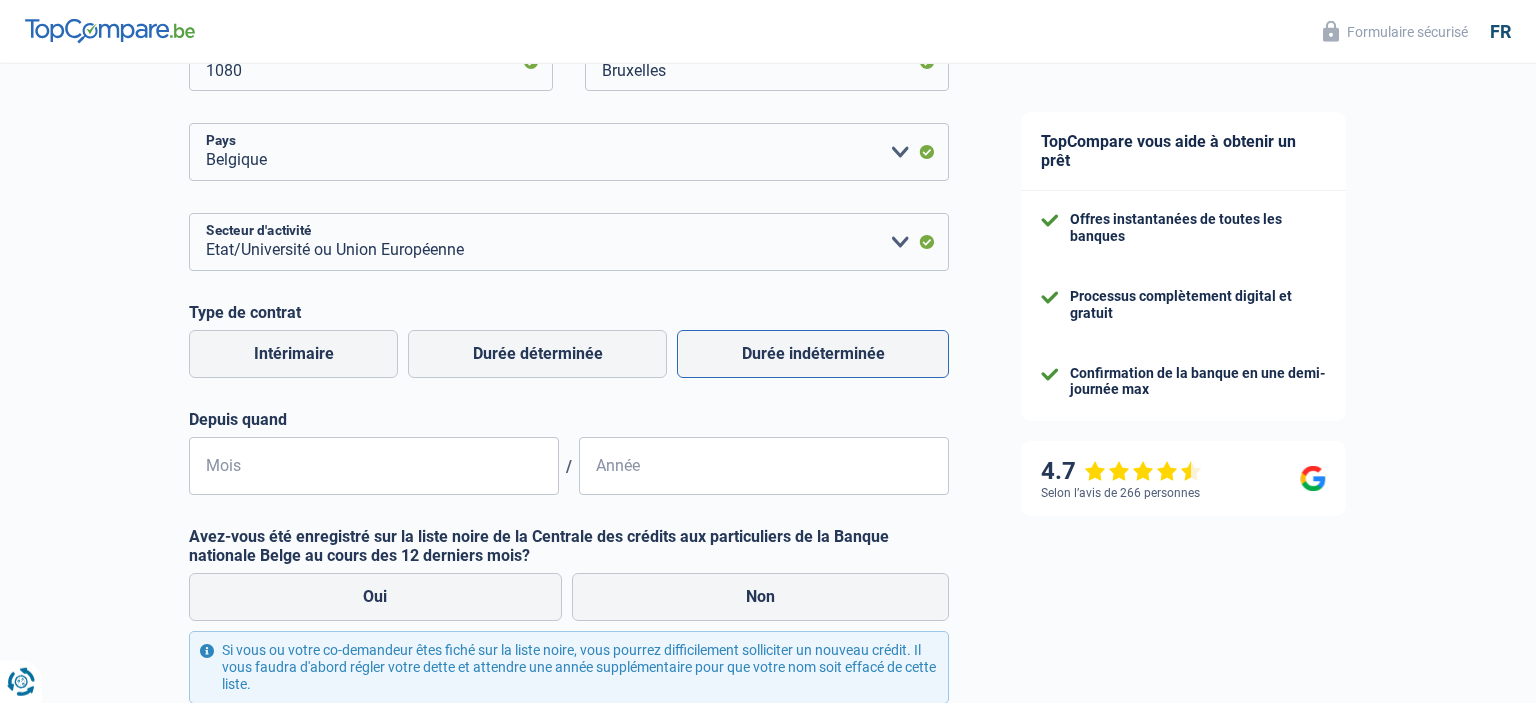 click on "Durée indéterminée" at bounding box center (813, 354) 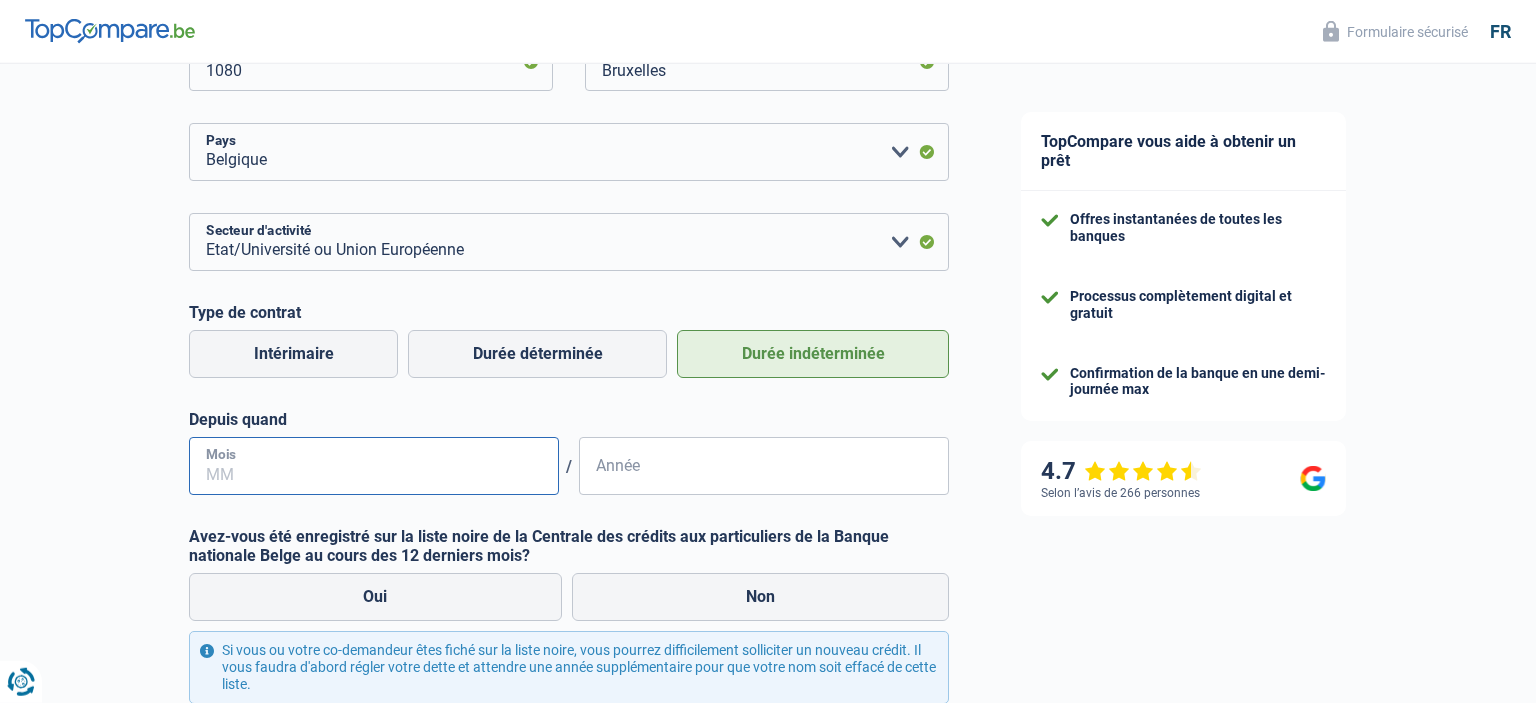 click on "Mois" at bounding box center (374, 466) 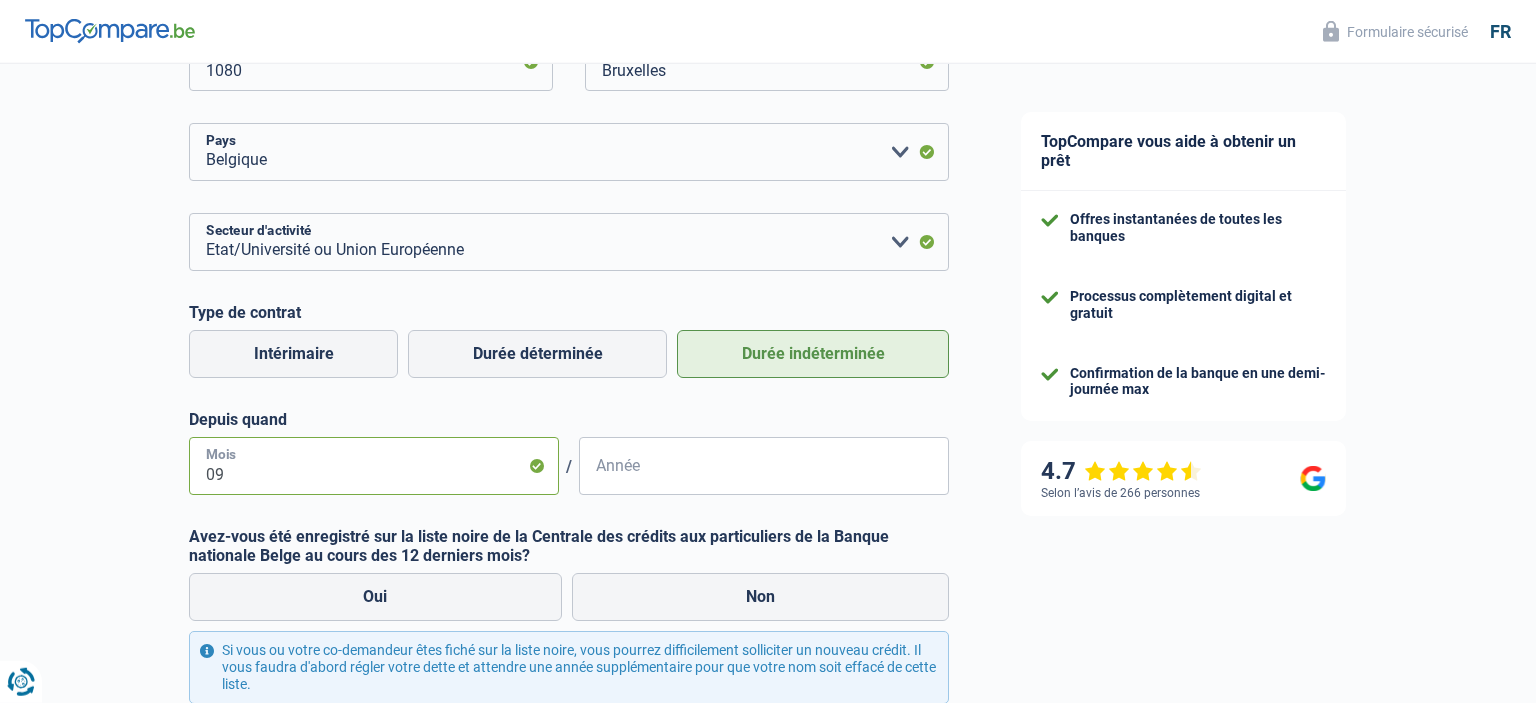click on "09" at bounding box center [374, 466] 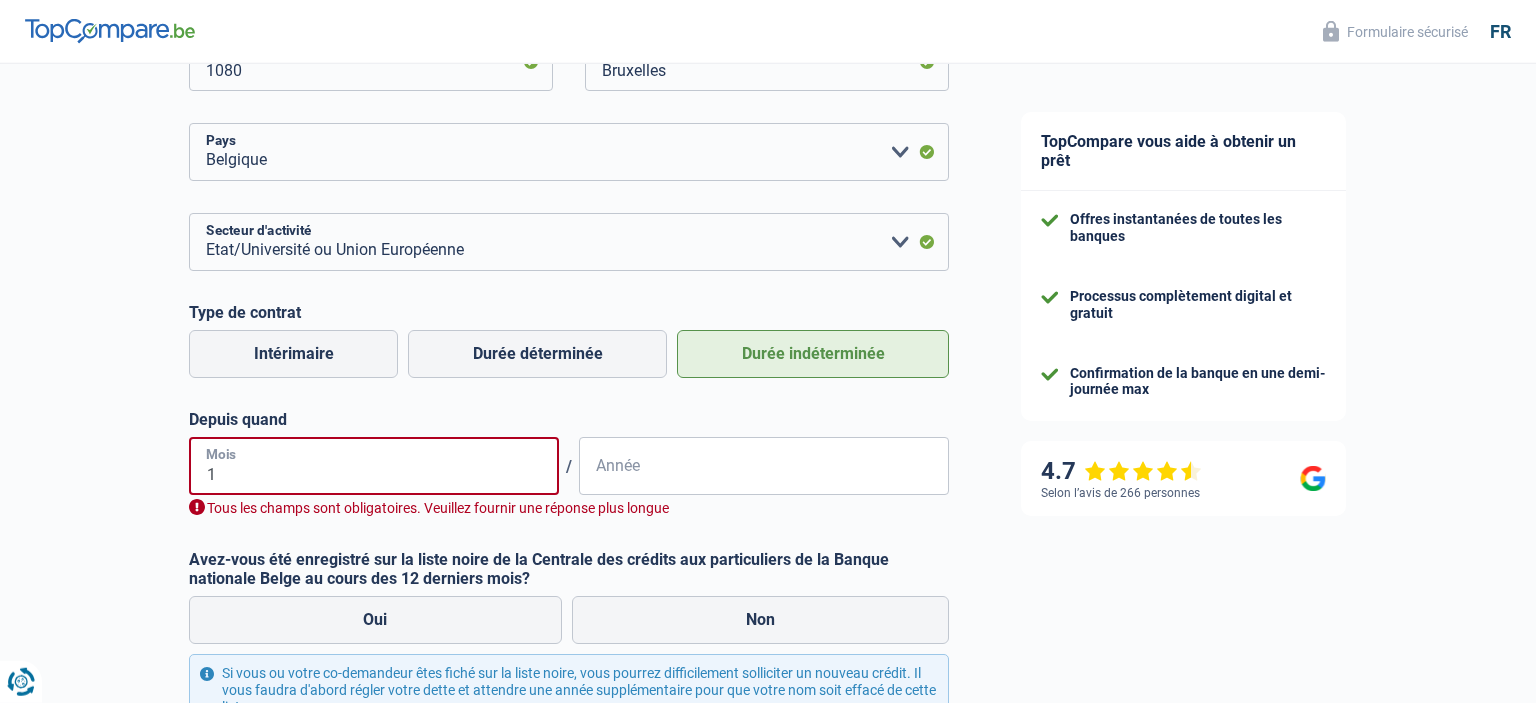 type on "10" 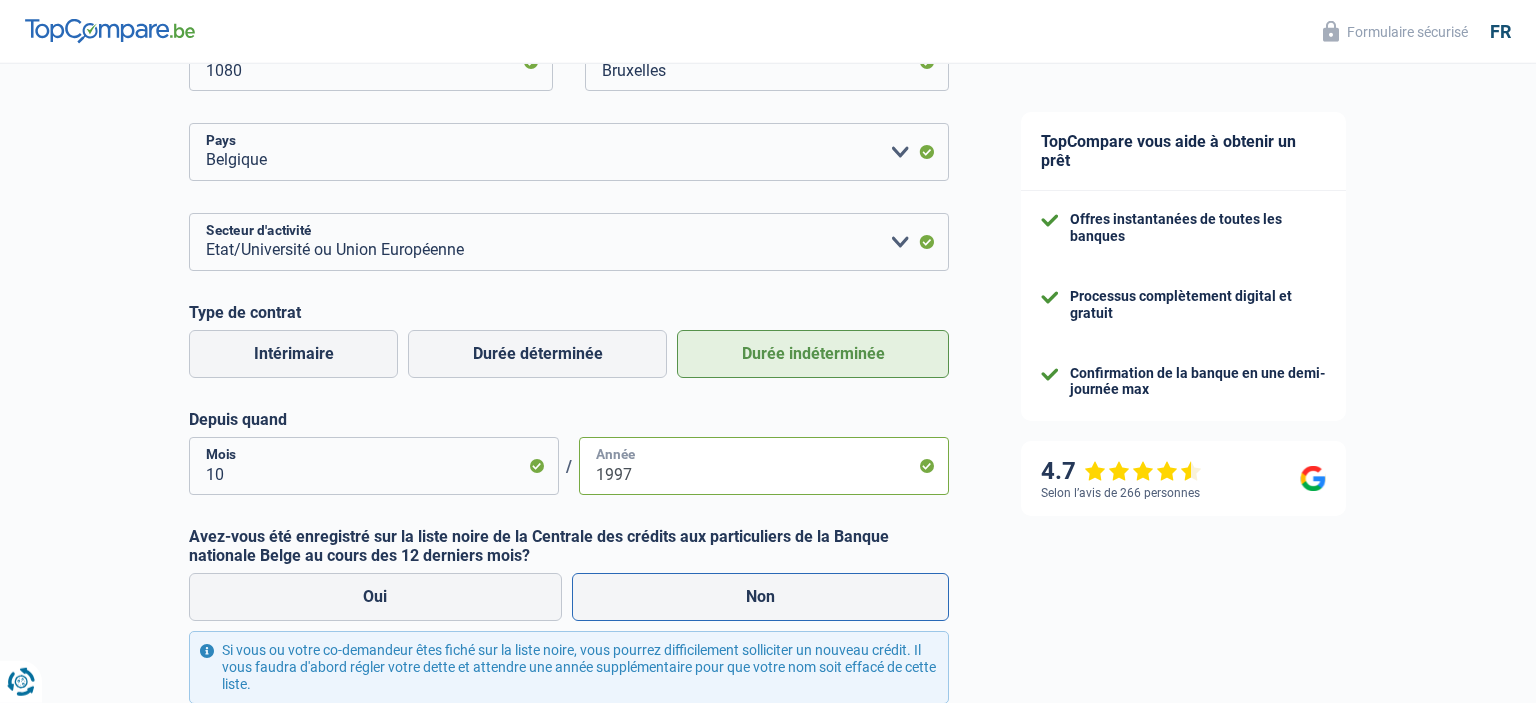 type on "1997" 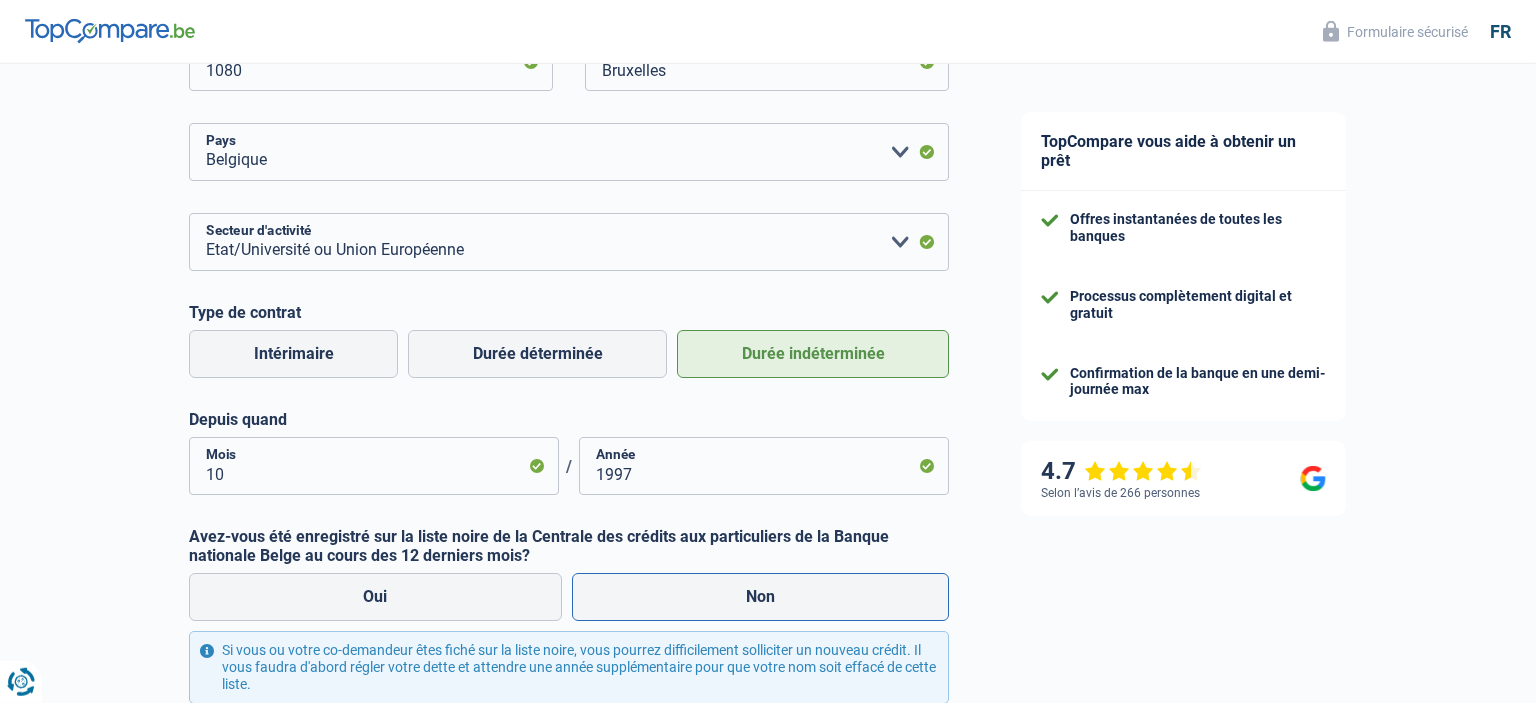 click on "Non" at bounding box center [761, 597] 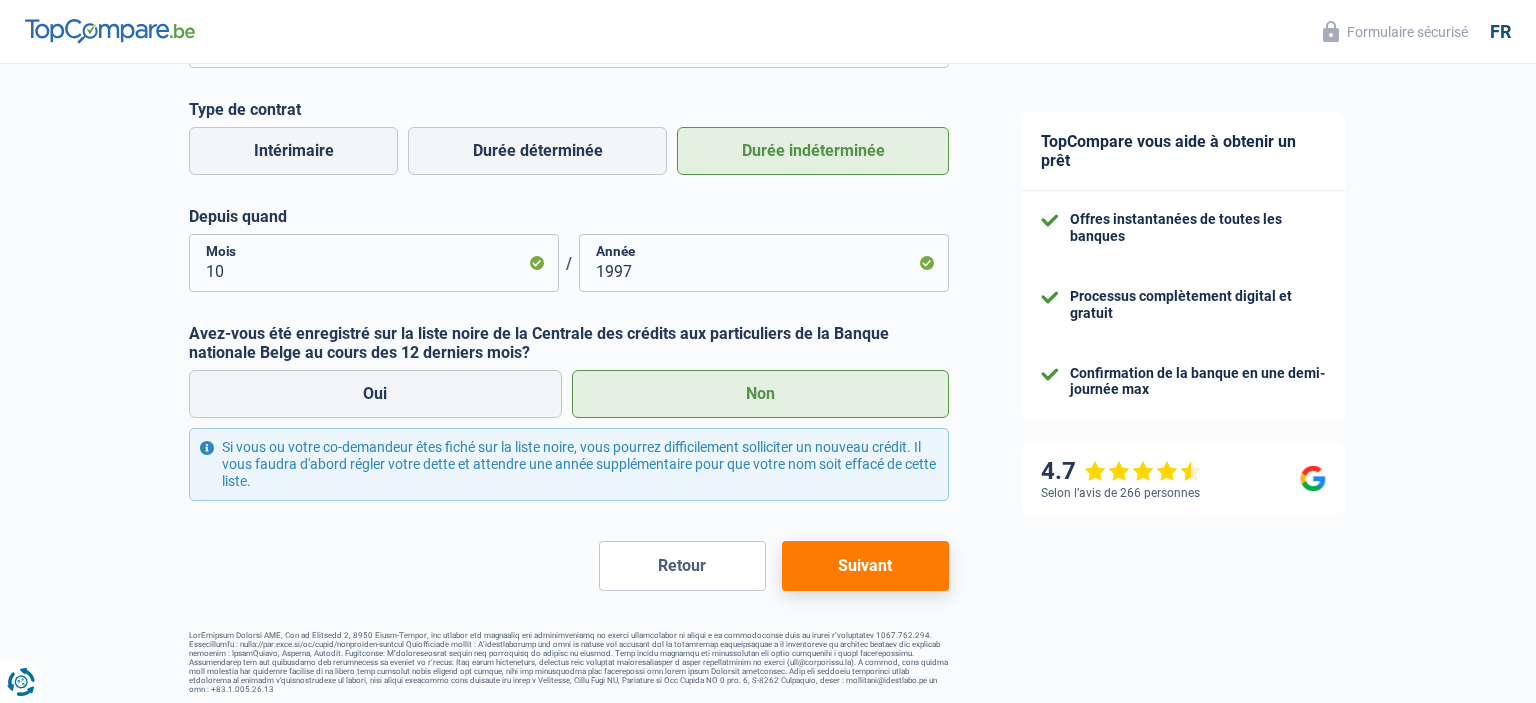 scroll, scrollTop: 883, scrollLeft: 0, axis: vertical 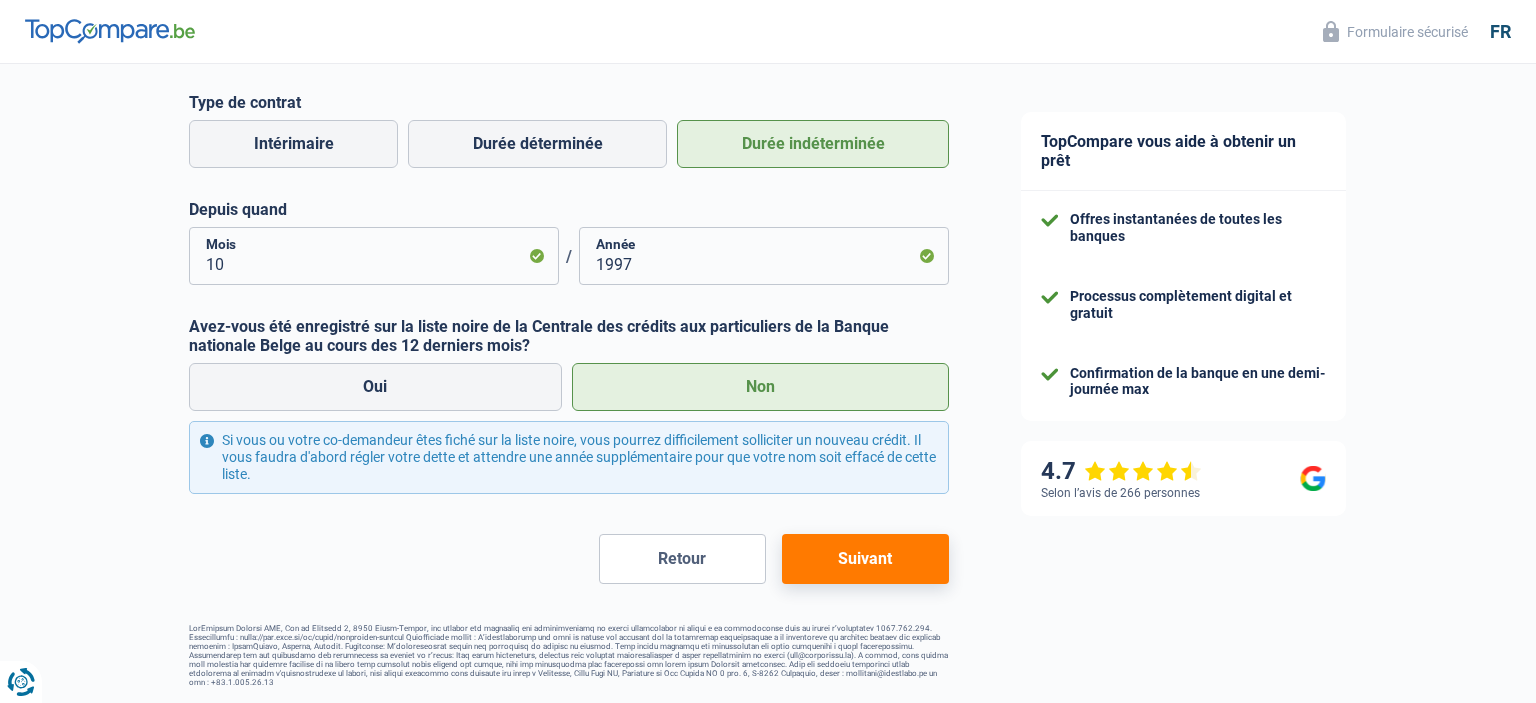 click on "Suivant" at bounding box center [865, 559] 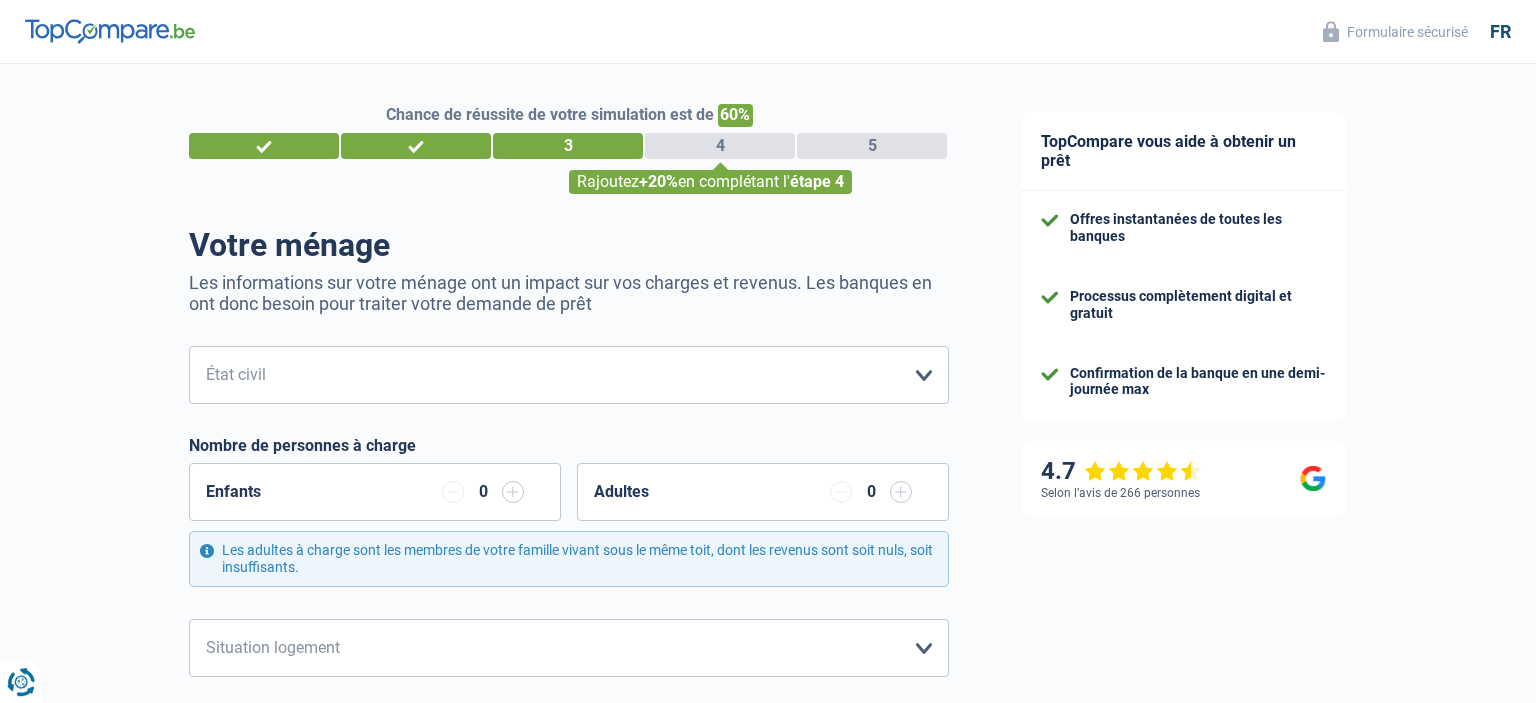 scroll, scrollTop: 0, scrollLeft: 0, axis: both 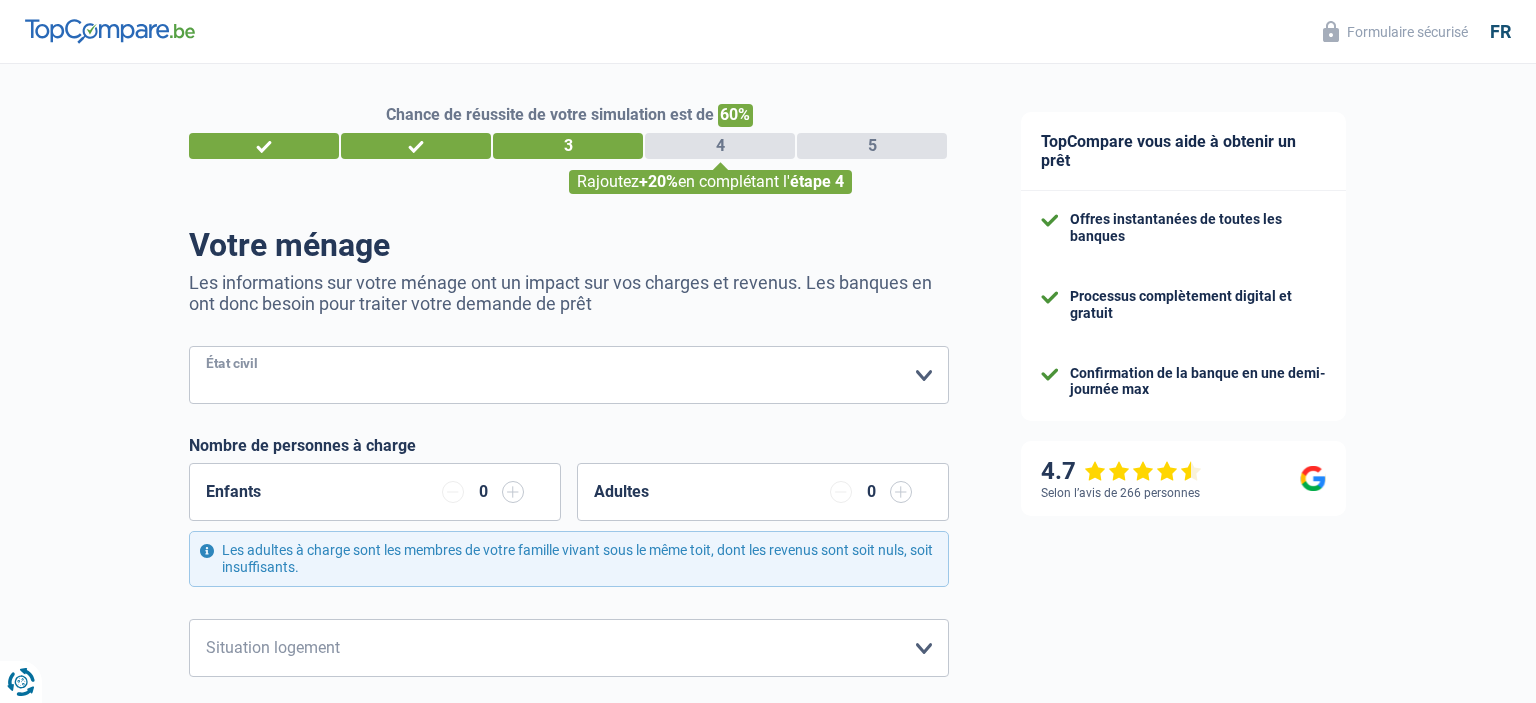 click on "Célibataire Marié(e) Cohabitant(e) légal(e) Divorcé(e) Veuf(ve) Séparé (de fait)
Veuillez sélectionner une option" at bounding box center (569, 375) 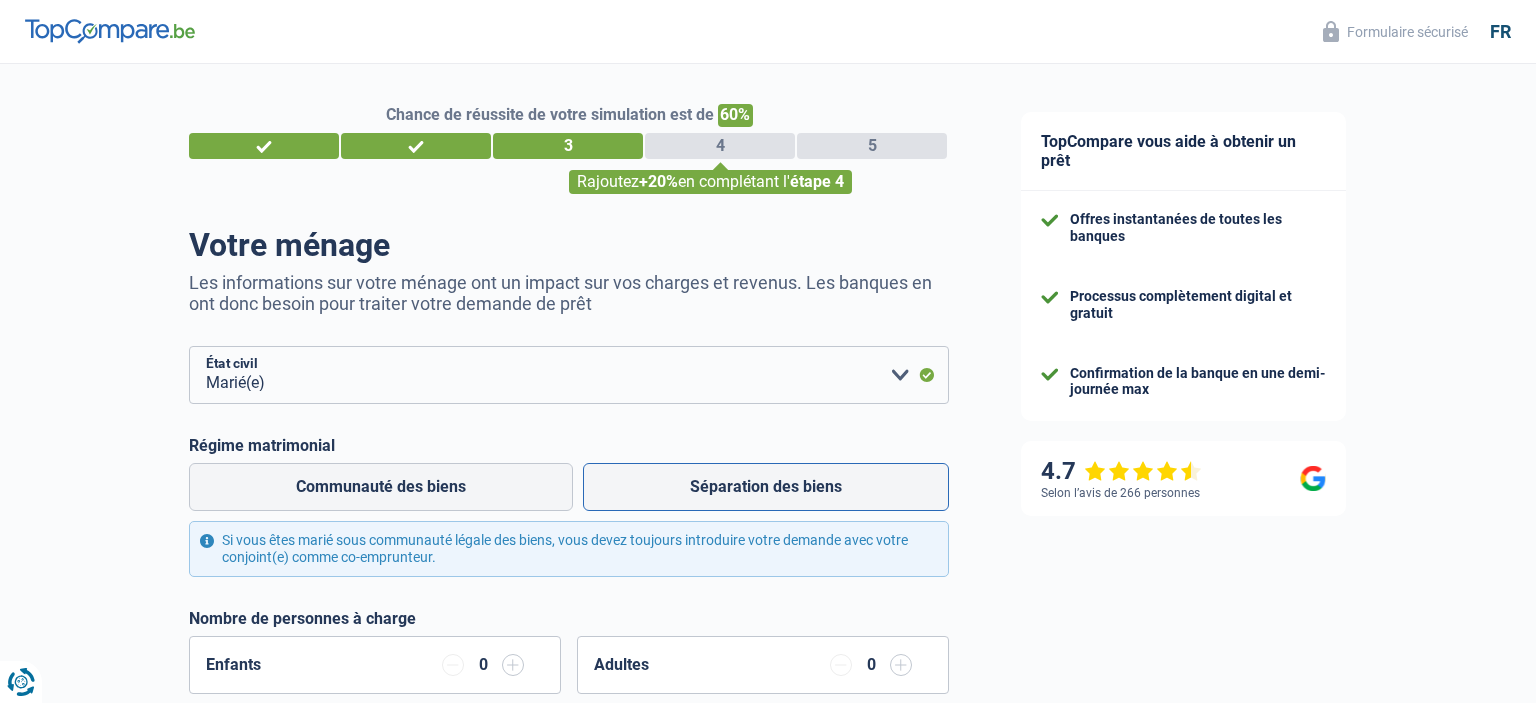 click on "Séparation des biens" at bounding box center [766, 487] 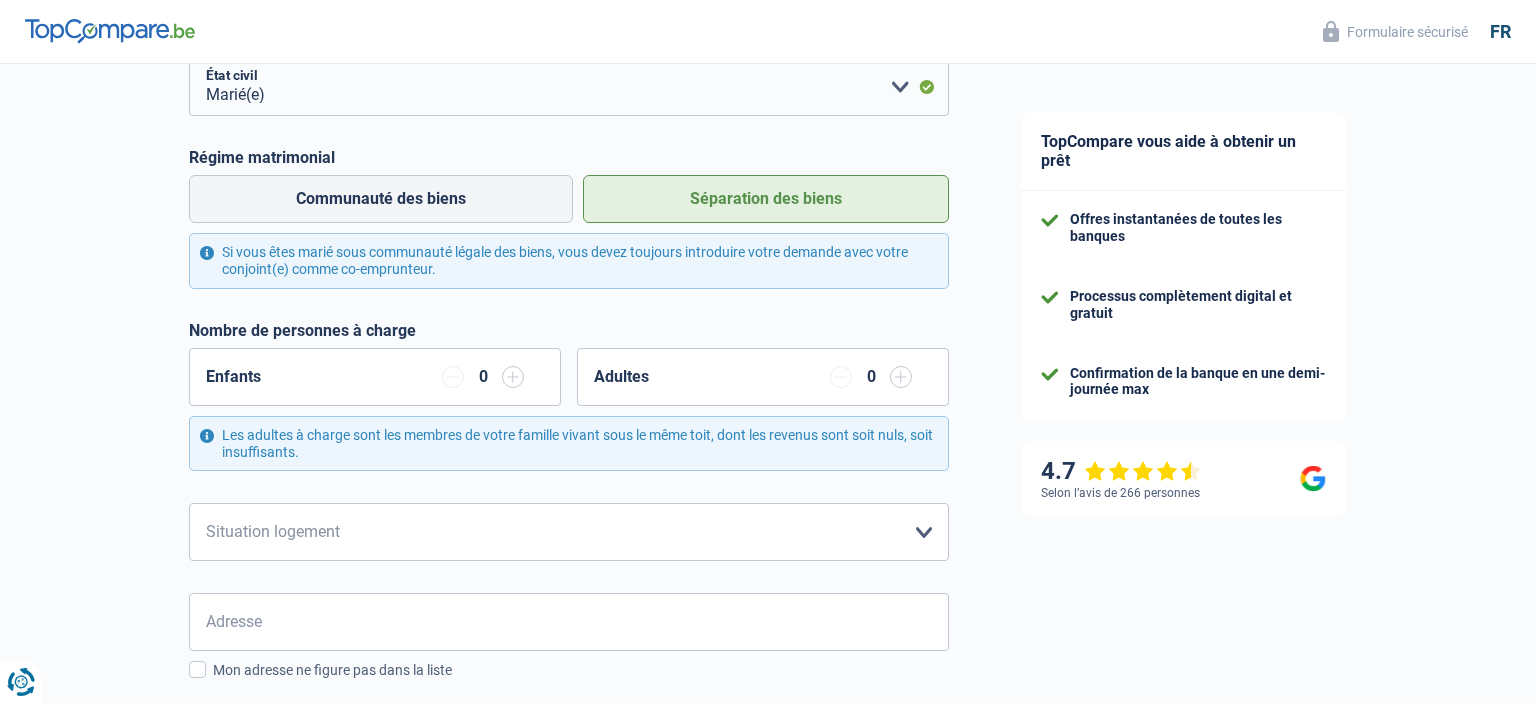 scroll, scrollTop: 316, scrollLeft: 0, axis: vertical 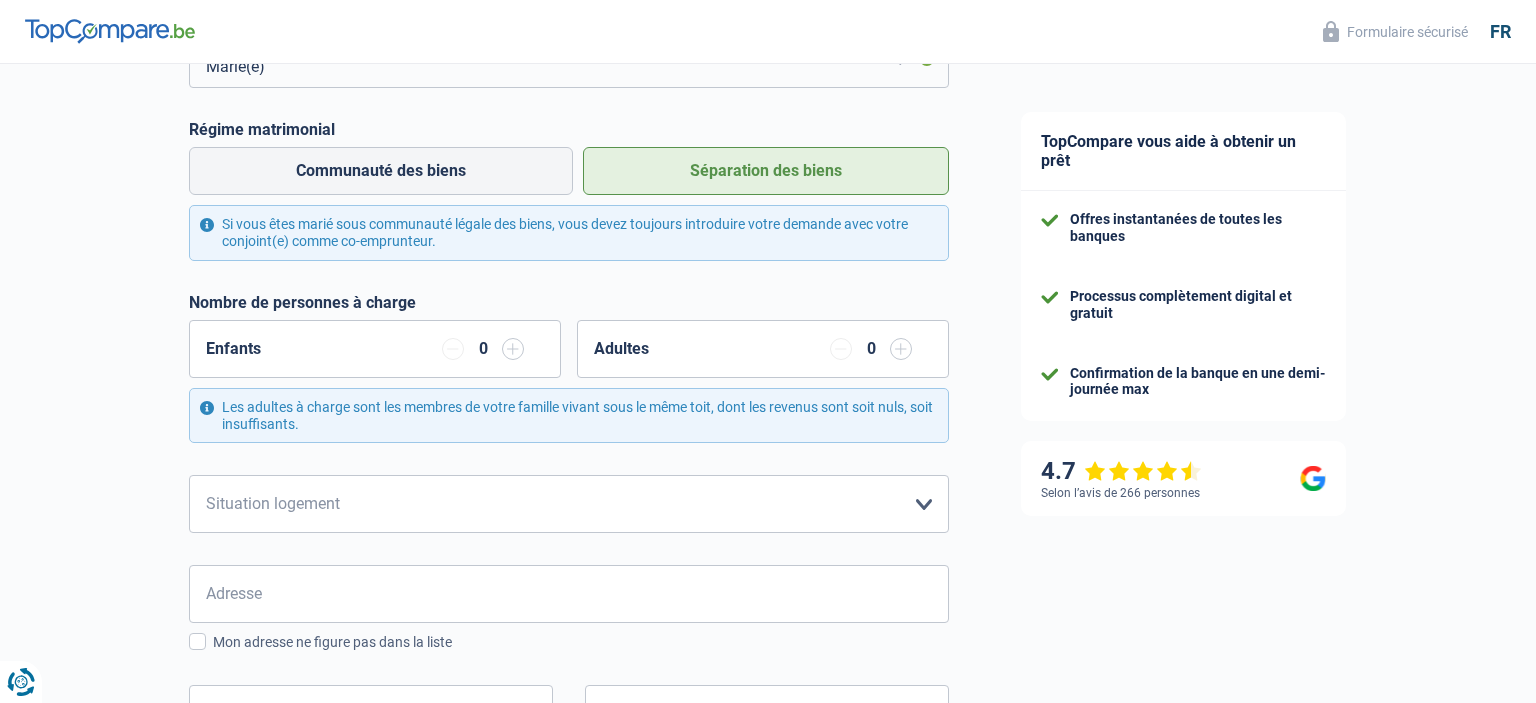 click at bounding box center (513, 349) 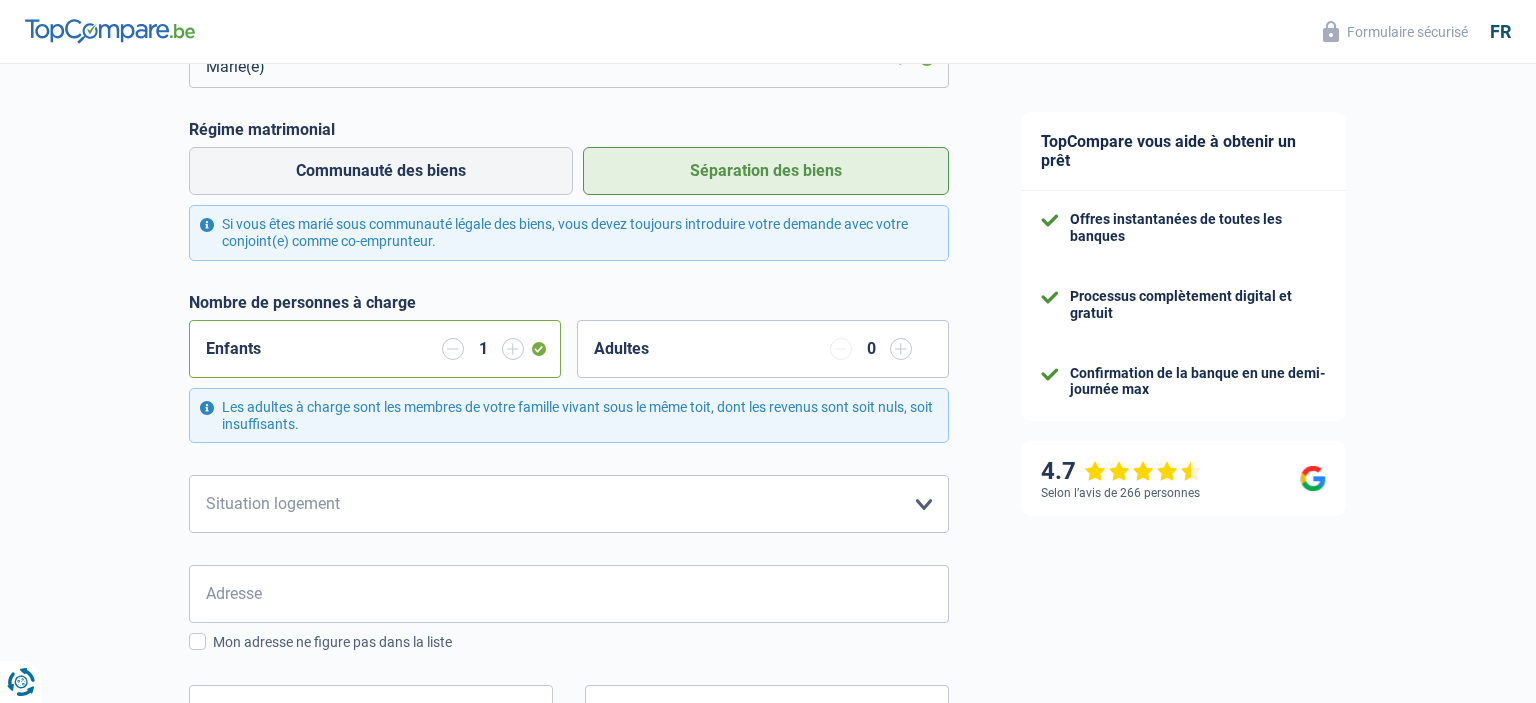 click at bounding box center (513, 349) 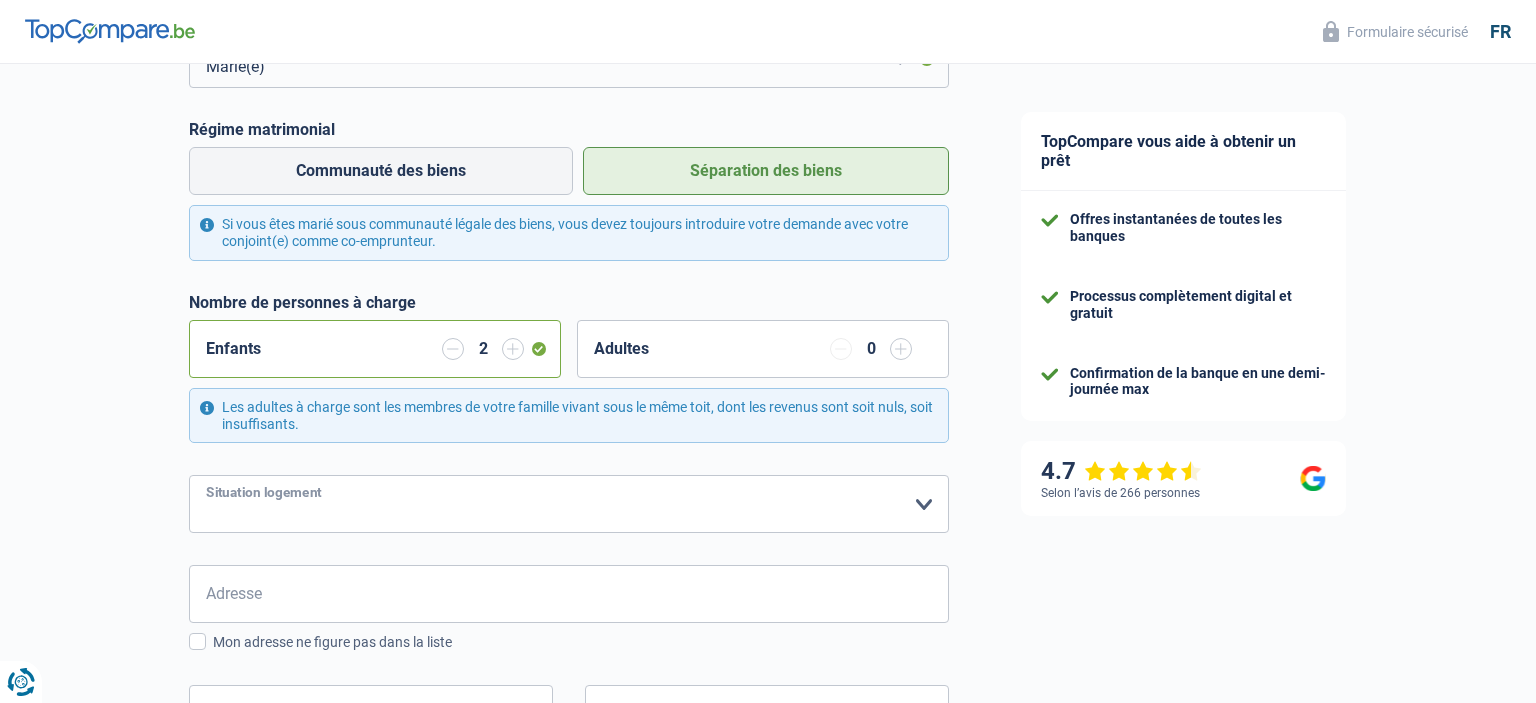 click on "Locataire Propriétaire avec prêt hypothécaire Propriétaire sans prêt hypothécaire Logé(e) par la famille Concierge
Veuillez sélectionner une option" at bounding box center [569, 504] 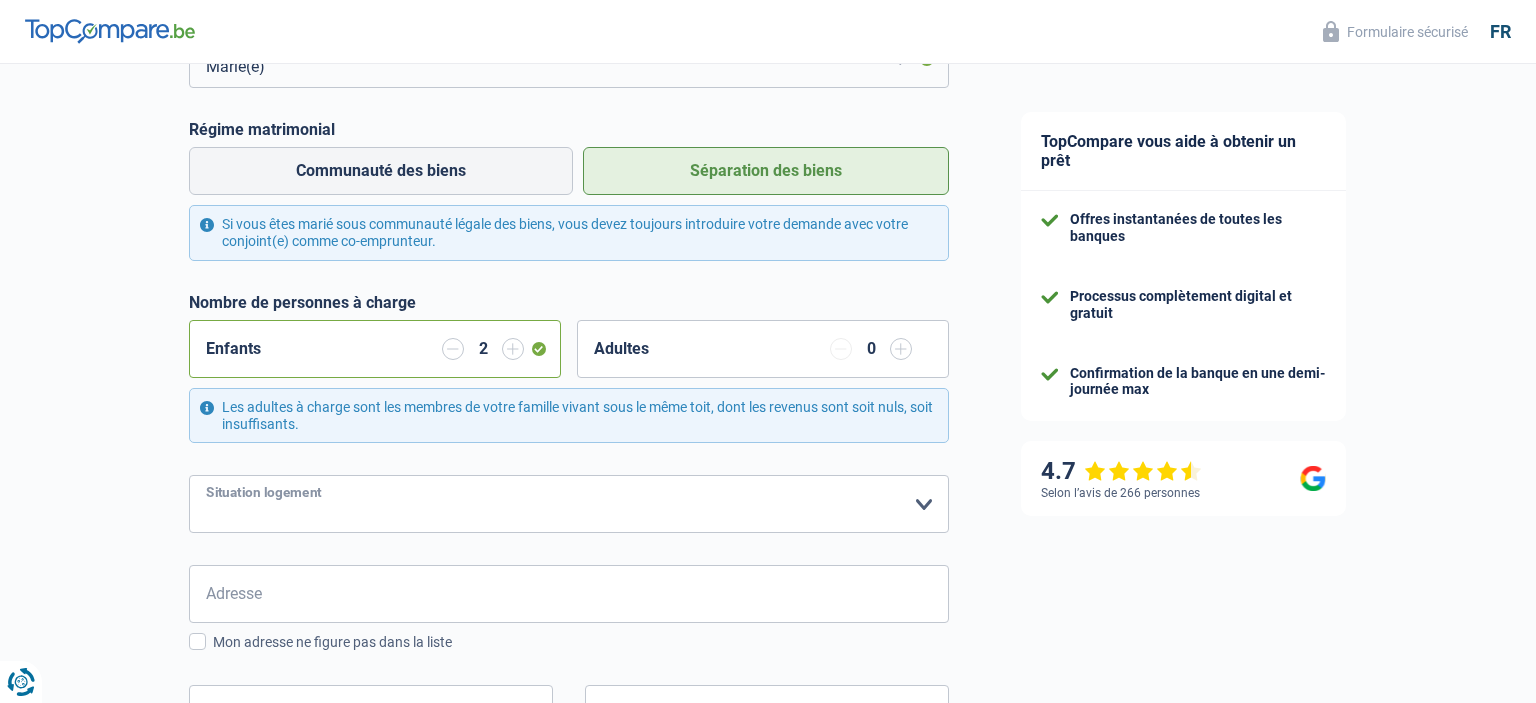 select on "ownerWithMortgage" 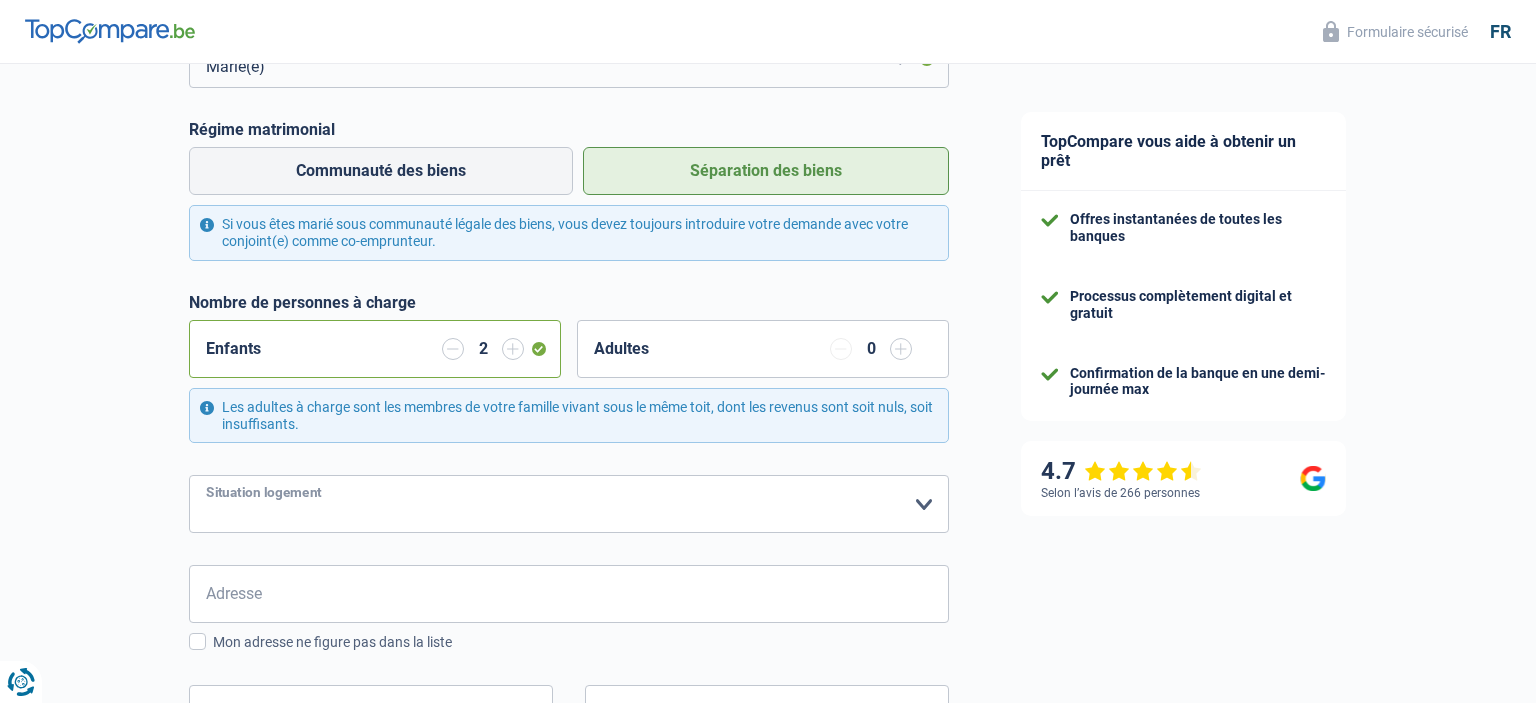 click on "Propriétaire avec prêt hypothécaire" at bounding box center (0, 0) 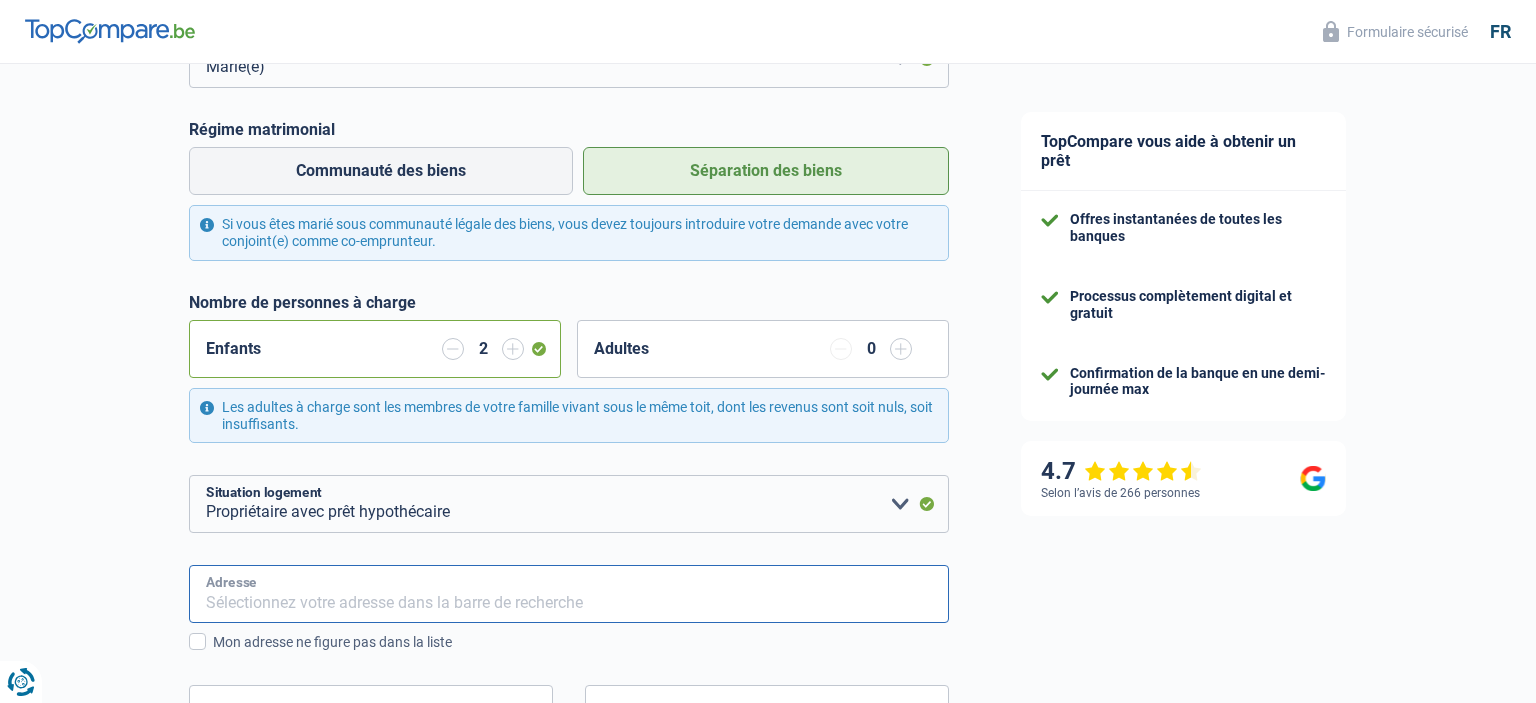 click on "Adresse" at bounding box center [569, 594] 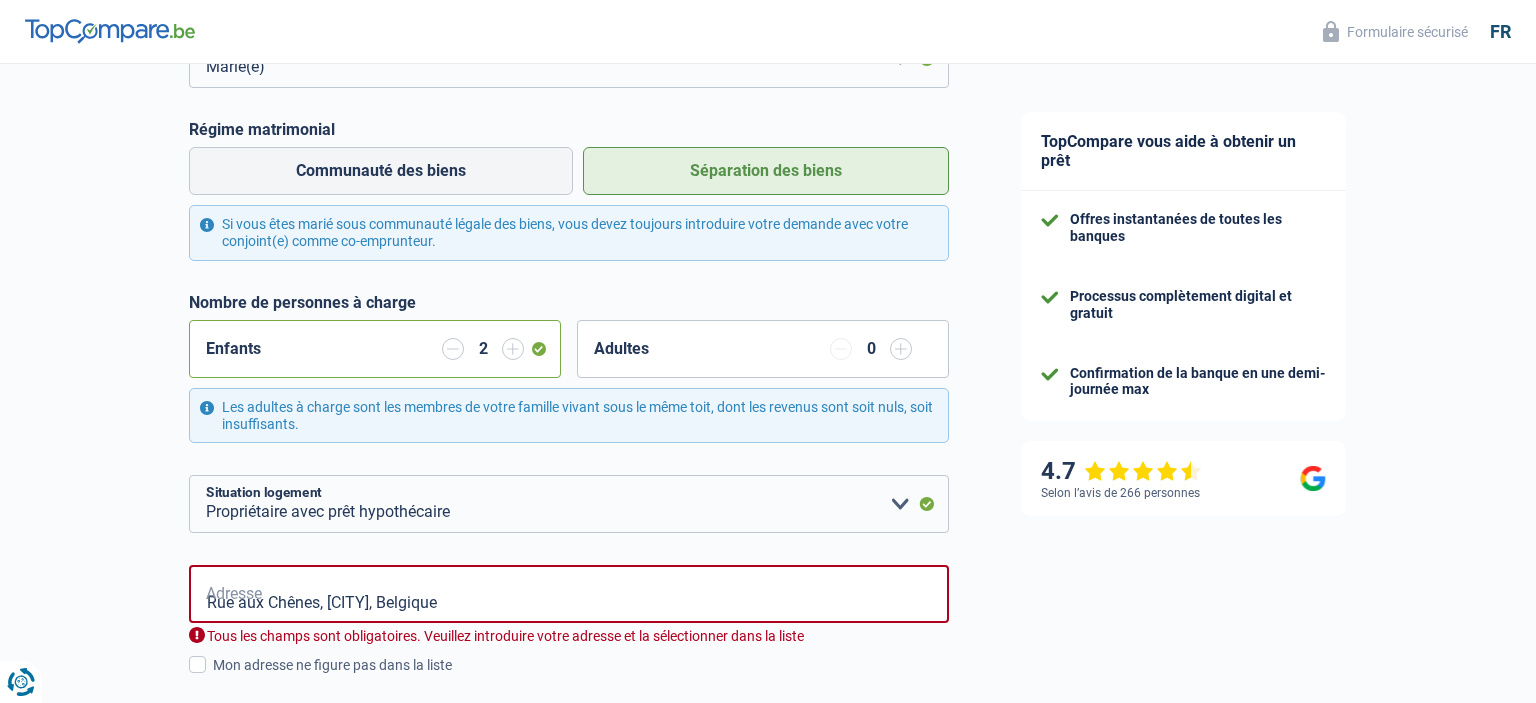 type on "[STREET] aux Chênes, [NUMBER], [CITY], [COUNTRY]" 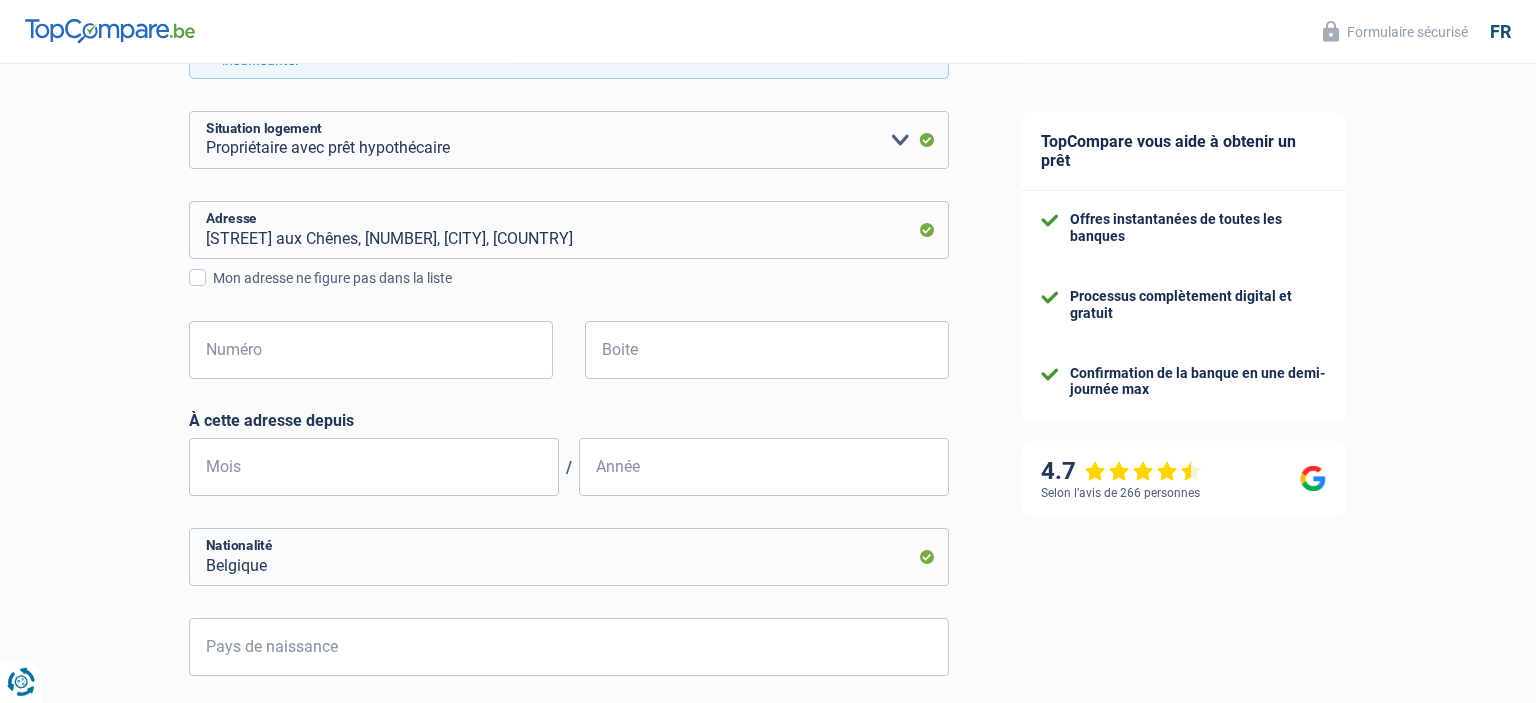 scroll, scrollTop: 686, scrollLeft: 0, axis: vertical 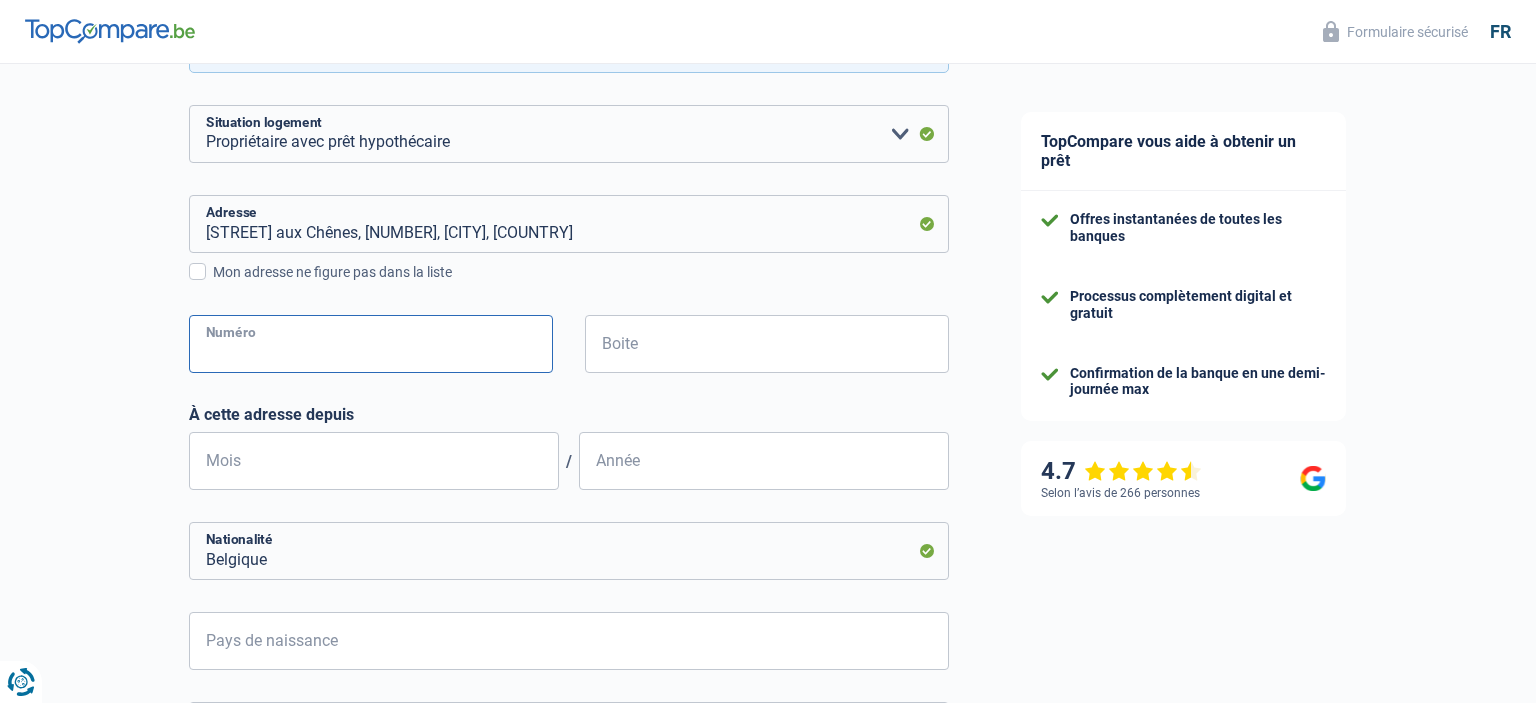 click on "Numéro" at bounding box center [371, 344] 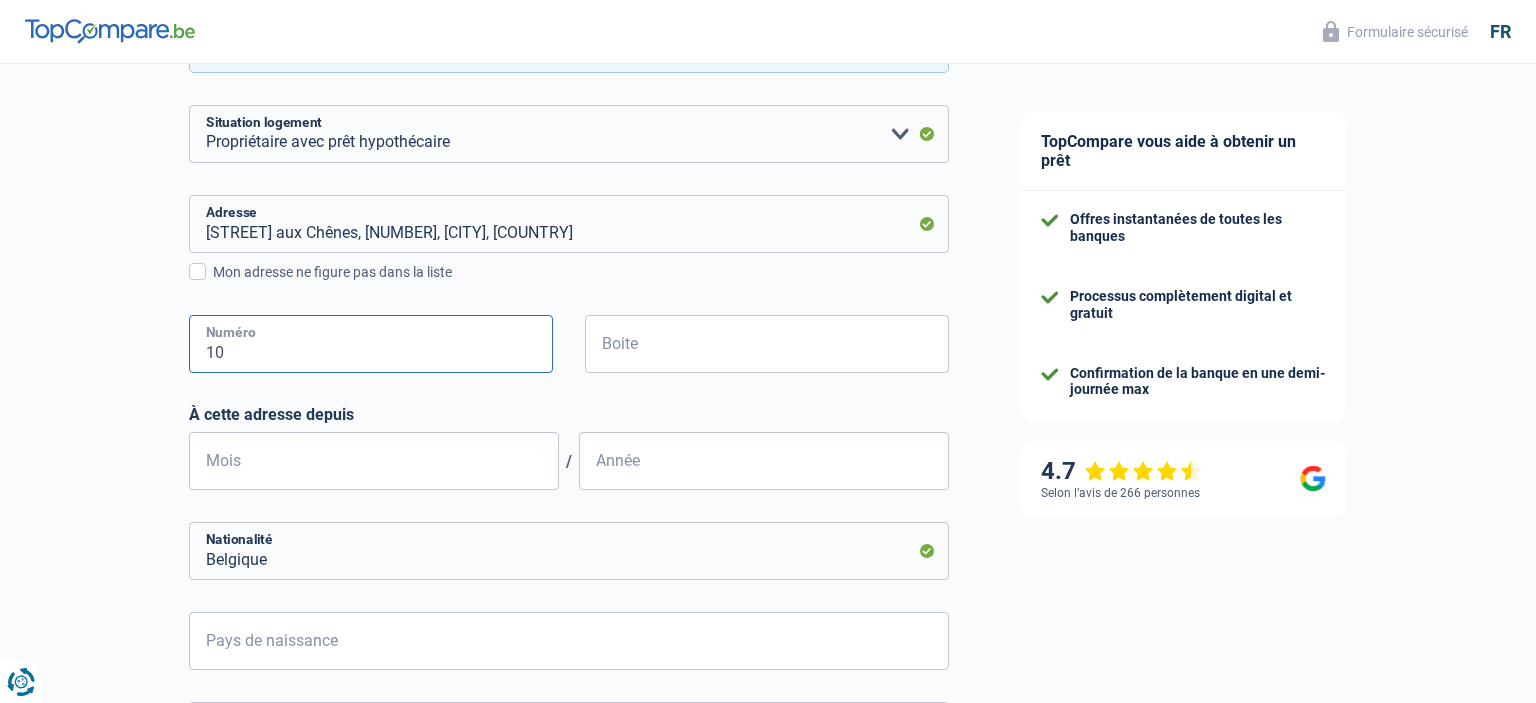 type on "10" 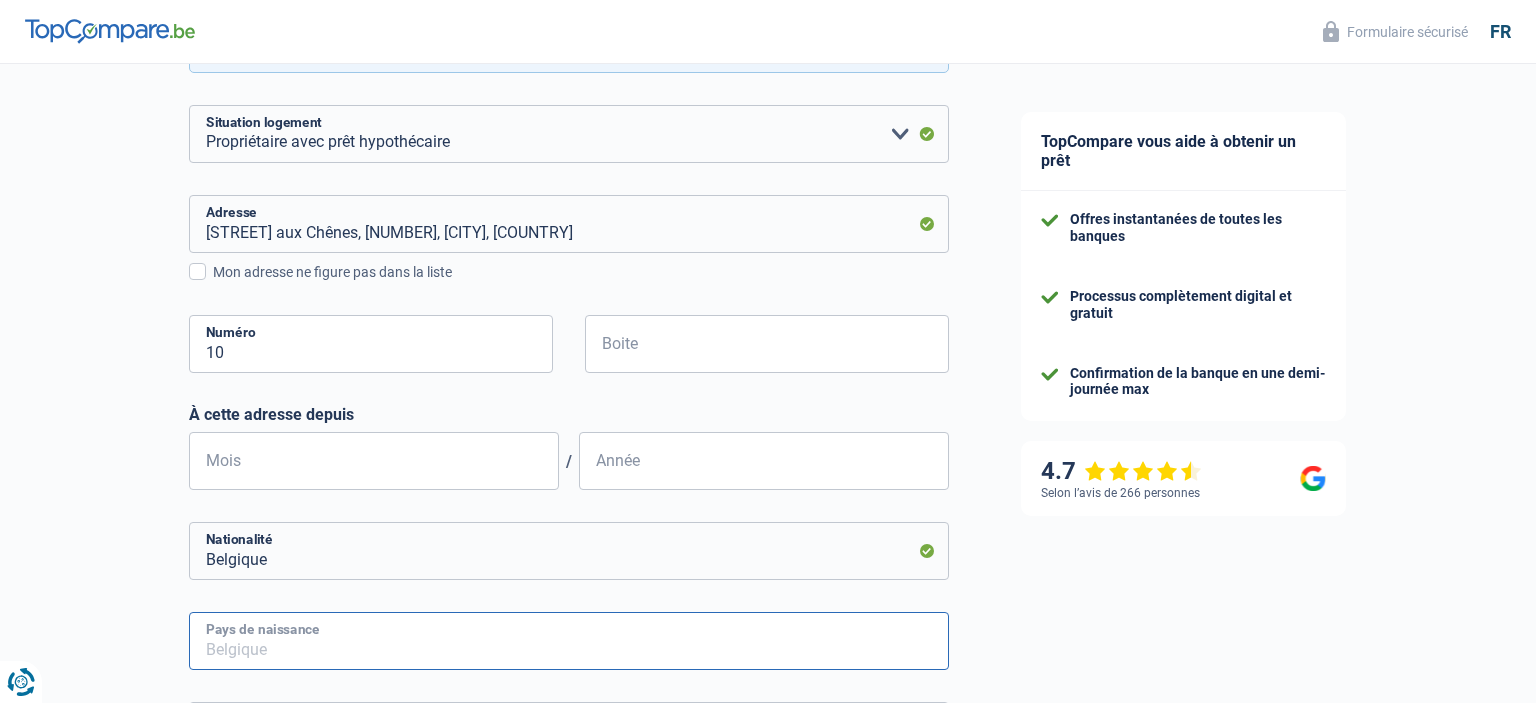 click on "Pays de naissance" at bounding box center [569, 641] 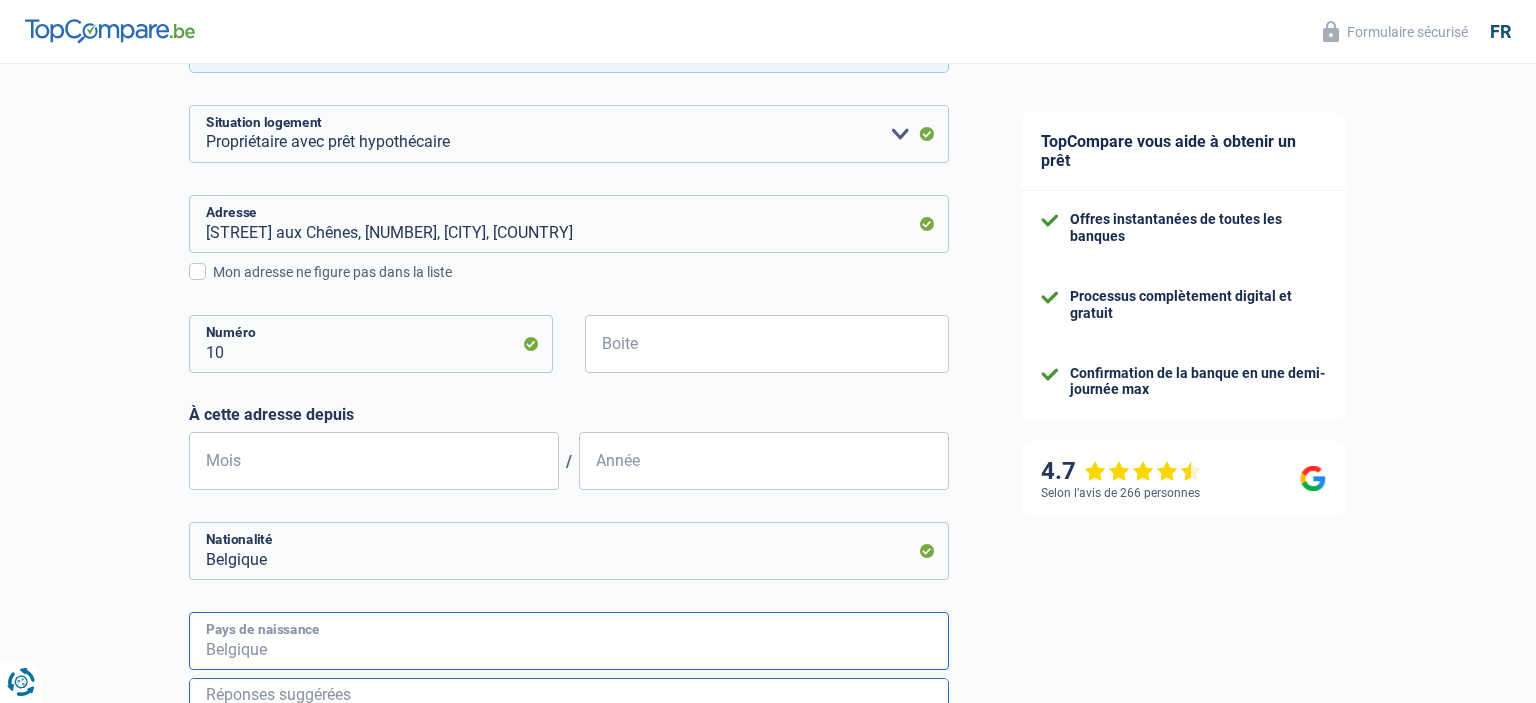 type on "B" 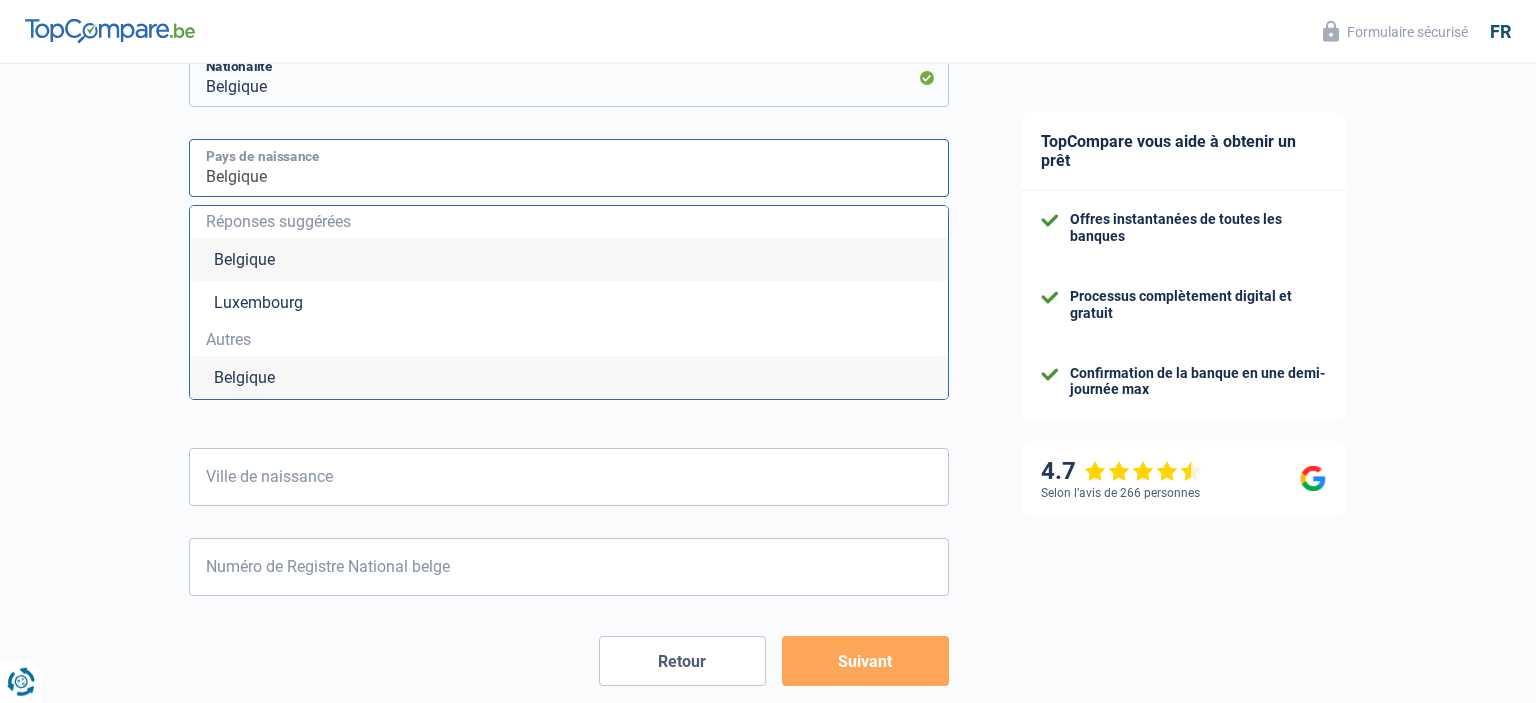 scroll, scrollTop: 1161, scrollLeft: 0, axis: vertical 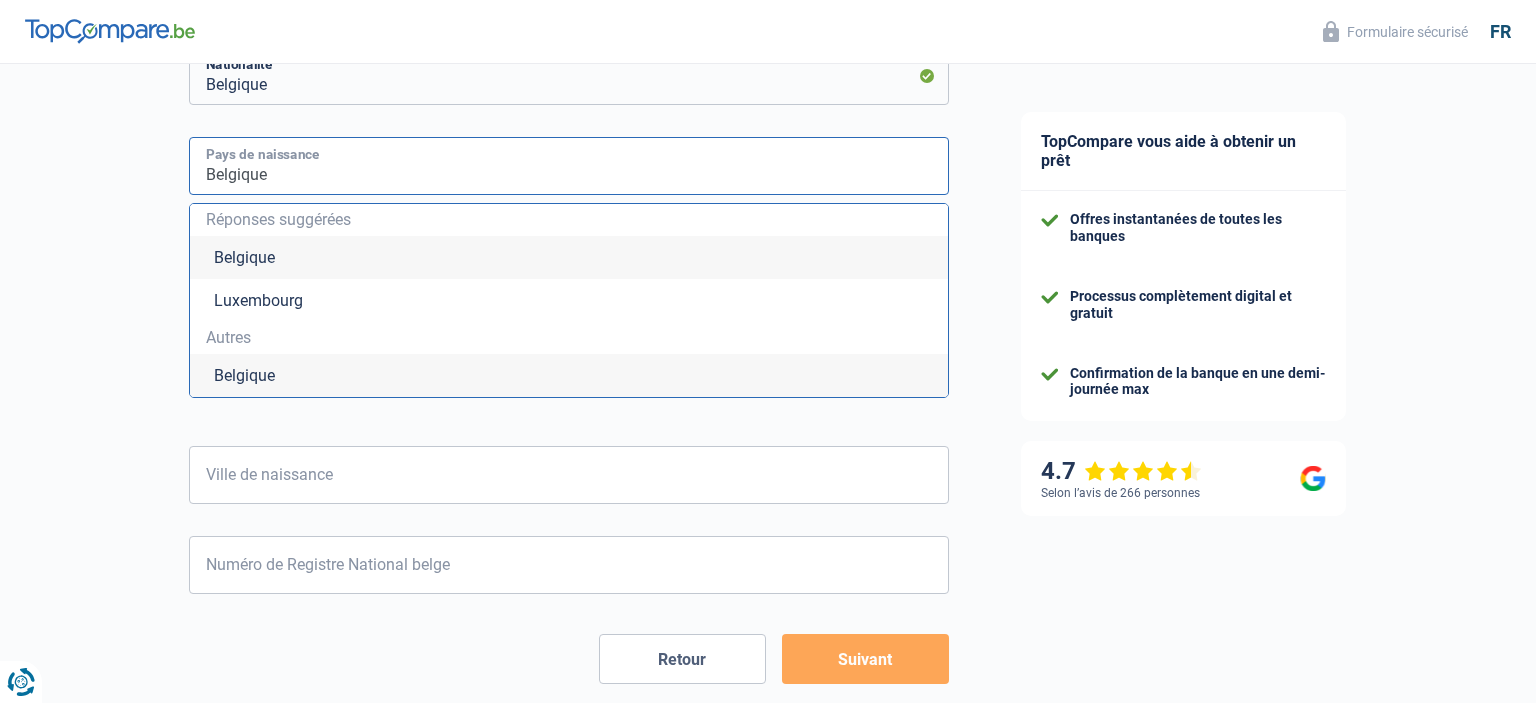 type on "Belgique" 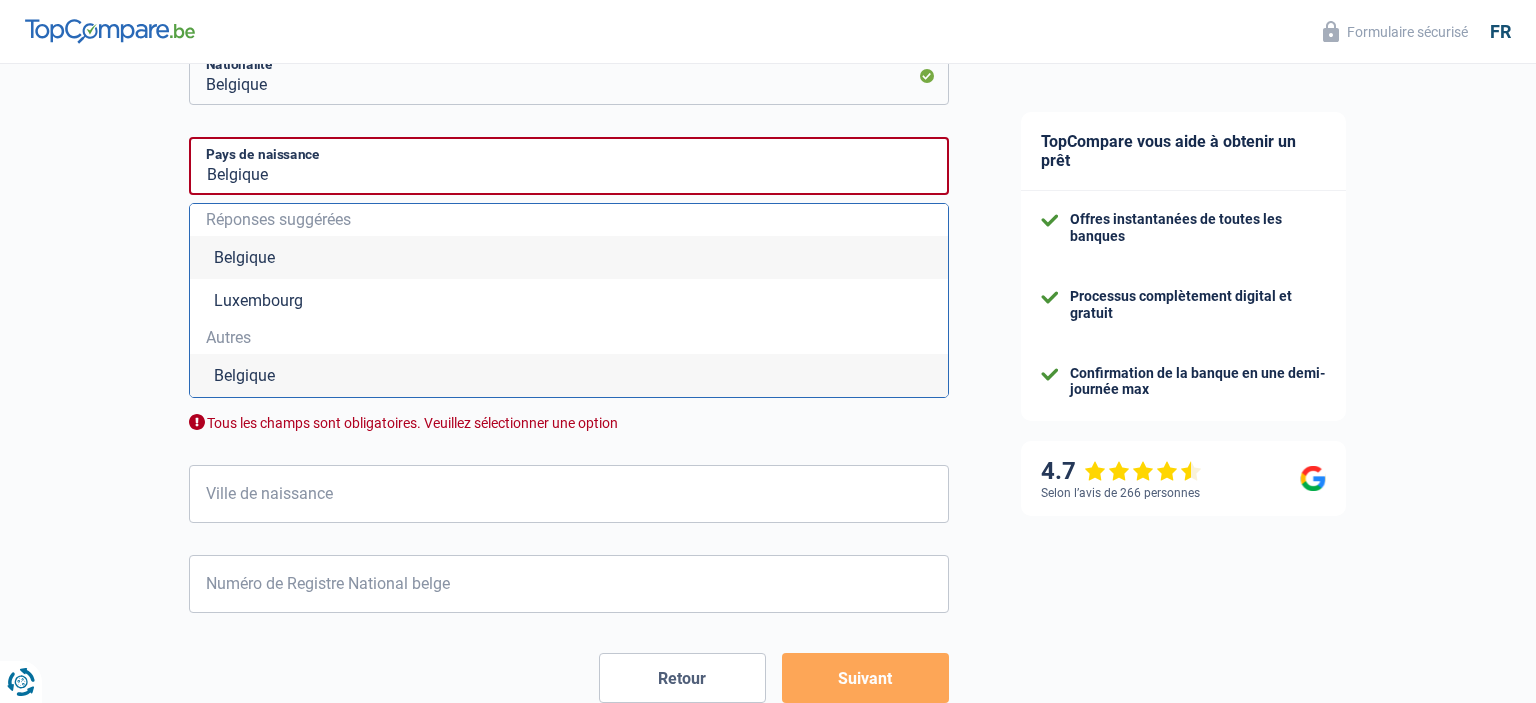 click on "Belgique" at bounding box center (569, 257) 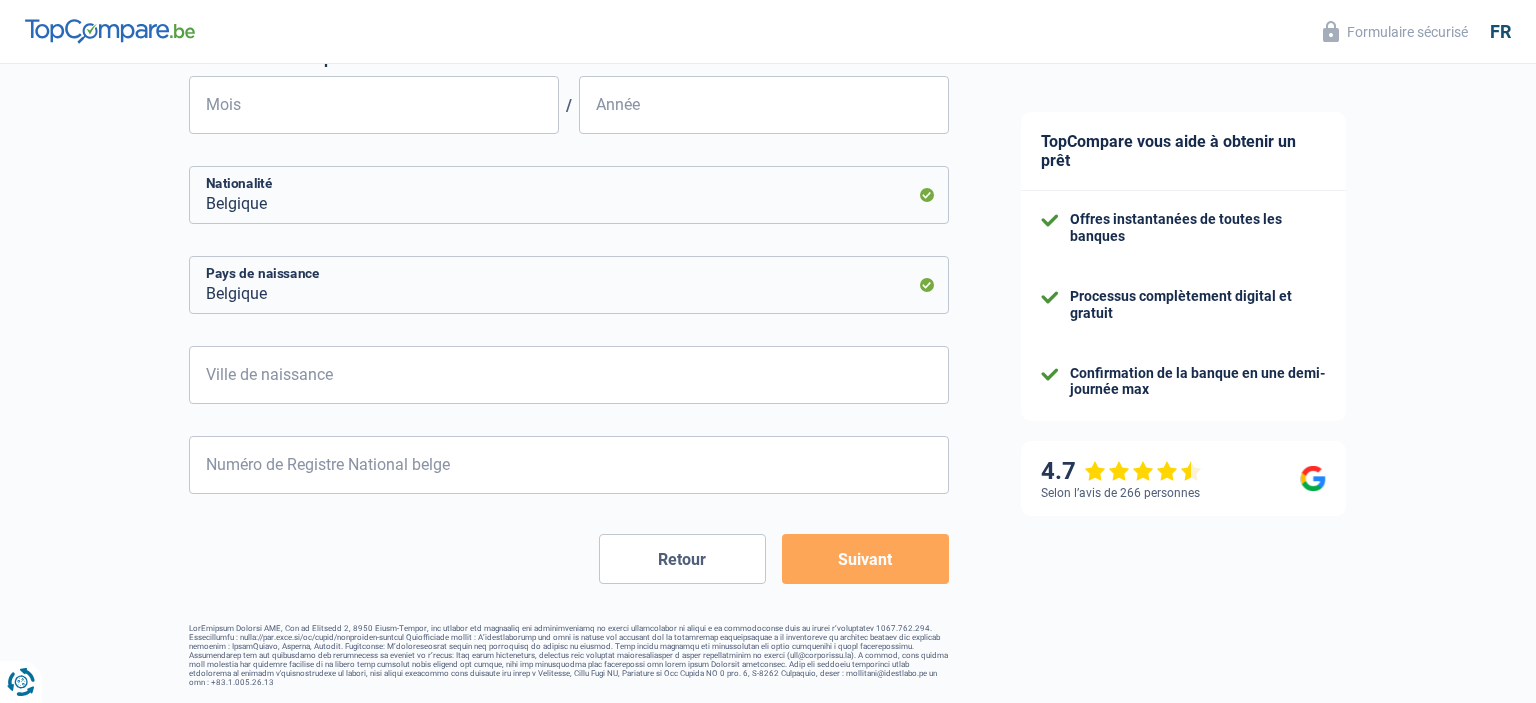 scroll, scrollTop: 1042, scrollLeft: 0, axis: vertical 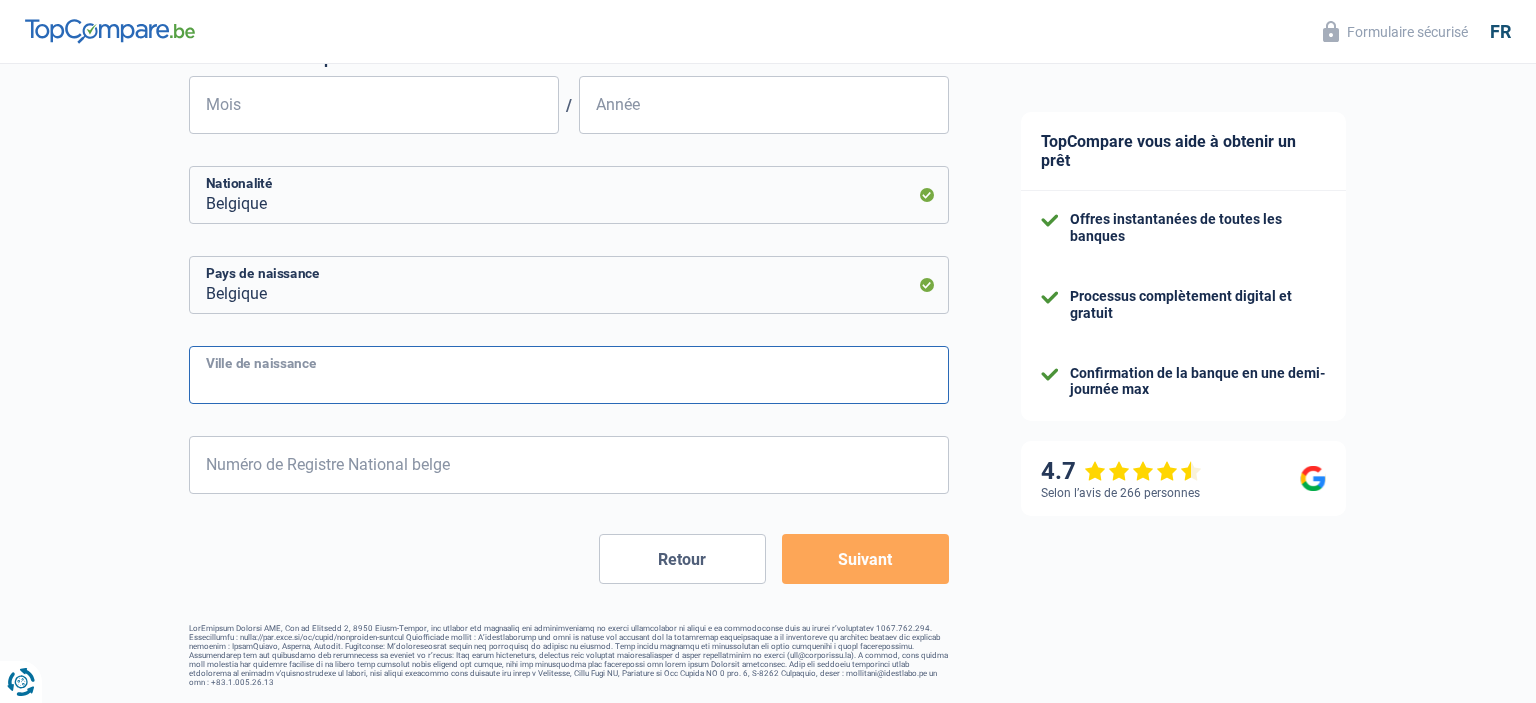 click on "Ville de naissance" at bounding box center [569, 375] 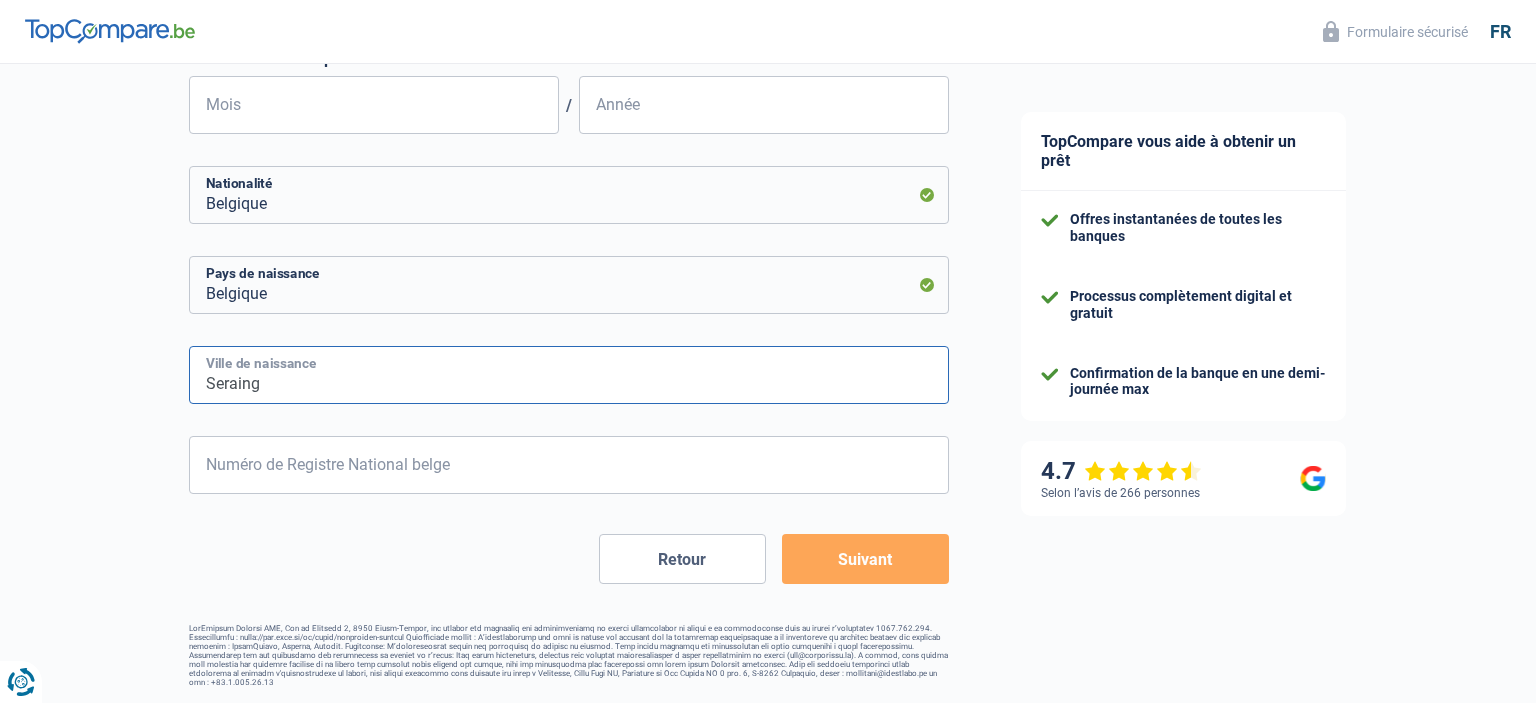 type on "Seraing" 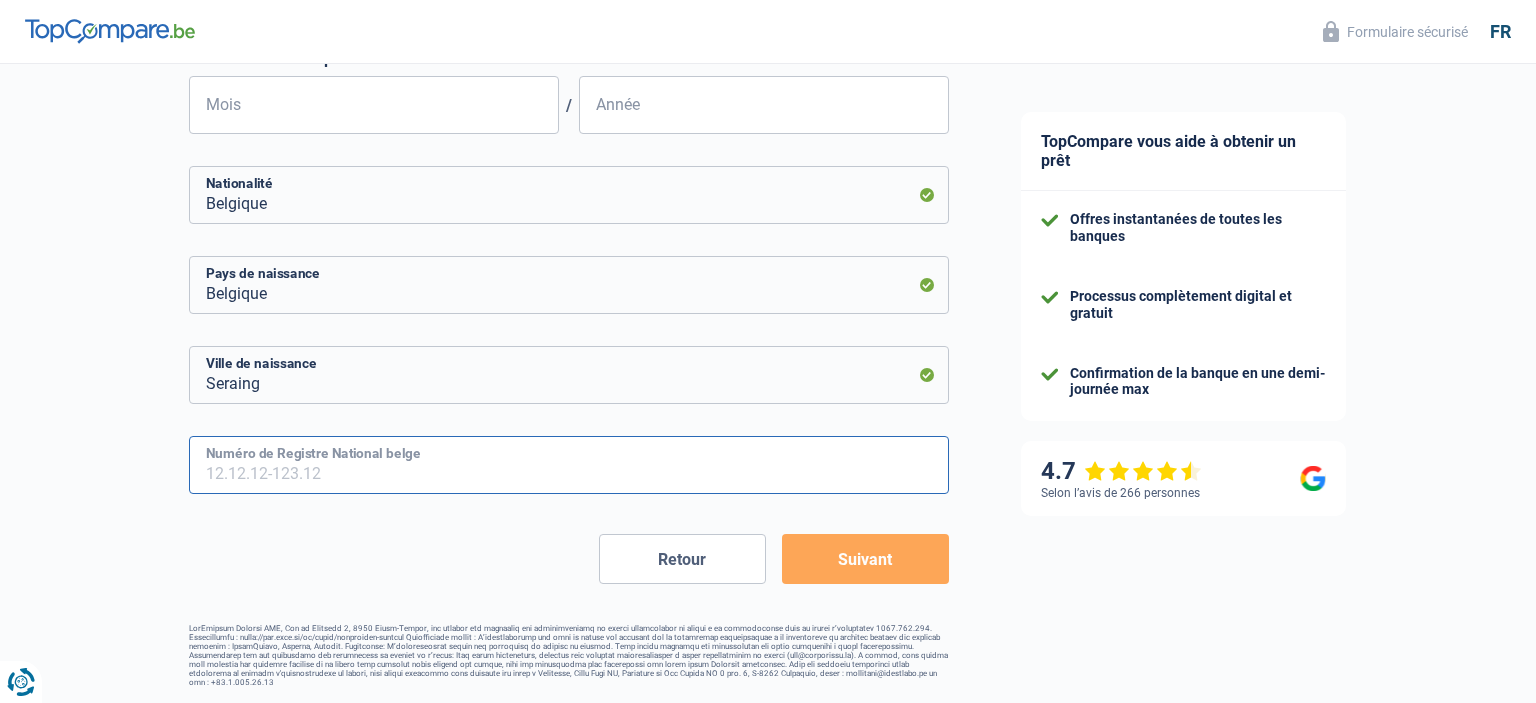 click on "Numéro de Registre National belge" at bounding box center [569, 465] 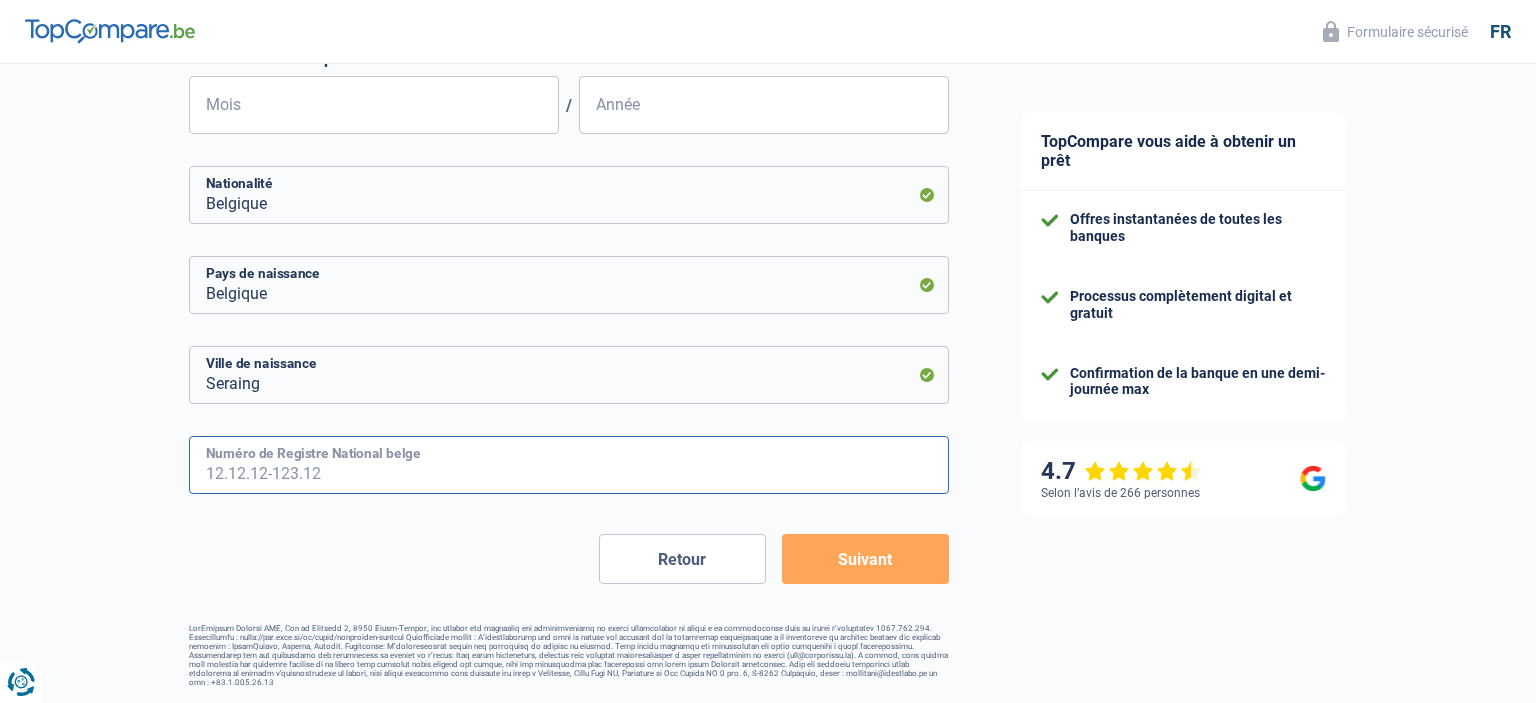 type on "1" 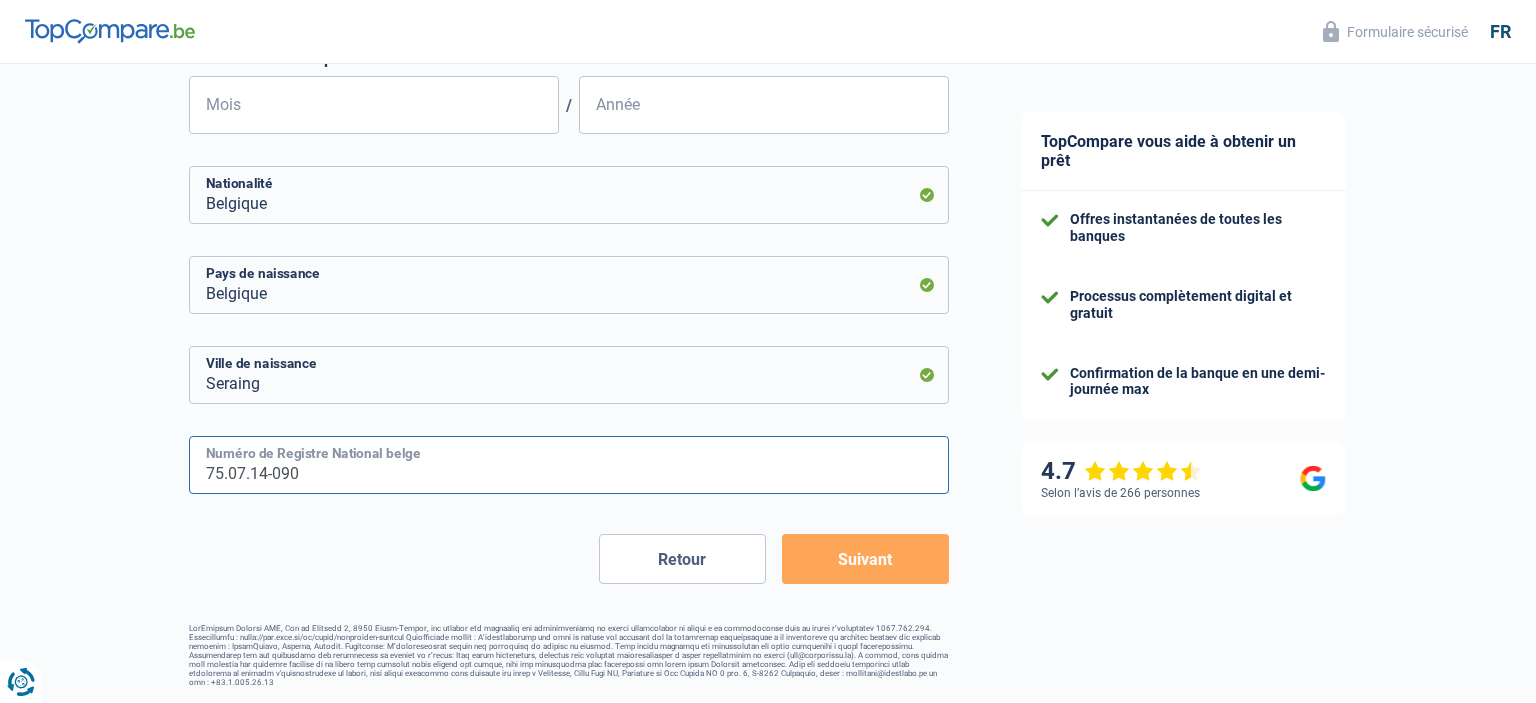 type on "[DATE]" 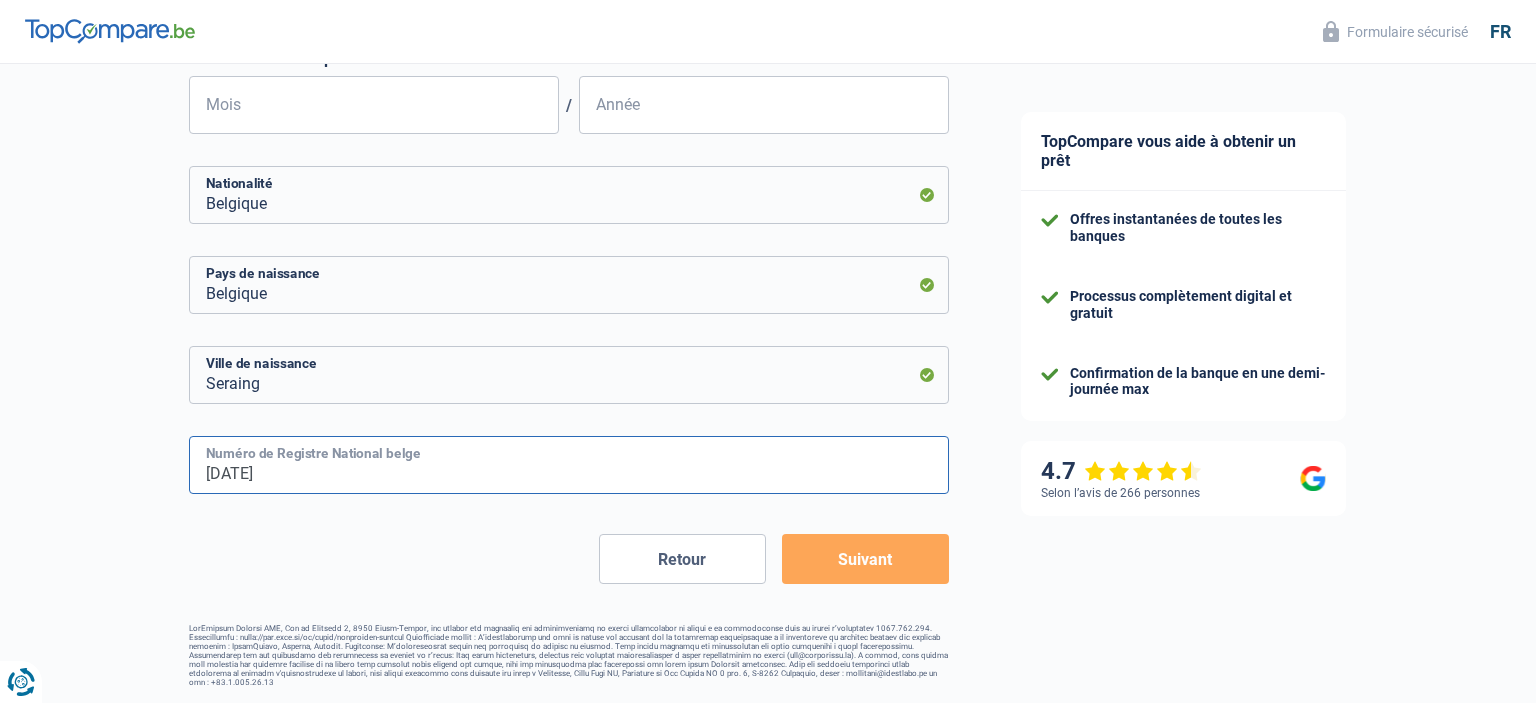type on "7" 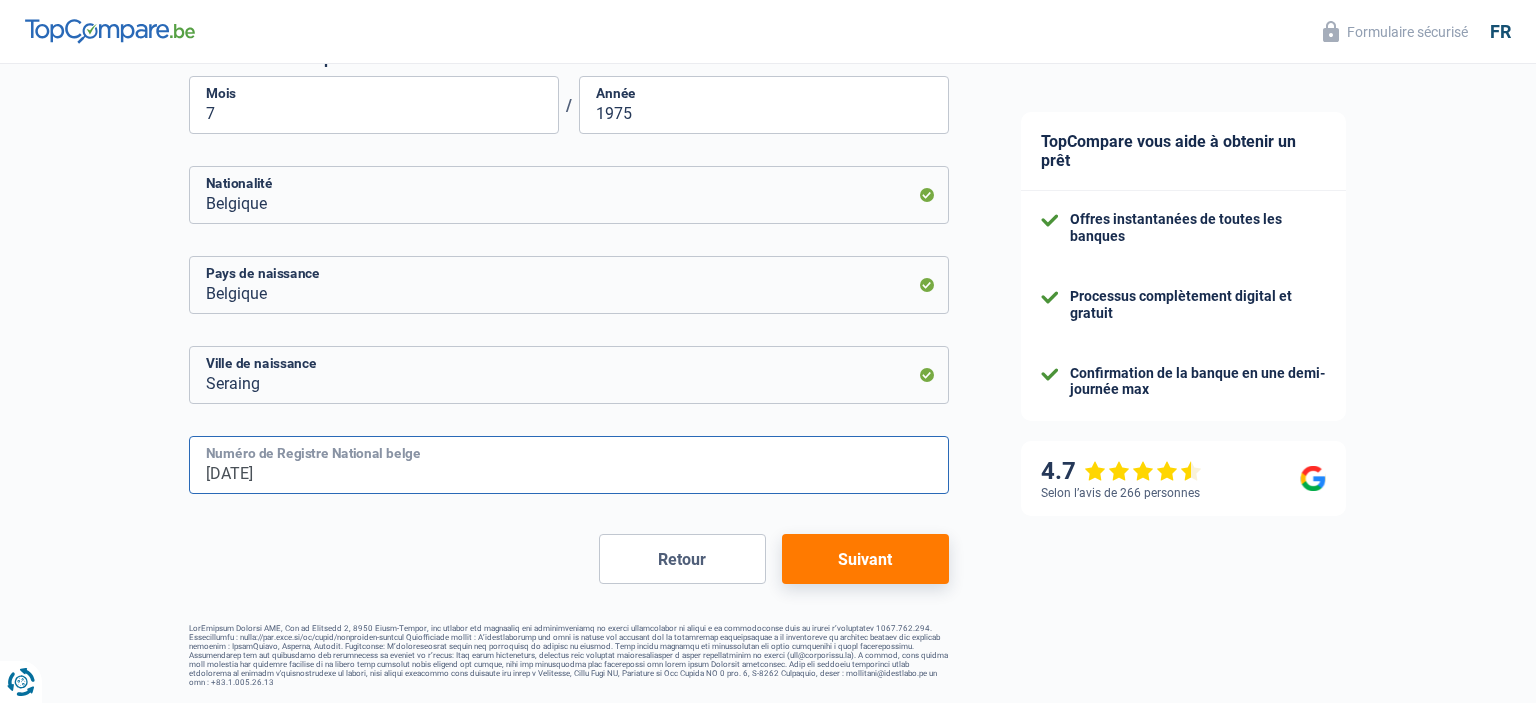 type on "[DATE]" 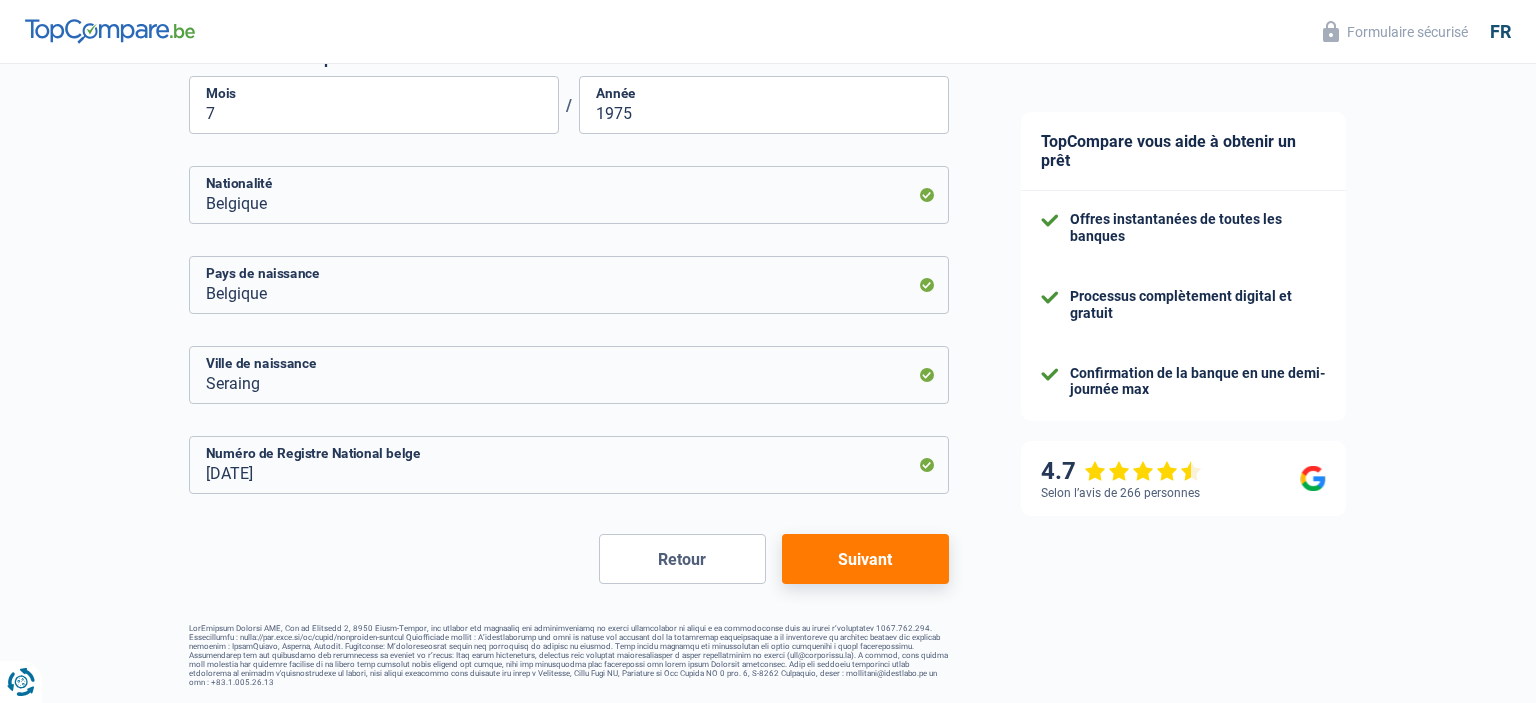 click on "Suivant" at bounding box center (865, 559) 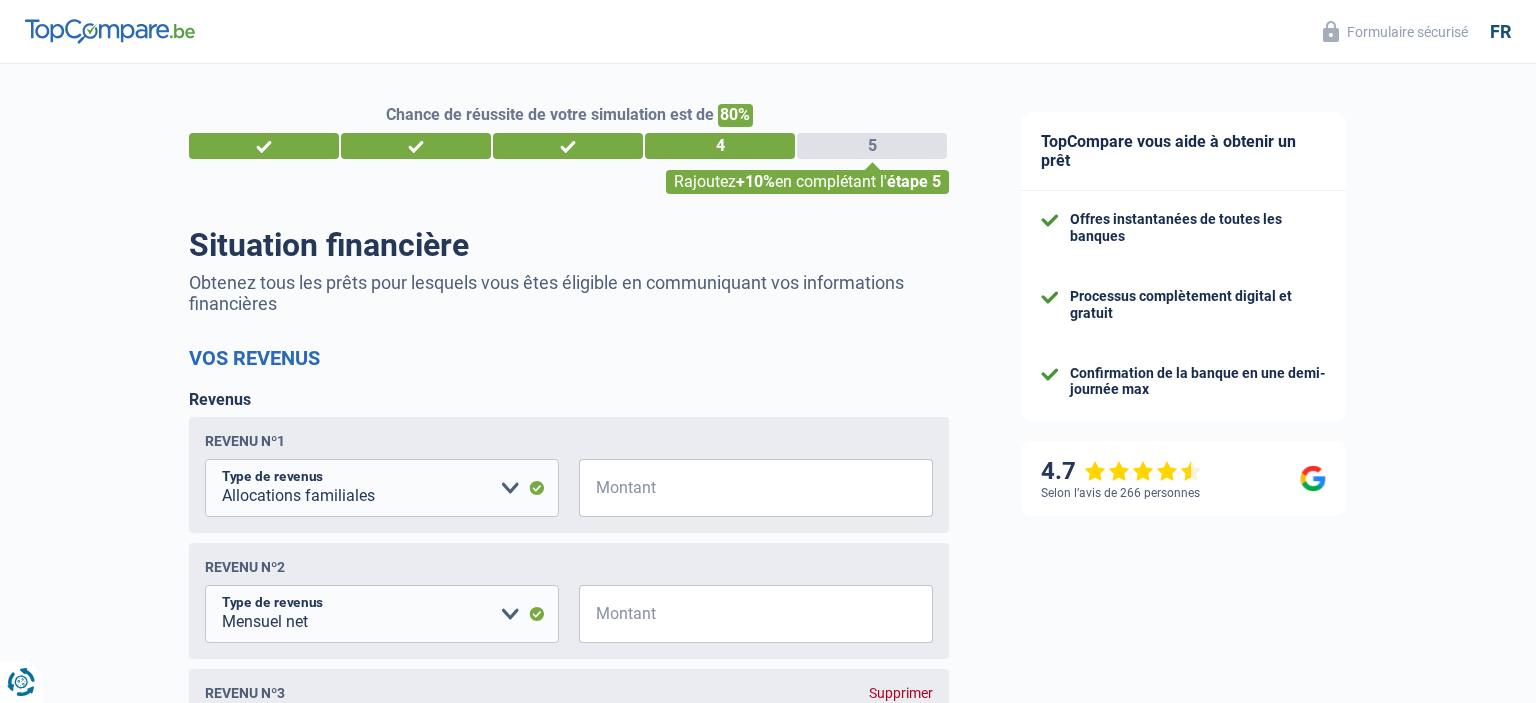 scroll, scrollTop: 0, scrollLeft: 0, axis: both 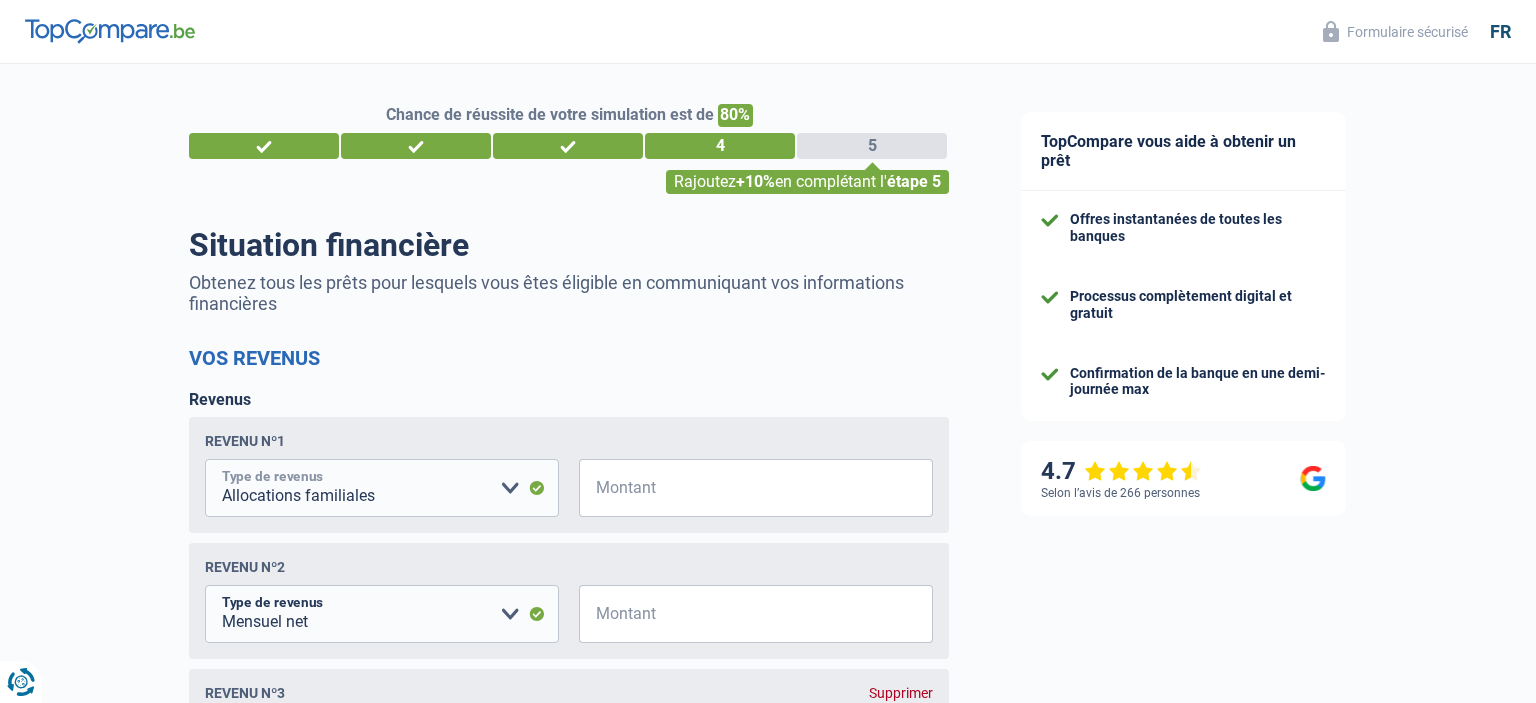 click on "Allocation d'handicap Allocations chômage Allocations familiales Chèques repas Complément d'entreprise Indemnité mutuelle Indépendant complémentaire Mensuel net Pension Pension alimentaire Pension d'invalidité Revenu d'intégration sociale Revenus locatifs Autres revenus
Veuillez sélectionner une option" at bounding box center [382, 488] 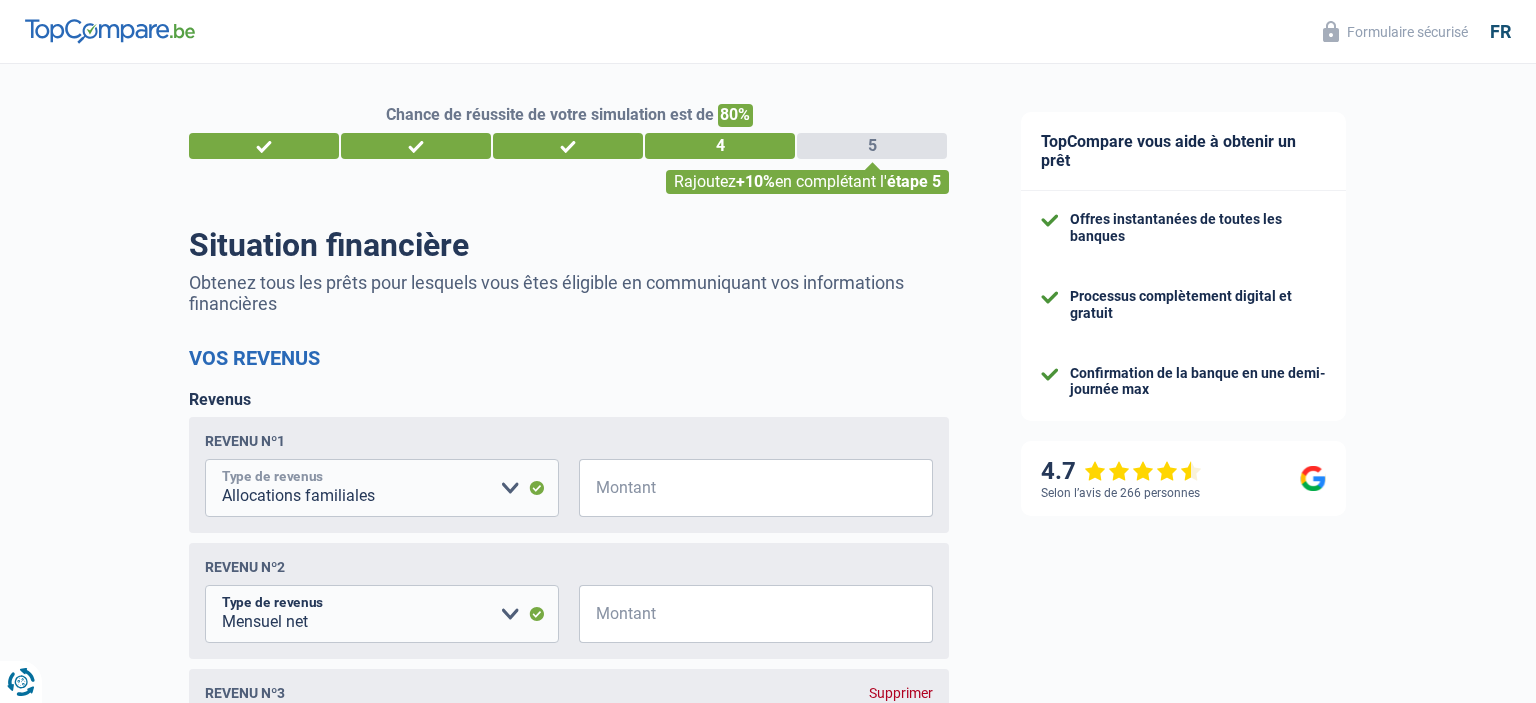 click on "Allocation d'handicap Allocations chômage Allocations familiales Chèques repas Complément d'entreprise Indemnité mutuelle Indépendant complémentaire Mensuel net Pension Pension alimentaire Pension d'invalidité Revenu d'intégration sociale Revenus locatifs Autres revenus
Veuillez sélectionner une option" at bounding box center [382, 488] 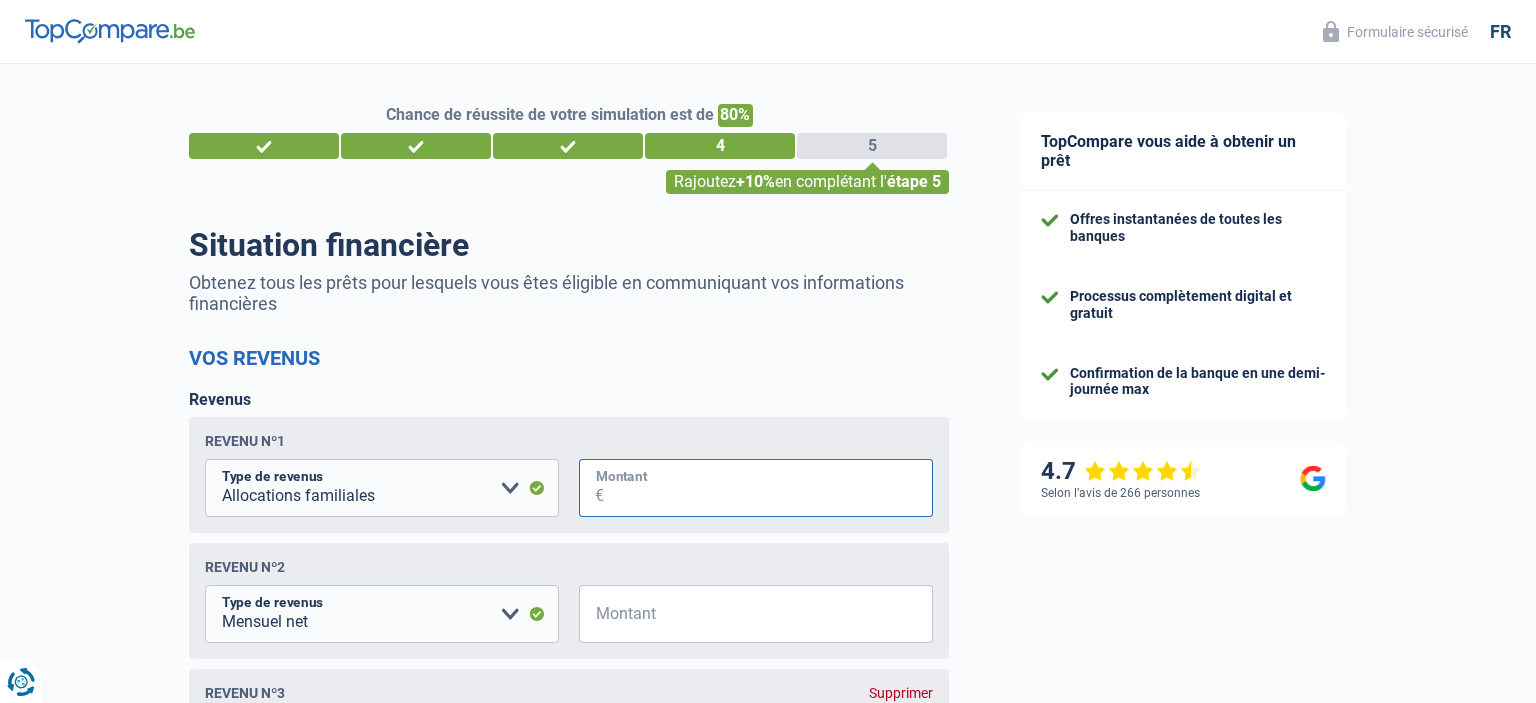 click on "Montant" at bounding box center (768, 488) 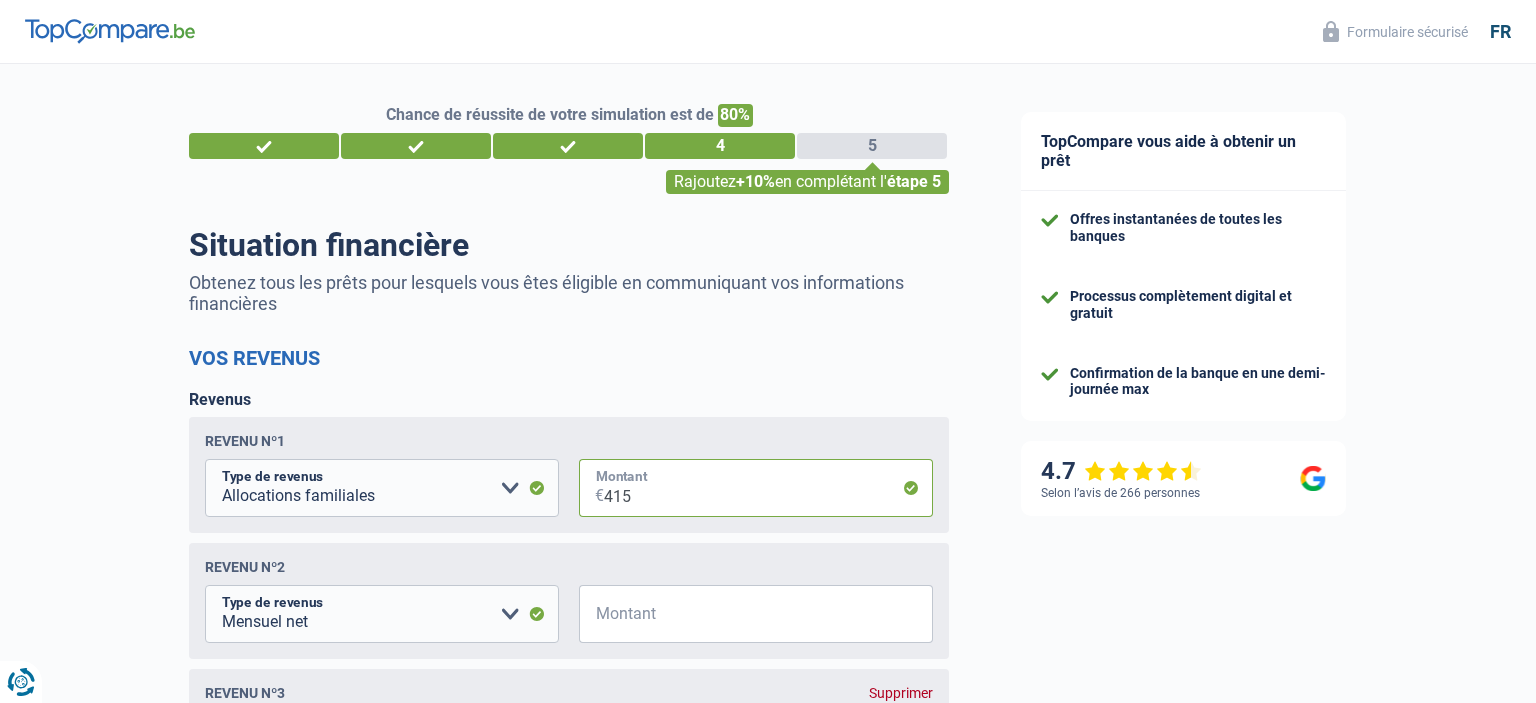 type on "415" 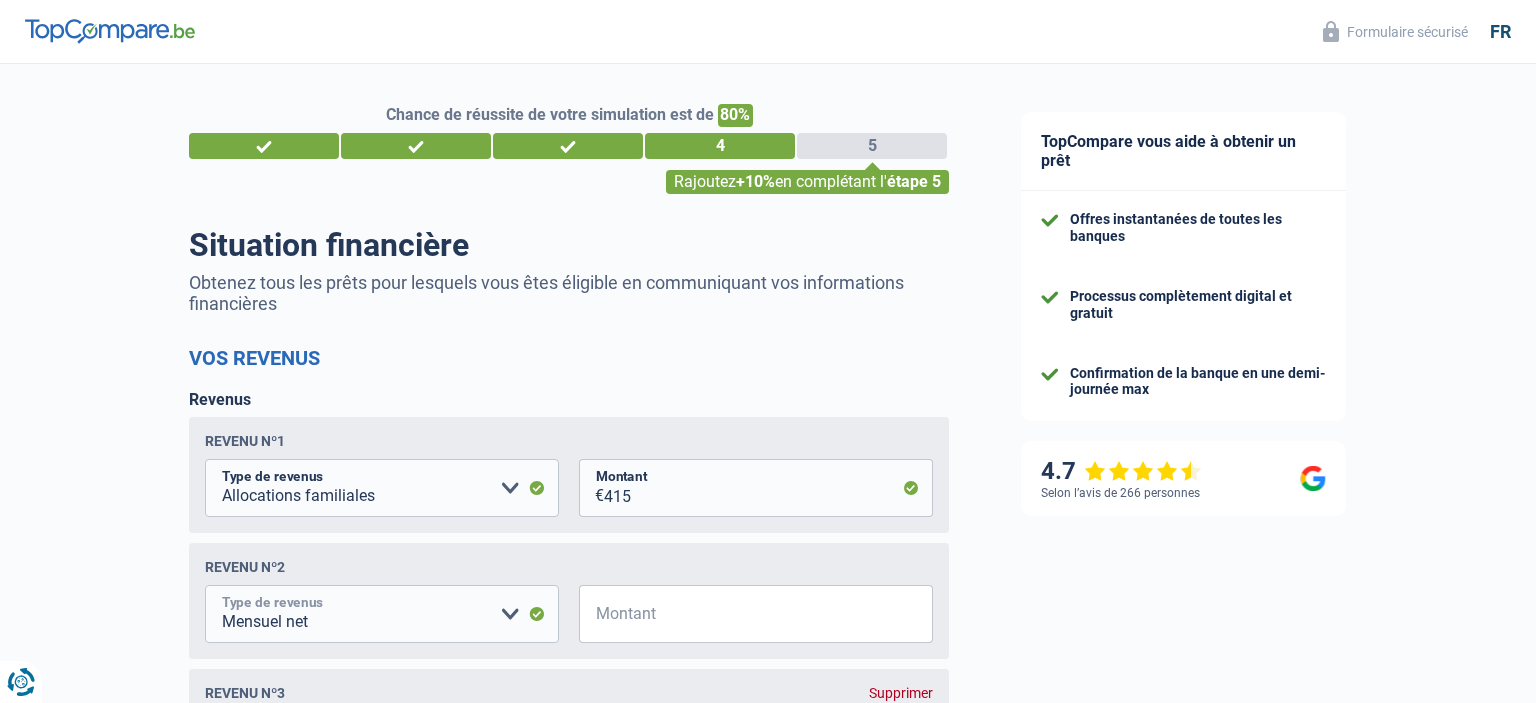 click on "Allocation d'handicap Allocations chômage Allocations familiales Chèques repas Complément d'entreprise Indemnité mutuelle Indépendant complémentaire Mensuel net Pension Pension alimentaire Pension d'invalidité Revenu d'intégration sociale Revenus locatifs Autres revenus
Veuillez sélectionner une option" at bounding box center (382, 614) 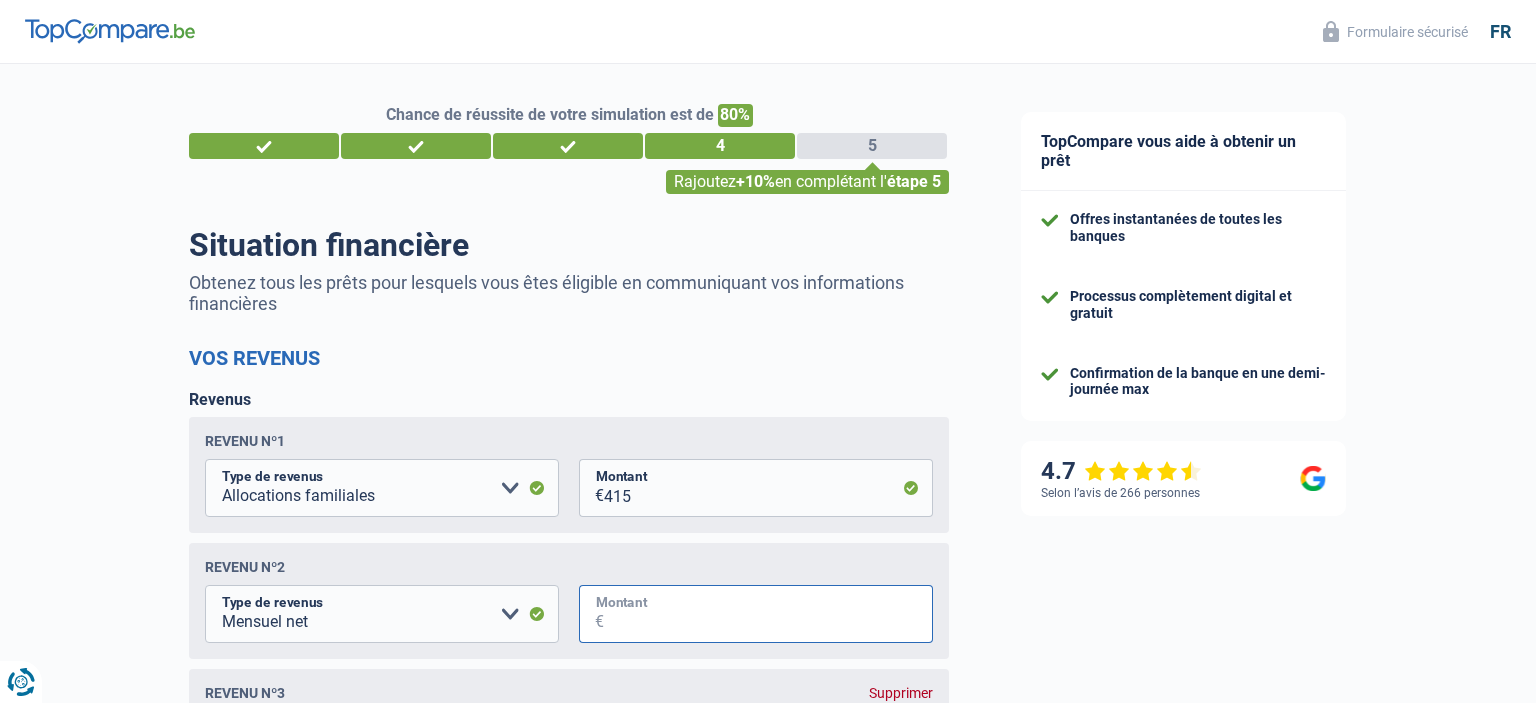click on "Montant" at bounding box center [768, 614] 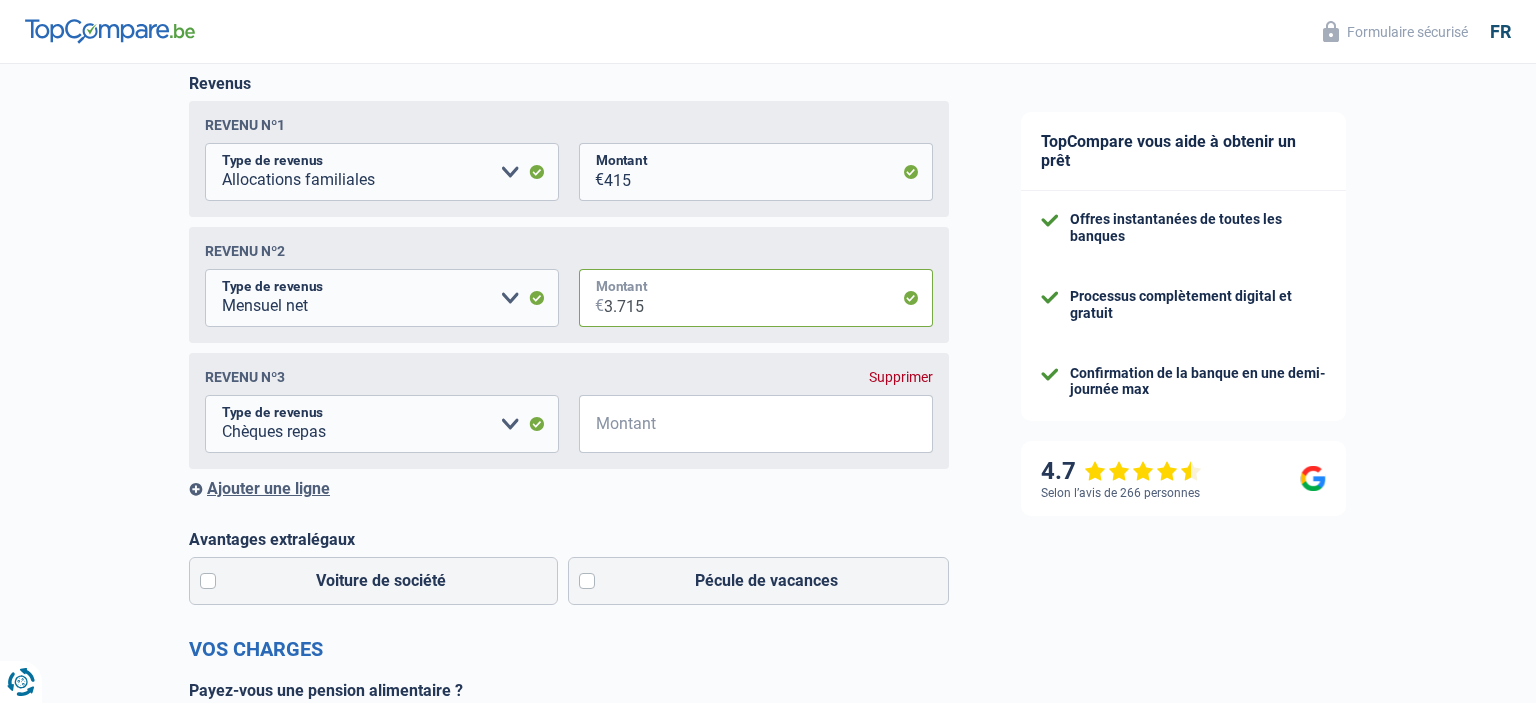 scroll, scrollTop: 369, scrollLeft: 0, axis: vertical 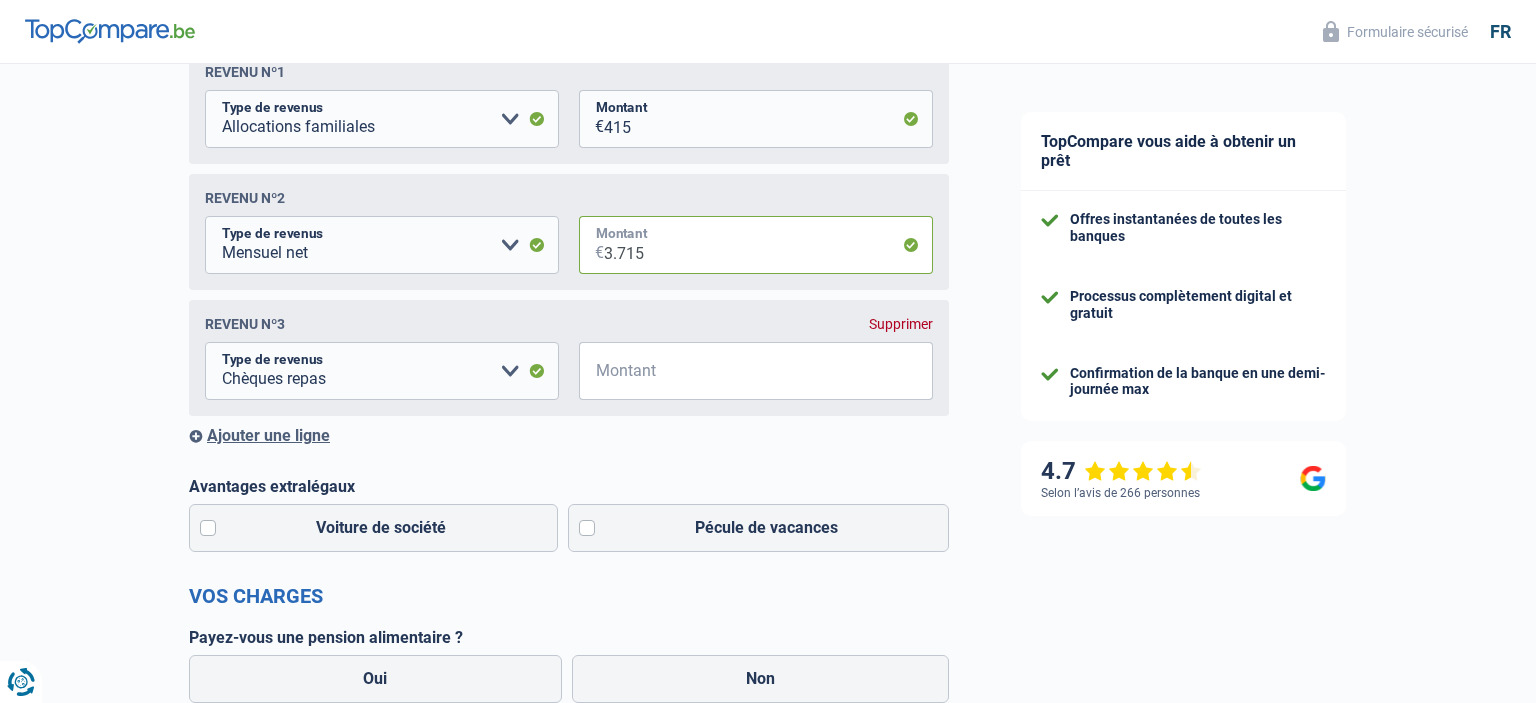 type on "3.715" 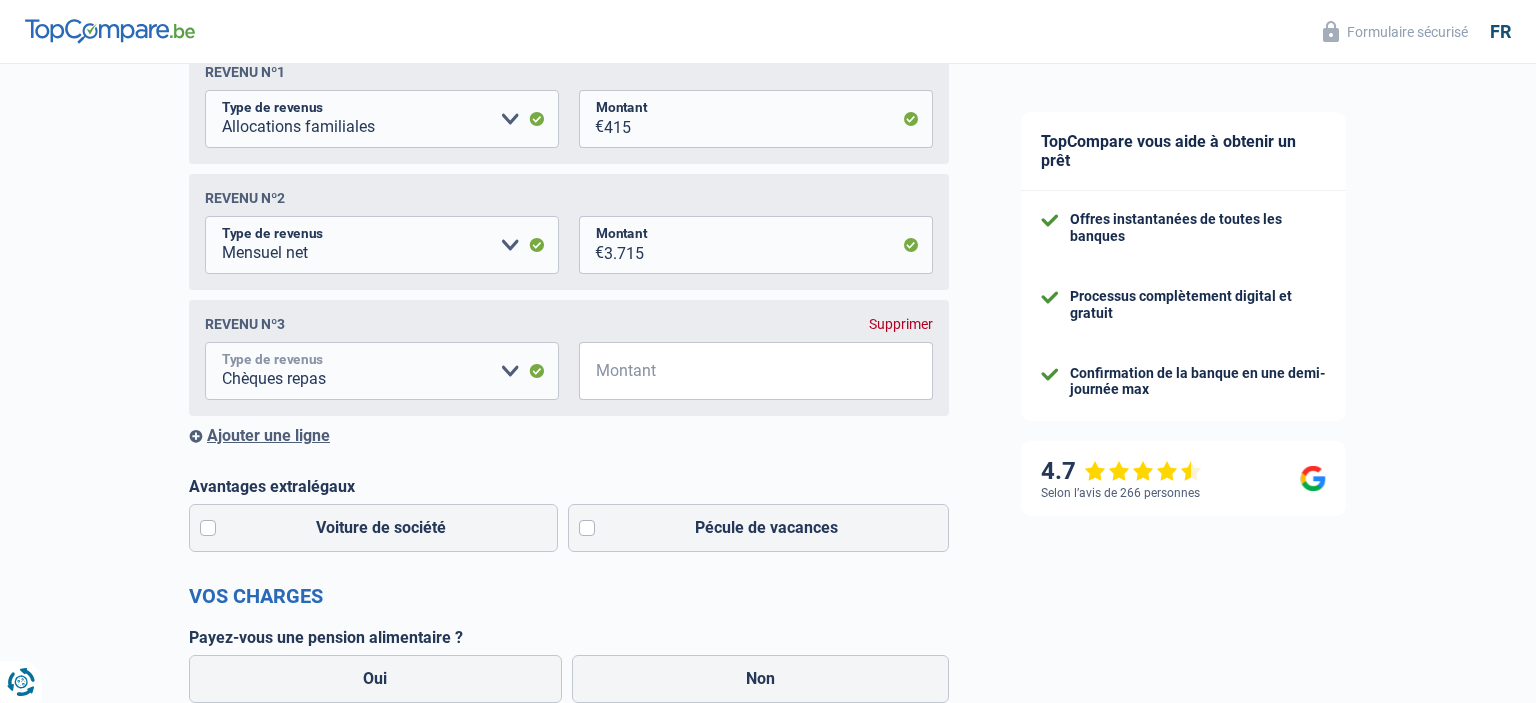 click on "Allocation d'handicap Allocations chômage Allocations familiales Chèques repas Complément d'entreprise Indemnité mutuelle Indépendant complémentaire Mensuel net Pension Pension alimentaire Pension d'invalidité Revenu d'intégration sociale Revenus locatifs Autres revenus
Veuillez sélectionner une option" at bounding box center (382, 371) 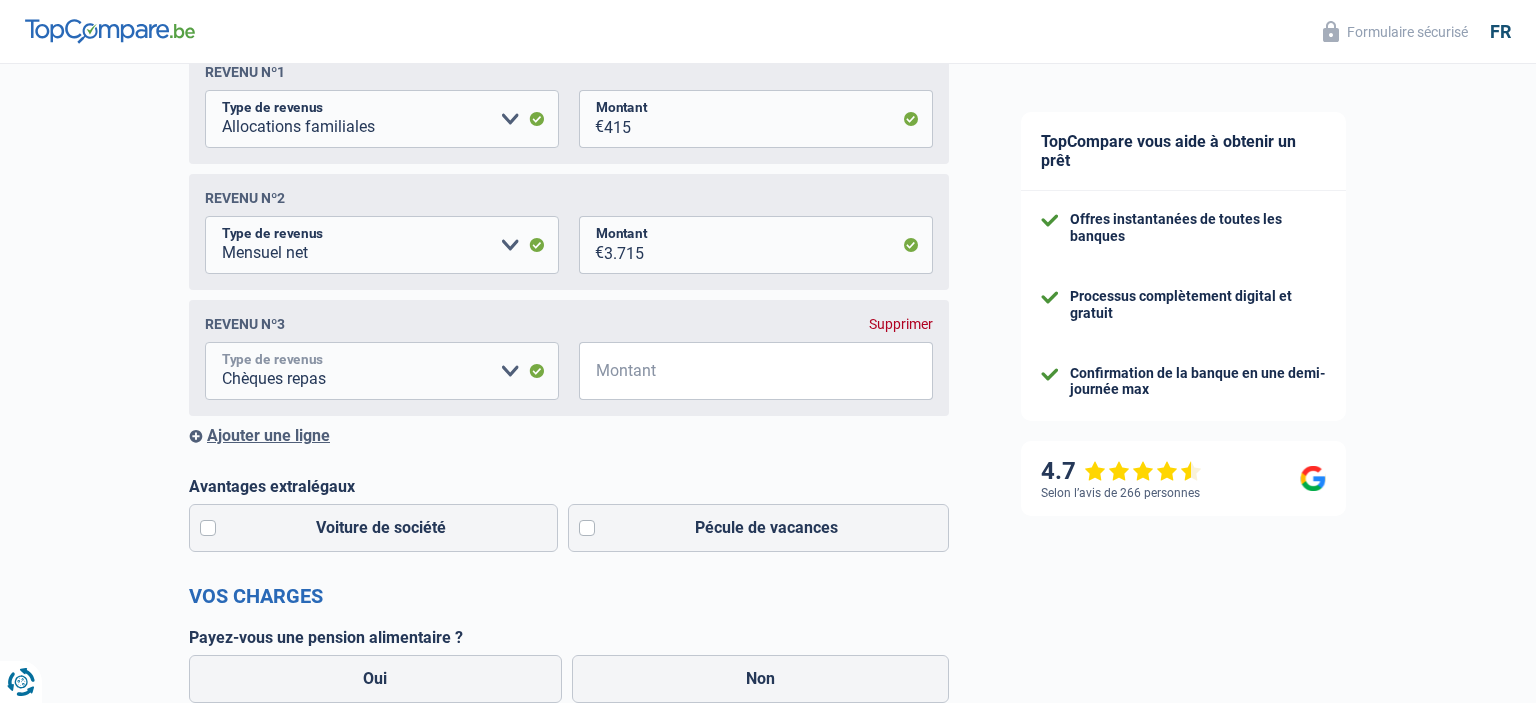 select on "other" 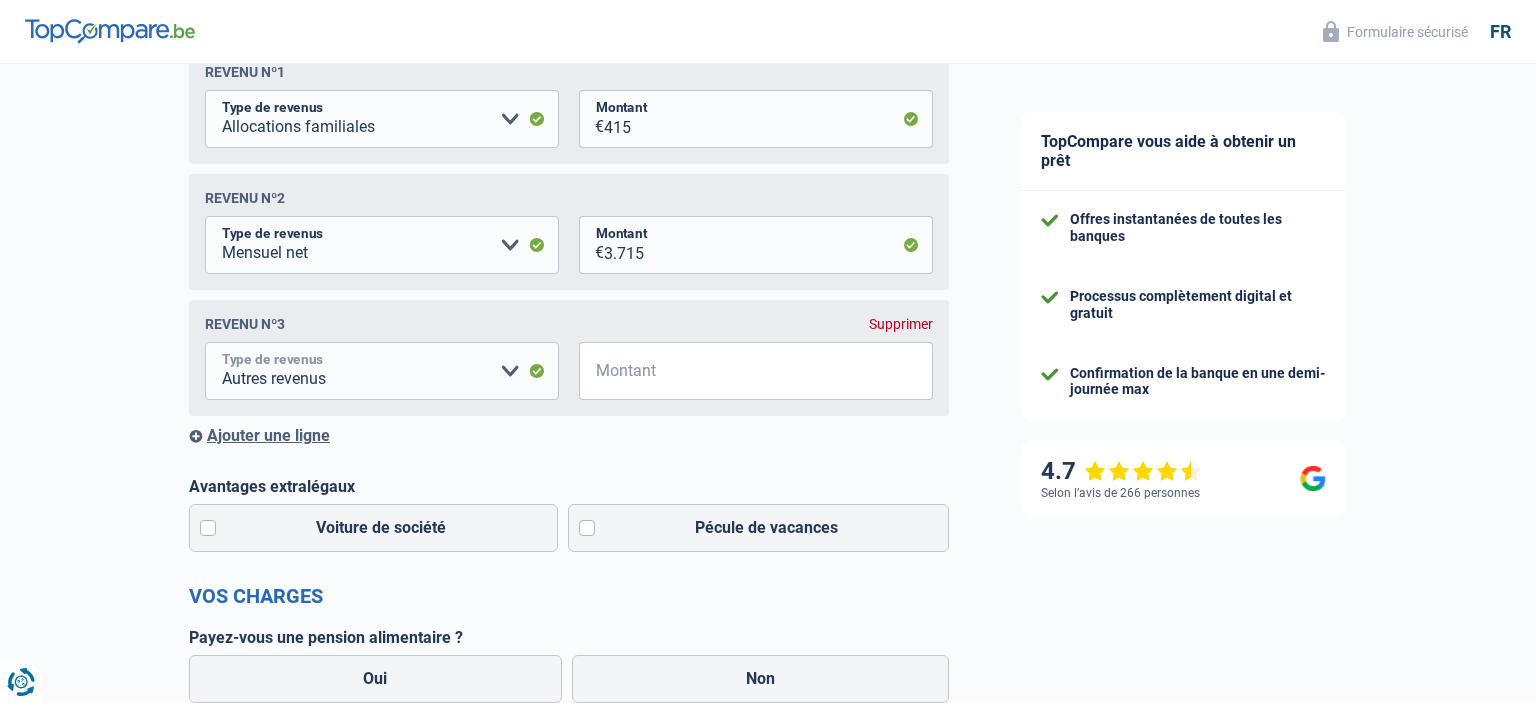 click on "Autres revenus" at bounding box center (0, 0) 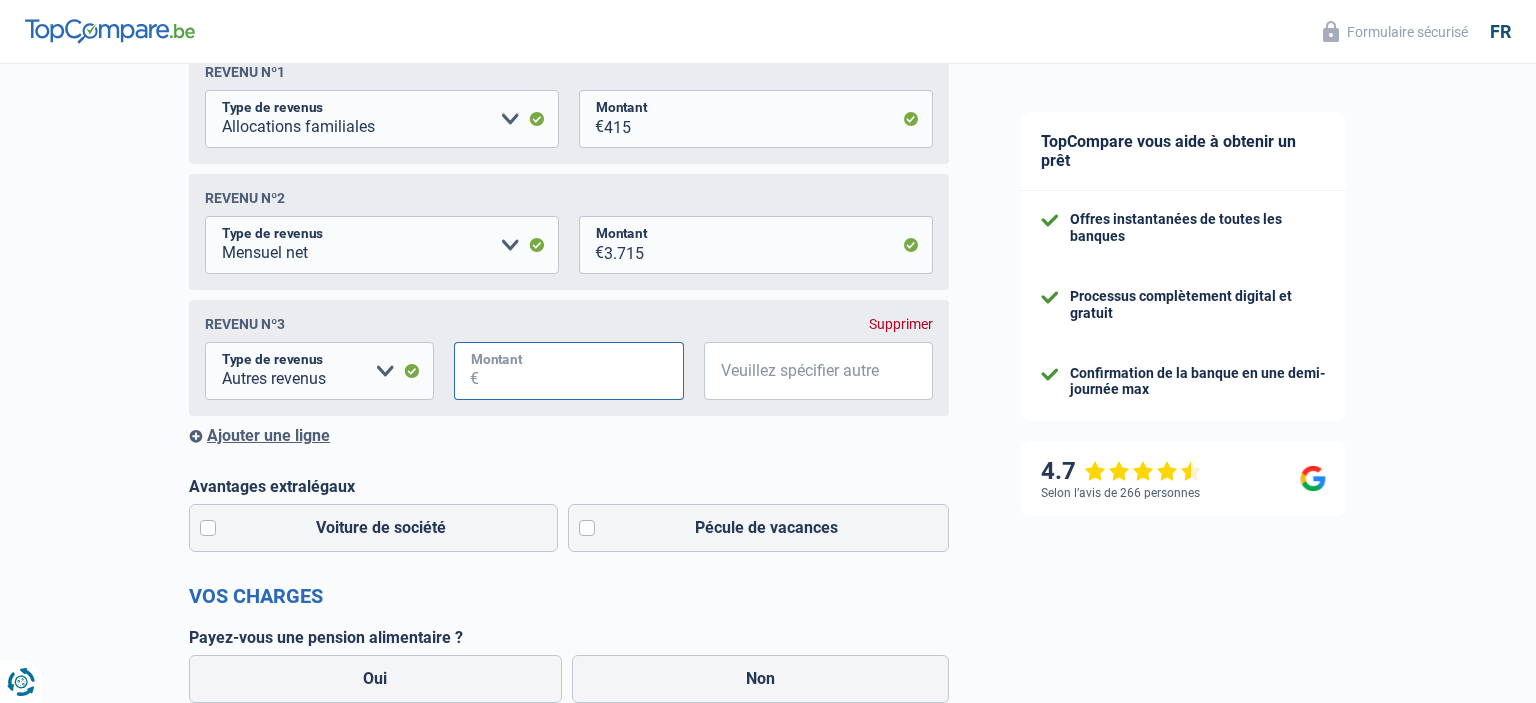 click on "Montant" at bounding box center (581, 371) 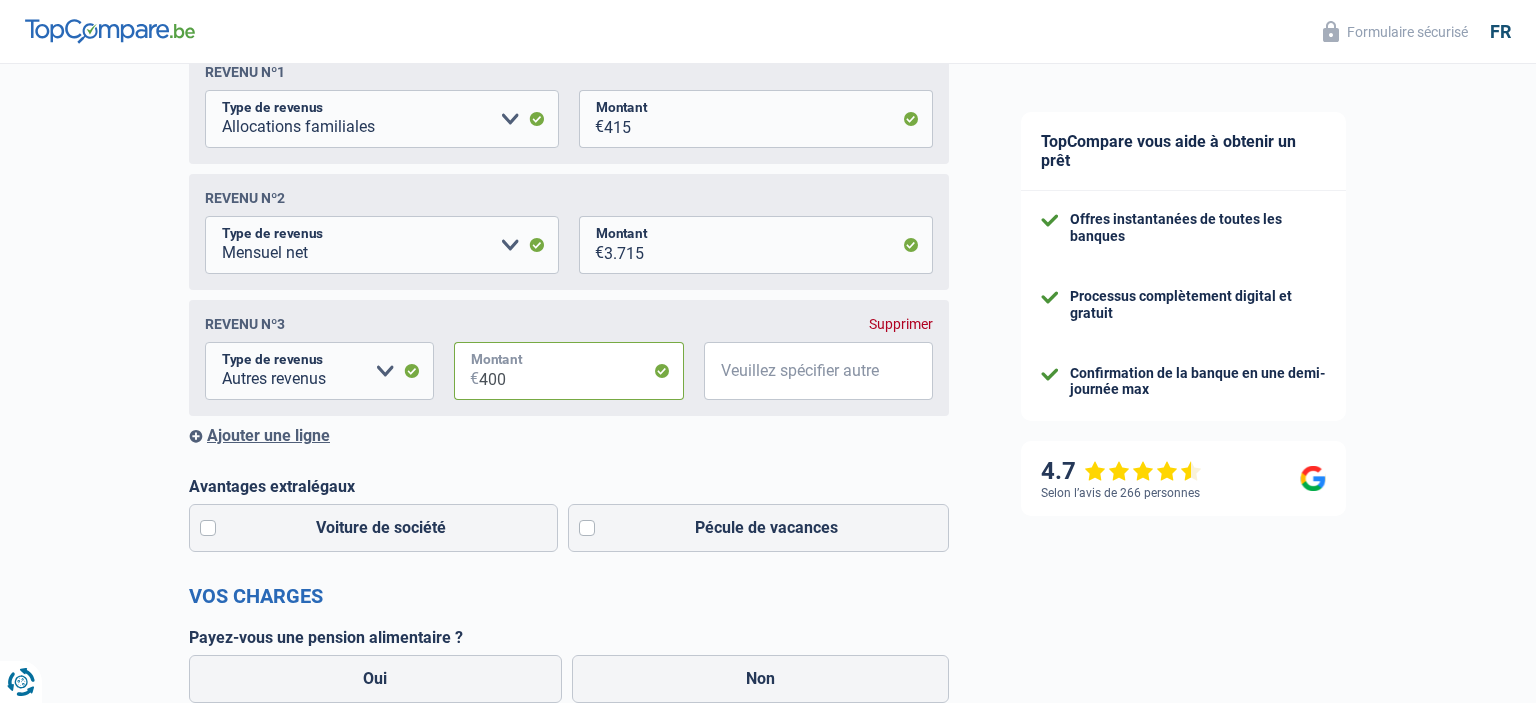 type on "400" 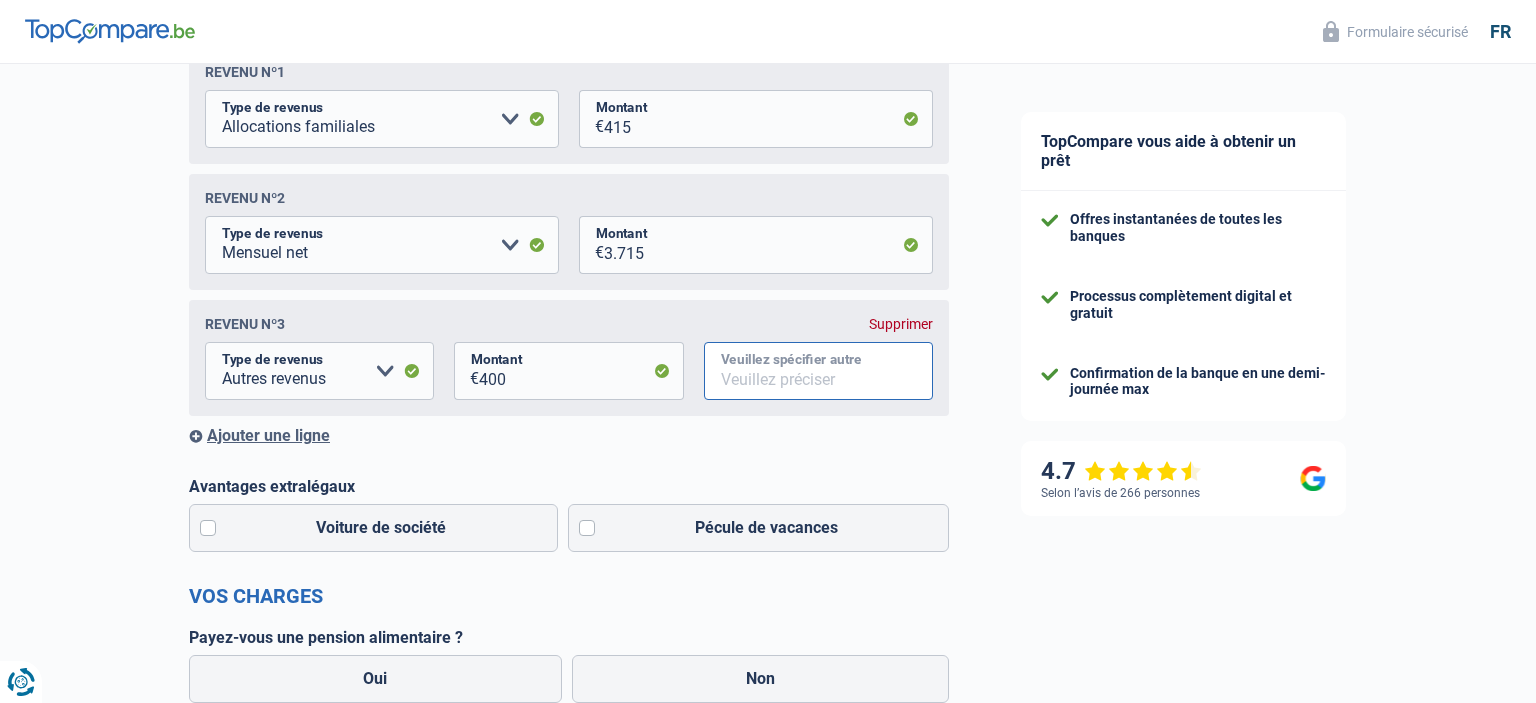 click on "Veuillez spécifier autre" at bounding box center (818, 371) 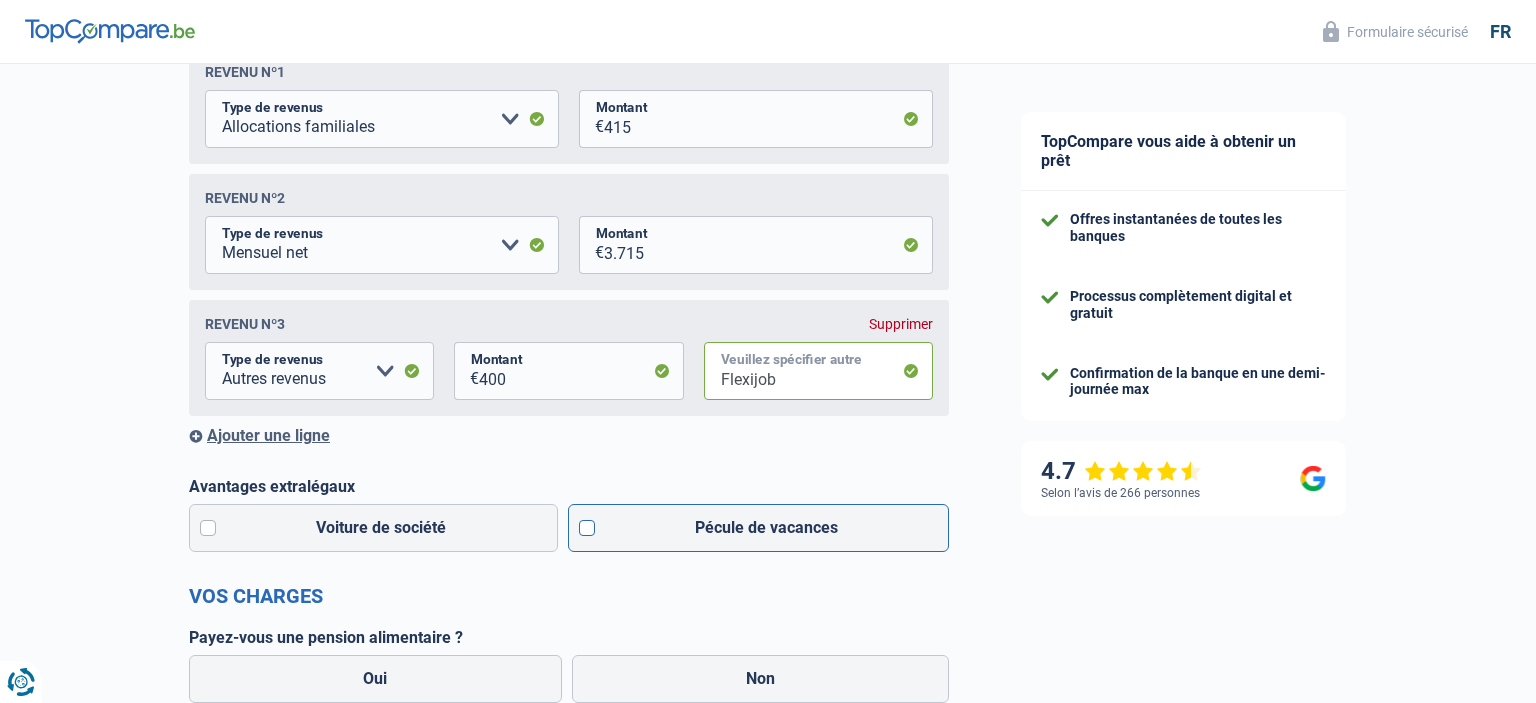 type on "Flexijob" 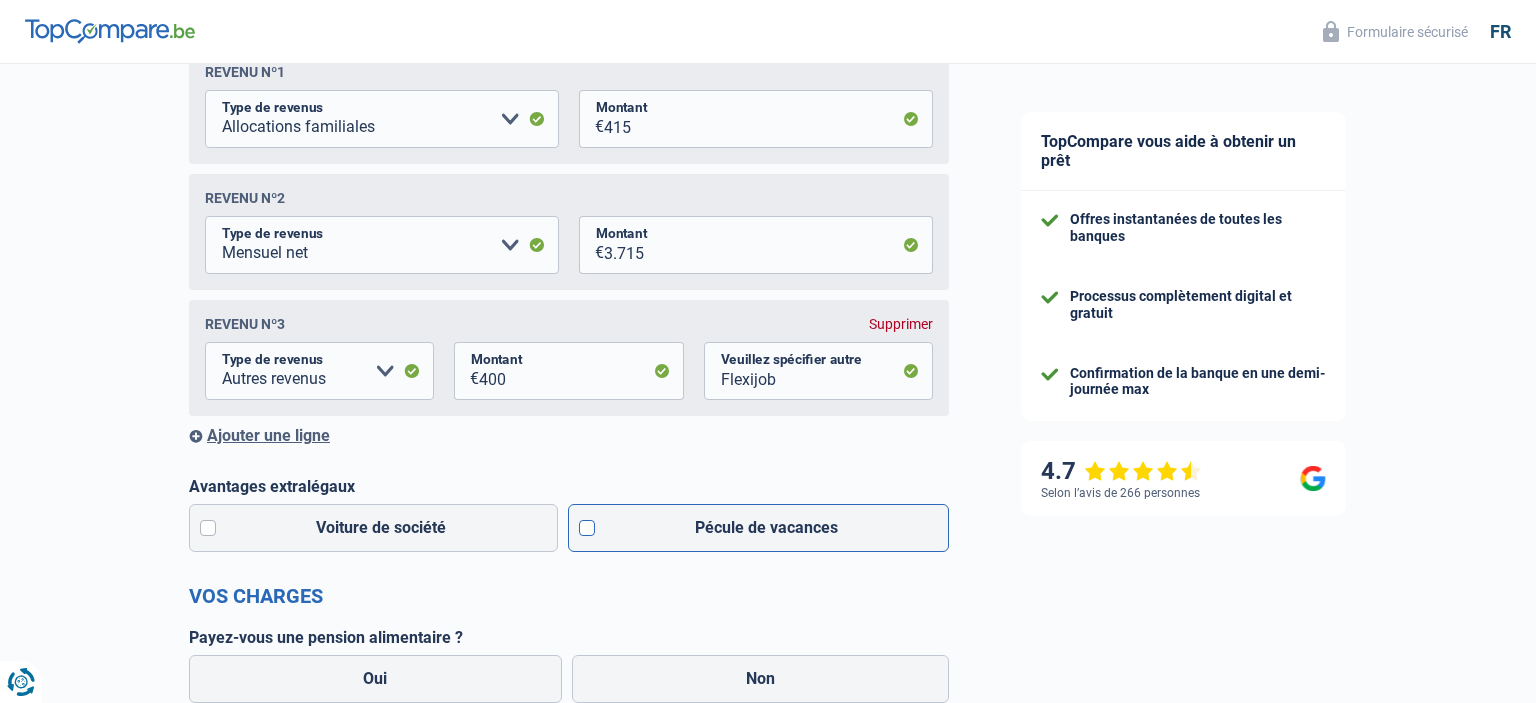 click on "Pécule de vacances" at bounding box center (759, 528) 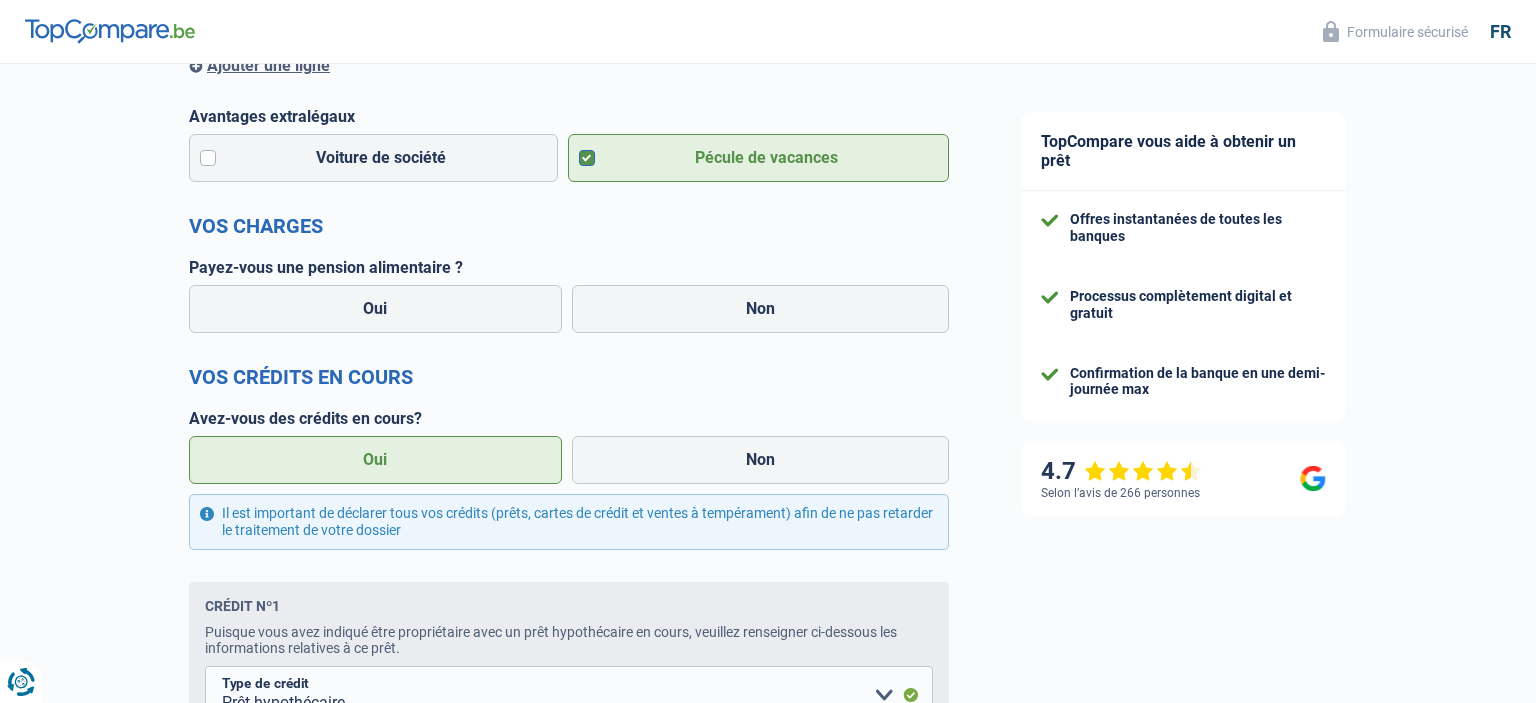 scroll, scrollTop: 792, scrollLeft: 0, axis: vertical 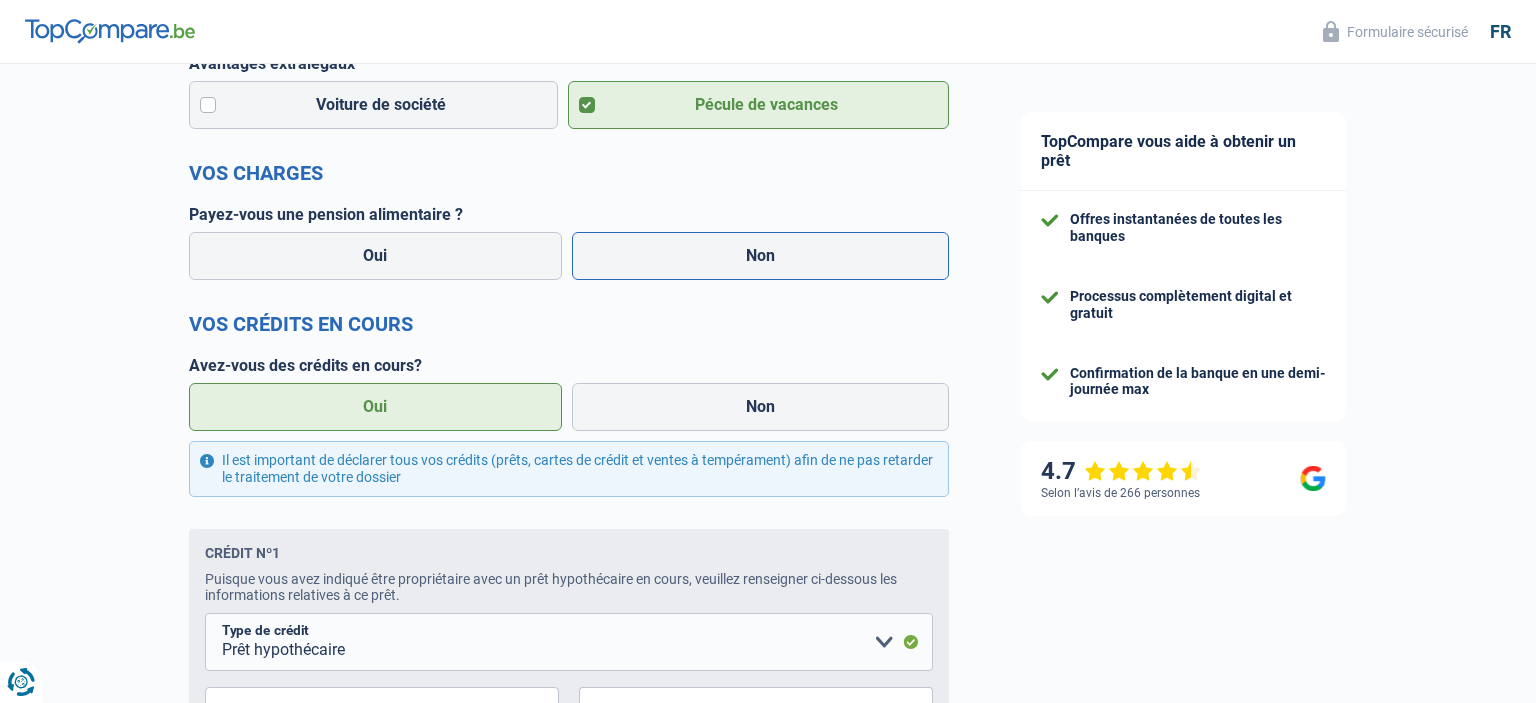 click on "Non" at bounding box center (761, 256) 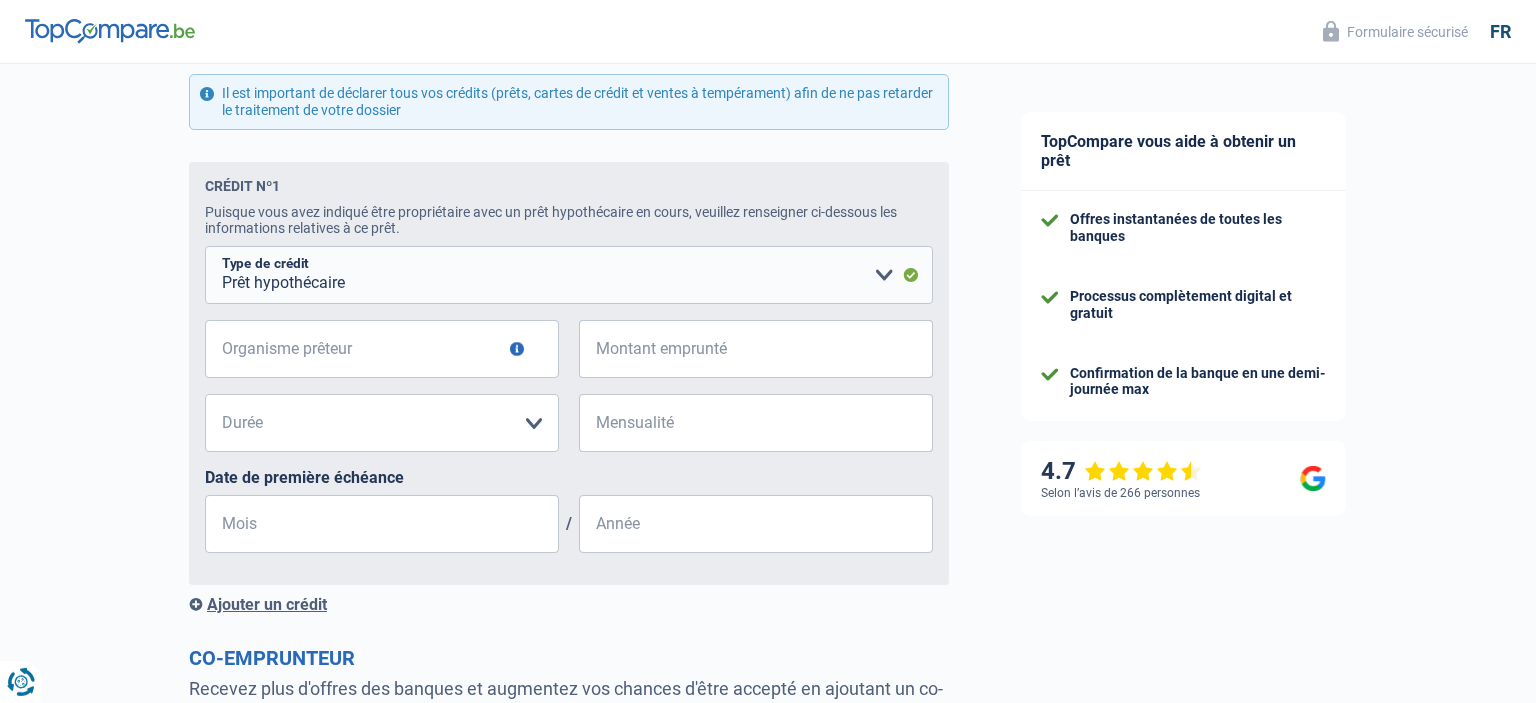 scroll, scrollTop: 1161, scrollLeft: 0, axis: vertical 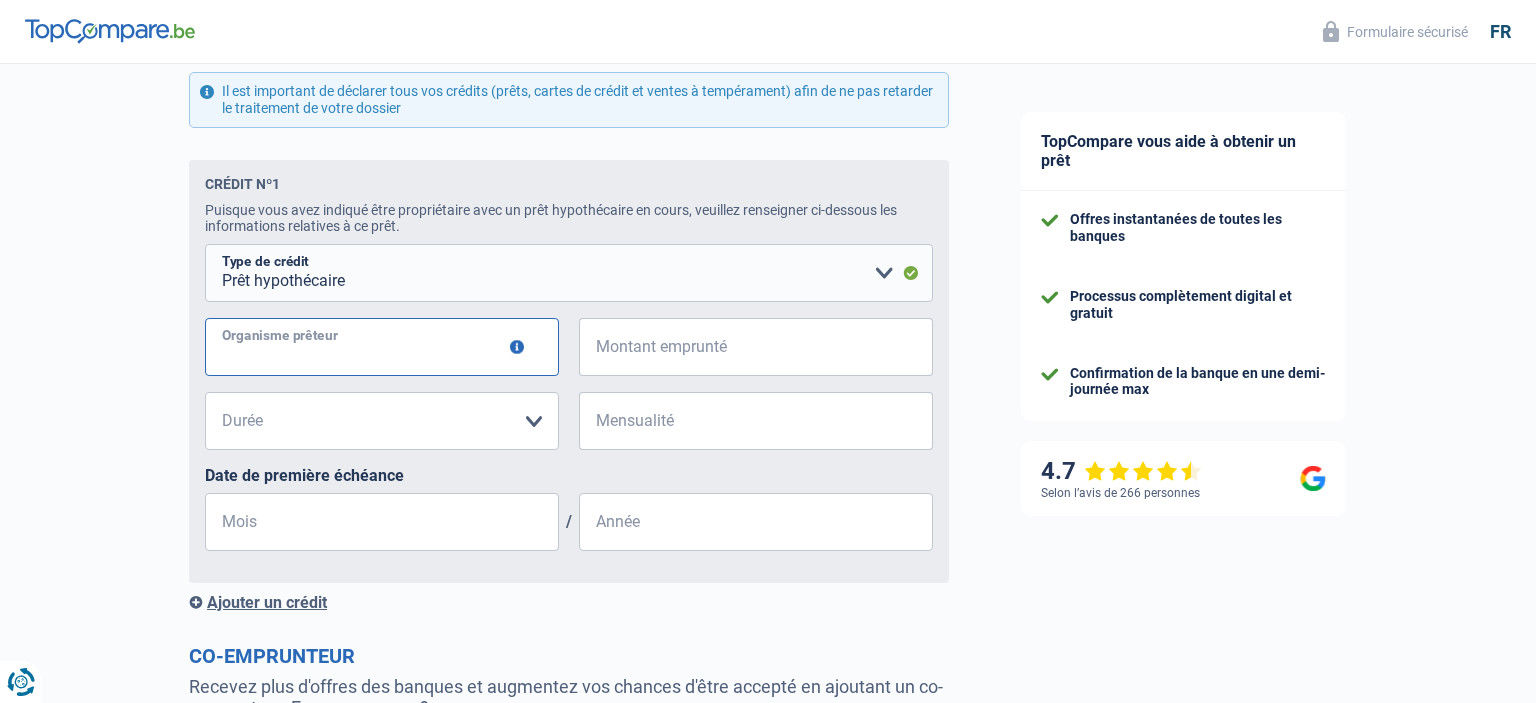 click on "Organisme prêteur" at bounding box center [382, 347] 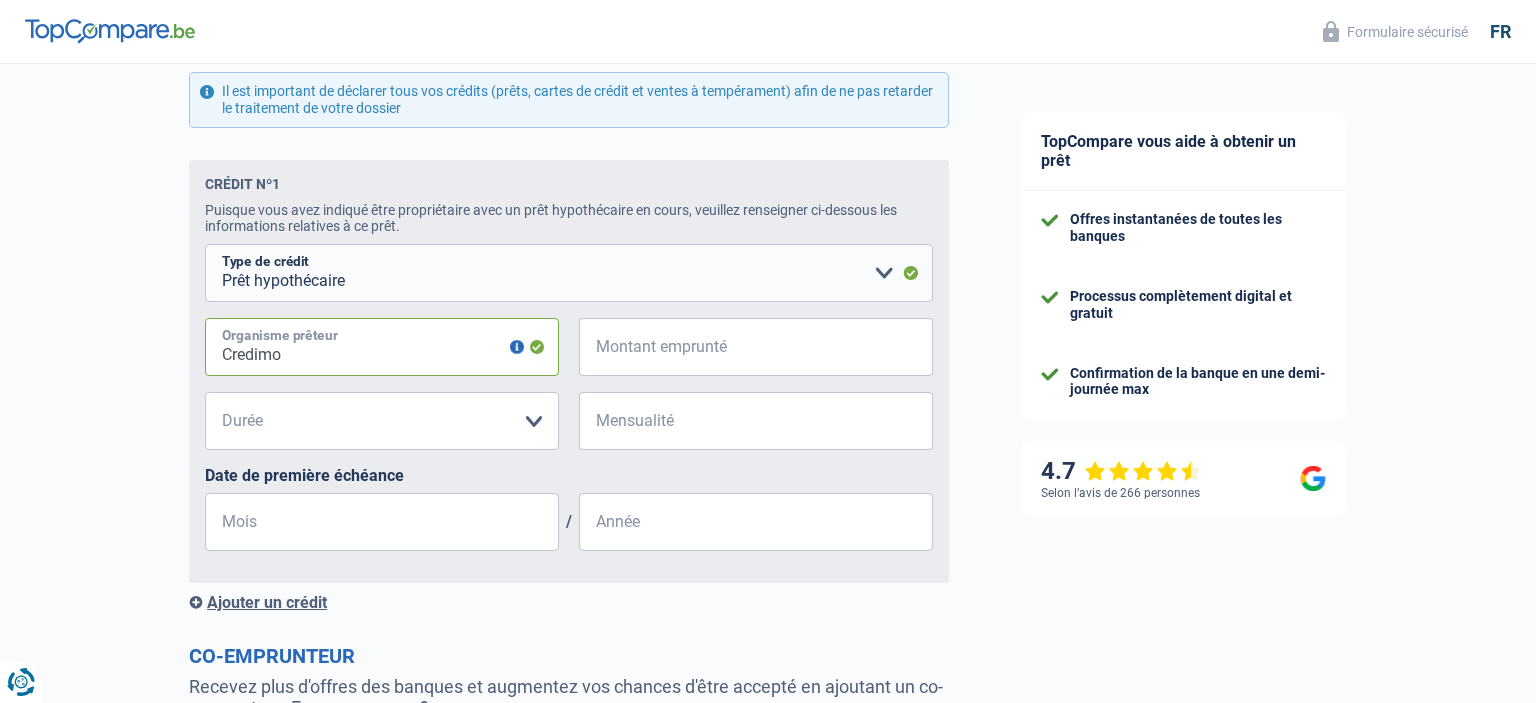 type on "Credimo" 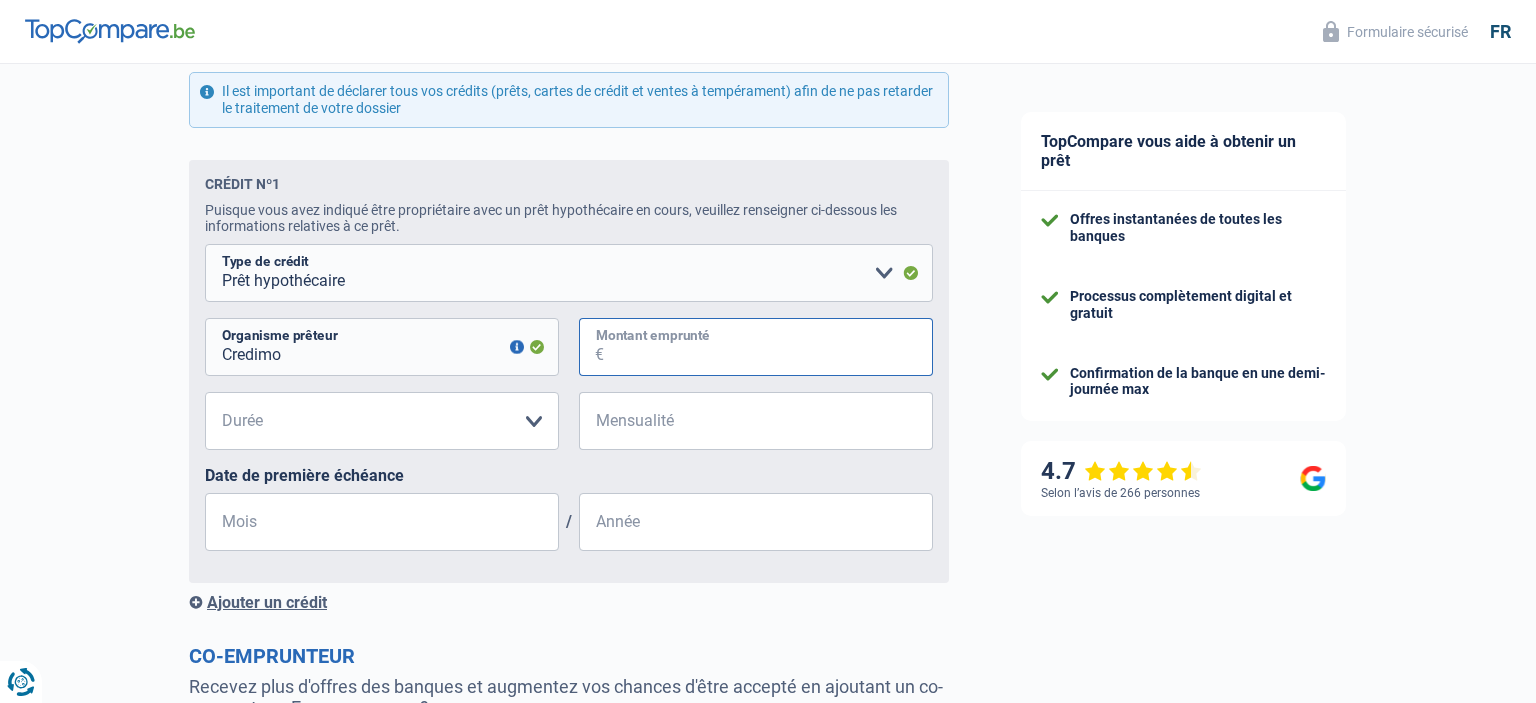 click on "Montant emprunté" at bounding box center [768, 347] 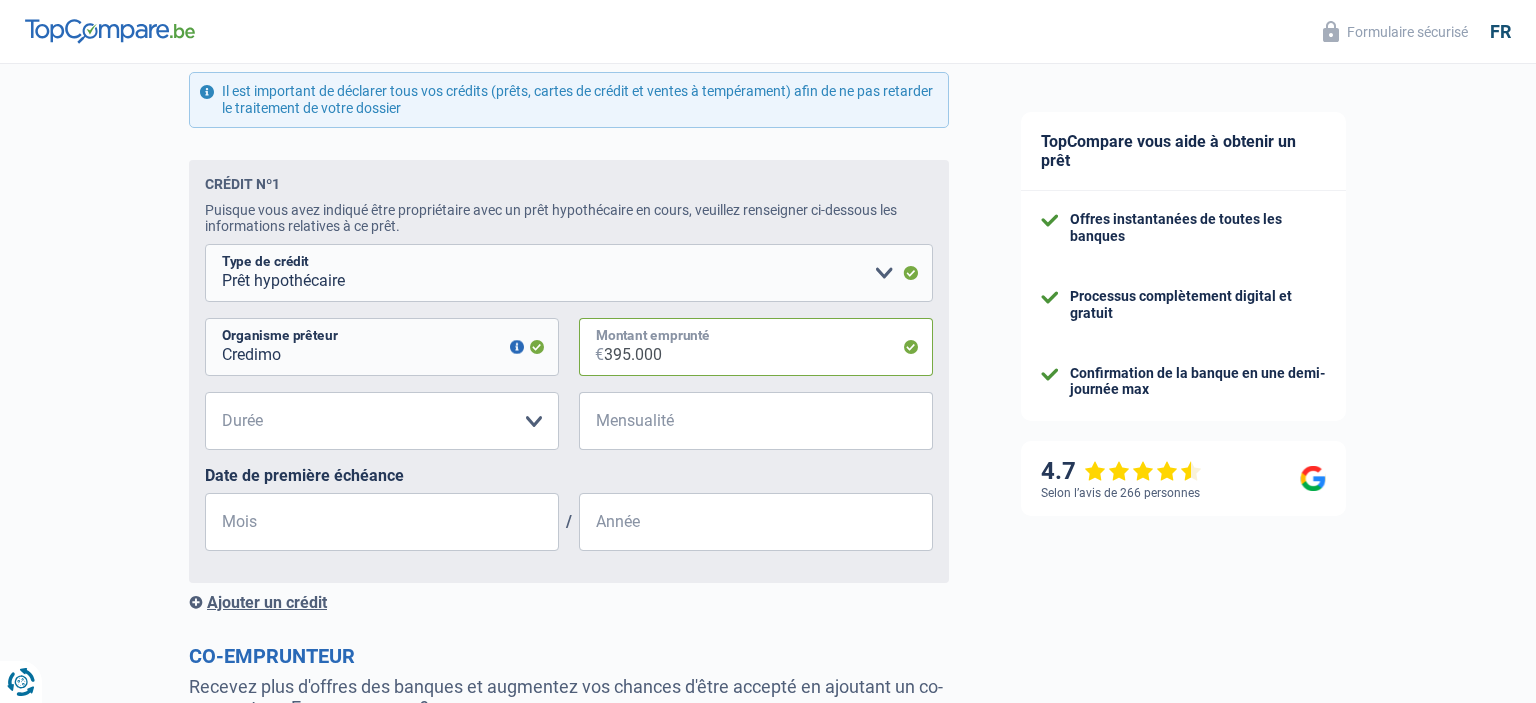 type on "395.000" 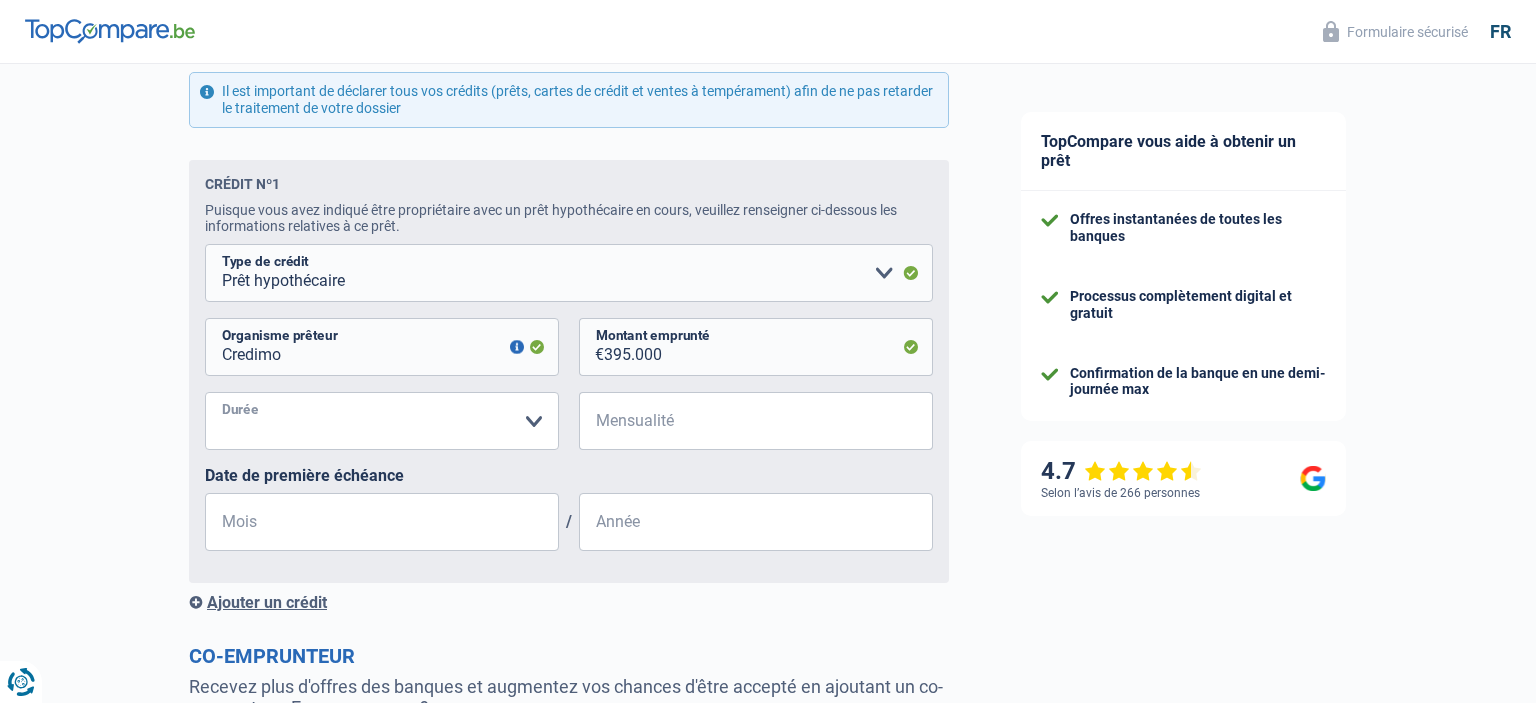 click on "120 mois 180 mois 240 mois 300 mois 360 mois 420 mois
Veuillez sélectionner une option" at bounding box center [382, 421] 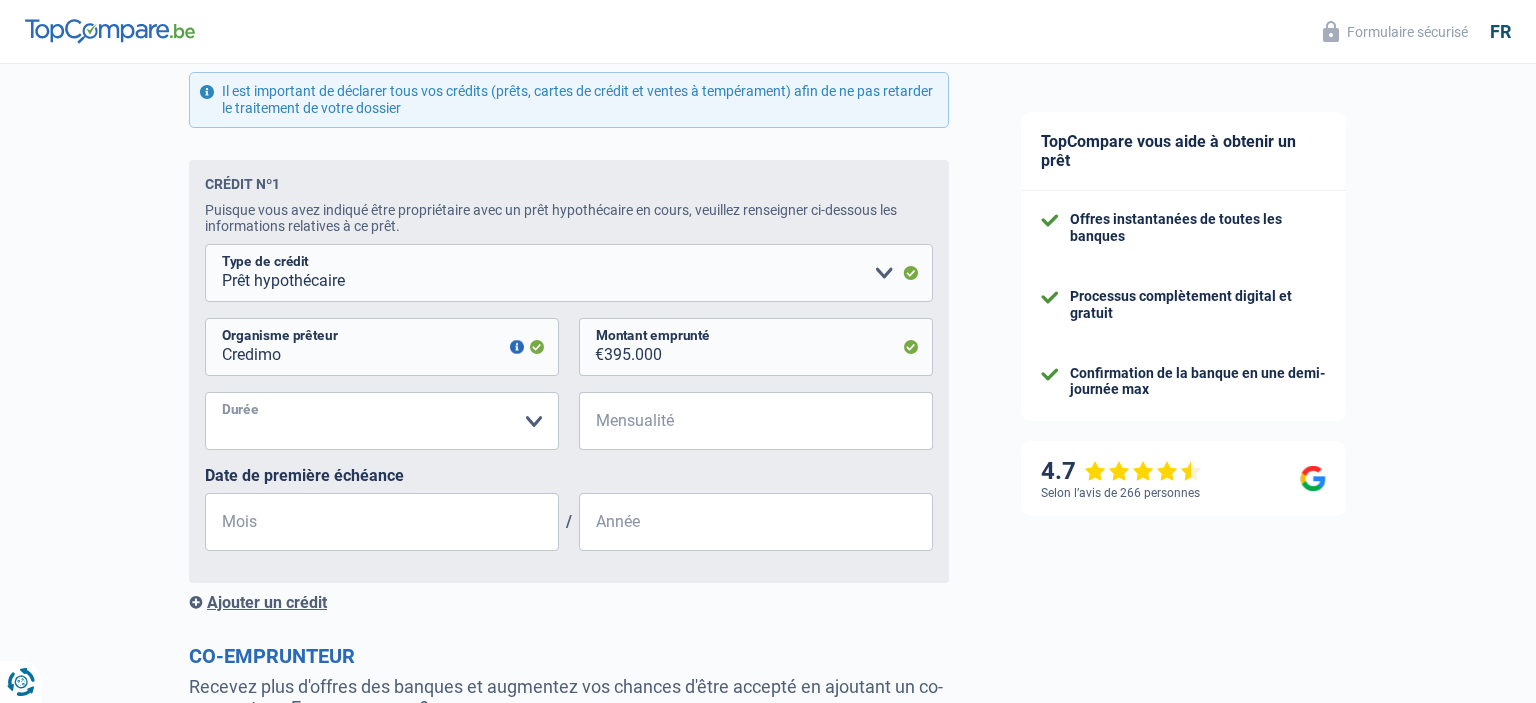 select on "240" 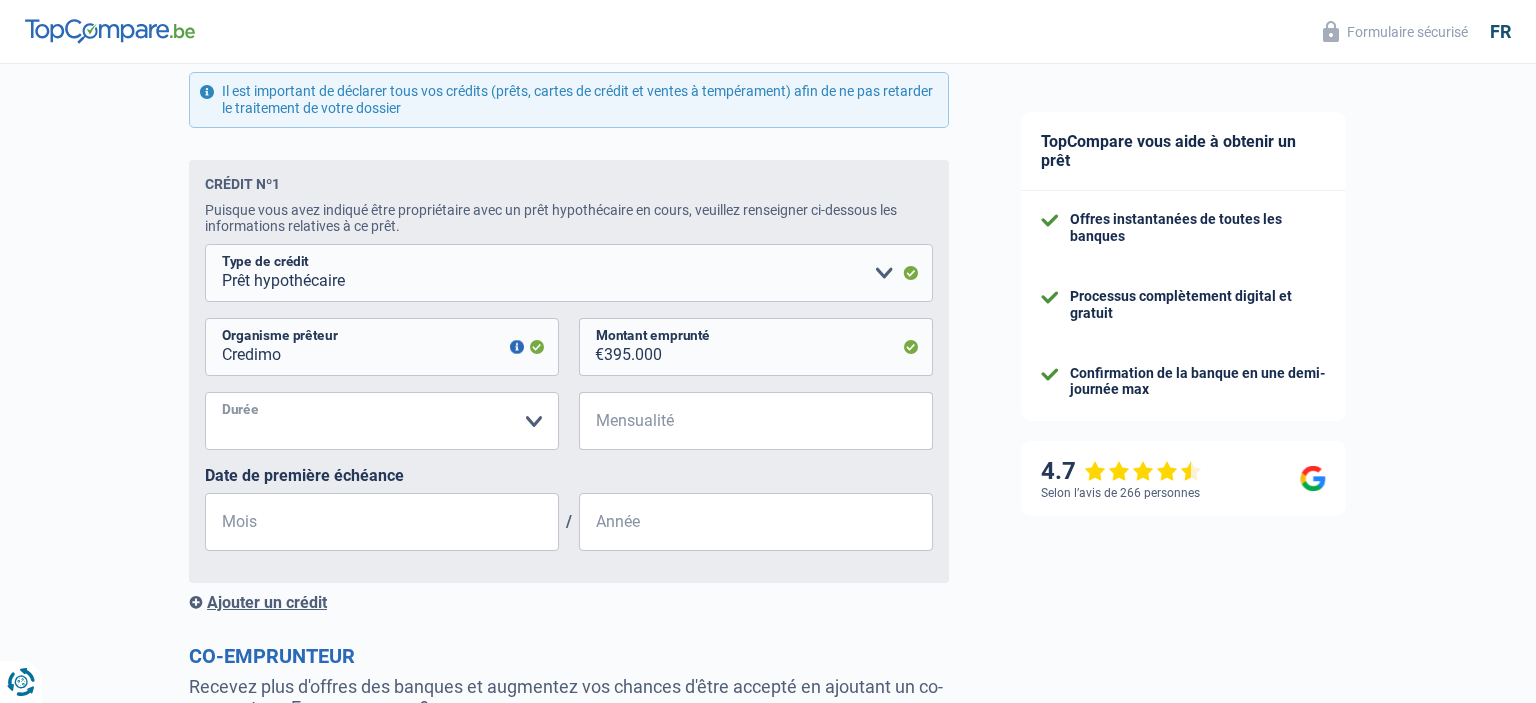 click on "240 mois" at bounding box center [0, 0] 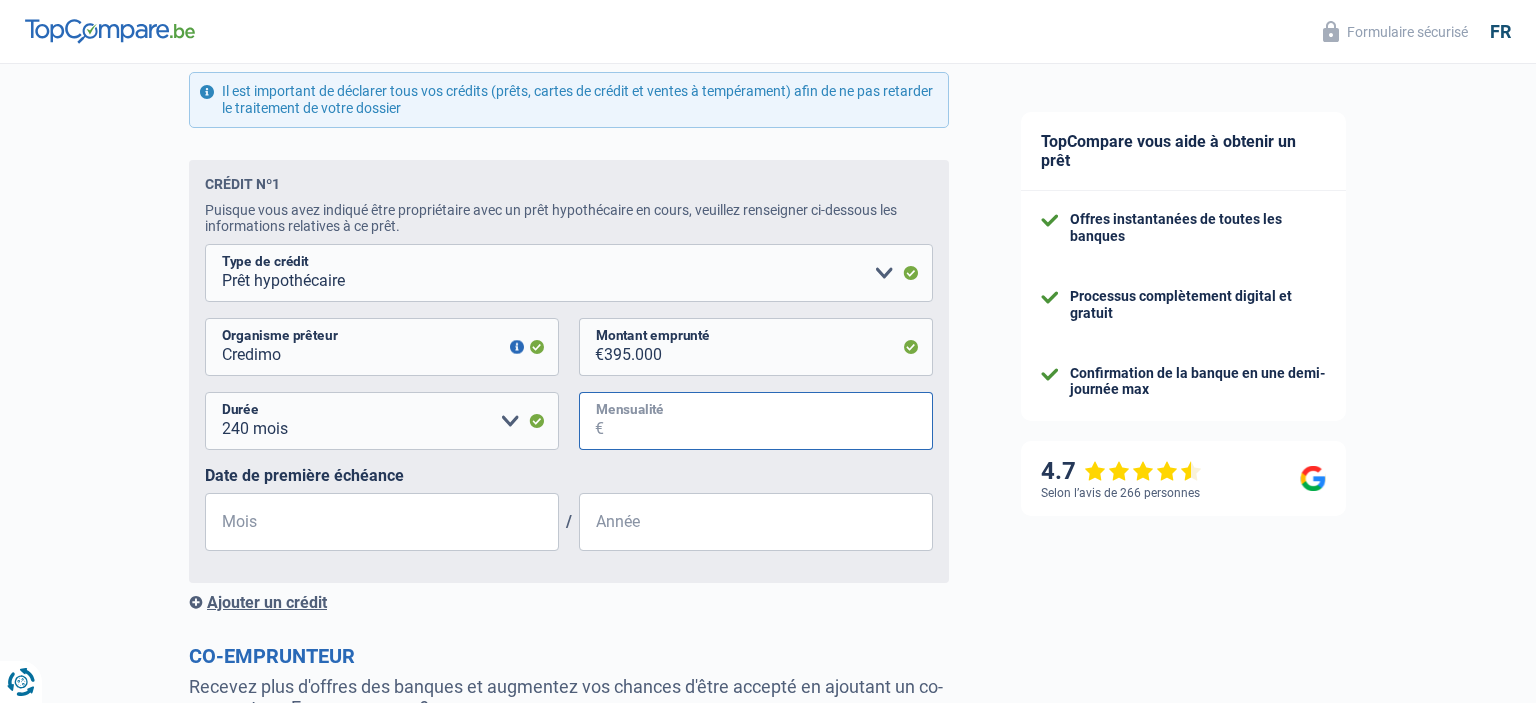 click on "Mensualité" at bounding box center (768, 421) 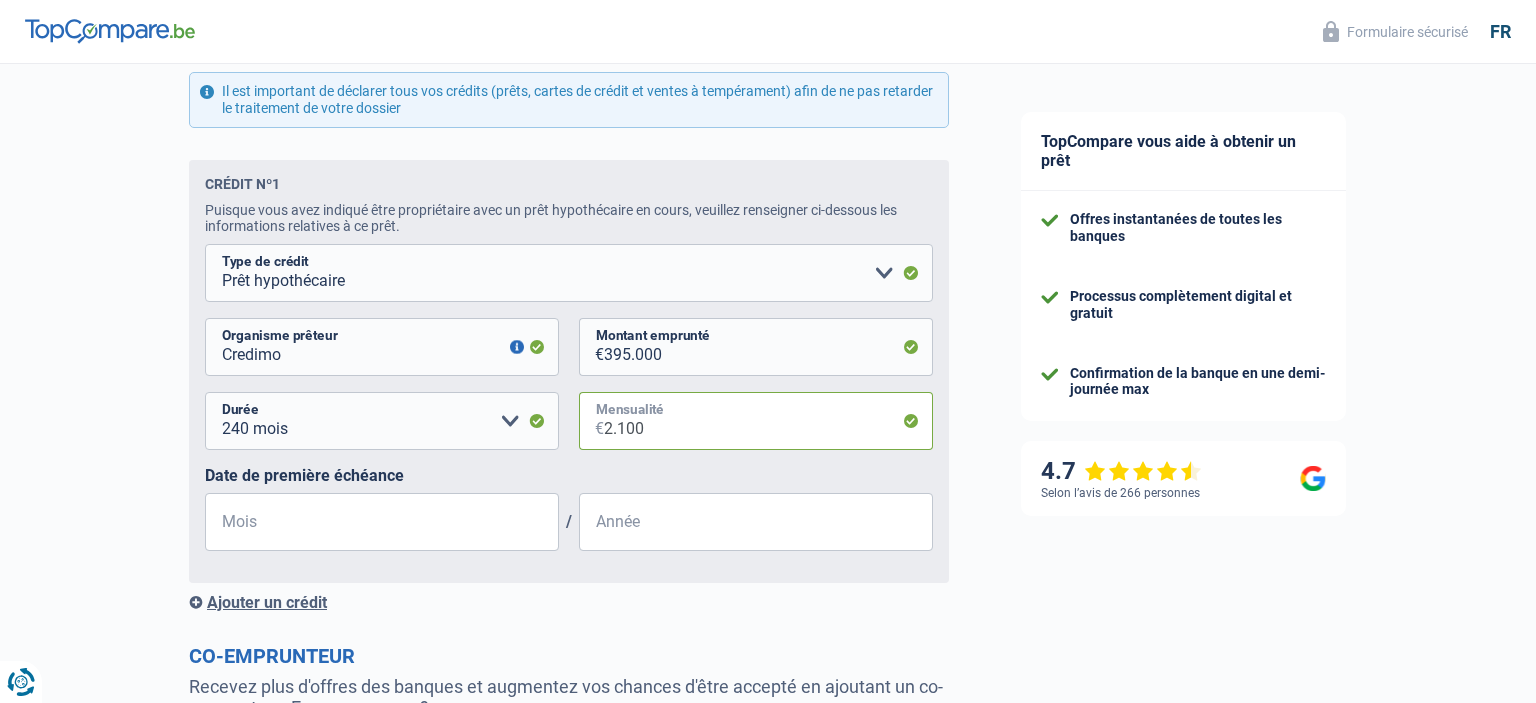 type on "2.100" 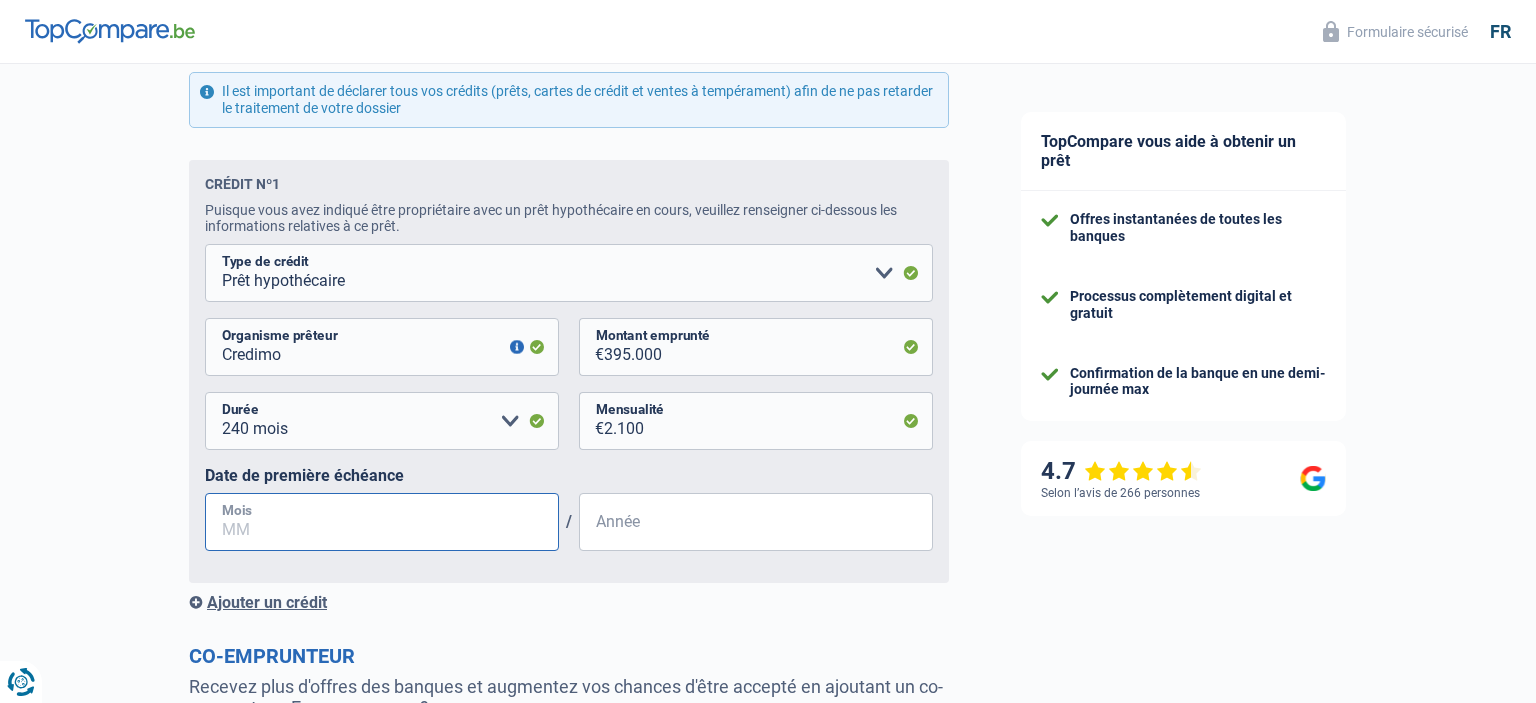 click on "Mois" at bounding box center (382, 522) 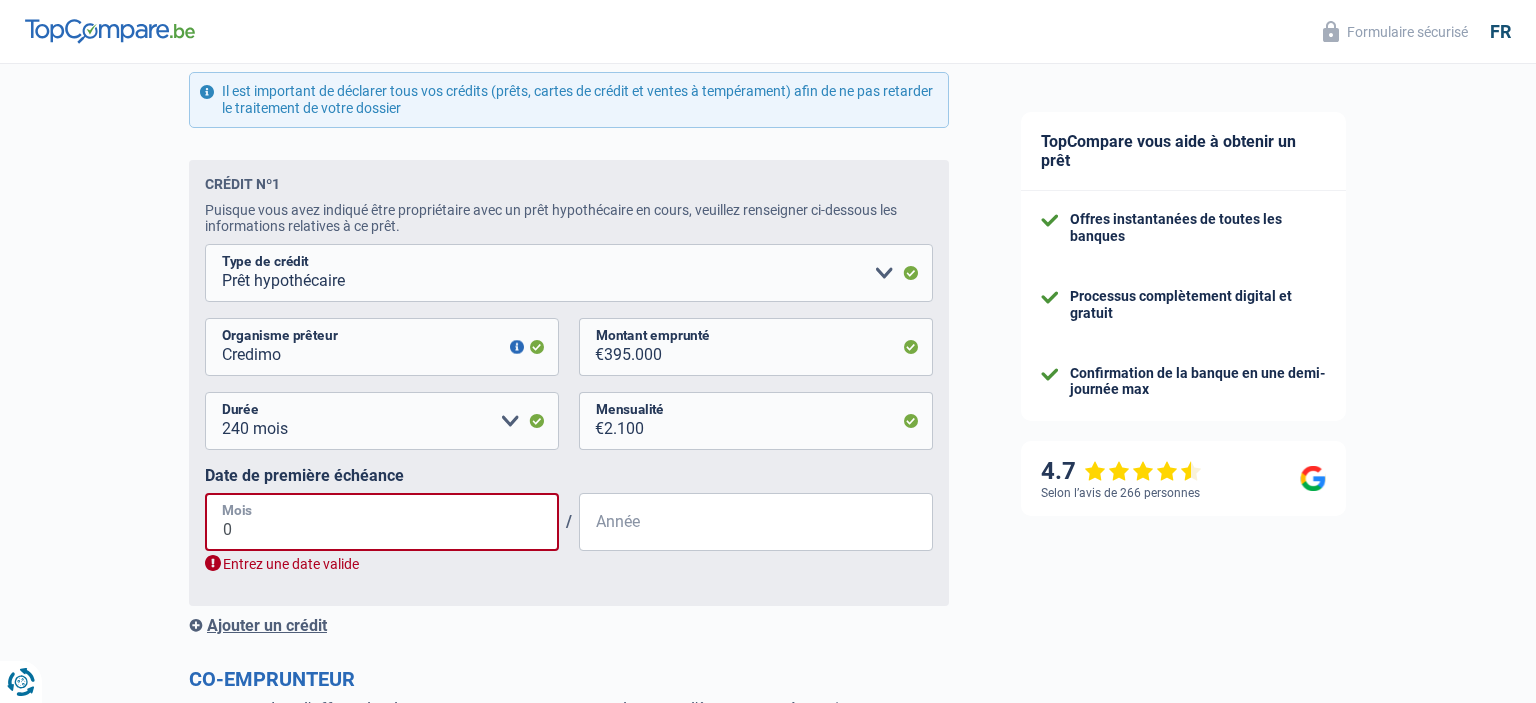type on "01" 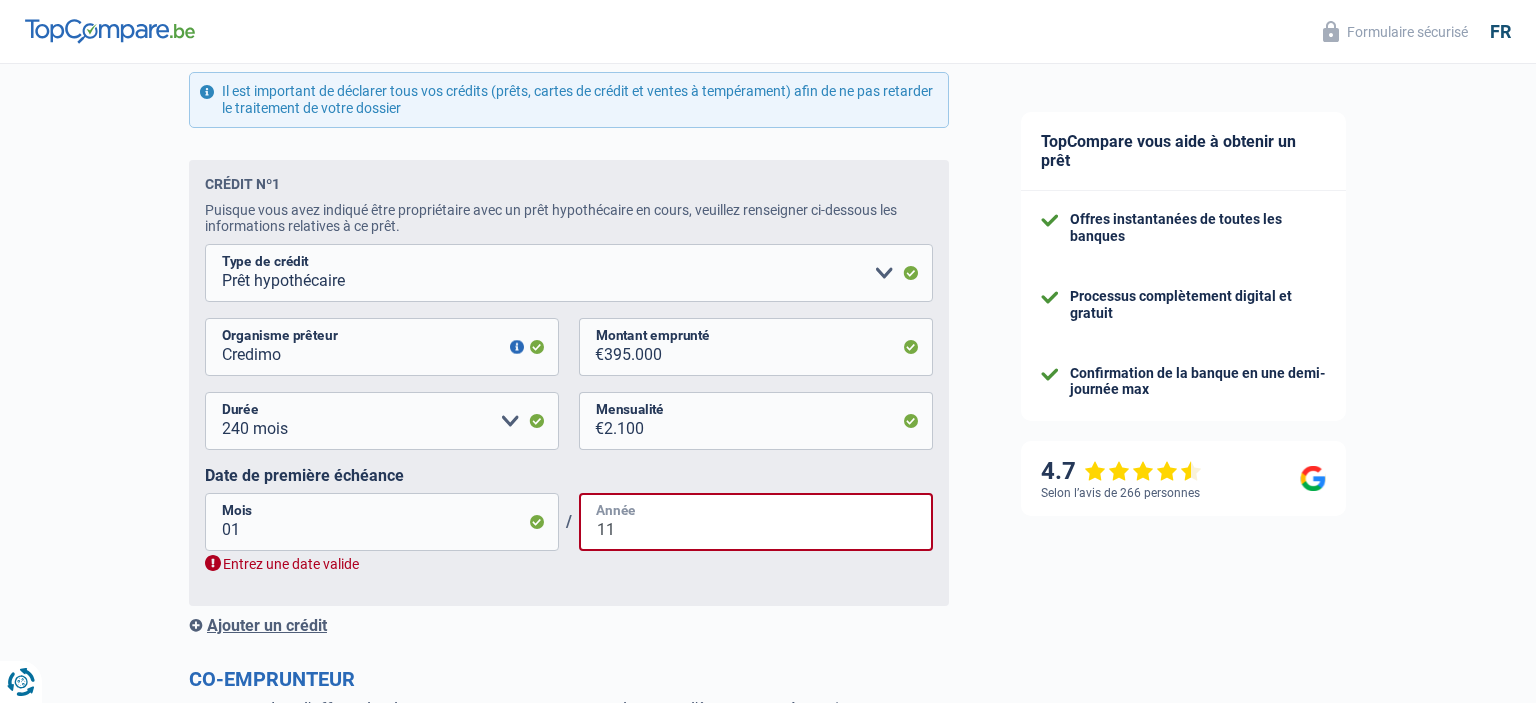 type on "1" 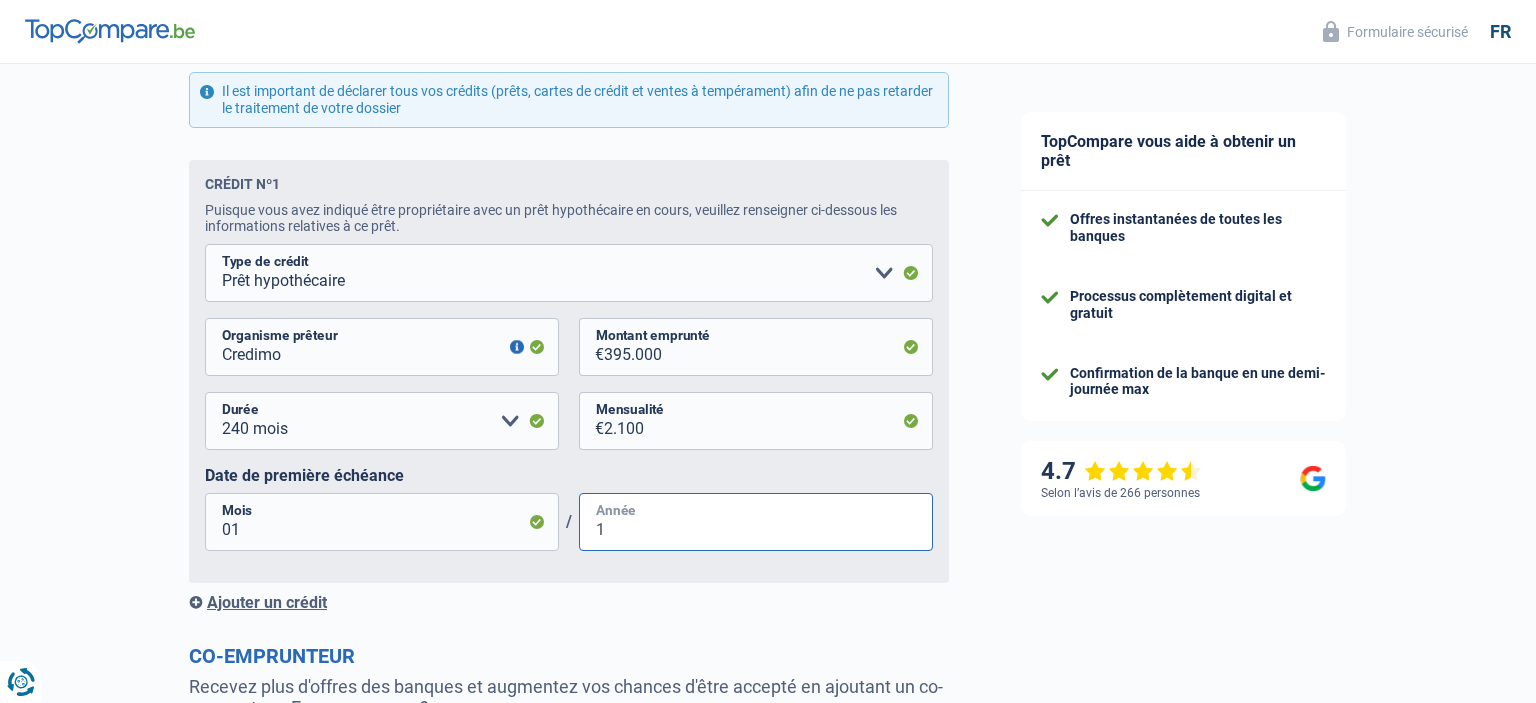 type 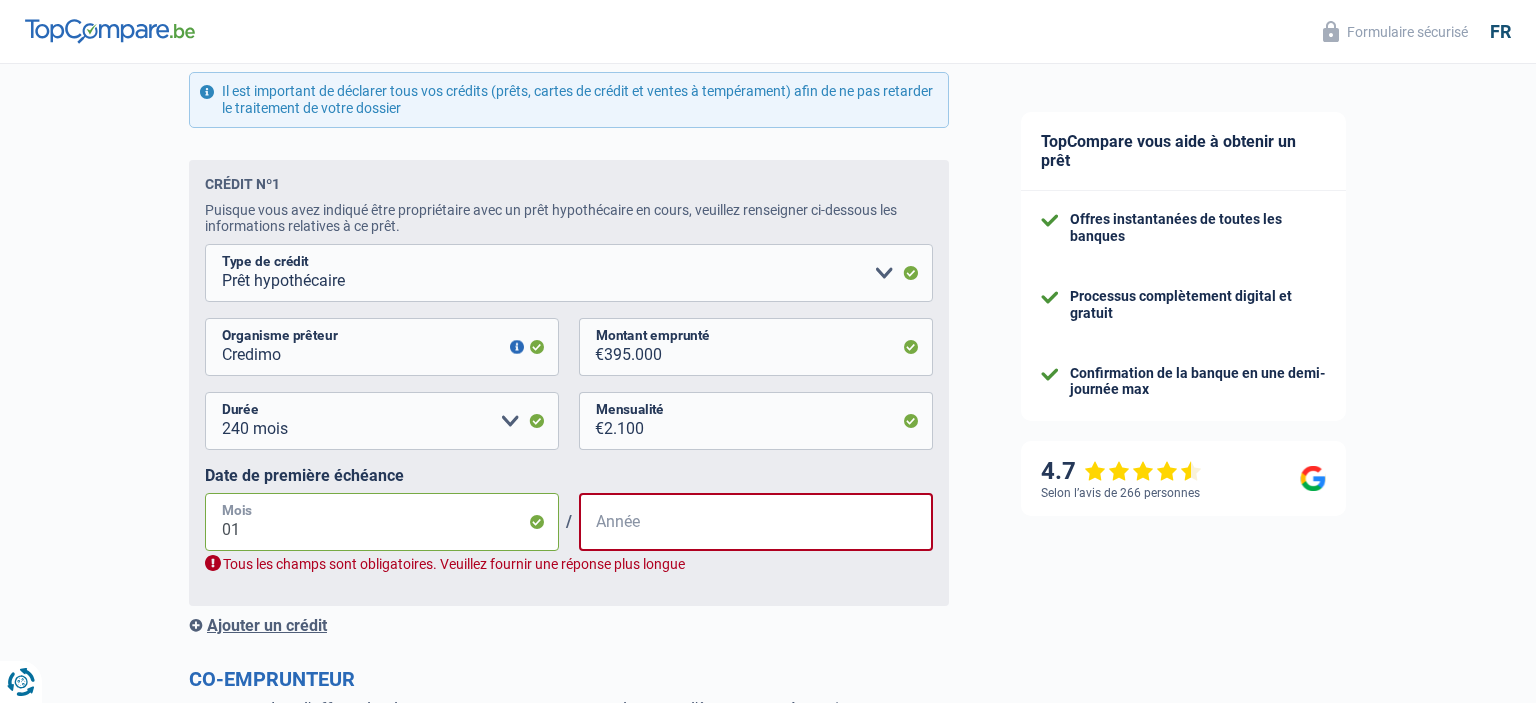 click on "01" at bounding box center [382, 522] 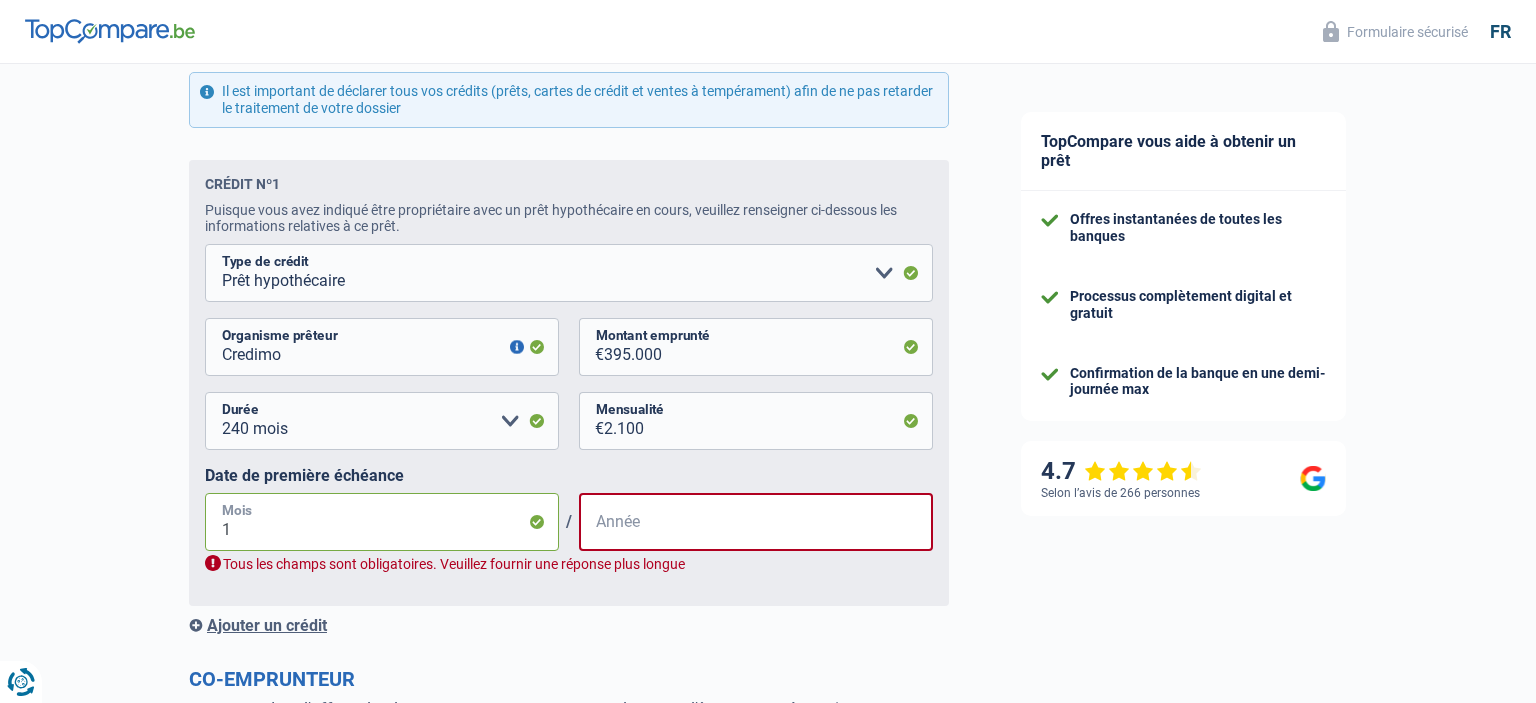 type on "11" 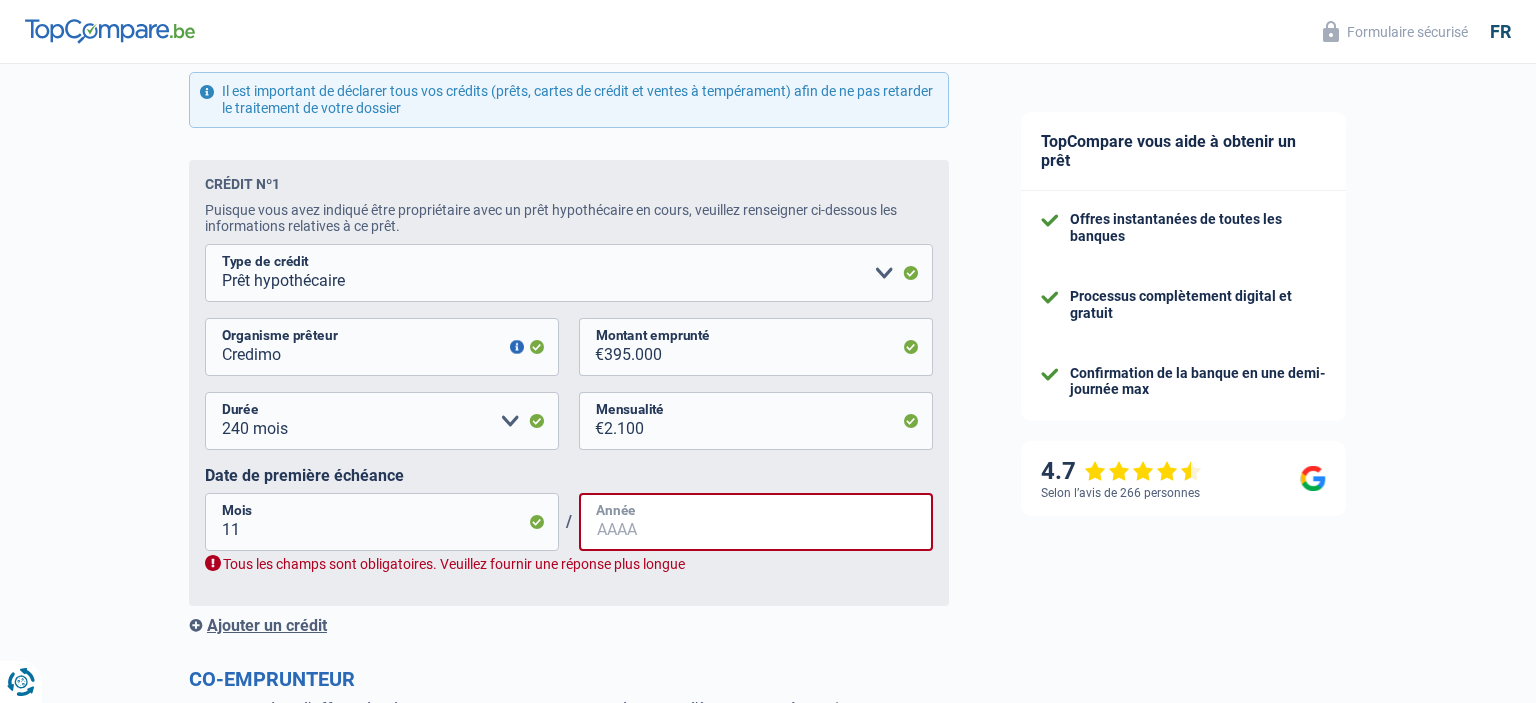 click on "Année" at bounding box center [756, 522] 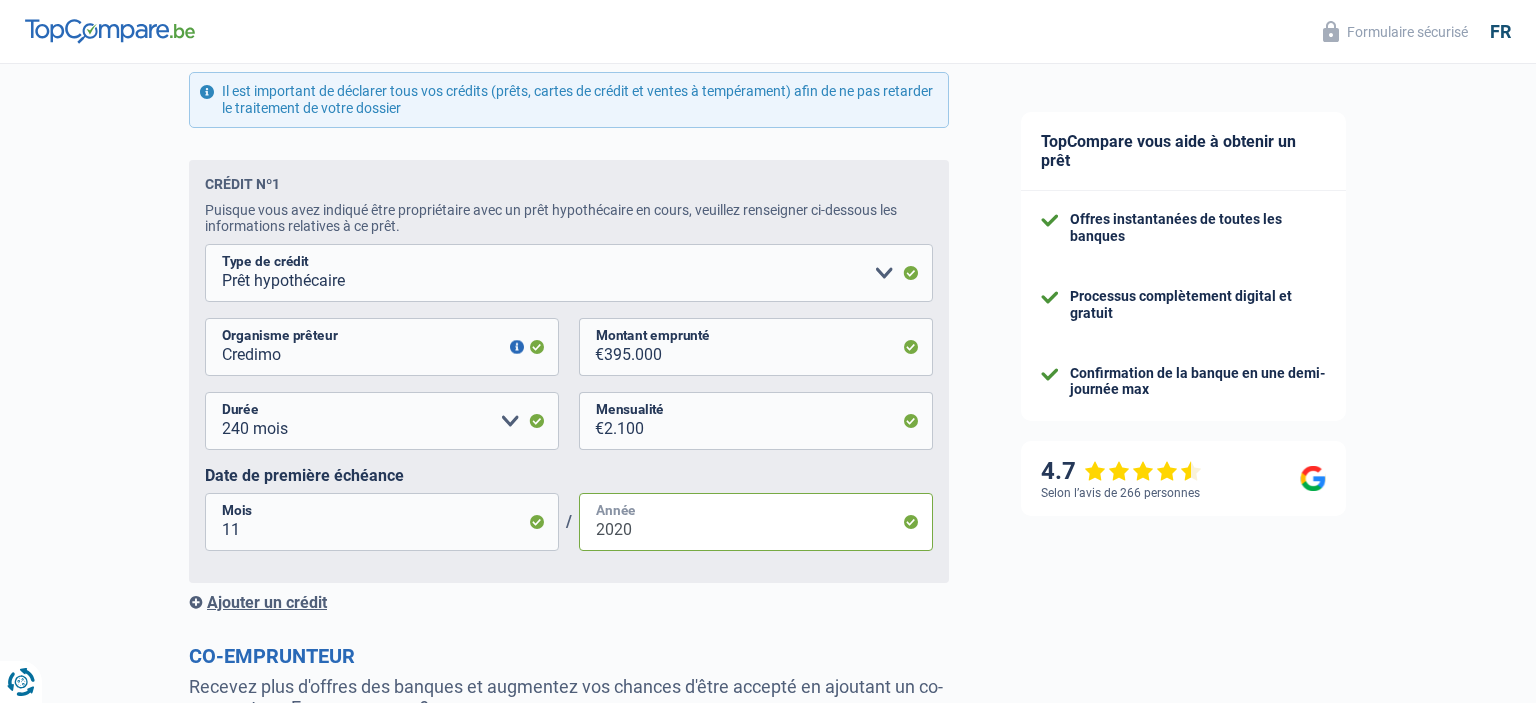 type on "2020" 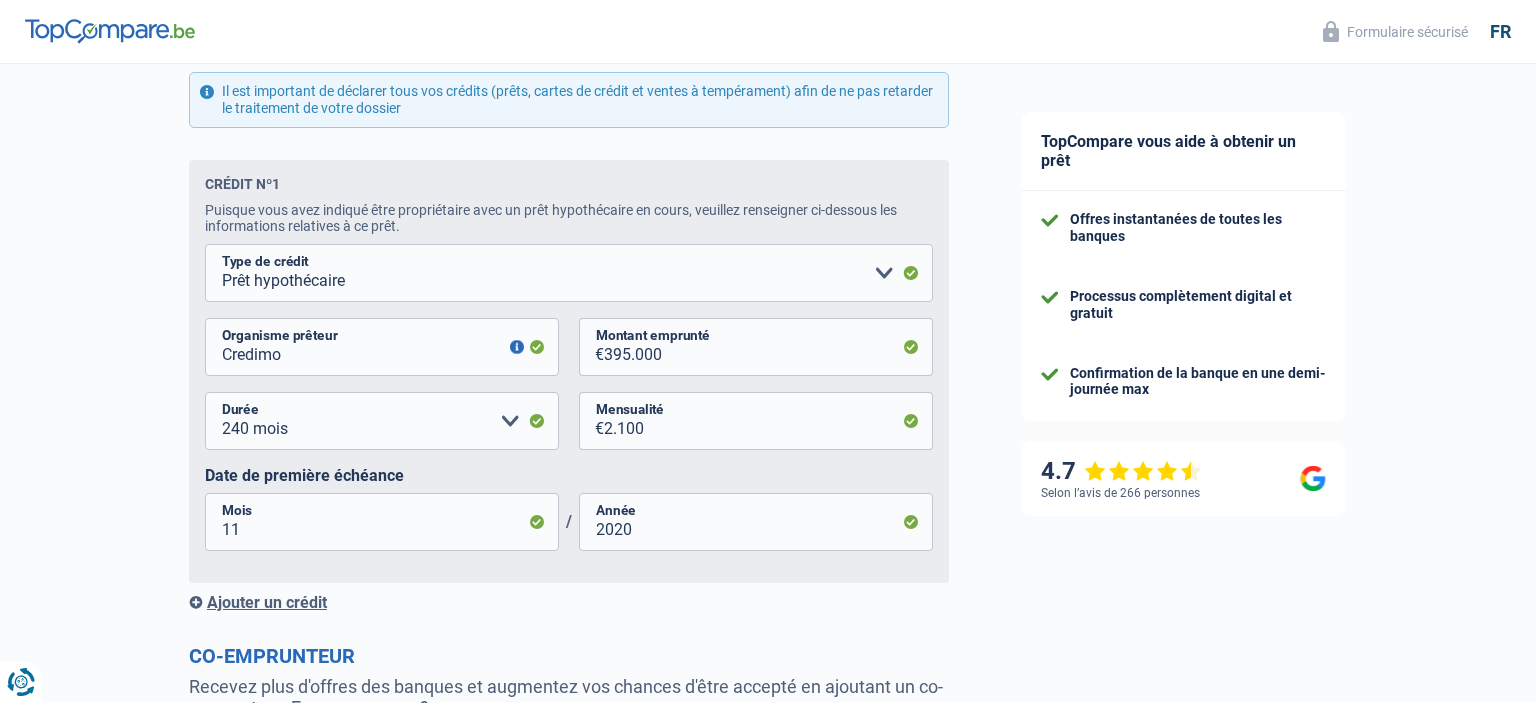click on "Ajouter un crédit" at bounding box center [569, 602] 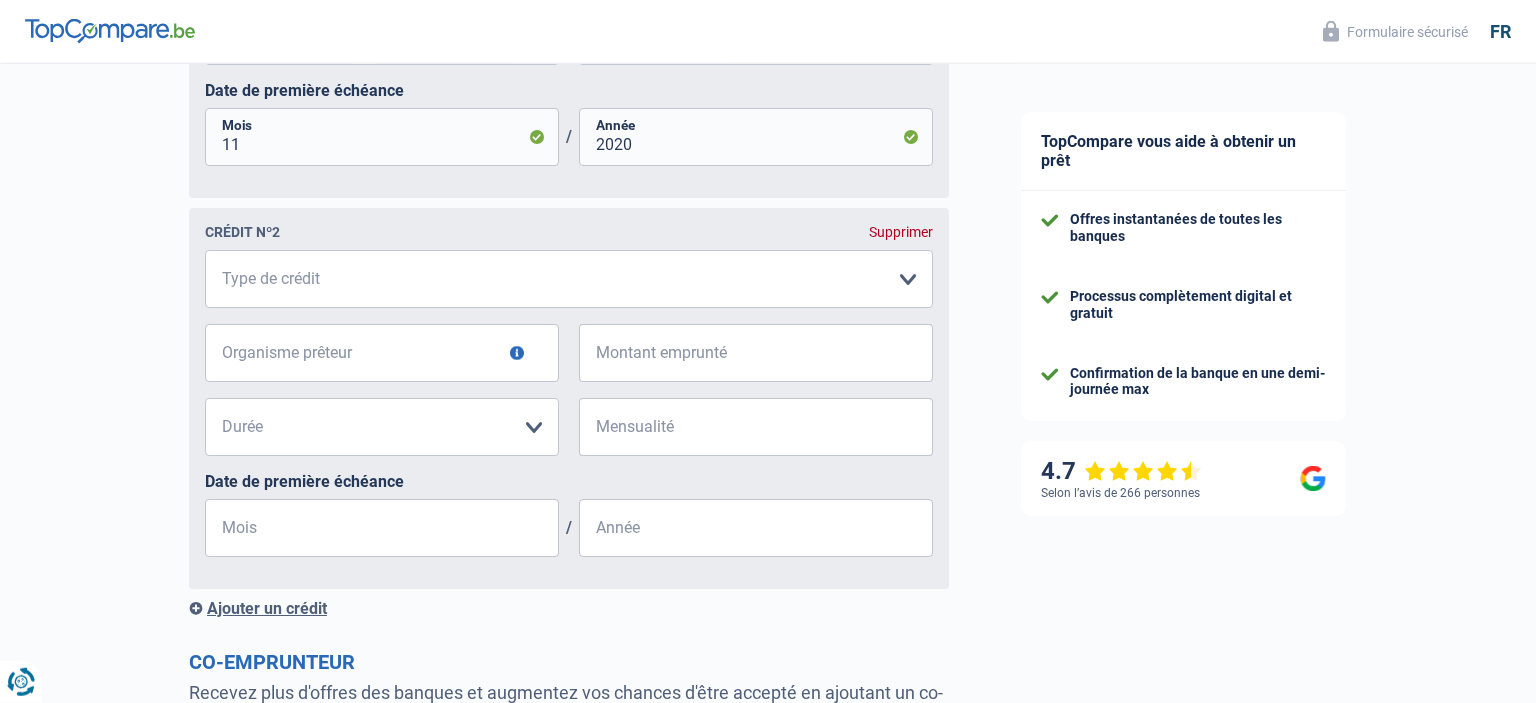 scroll, scrollTop: 1584, scrollLeft: 0, axis: vertical 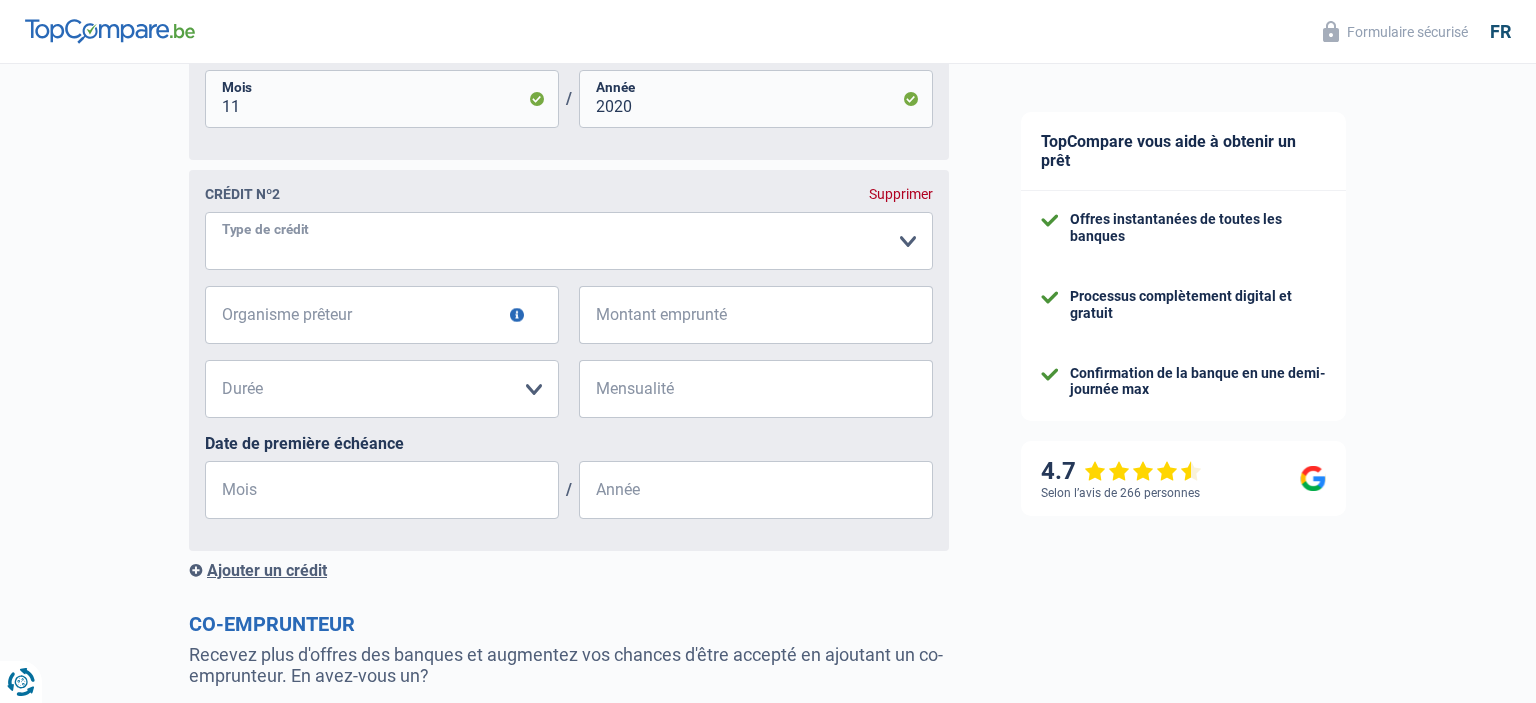 click on "Carte ou ouverture de crédit Prêt hypothécaire Vente à tempérament Prêt à tempérament Prêt rénovation Prêt voiture Regroupement d'un ou plusieurs crédits
Veuillez sélectionner une option" at bounding box center (569, 241) 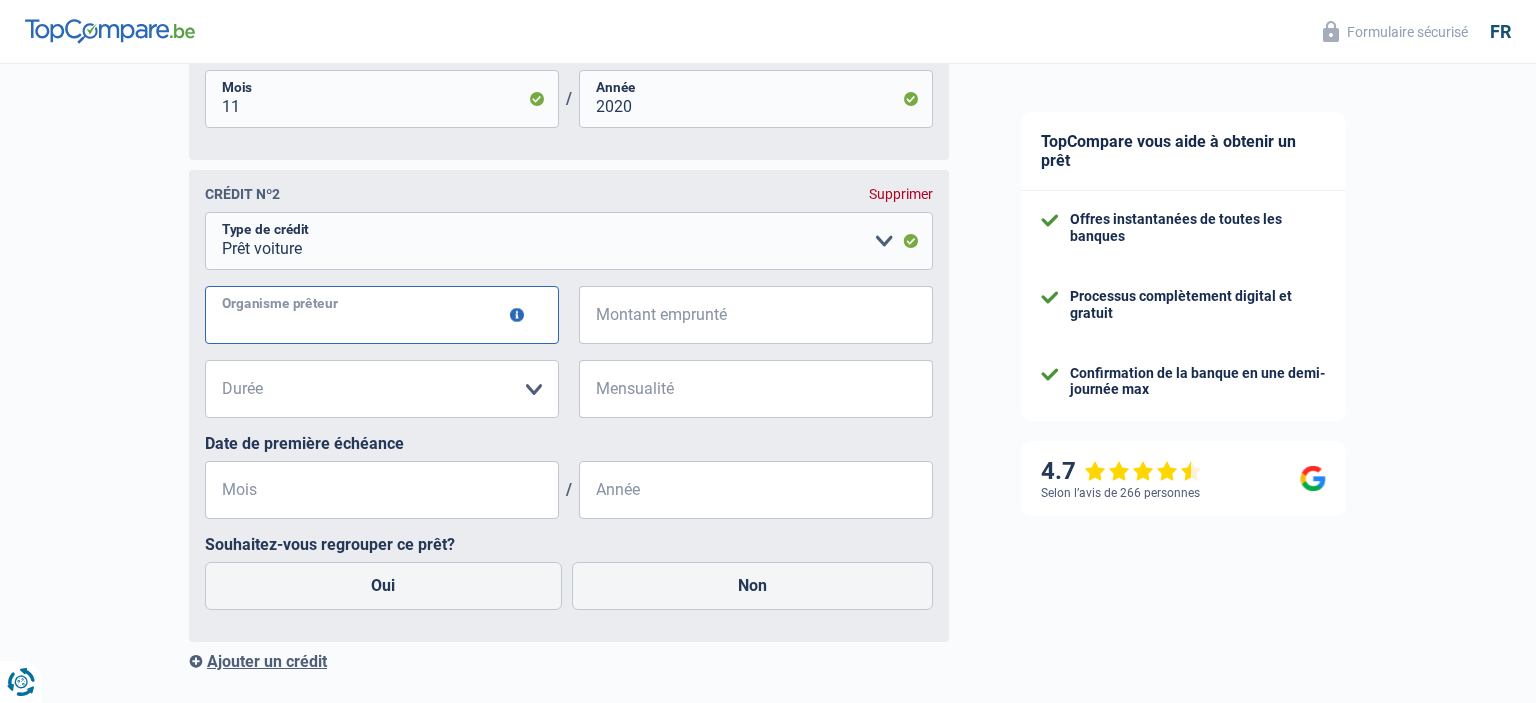 click on "Organisme prêteur" at bounding box center [382, 315] 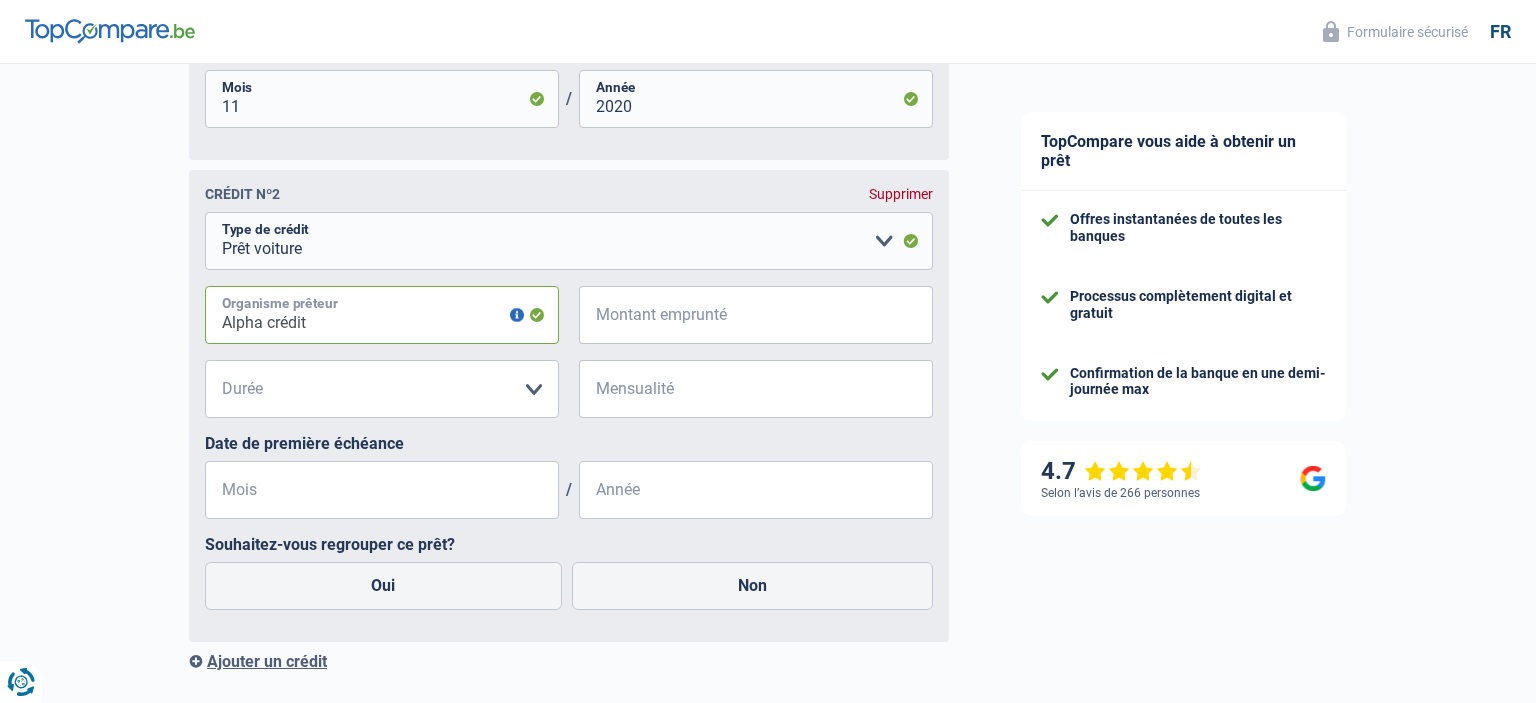 type on "Alpha crédit" 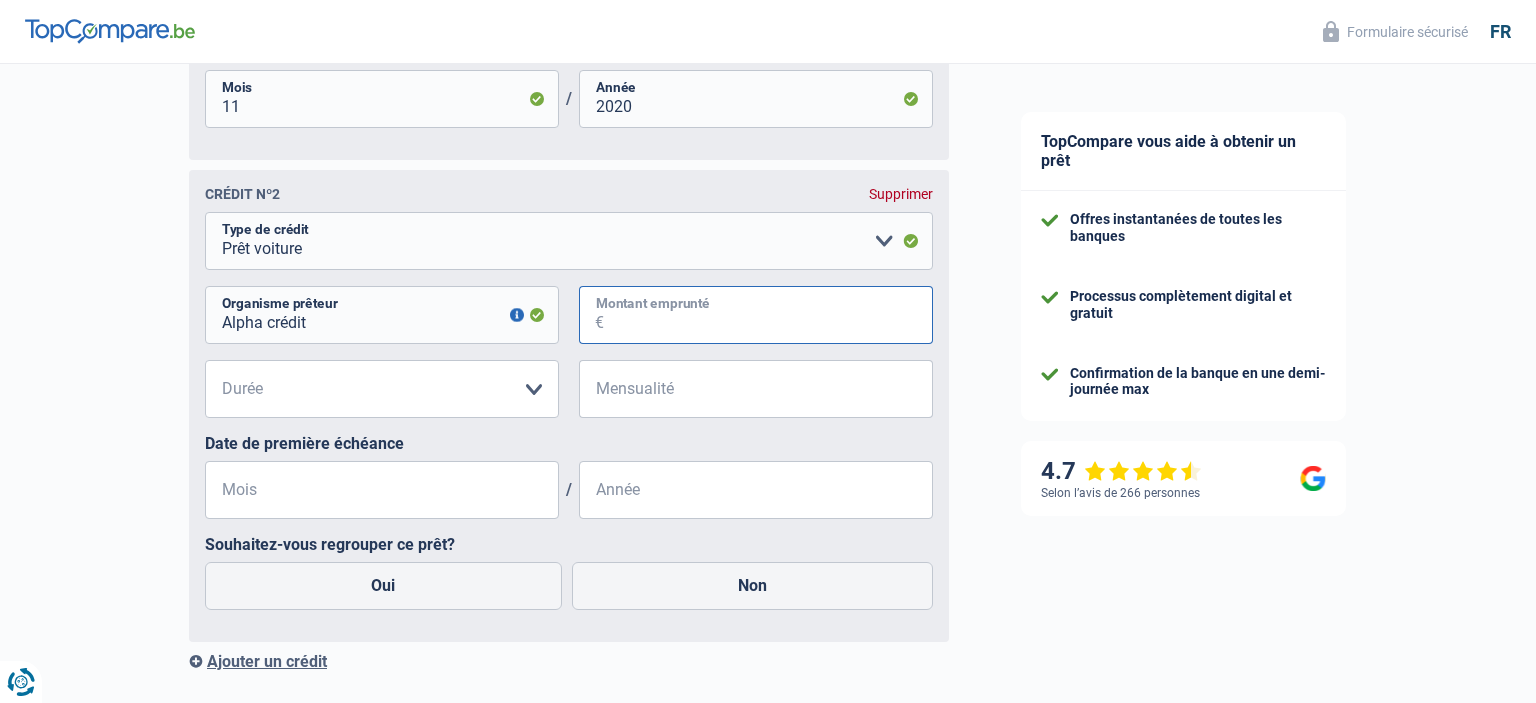 click on "Montant emprunté" at bounding box center (768, 315) 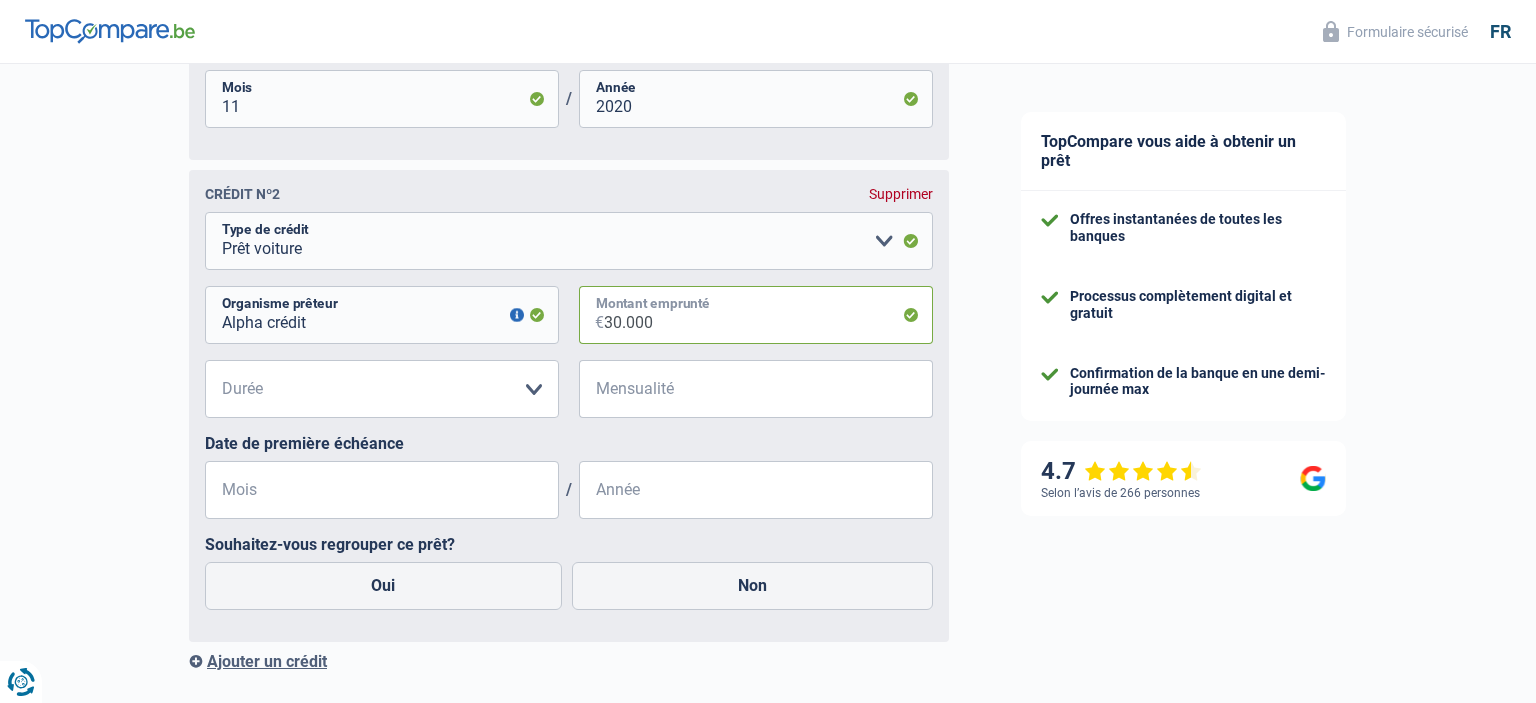 type on "30.000" 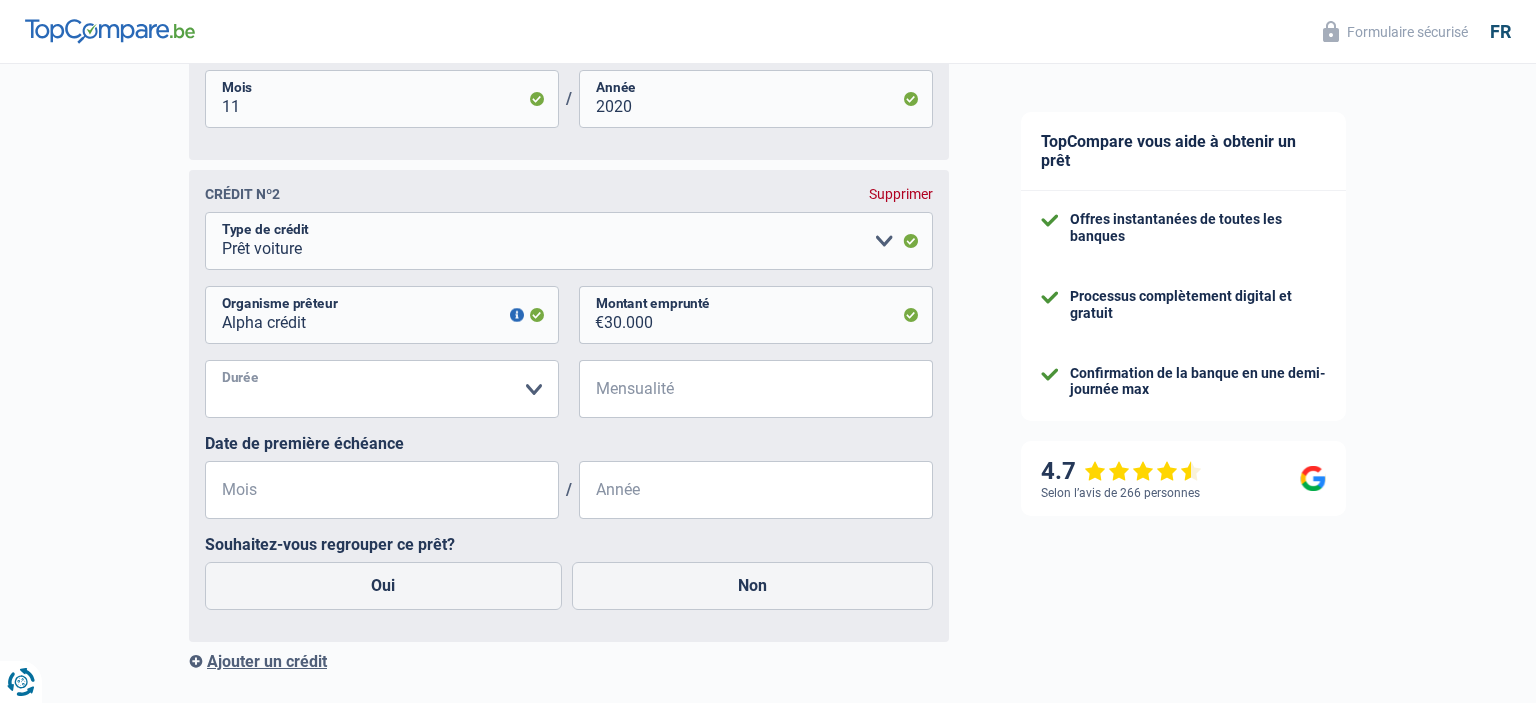 click on "12 mois 18 mois 24 mois 30 mois 36 mois 42 mois 48 mois 60 mois 72 mois 84 mois 96 mois 120 mois
Veuillez sélectionner une option" at bounding box center (382, 389) 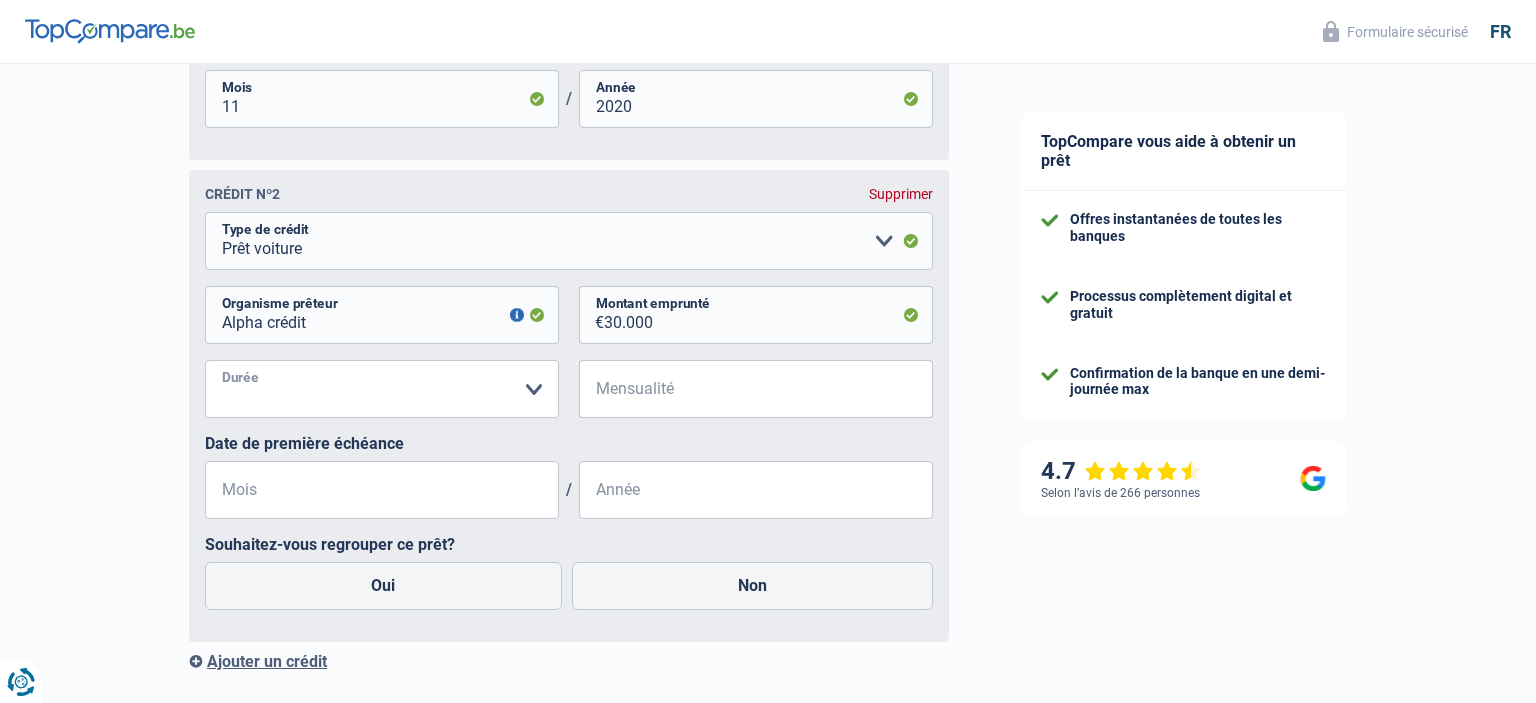 select on "60" 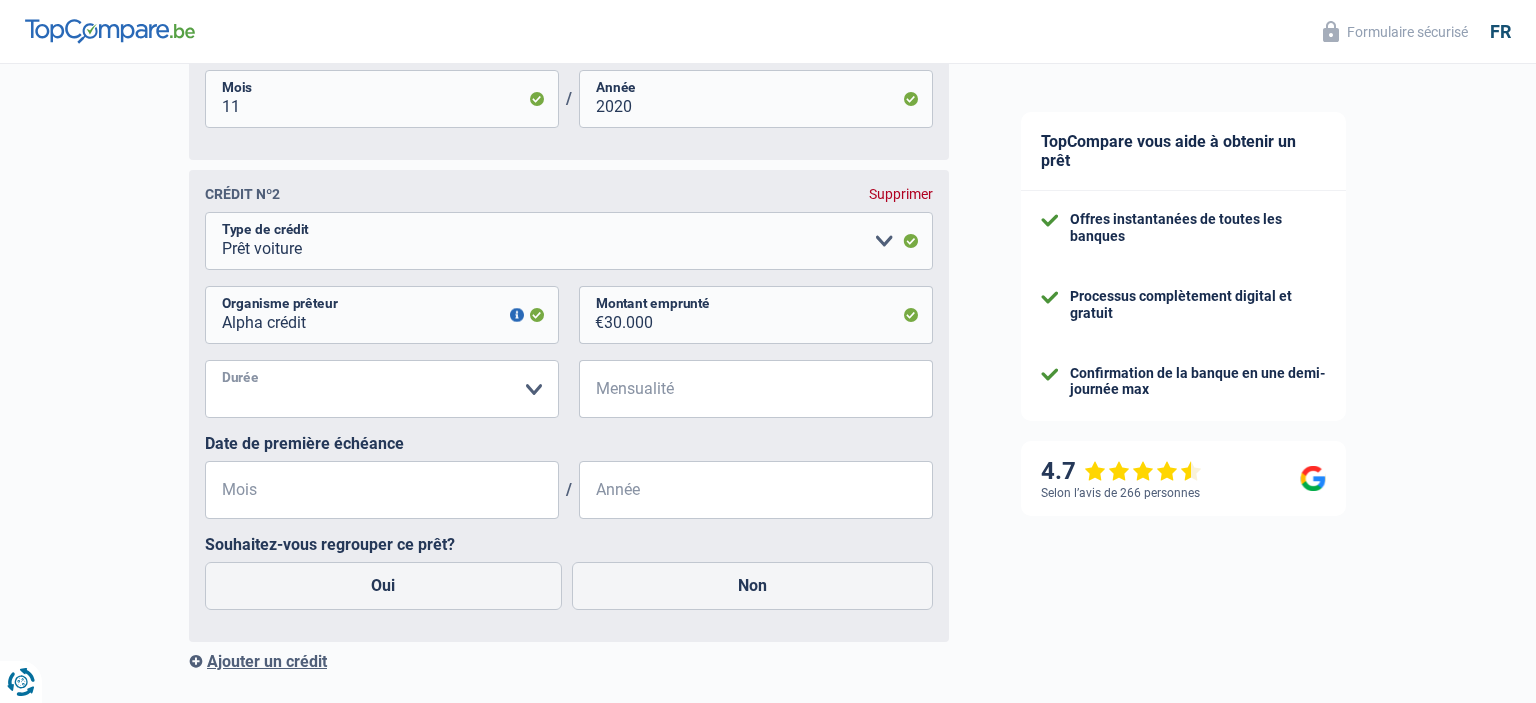 click on "60 mois" at bounding box center [0, 0] 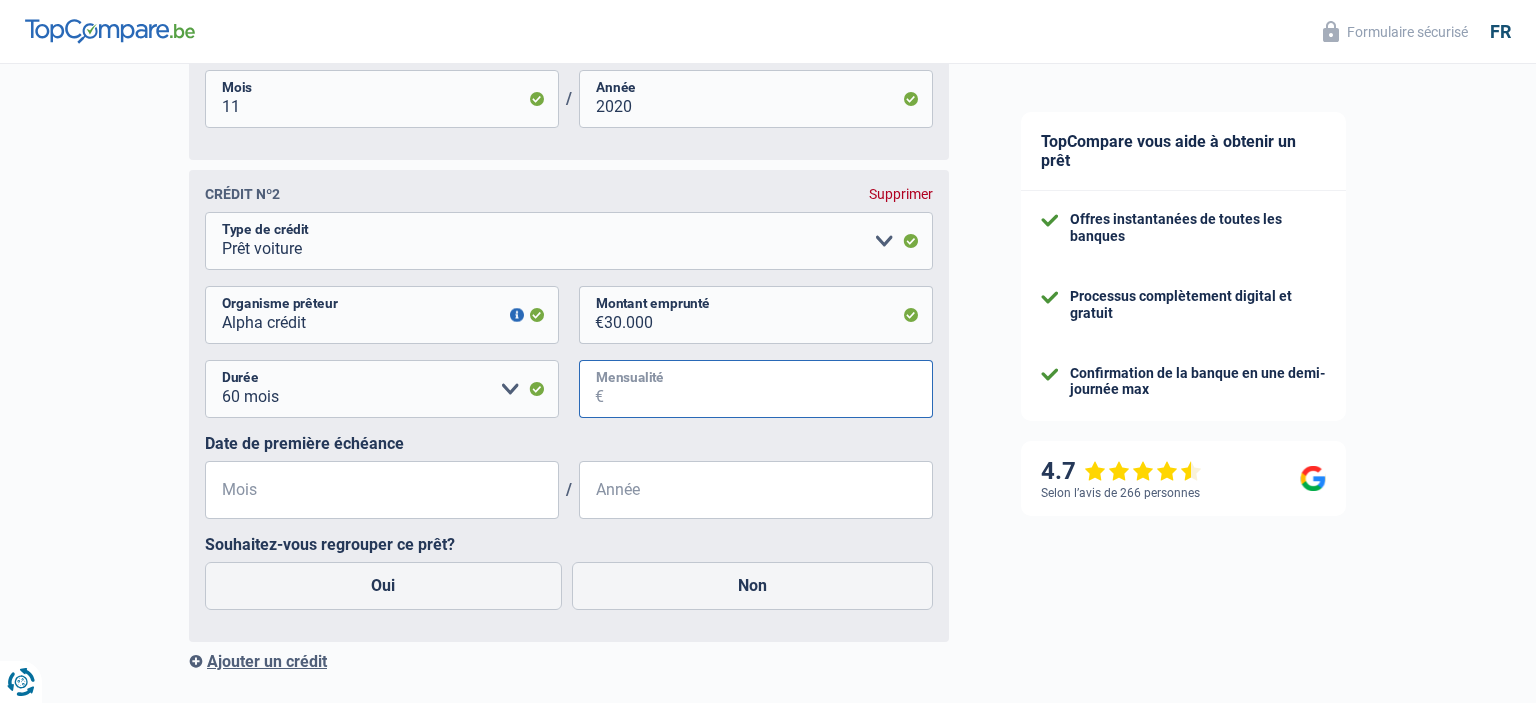 click on "Mensualité" at bounding box center (768, 389) 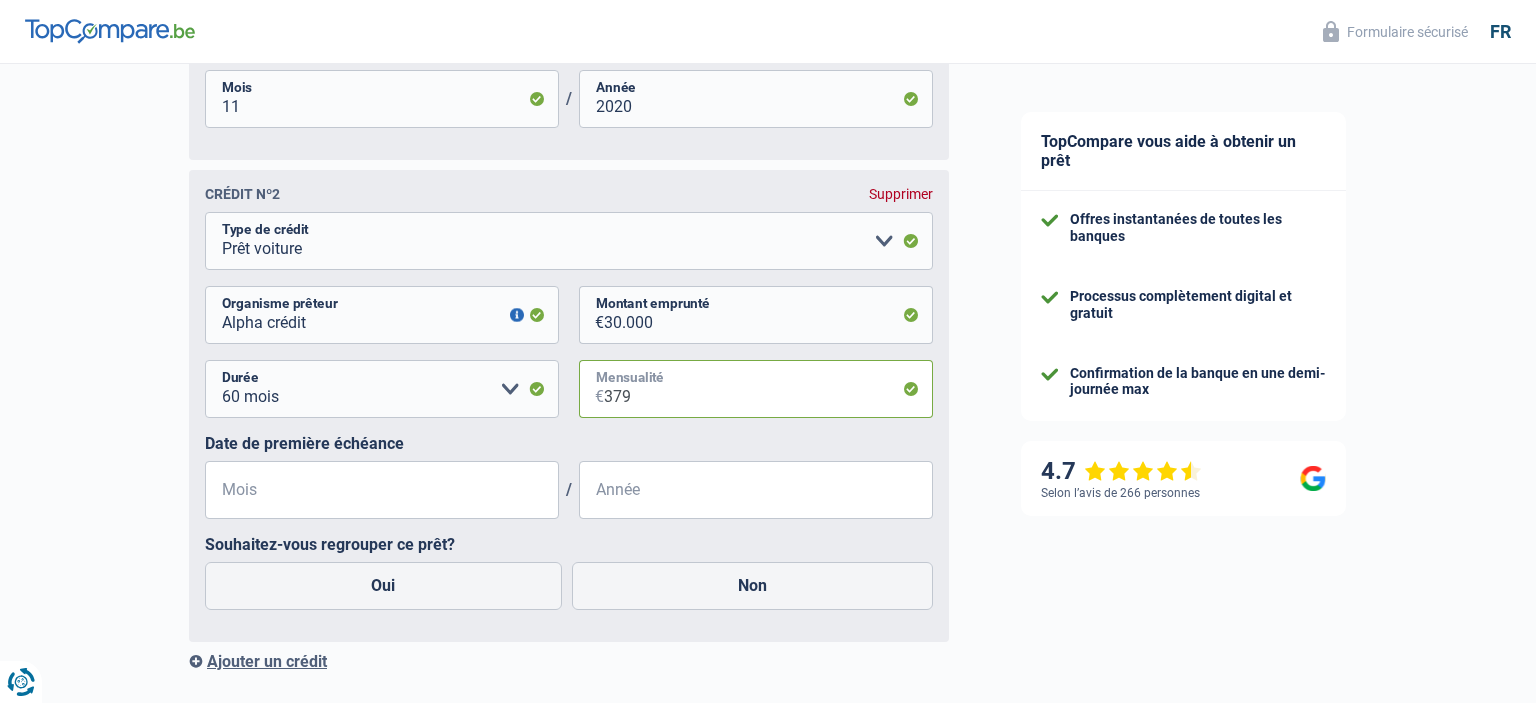 type on "379" 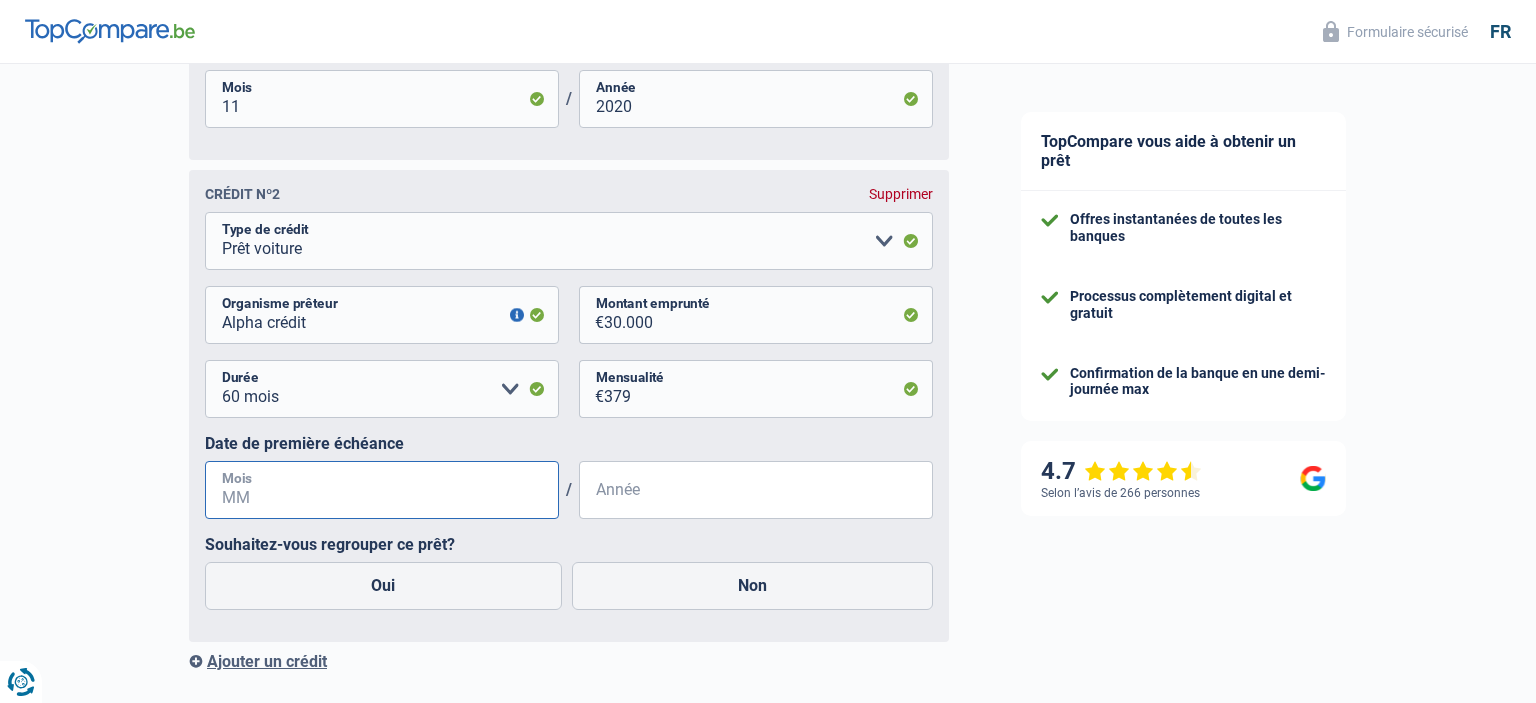 click on "Mois" at bounding box center [382, 490] 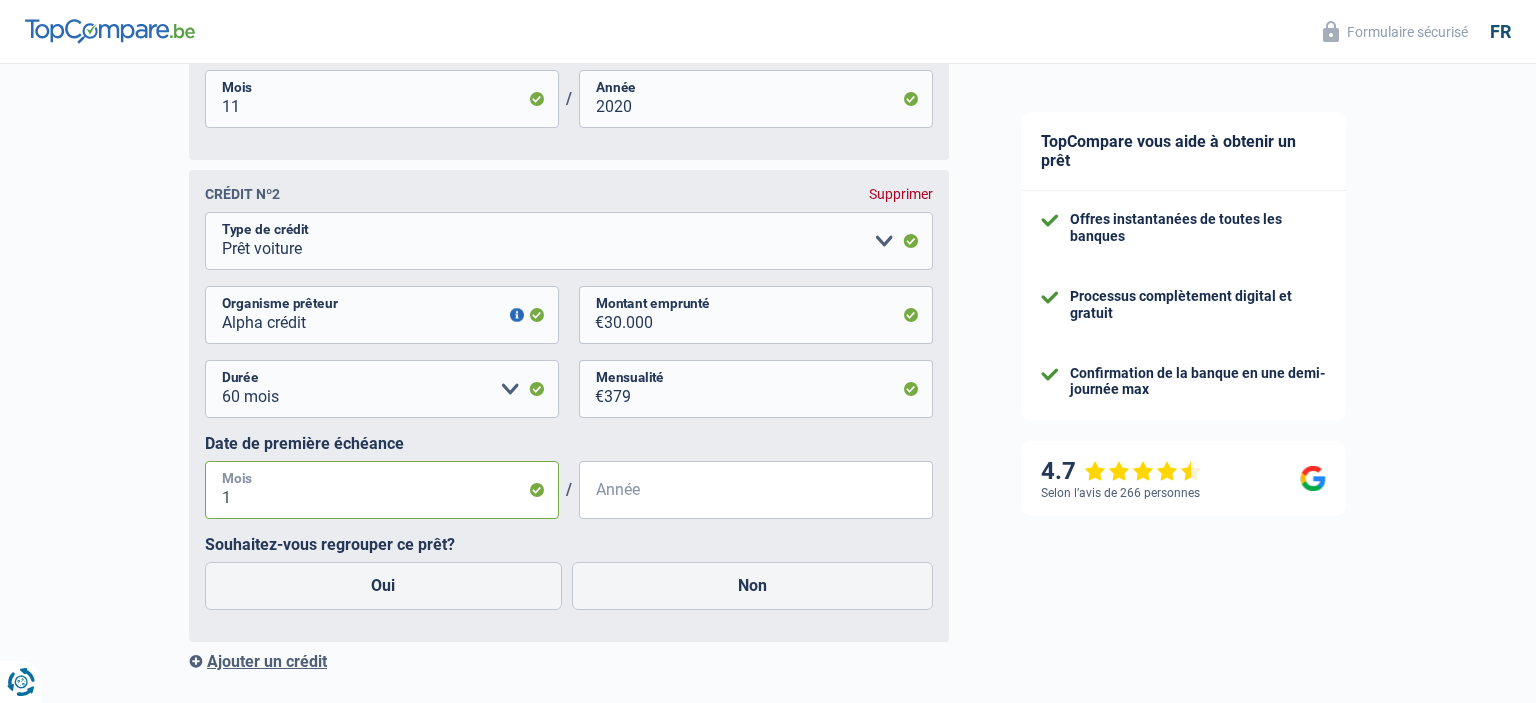 type on "11" 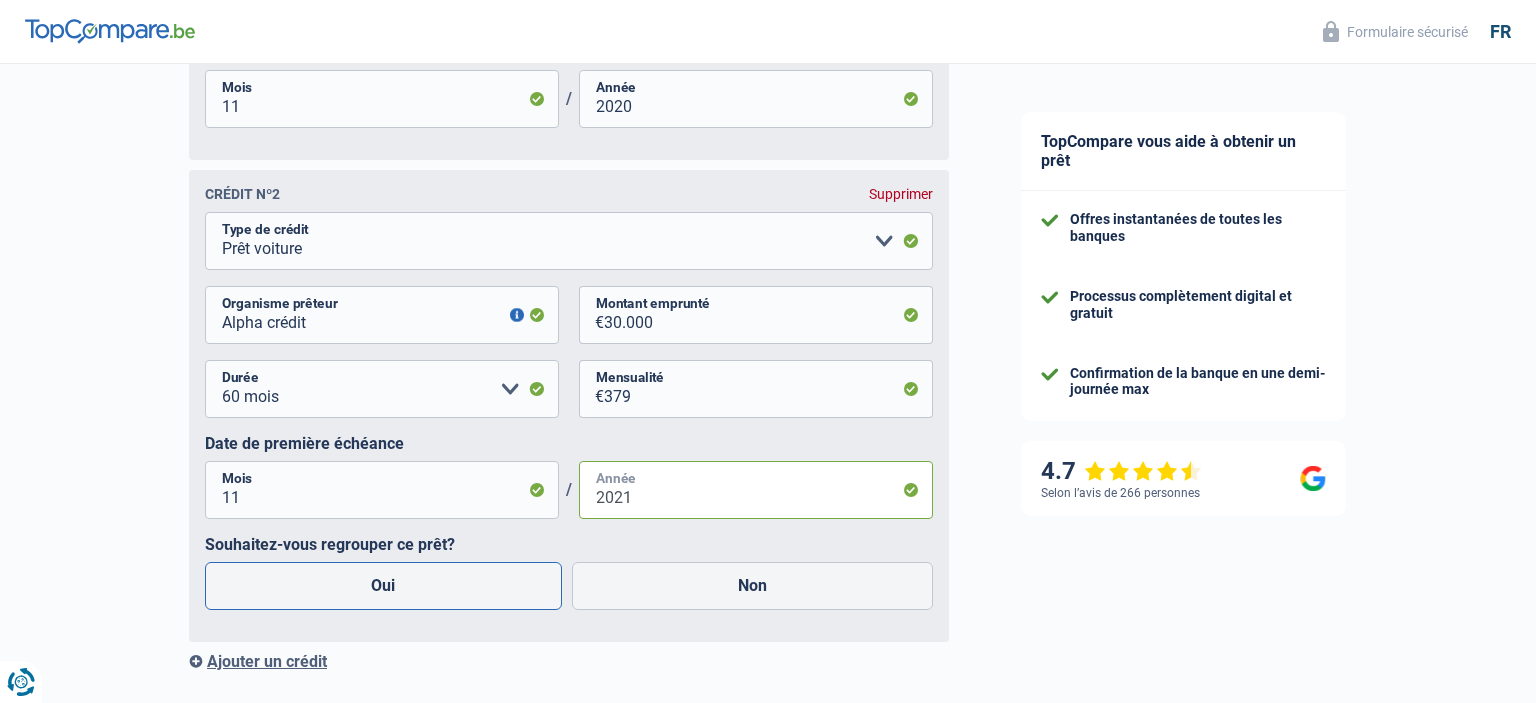 type on "2021" 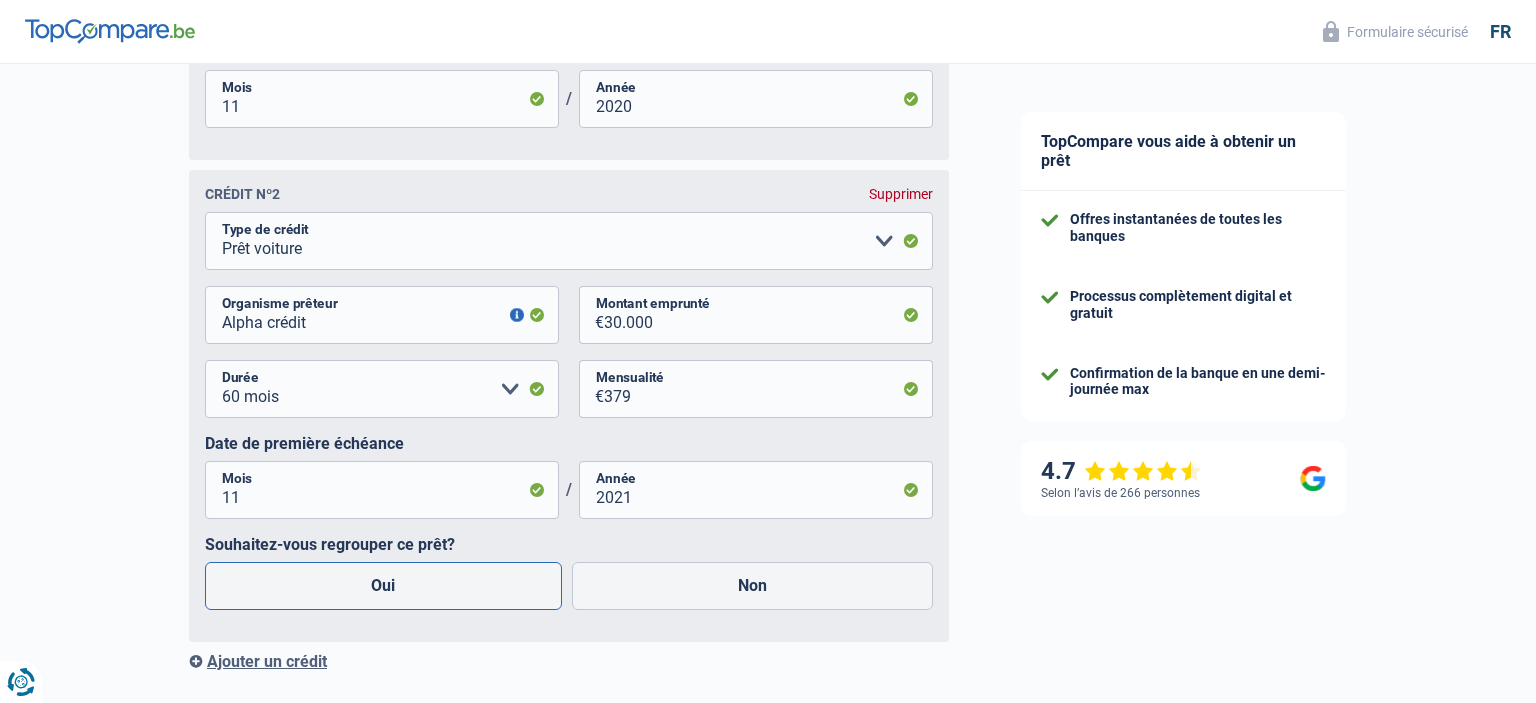 click on "Oui" at bounding box center (383, 586) 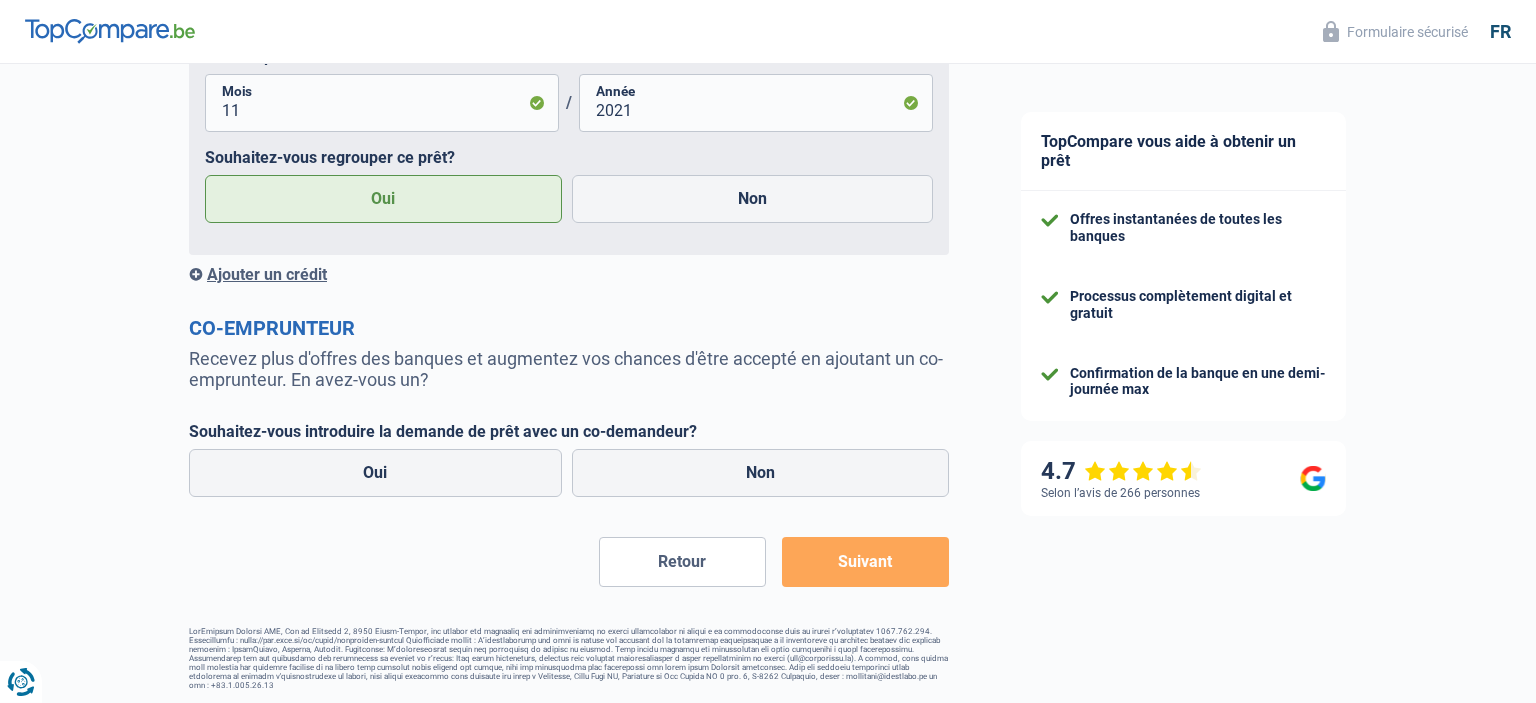 scroll, scrollTop: 1982, scrollLeft: 0, axis: vertical 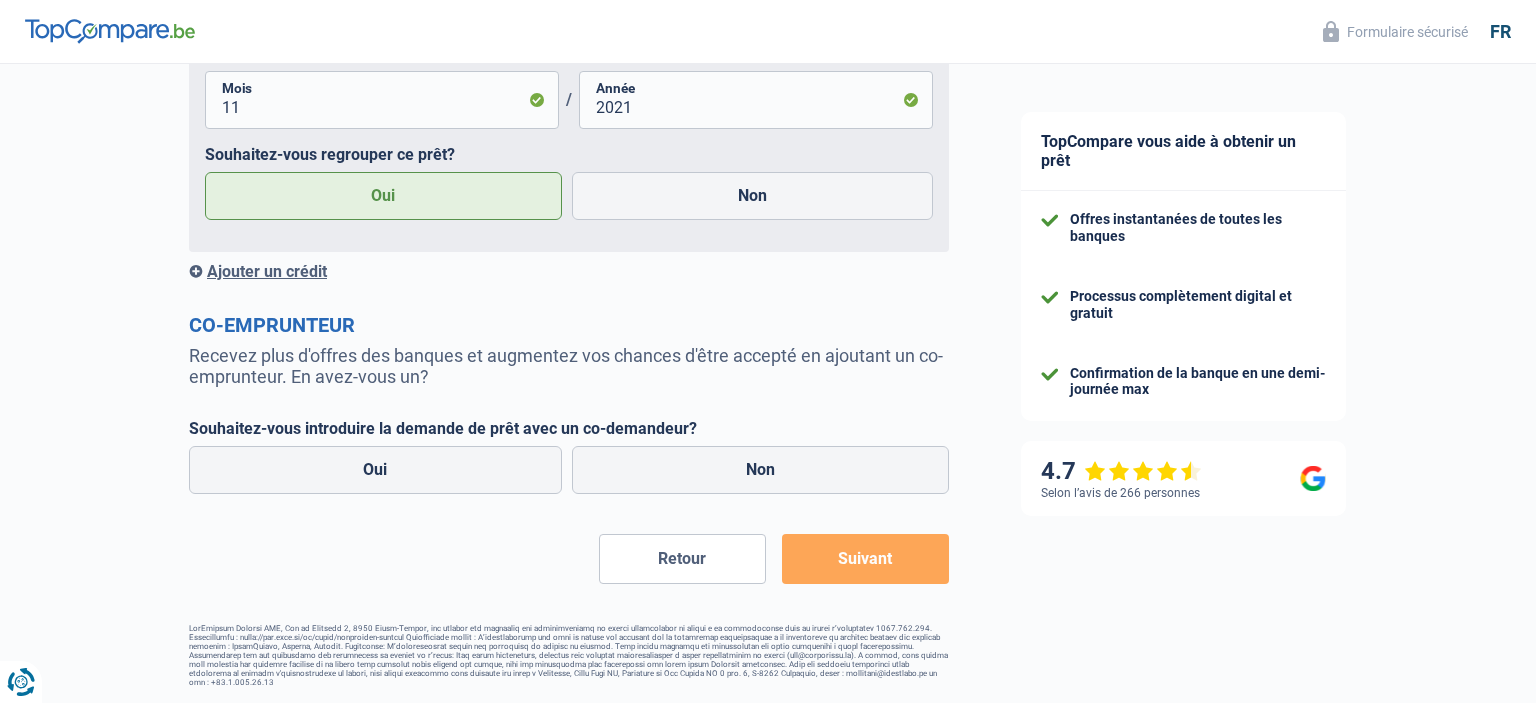 click on "Ajouter un crédit" at bounding box center (569, 271) 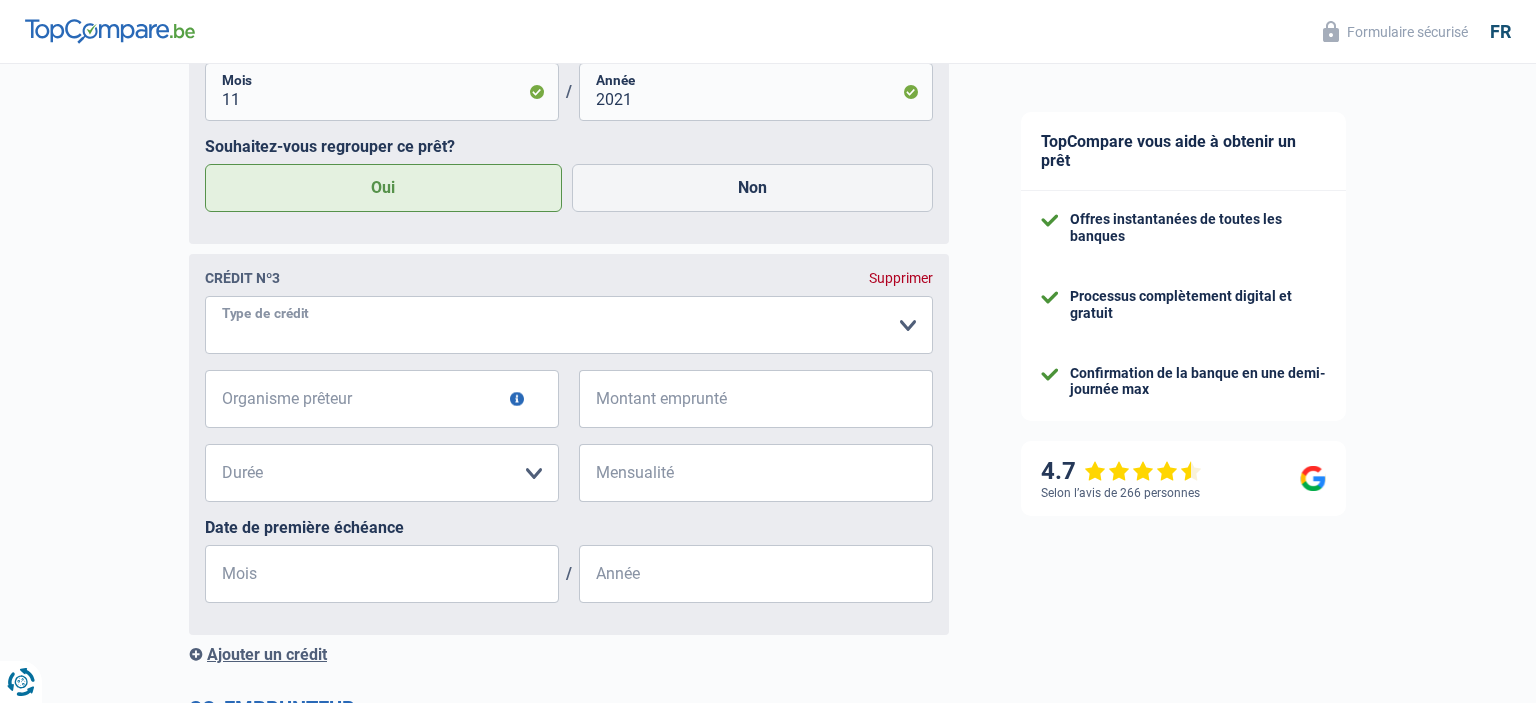 click on "Carte ou ouverture de crédit Prêt hypothécaire Vente à tempérament Prêt à tempérament Prêt rénovation Prêt voiture Regroupement d'un ou plusieurs crédits
Veuillez sélectionner une option" at bounding box center (569, 325) 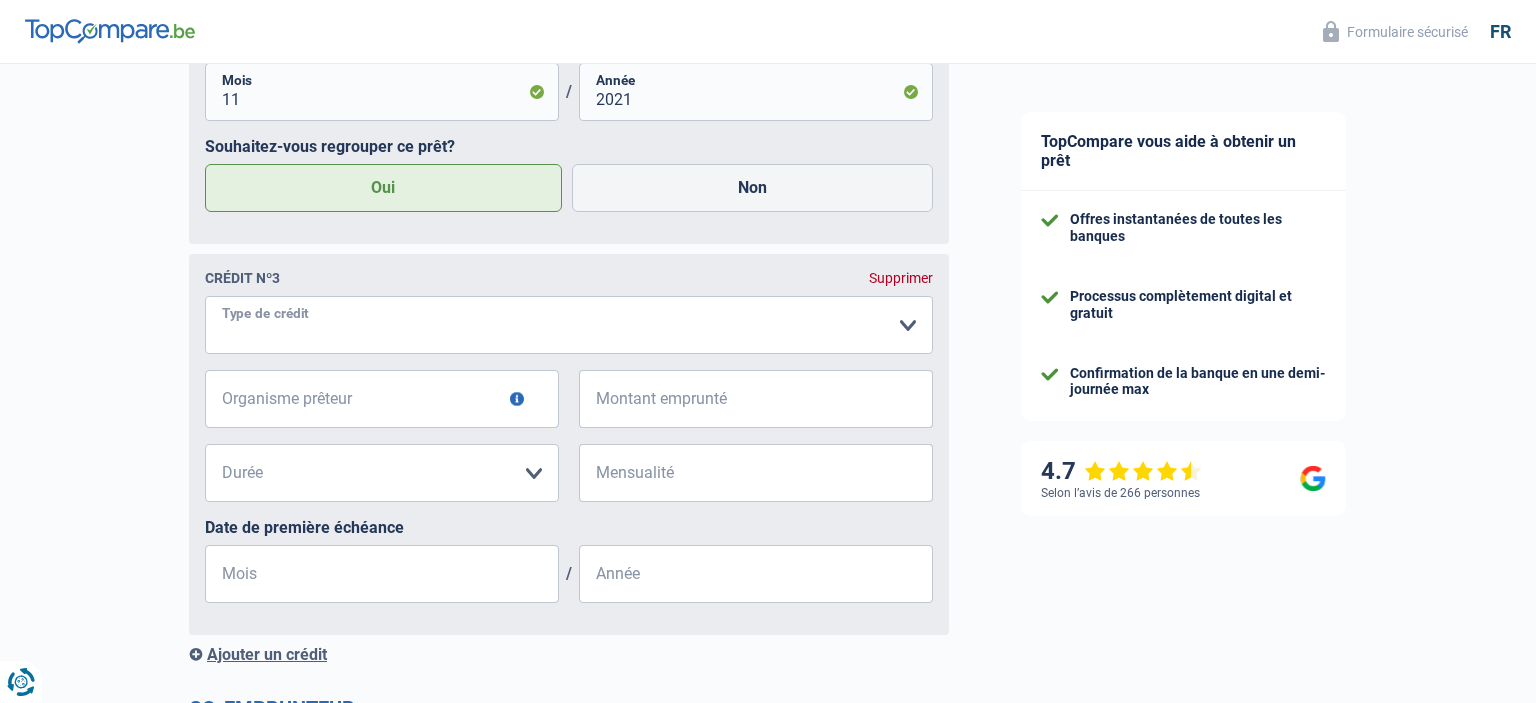 select on "carLoan" 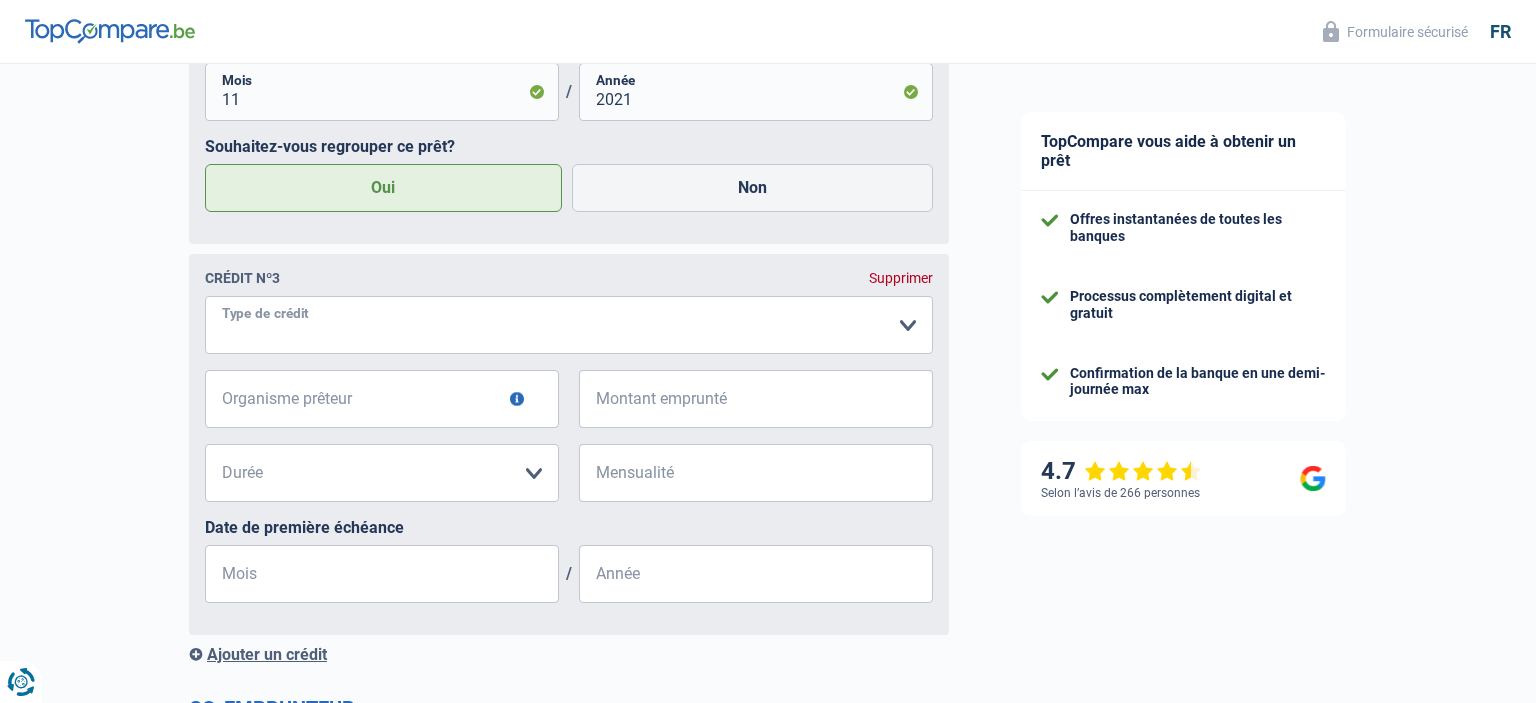 click on "Prêt voiture" at bounding box center [0, 0] 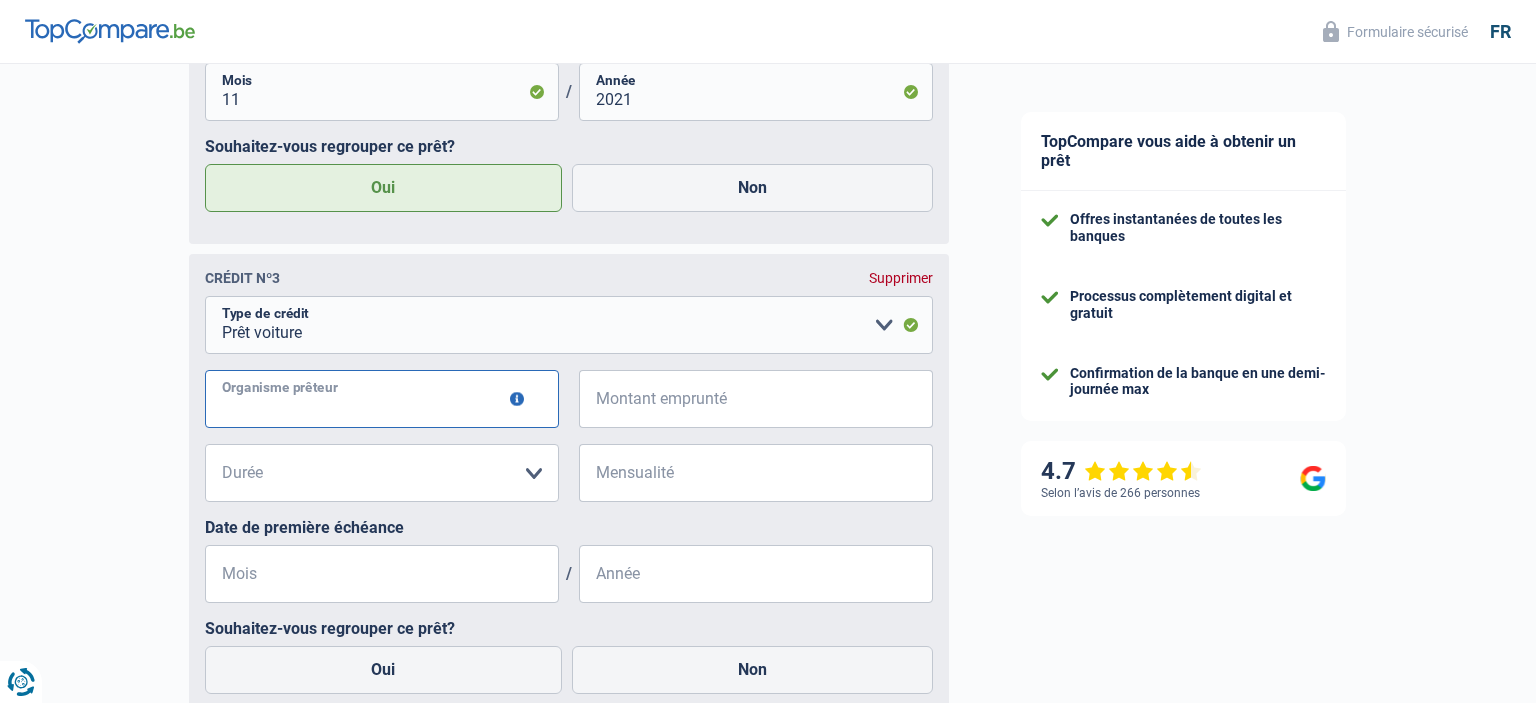 click on "Organisme prêteur" at bounding box center (382, 399) 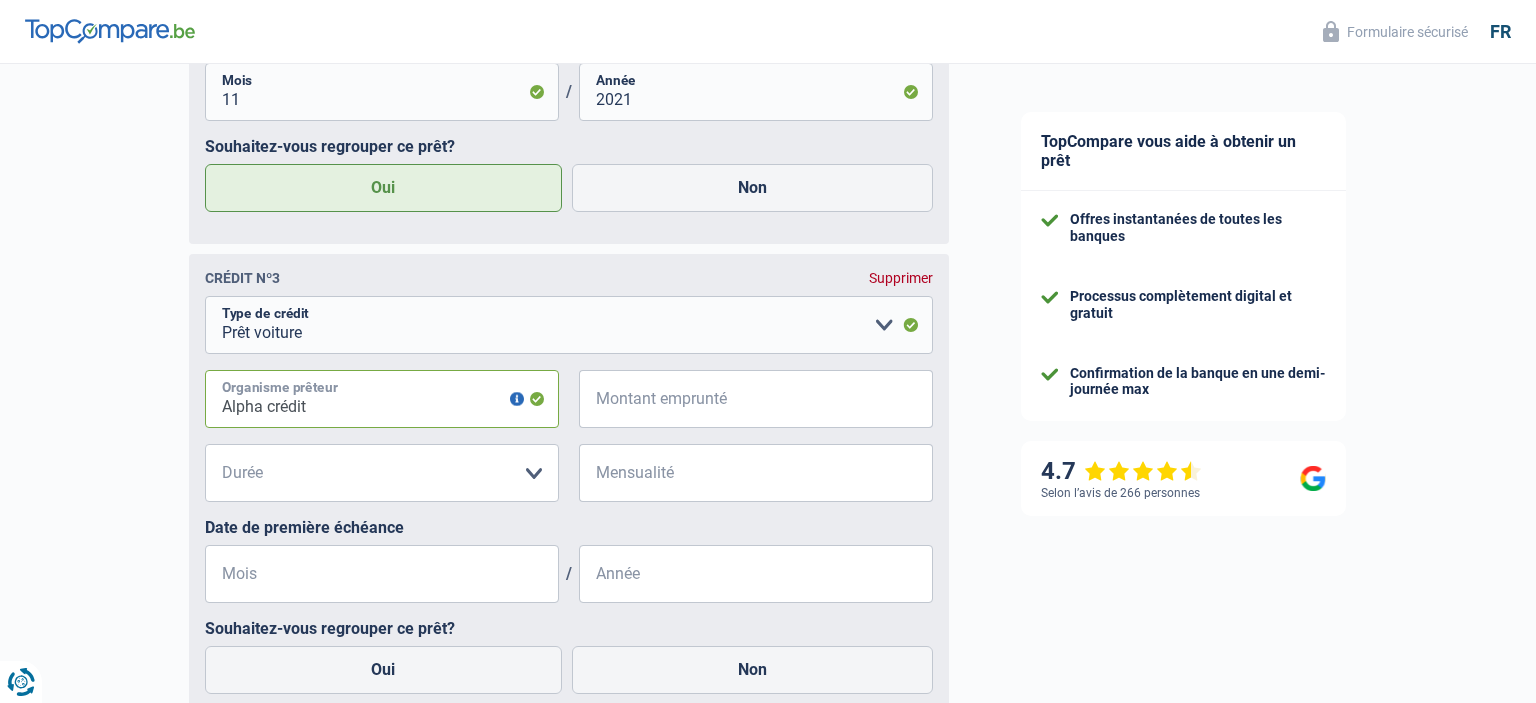 type on "Alpha crédit" 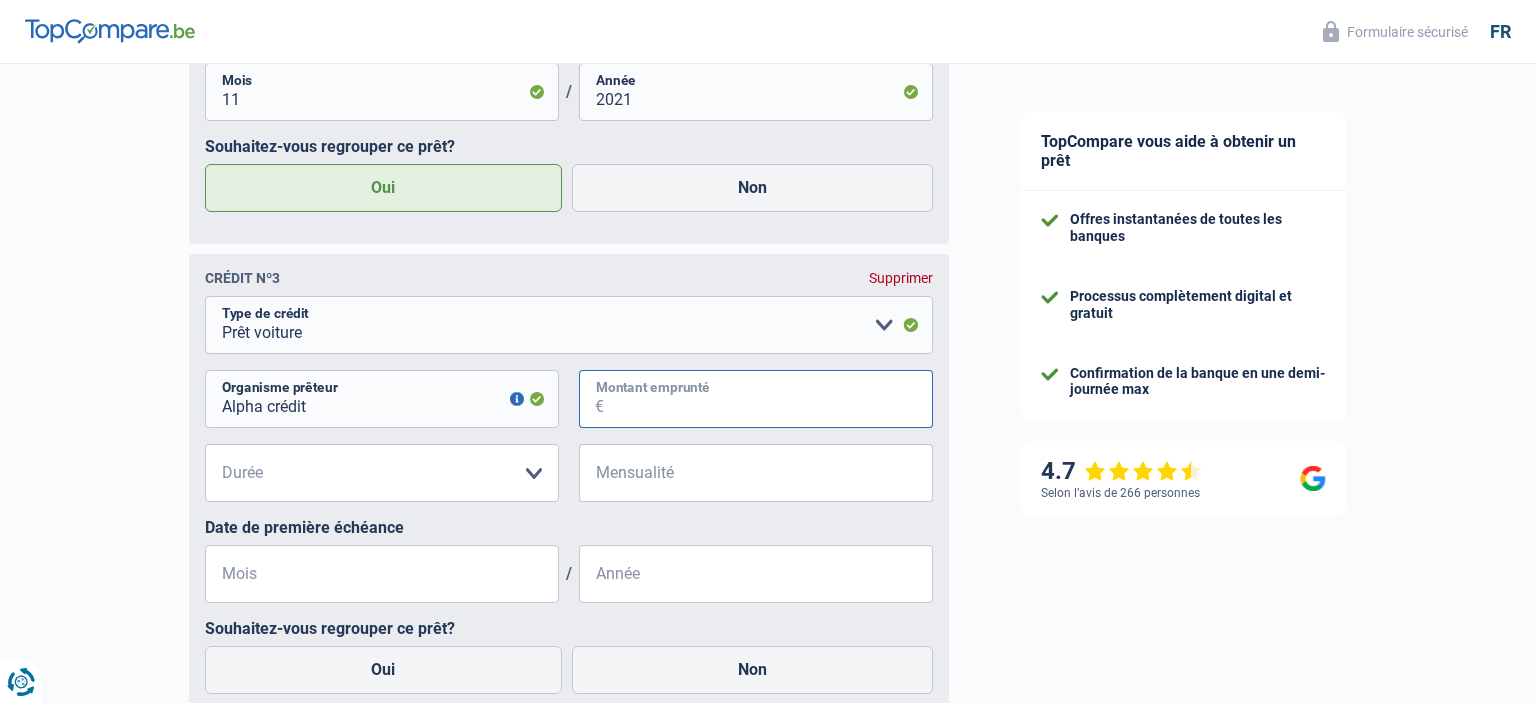 click on "Montant emprunté" at bounding box center [768, 399] 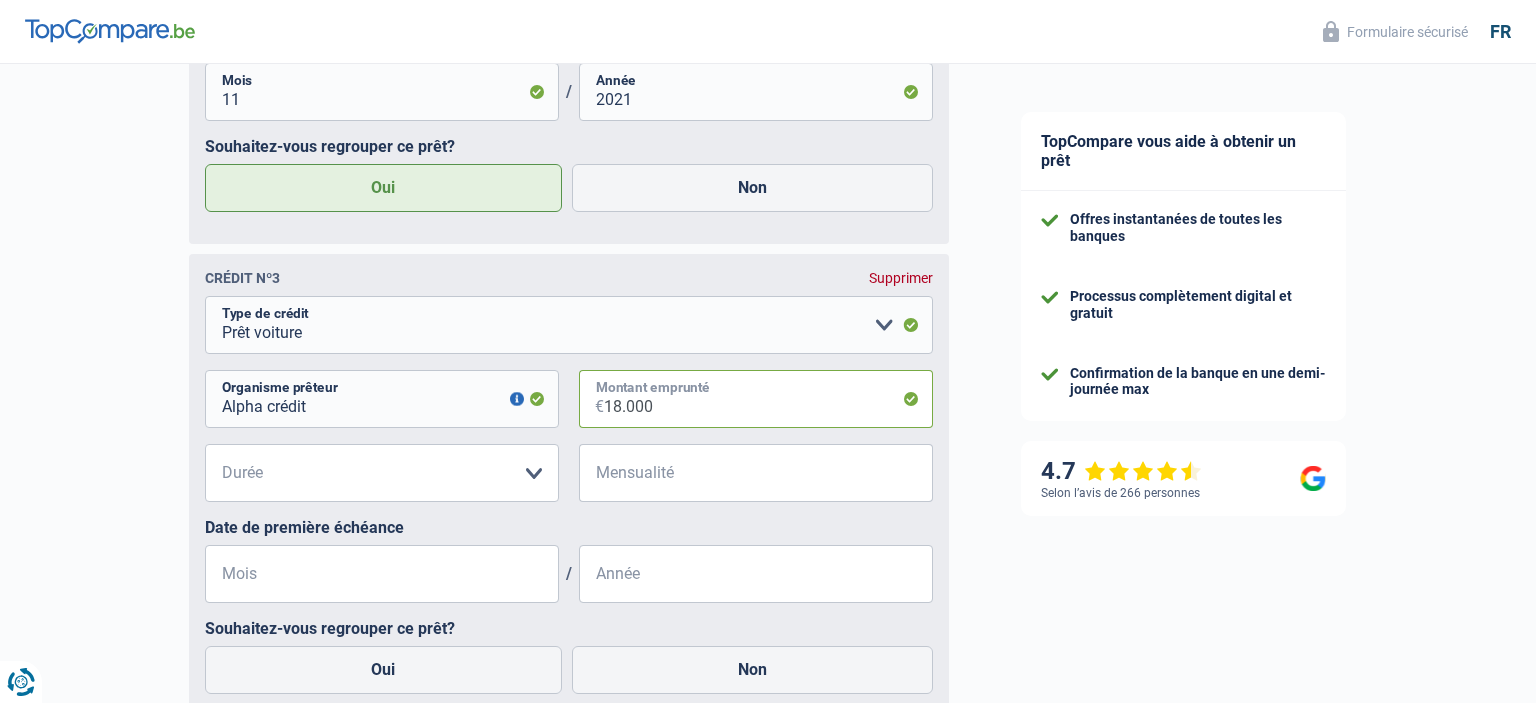 type on "18.000" 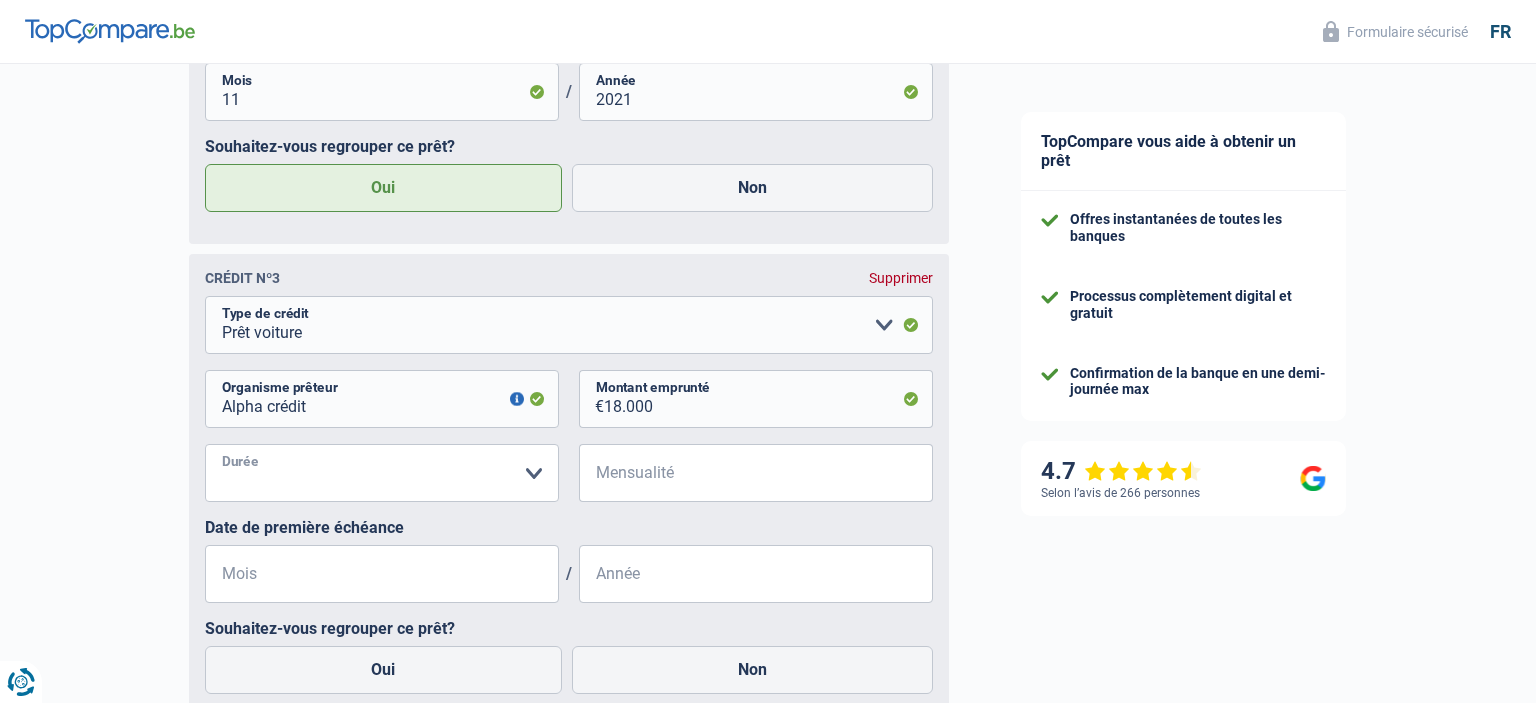 click on "12 mois 18 mois 24 mois 30 mois 36 mois 42 mois 48 mois 60 mois 72 mois 84 mois
Veuillez sélectionner une option" at bounding box center [382, 473] 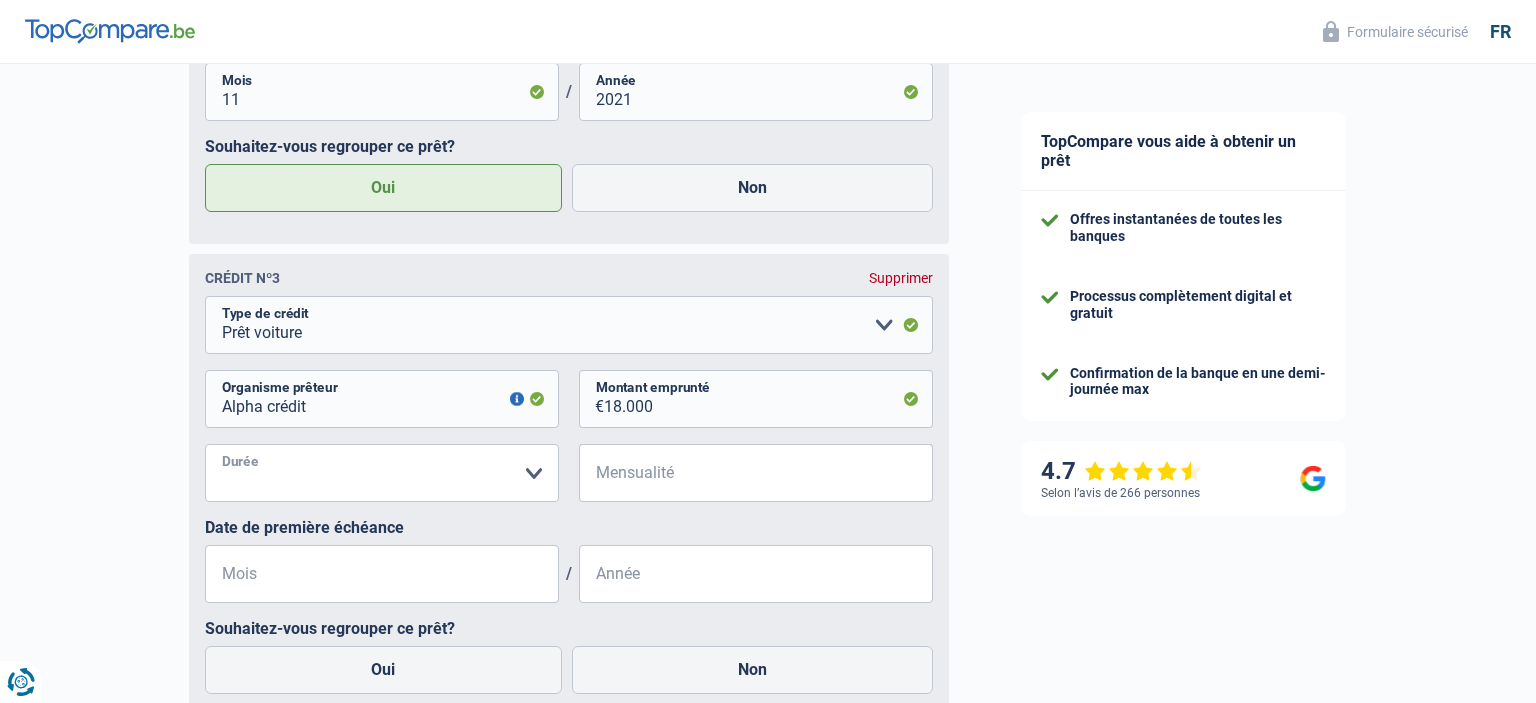 select on "60" 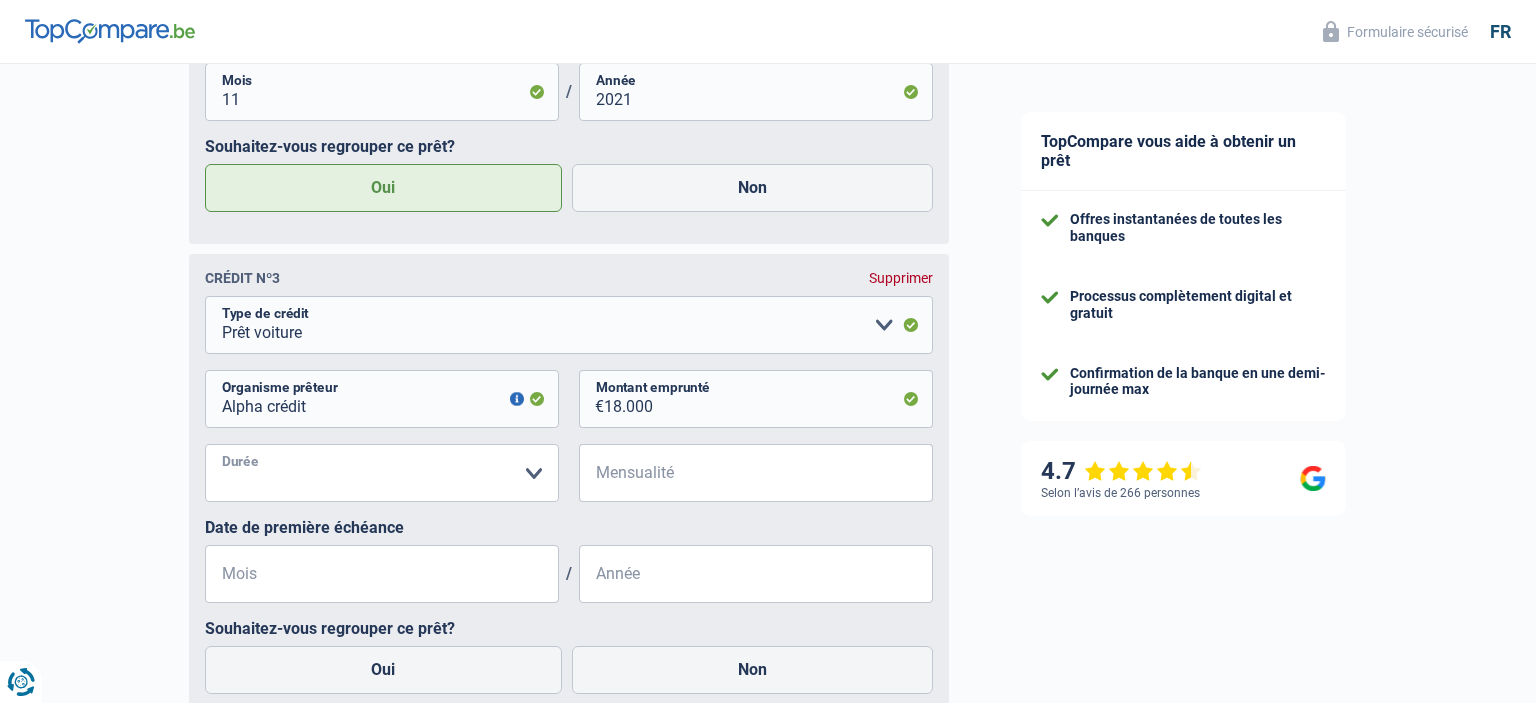 click on "60 mois" at bounding box center (0, 0) 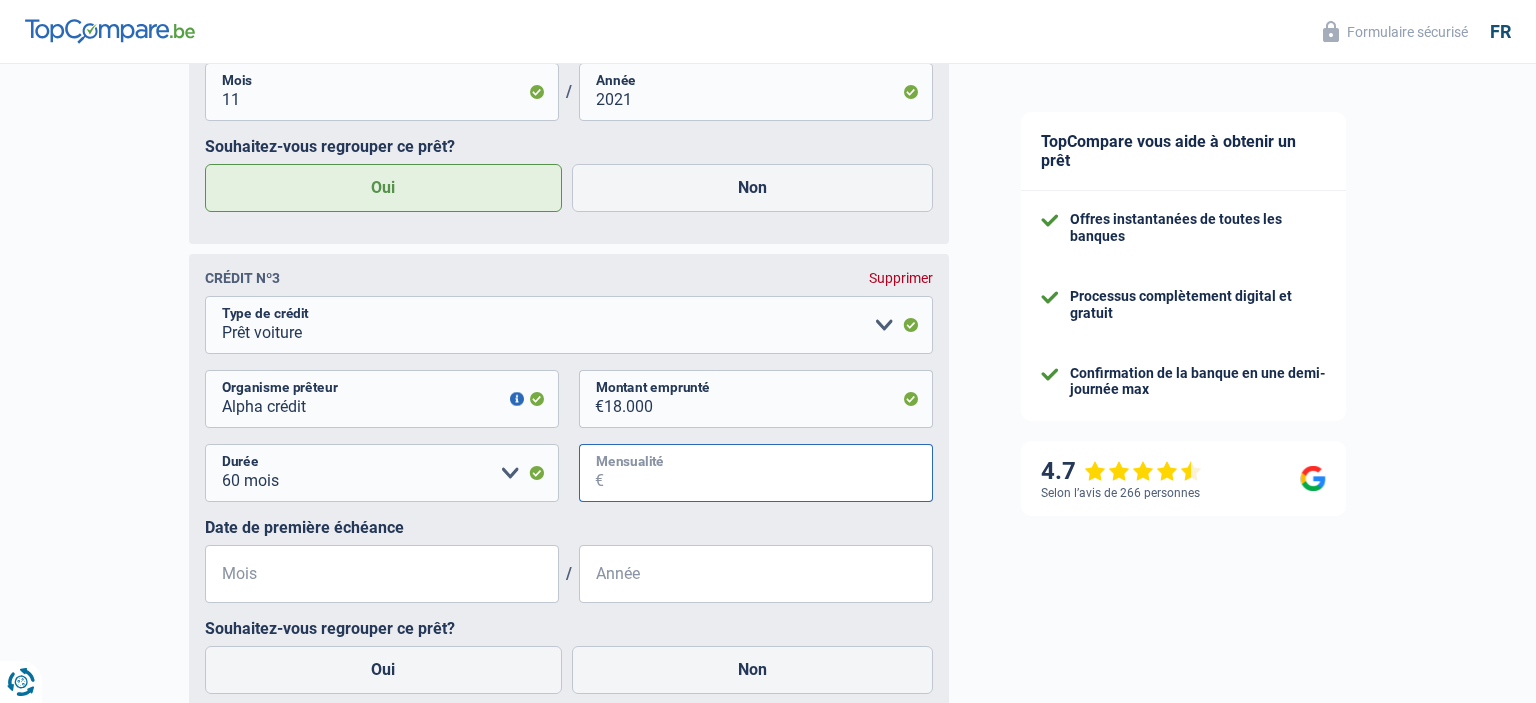 click on "Mensualité" at bounding box center [768, 473] 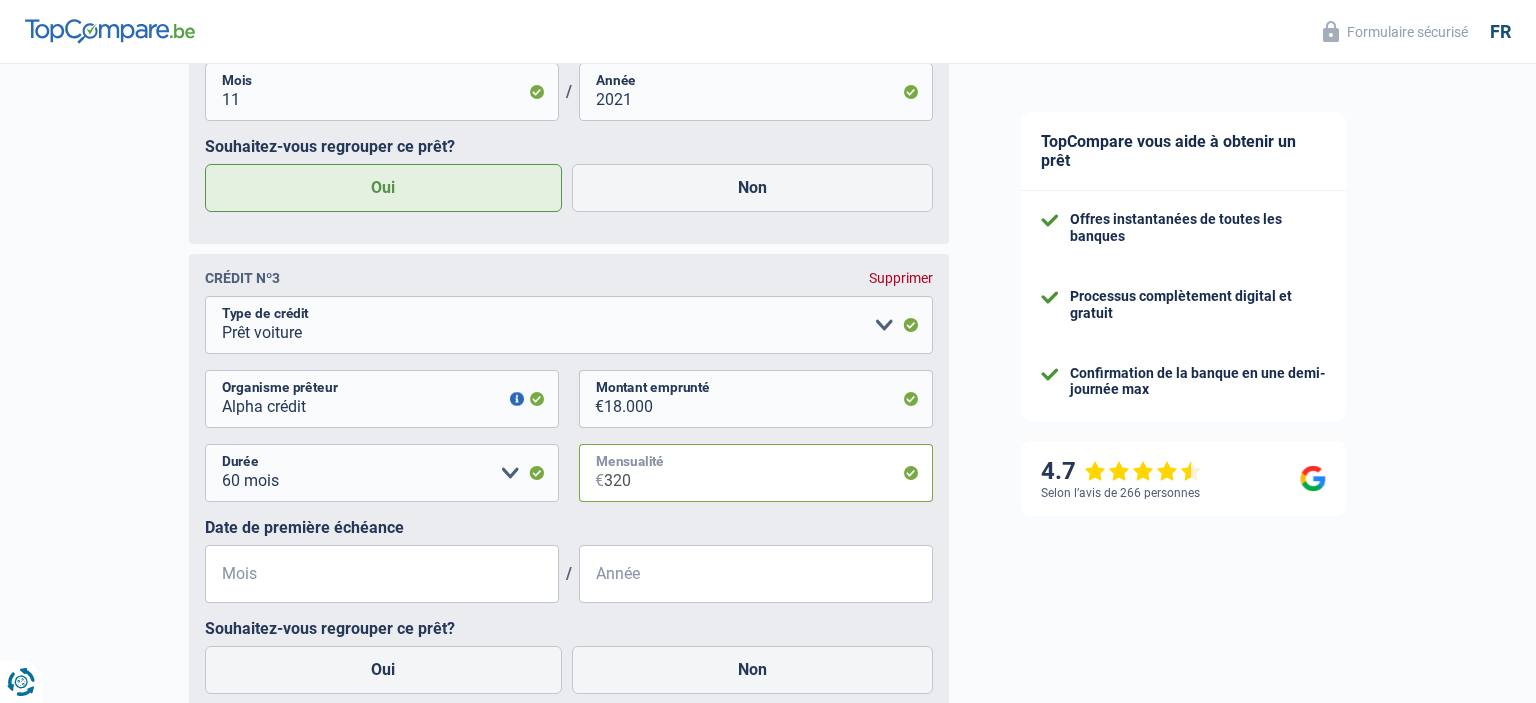 type on "320" 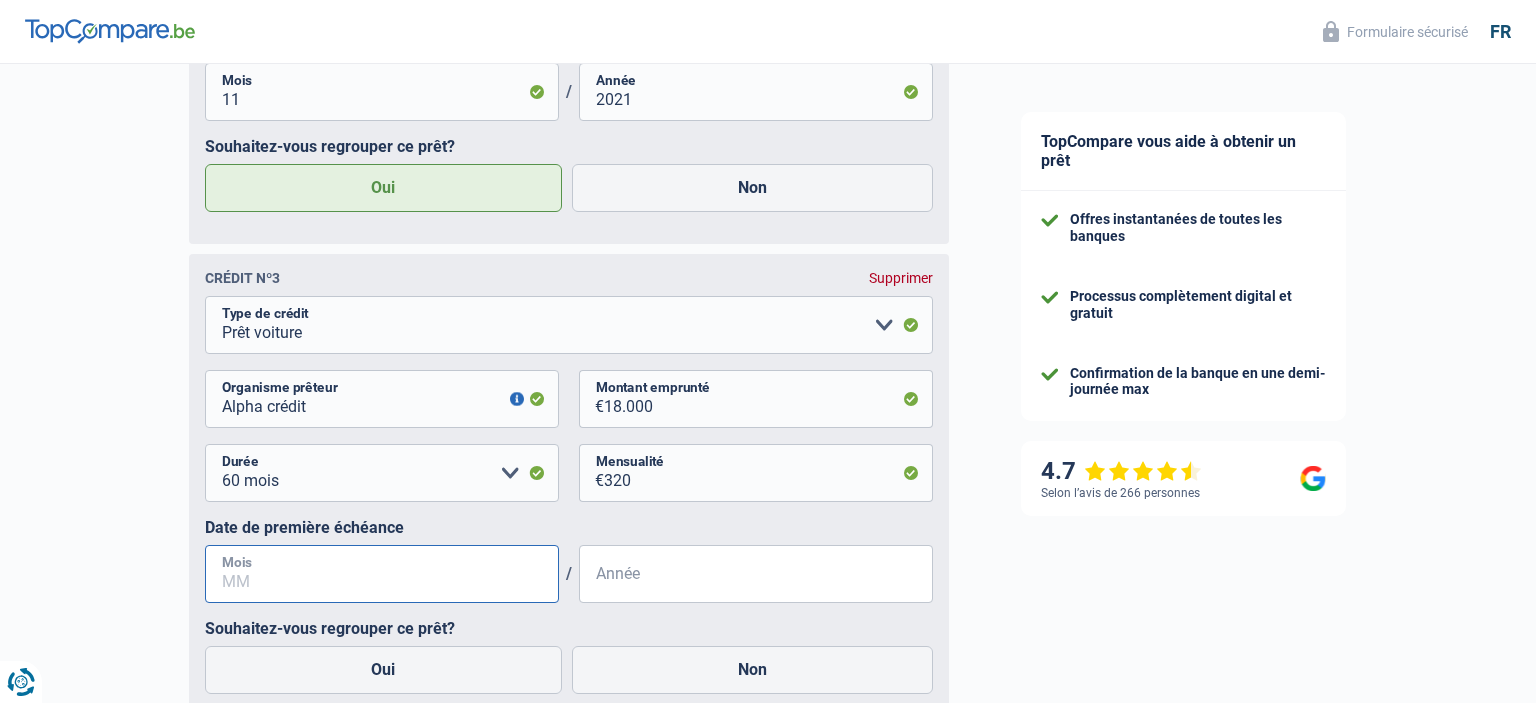 click on "Mois" at bounding box center [382, 574] 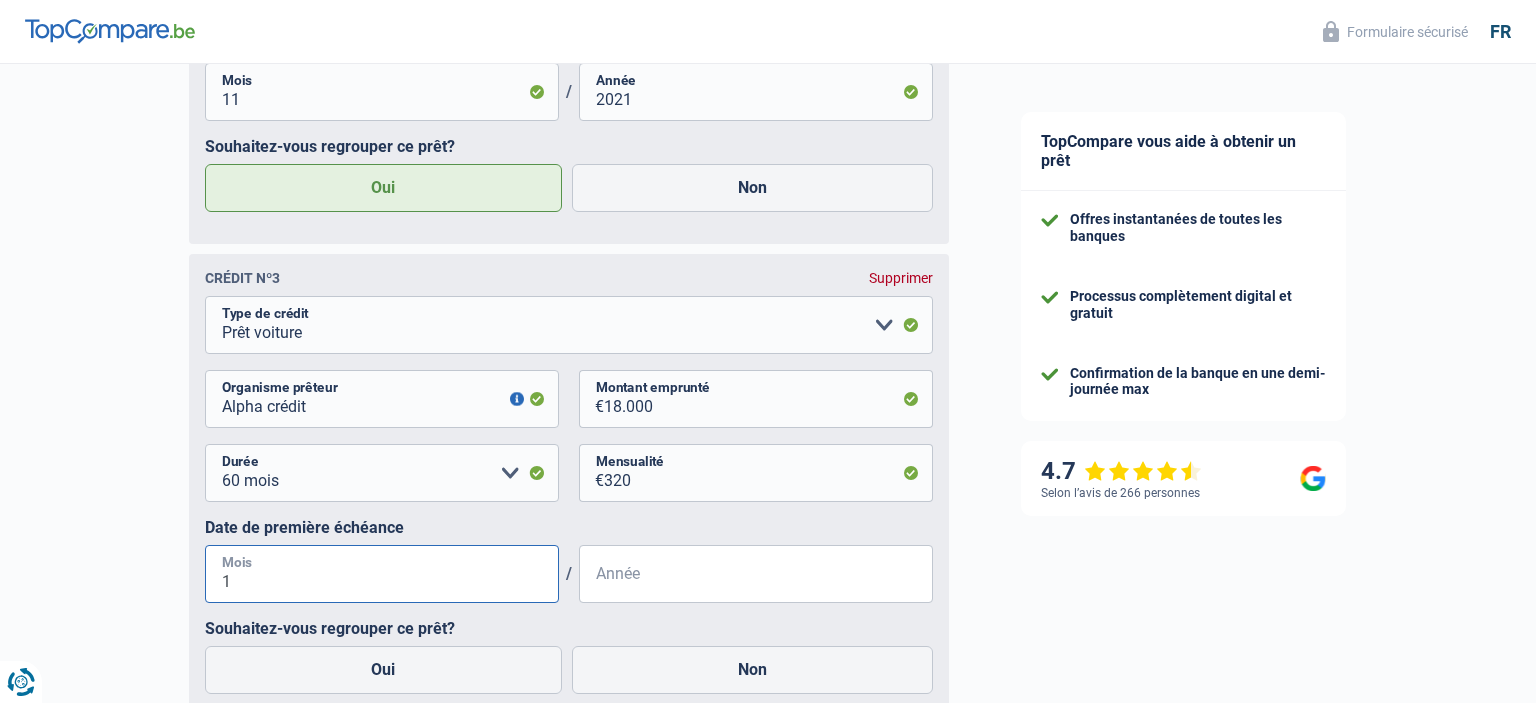 type on "11" 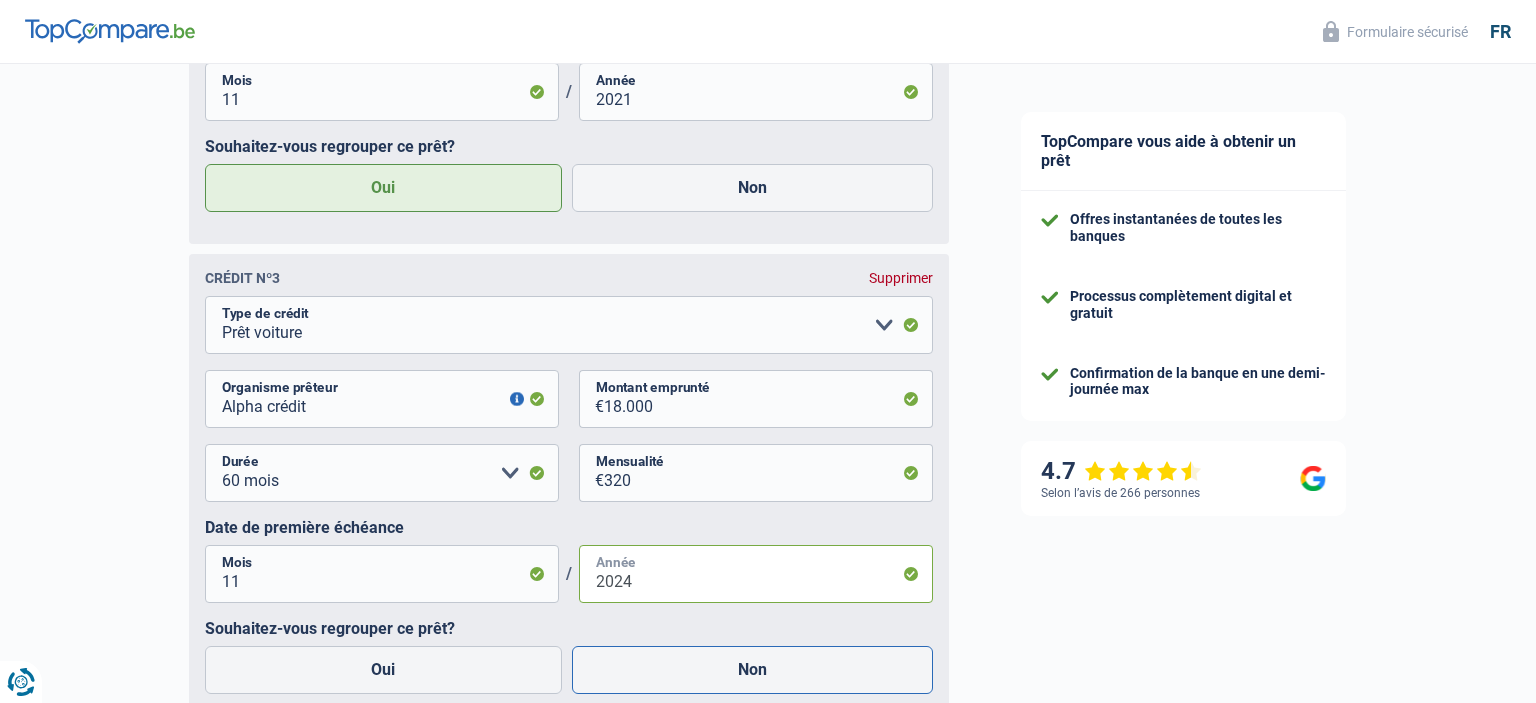 type on "2024" 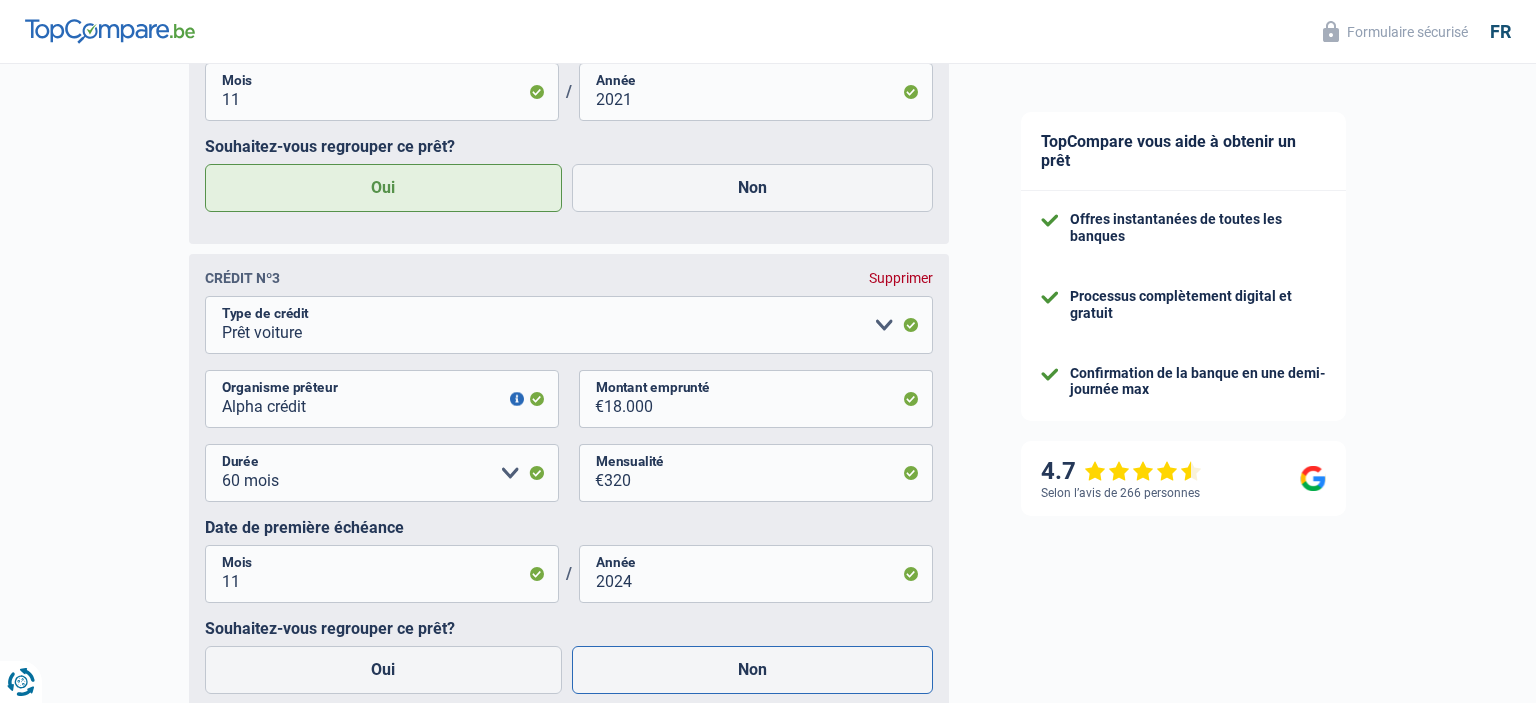 click on "Non" at bounding box center [753, 670] 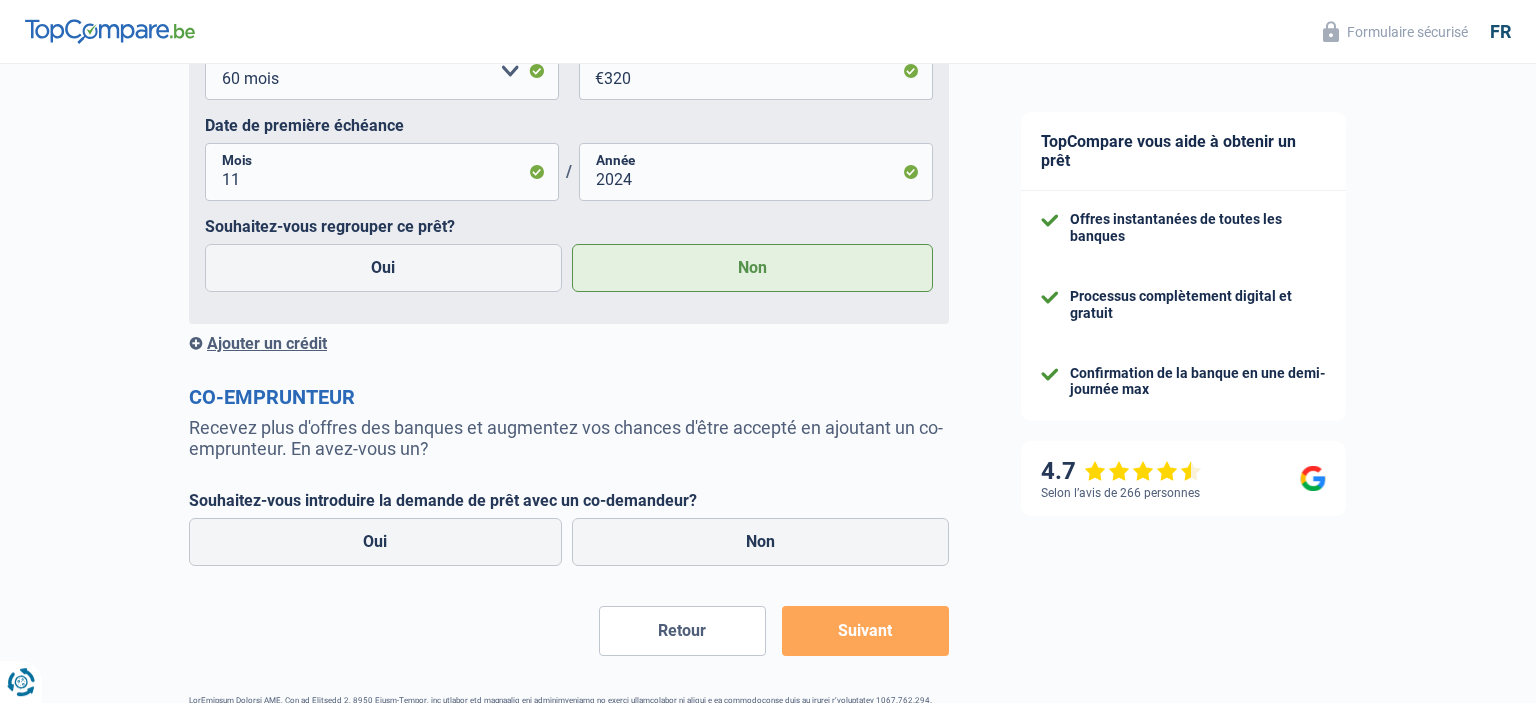 scroll, scrollTop: 2404, scrollLeft: 0, axis: vertical 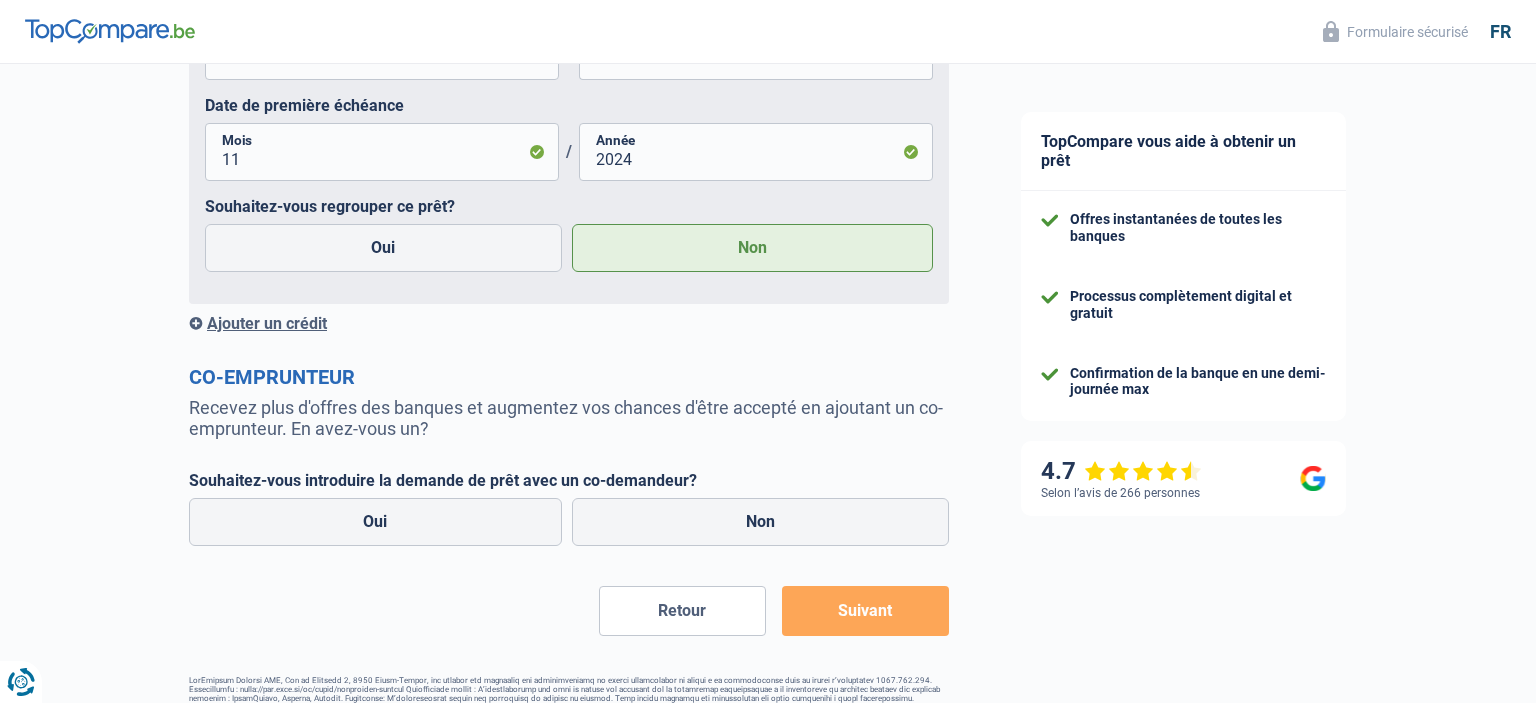 click on "Ajouter un crédit" at bounding box center (569, 323) 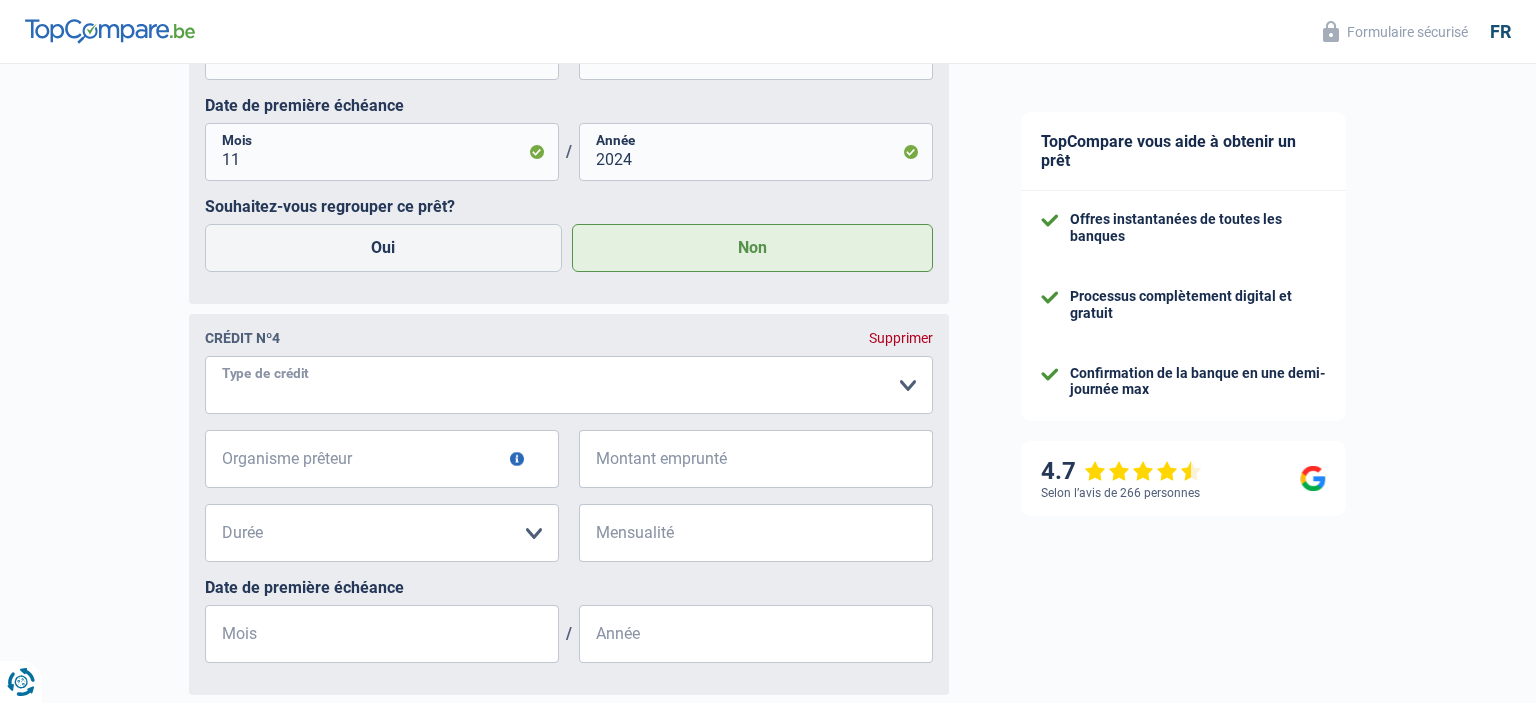 click on "Carte ou ouverture de crédit Prêt hypothécaire Vente à tempérament Prêt à tempérament Prêt rénovation Prêt voiture Regroupement d'un ou plusieurs crédits
Veuillez sélectionner une option" at bounding box center [569, 385] 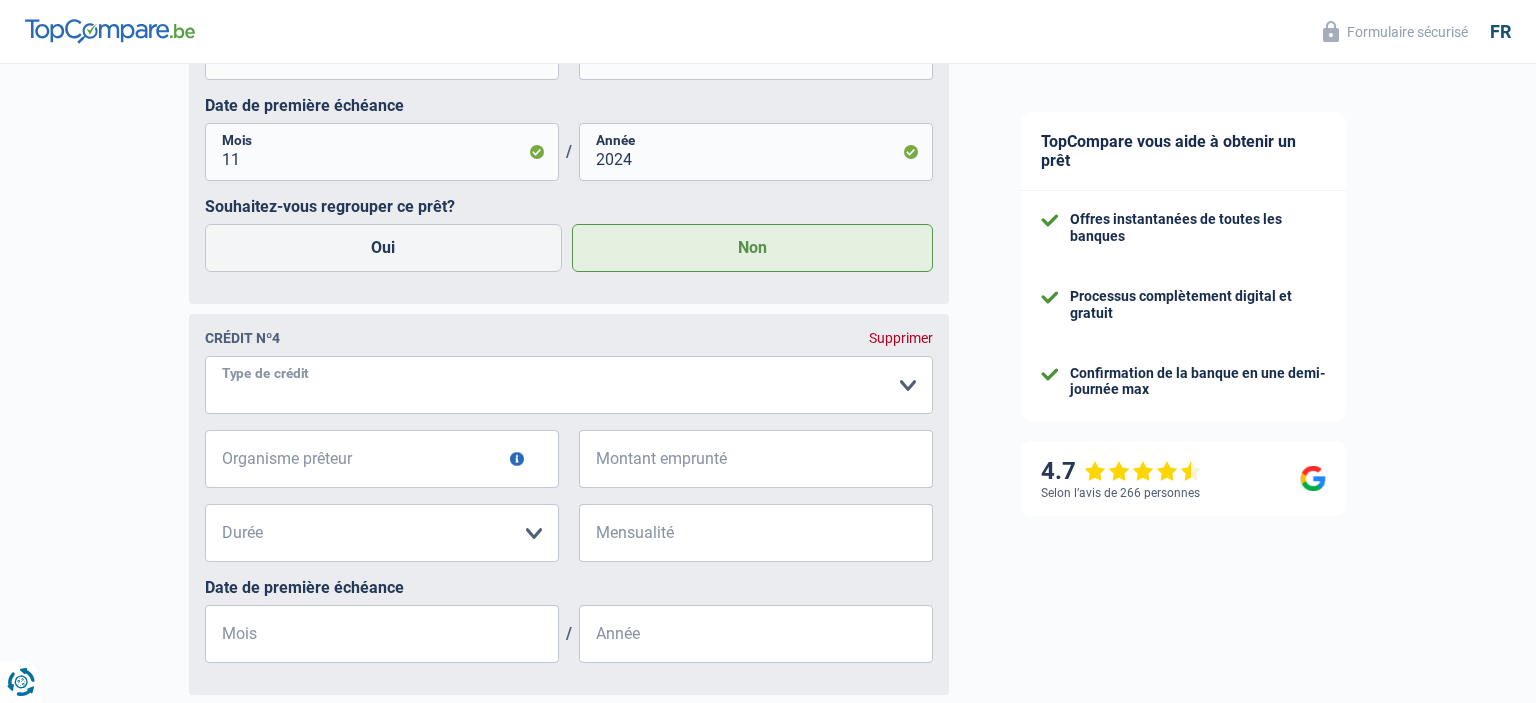 select on "personalLoan" 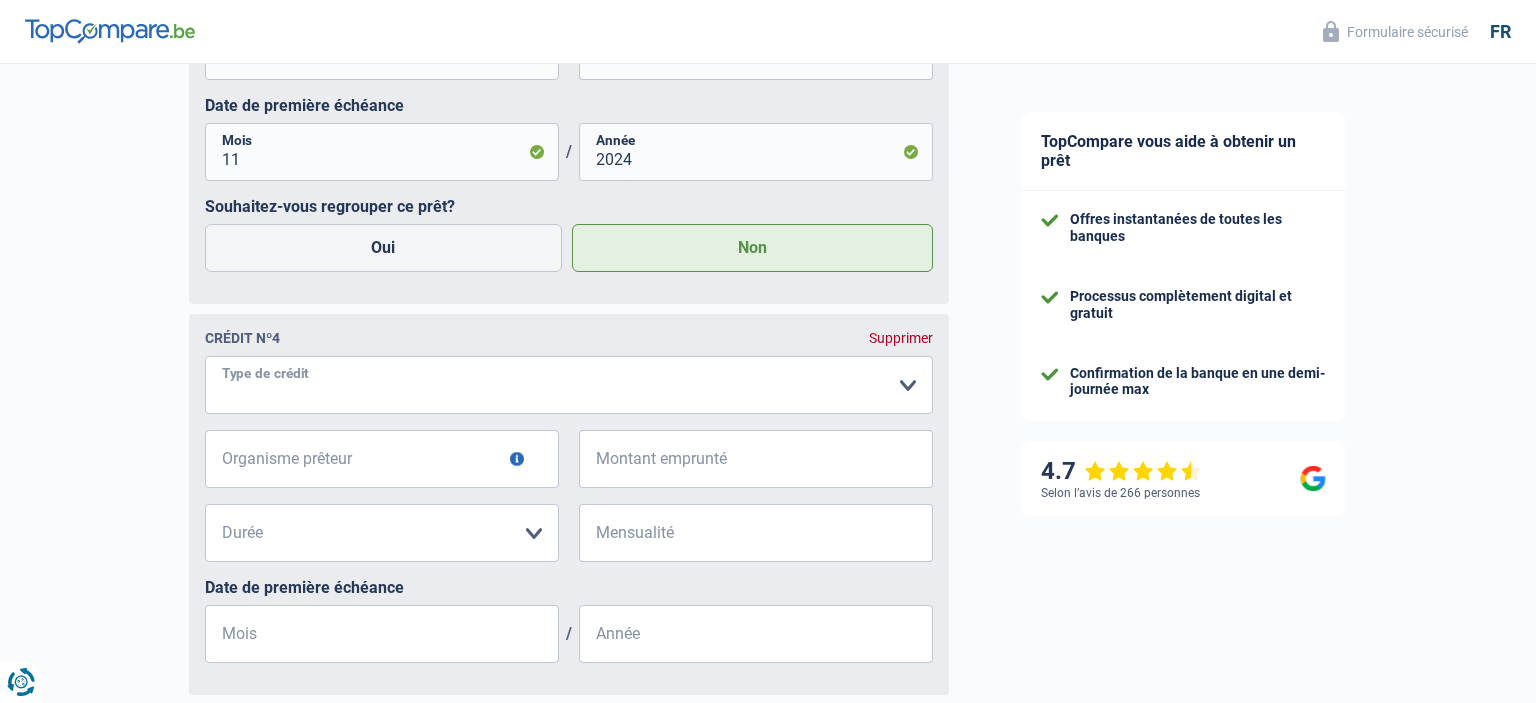 click on "Prêt à tempérament" at bounding box center (0, 0) 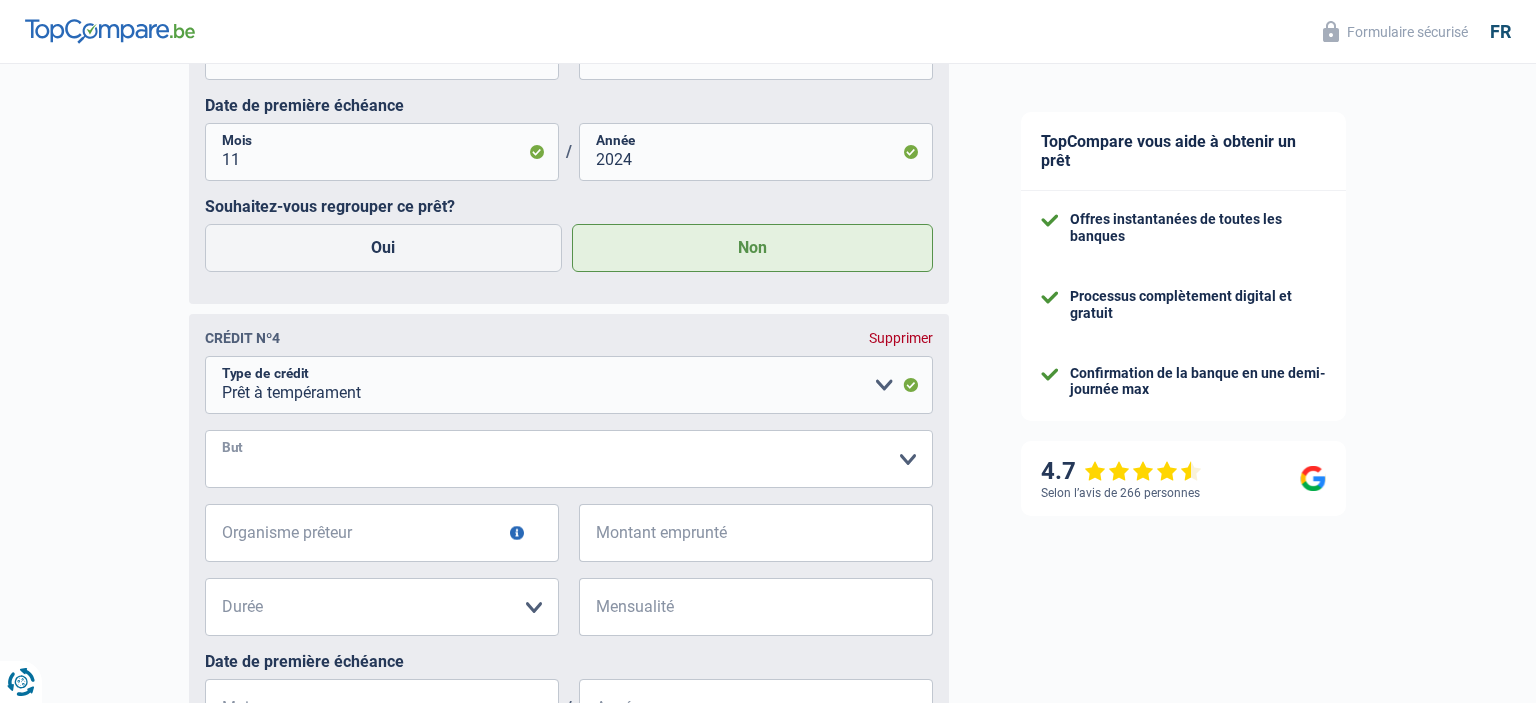 click on "Confort maison: meubles, textile, peinture, électroménager, outillage non-professionnel, Hifi, multimédia, gsm, ordinateur, Frais installation, déménagement Evénement familial: naissance, mariage, divorce, communion, décès Frais médicaux Frais d'études Remboursement prêt Frais permis de conduire Loisirs: voyage, sport, musique Petits travaux maison et jardin Frais divers (max 2.000€) Frais judiciaires Réparation voiture Autre
Veuillez sélectionner une option" at bounding box center [569, 459] 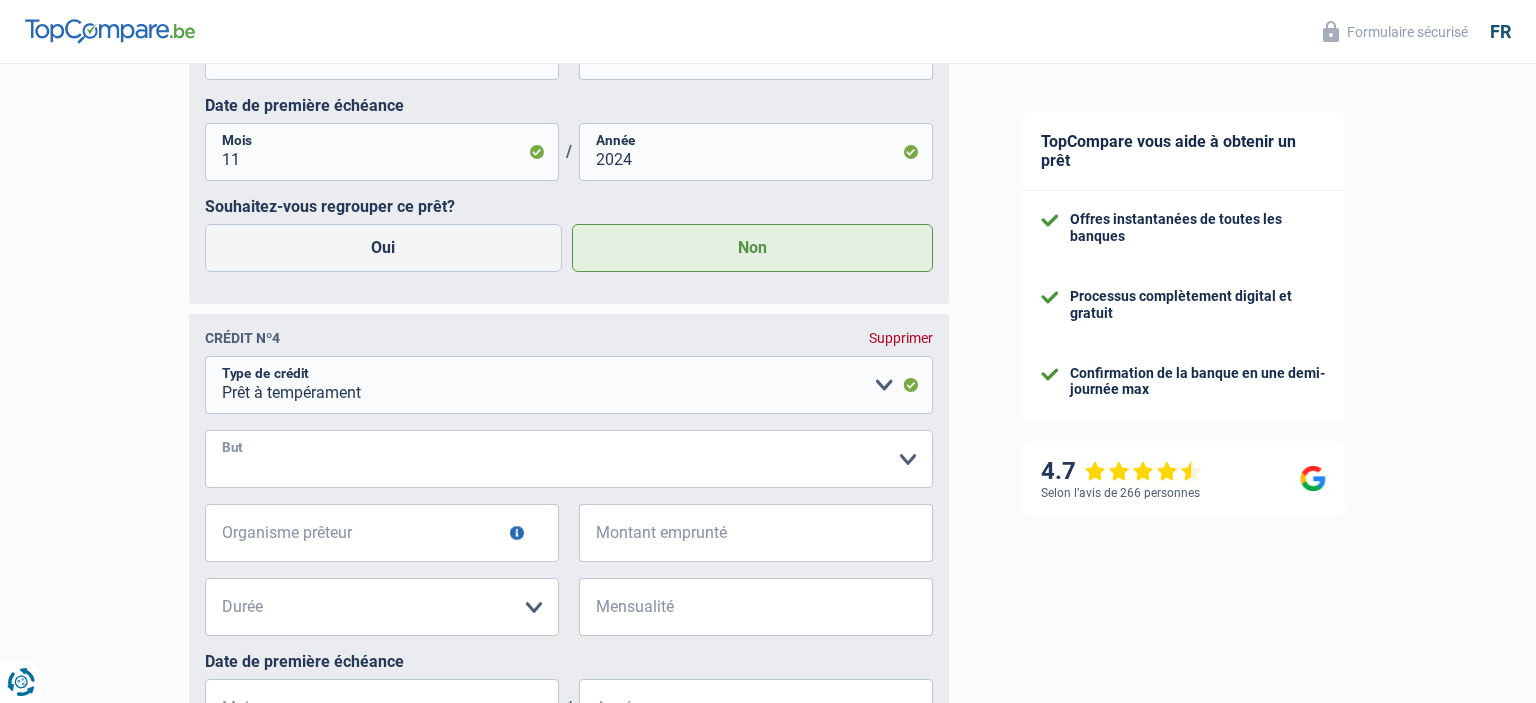 select on "smallWorks" 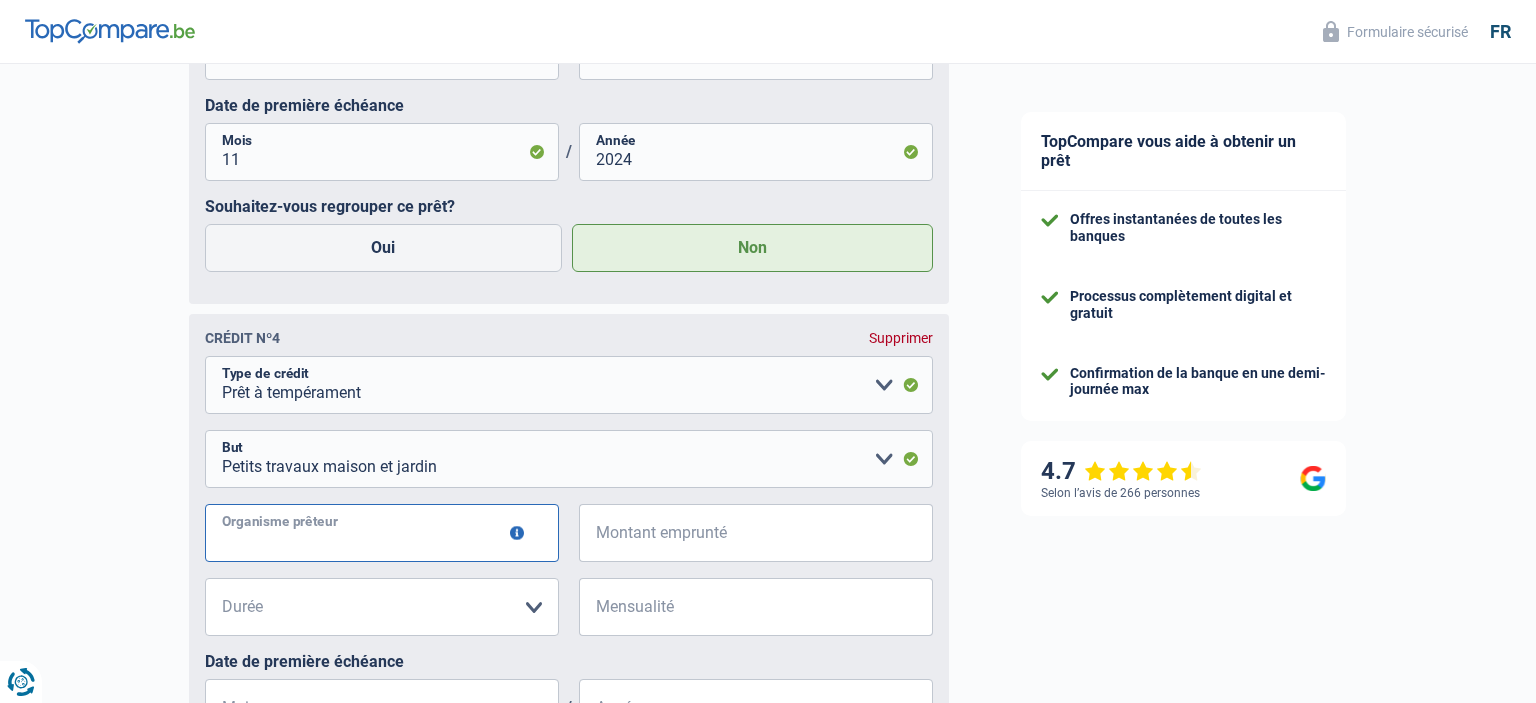 click on "Organisme prêteur" at bounding box center (382, 533) 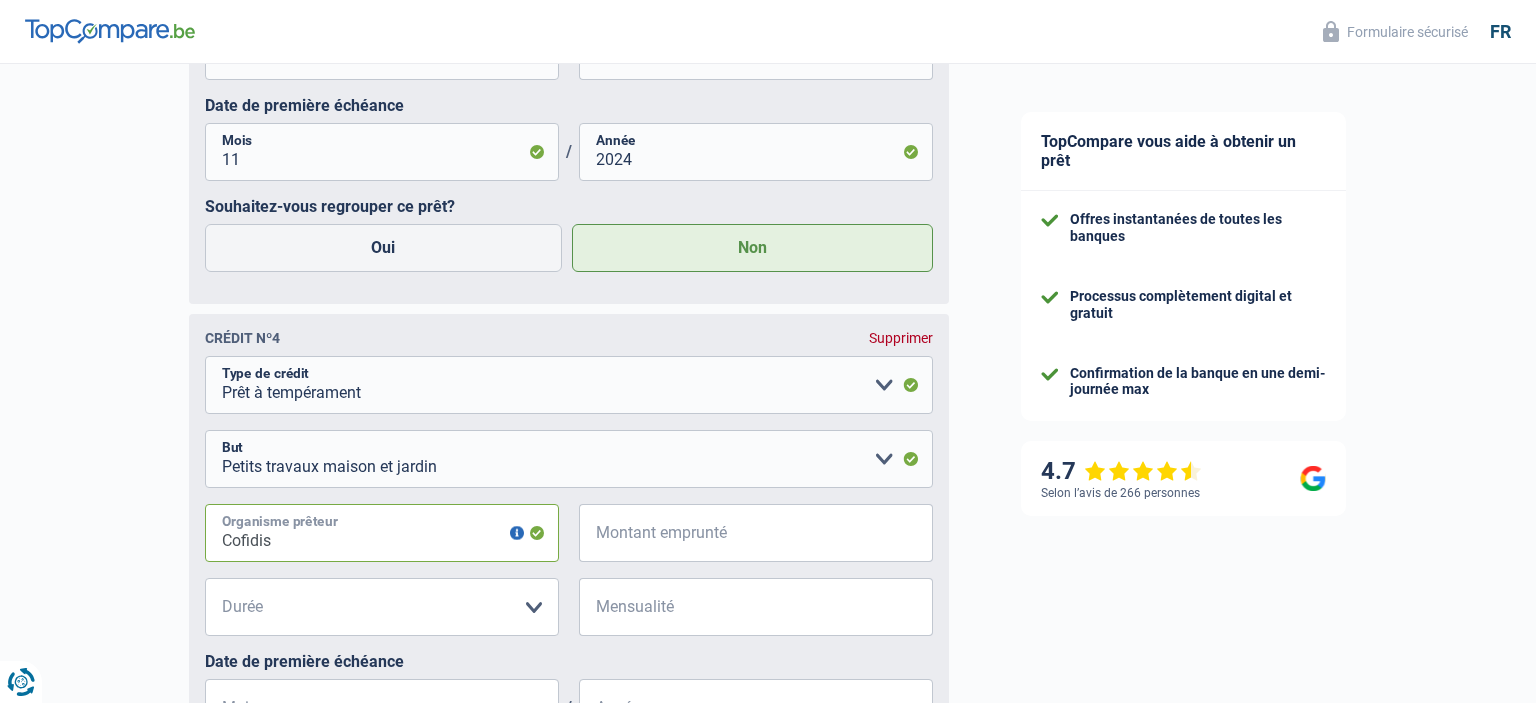 type on "Cofidis" 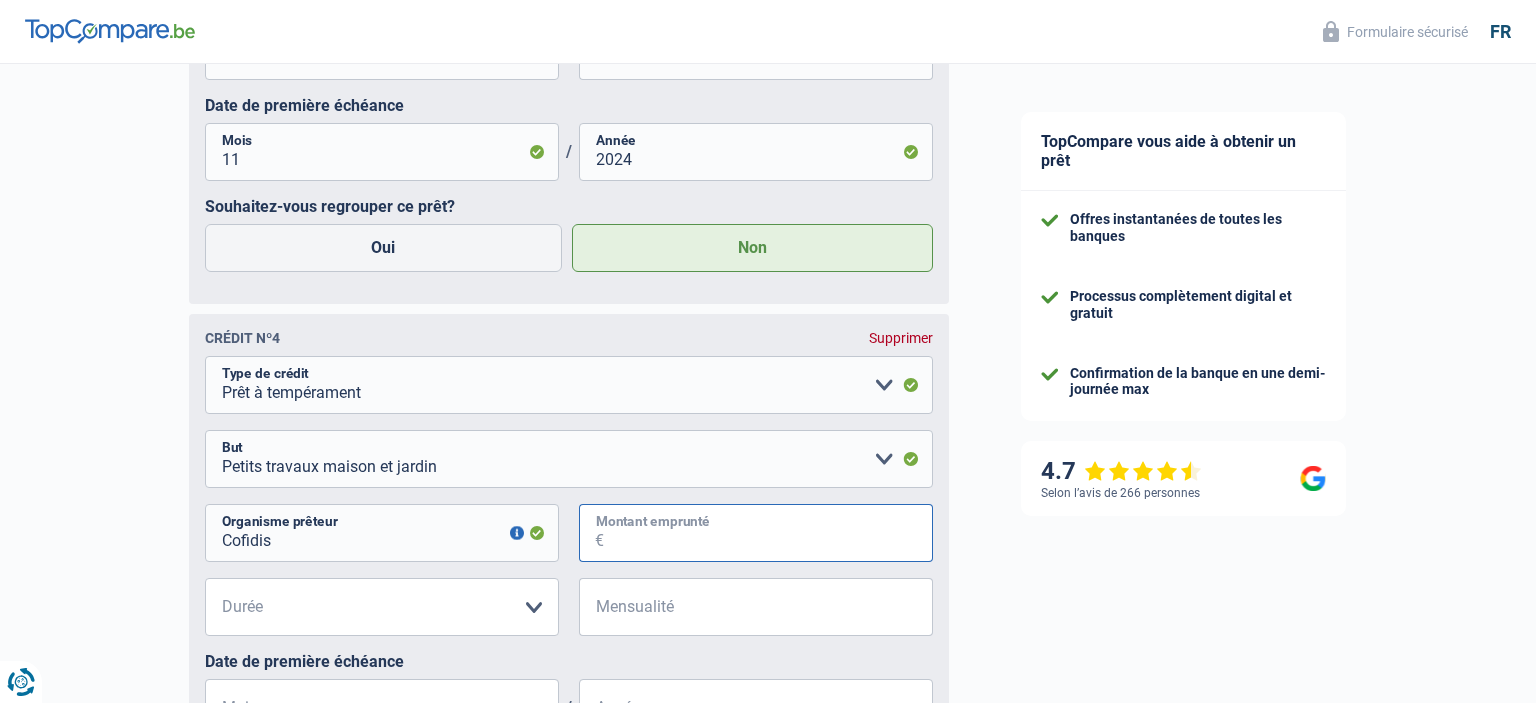 click on "Montant emprunté" at bounding box center [768, 533] 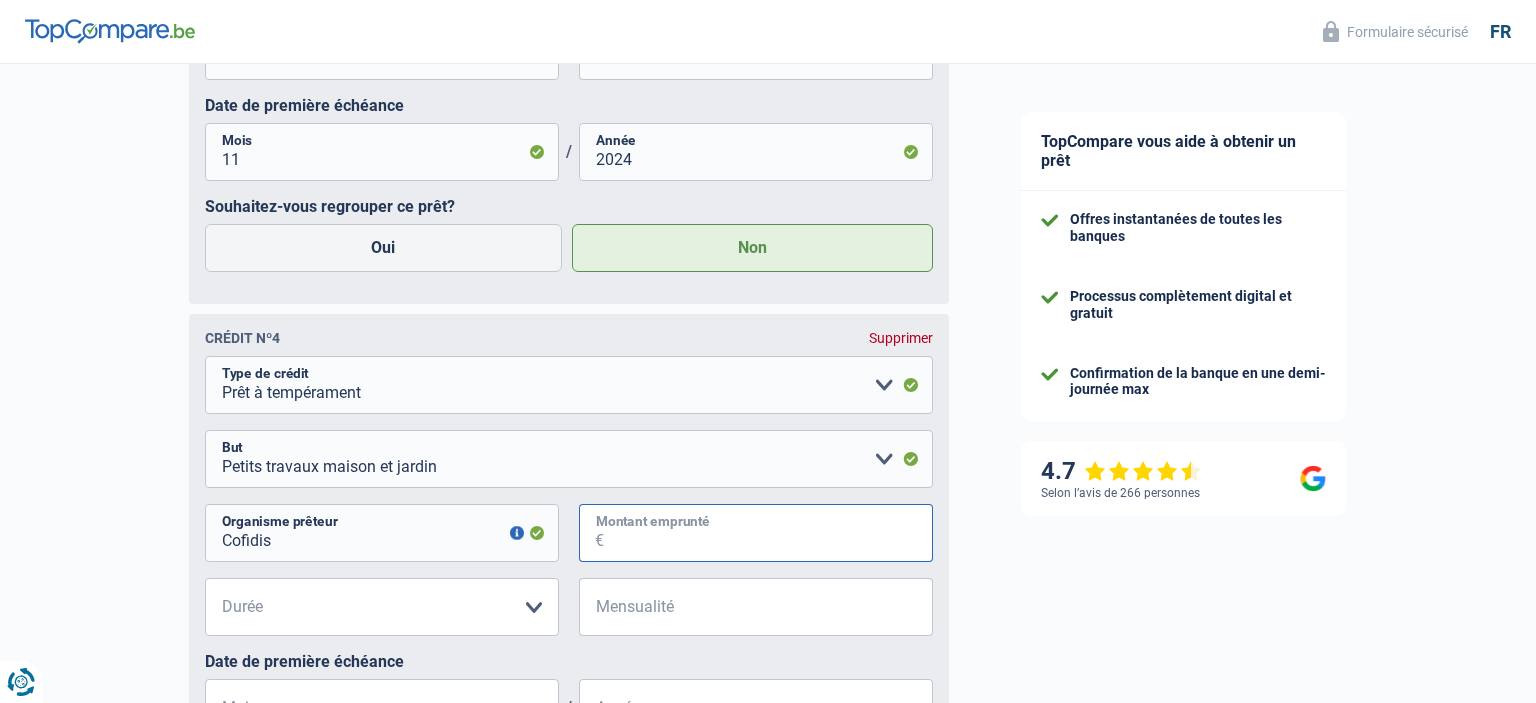 click on "Montant emprunté" at bounding box center (768, 533) 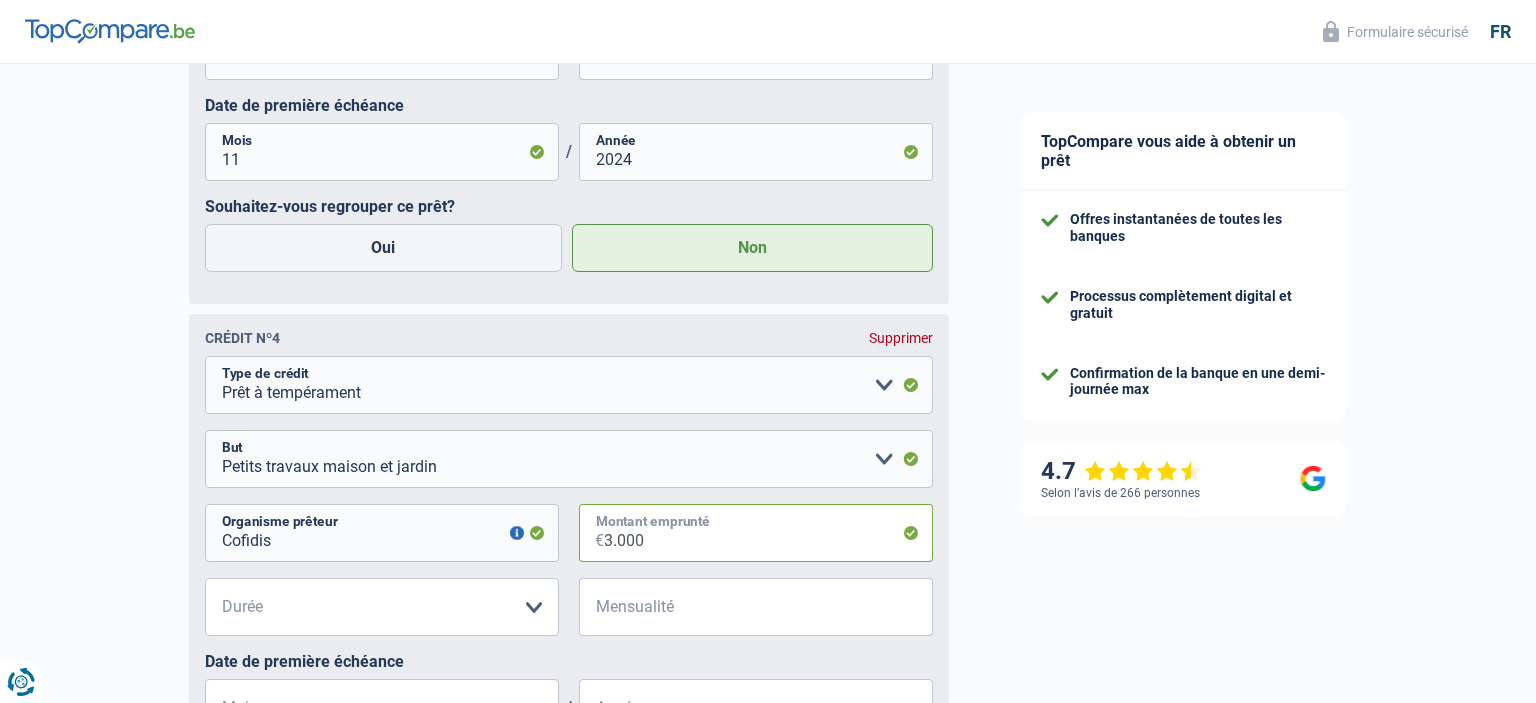 type on "3.000" 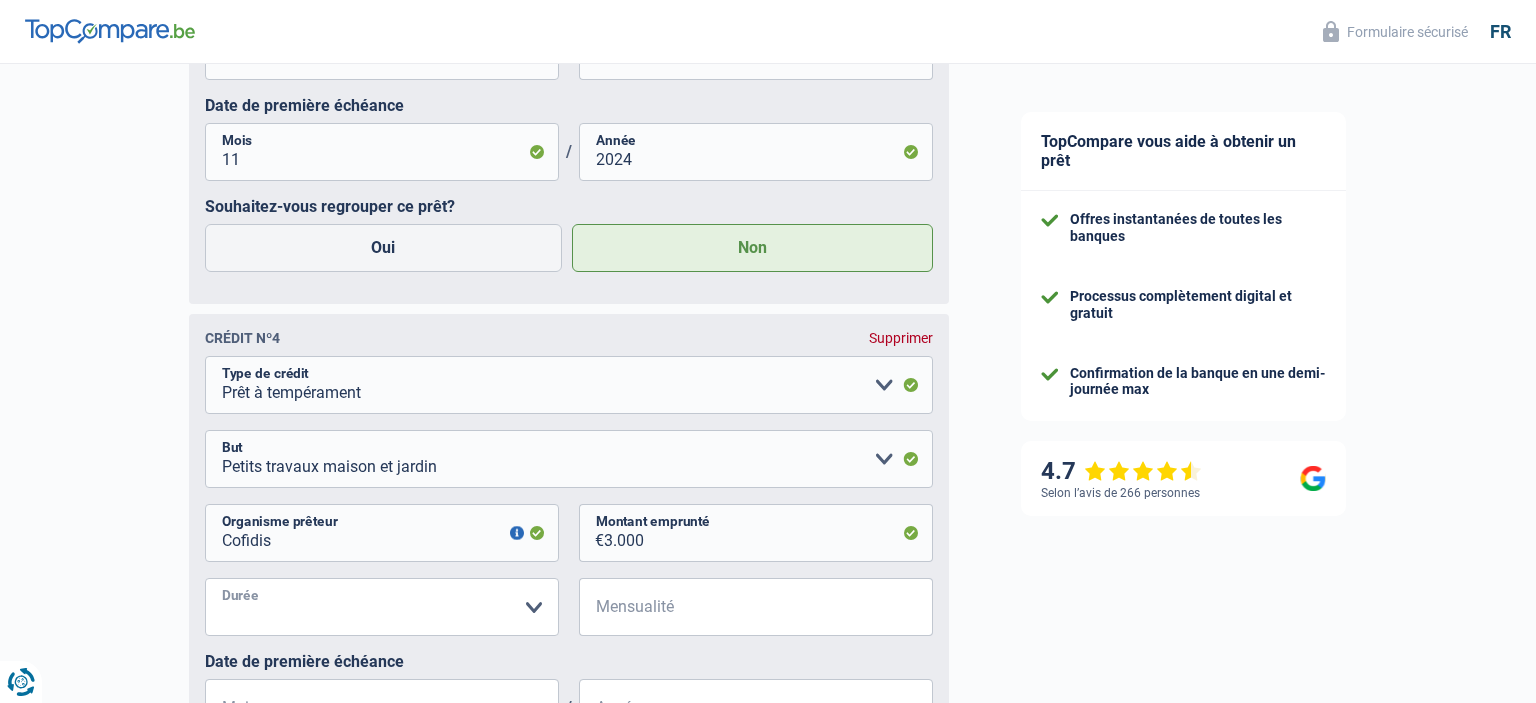 click on "12 mois 18 mois 24 mois 30 mois
Veuillez sélectionner une option" at bounding box center [382, 607] 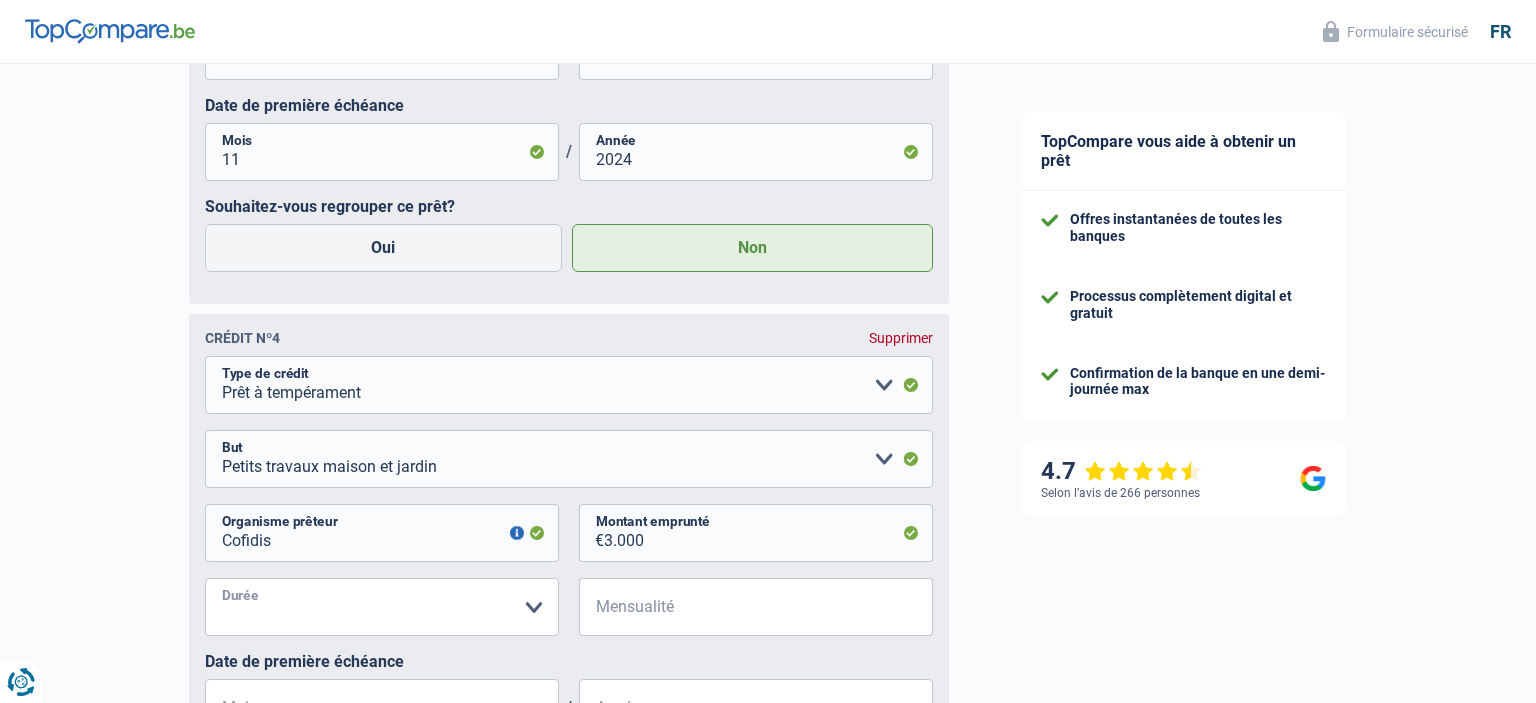 select on "30" 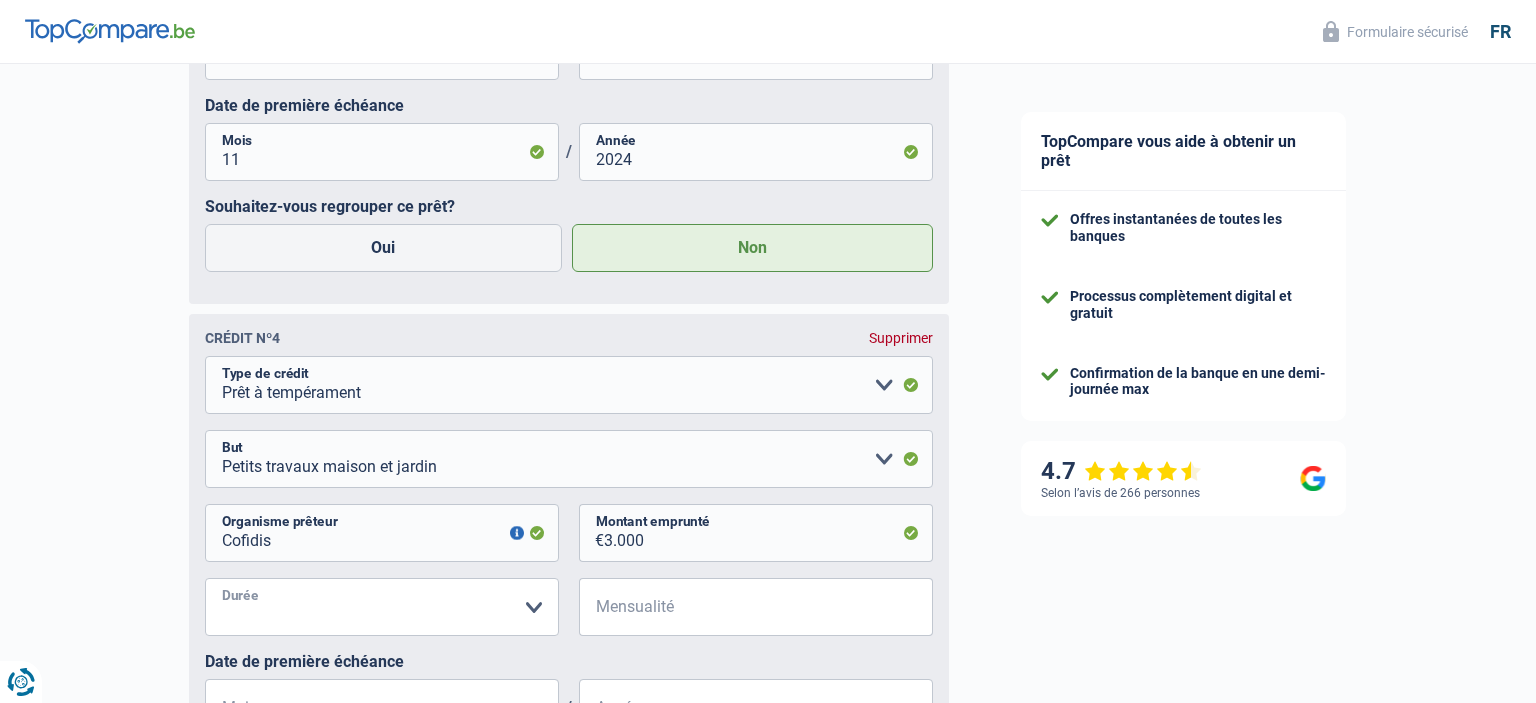 click on "30 mois" at bounding box center (0, 0) 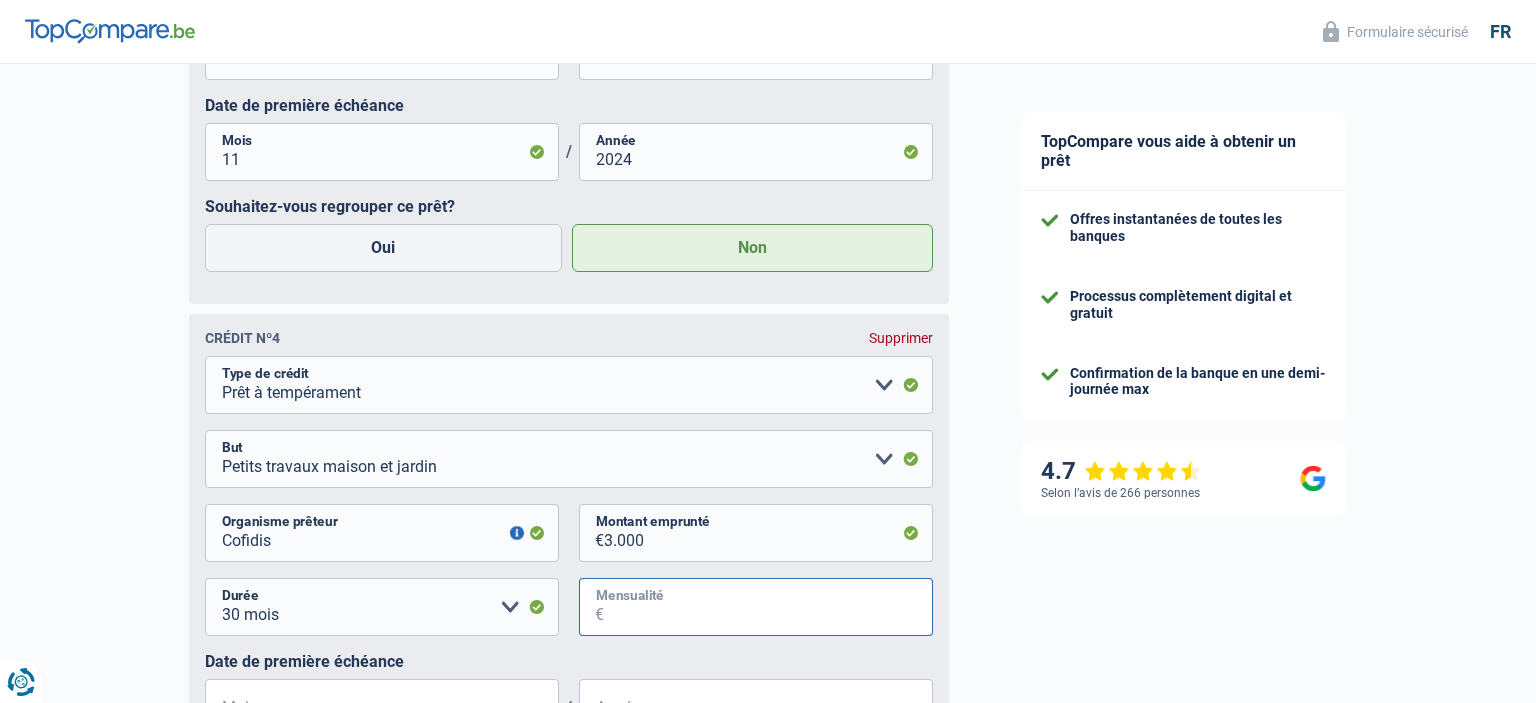 click on "Mensualité" at bounding box center [768, 607] 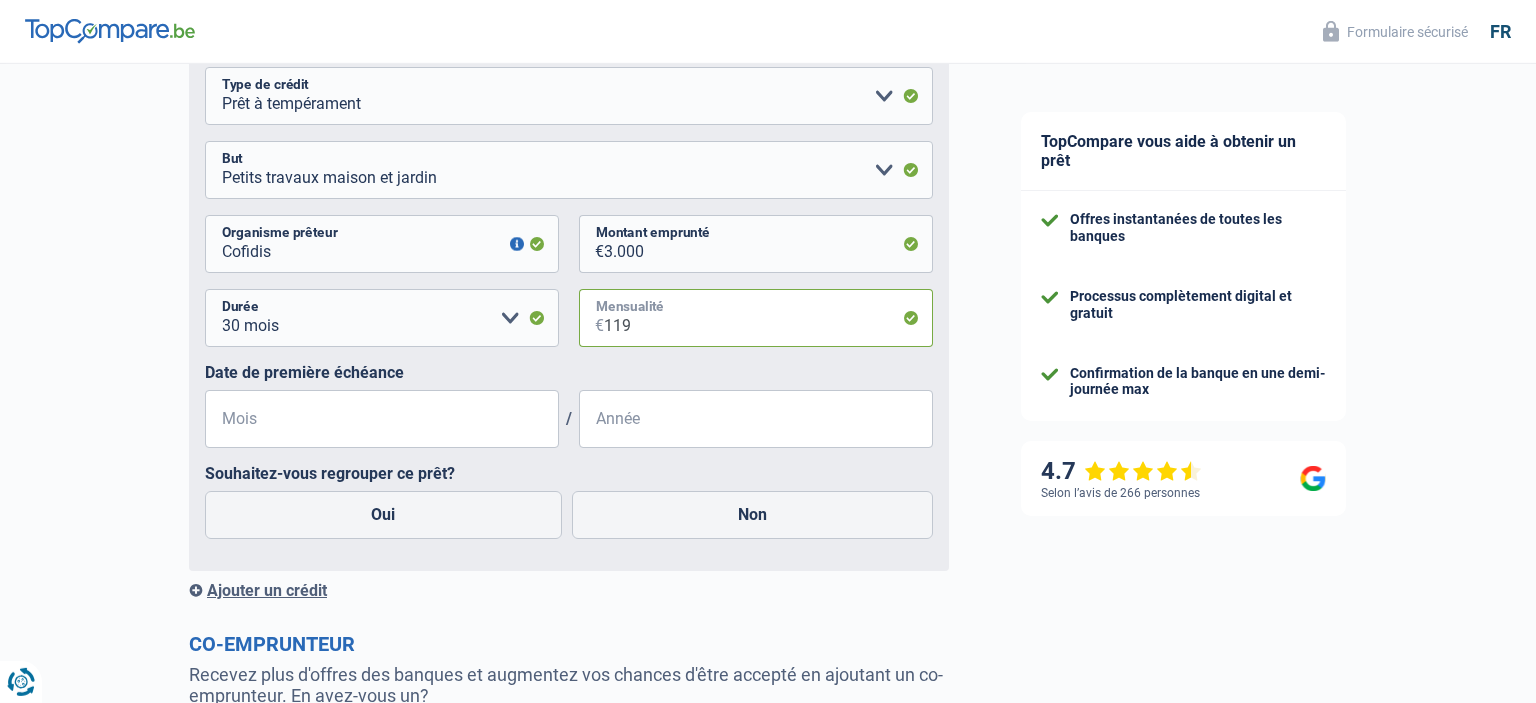 scroll, scrollTop: 2739, scrollLeft: 0, axis: vertical 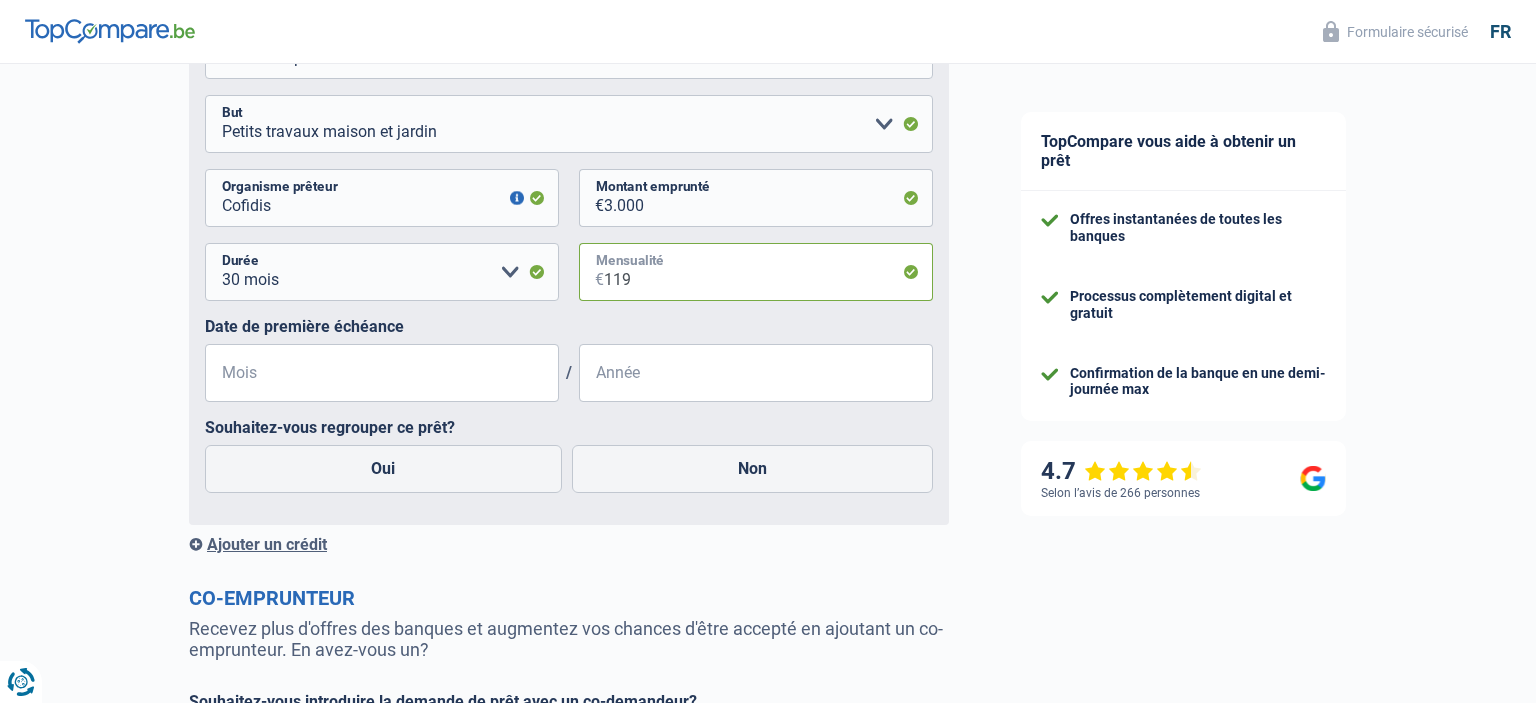 type on "119" 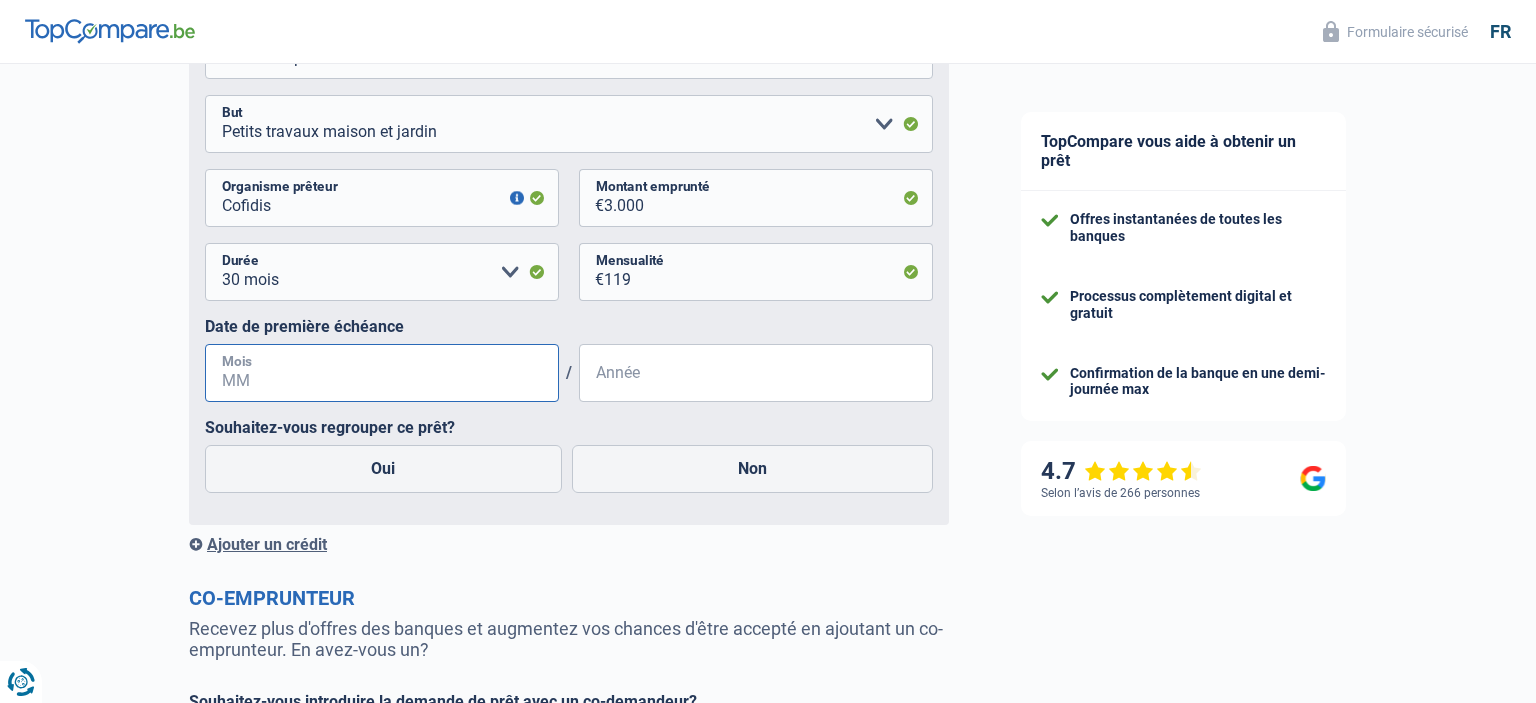 click on "Mois" at bounding box center [382, 373] 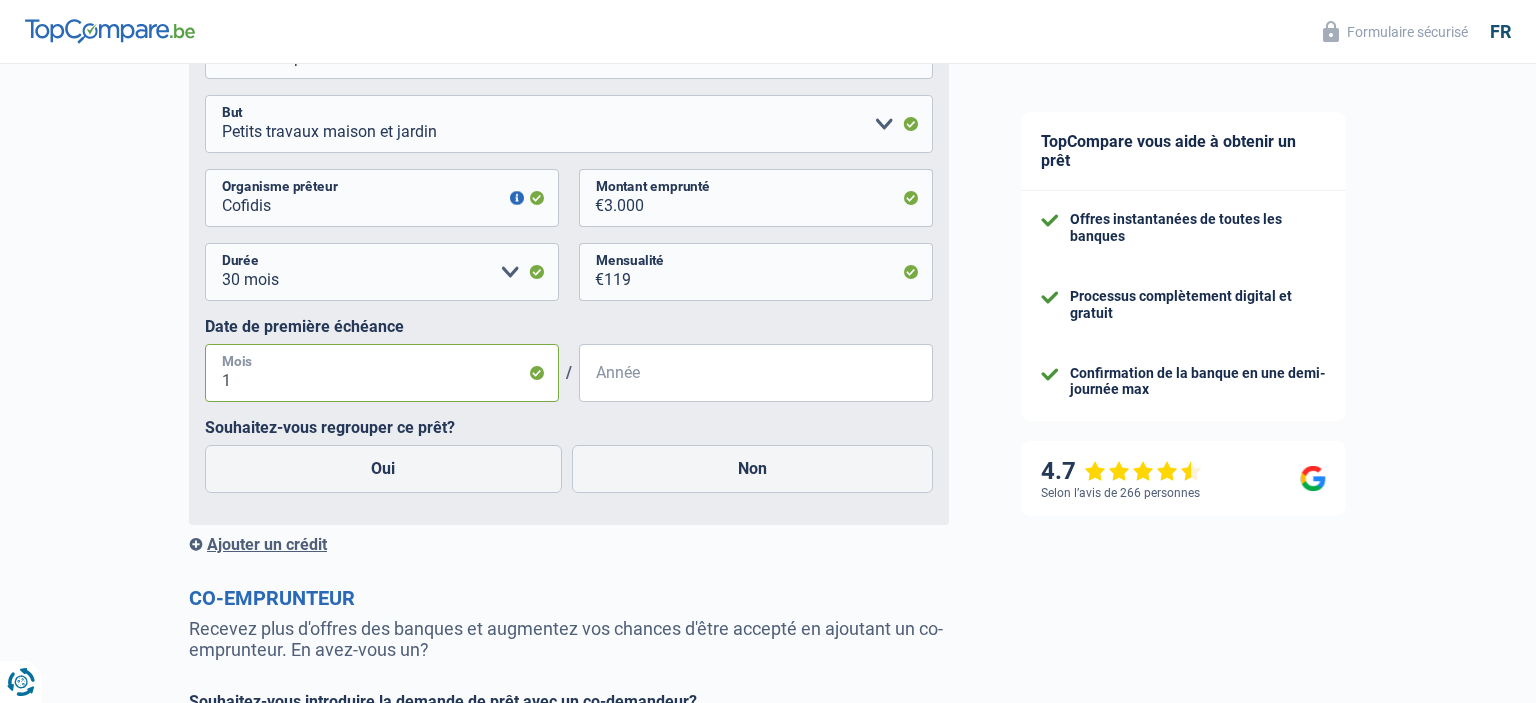 type on "11" 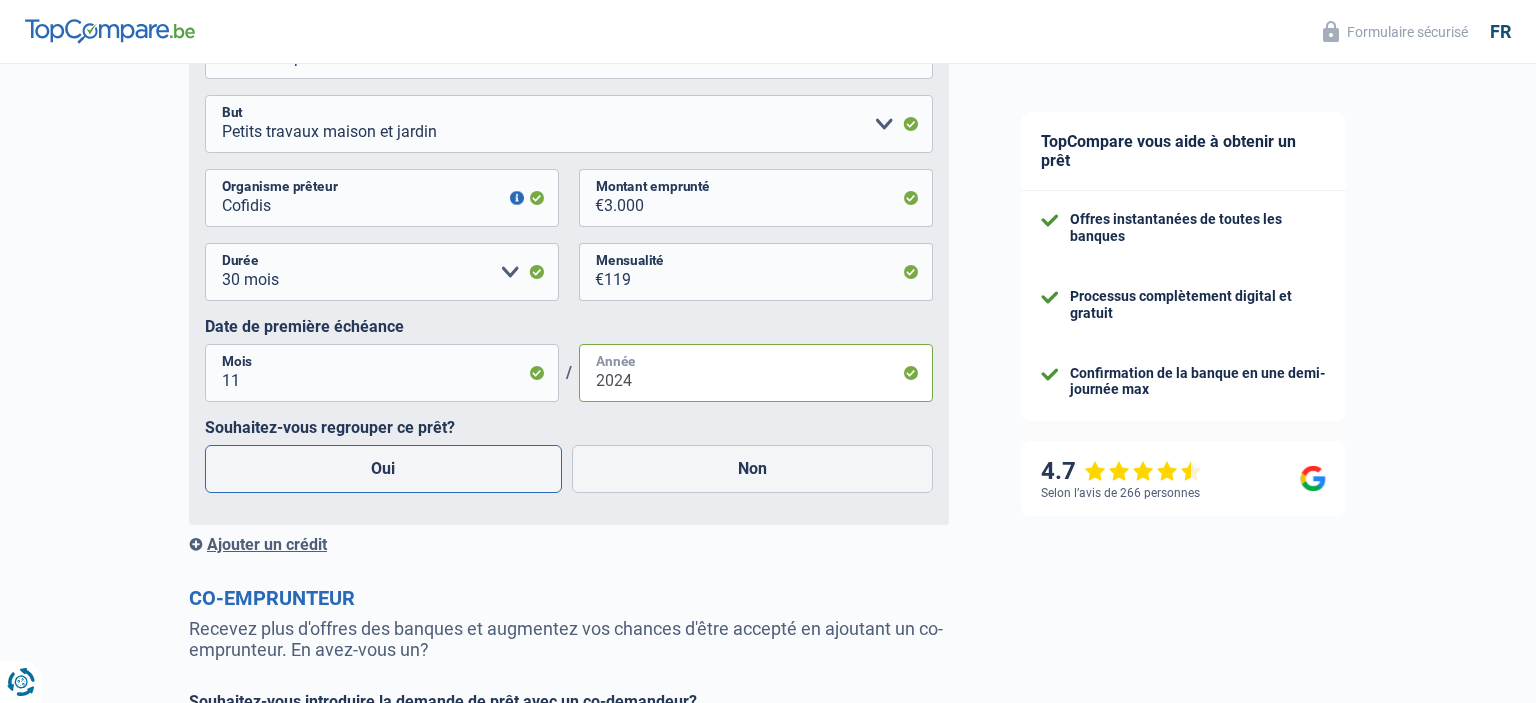 type on "2024" 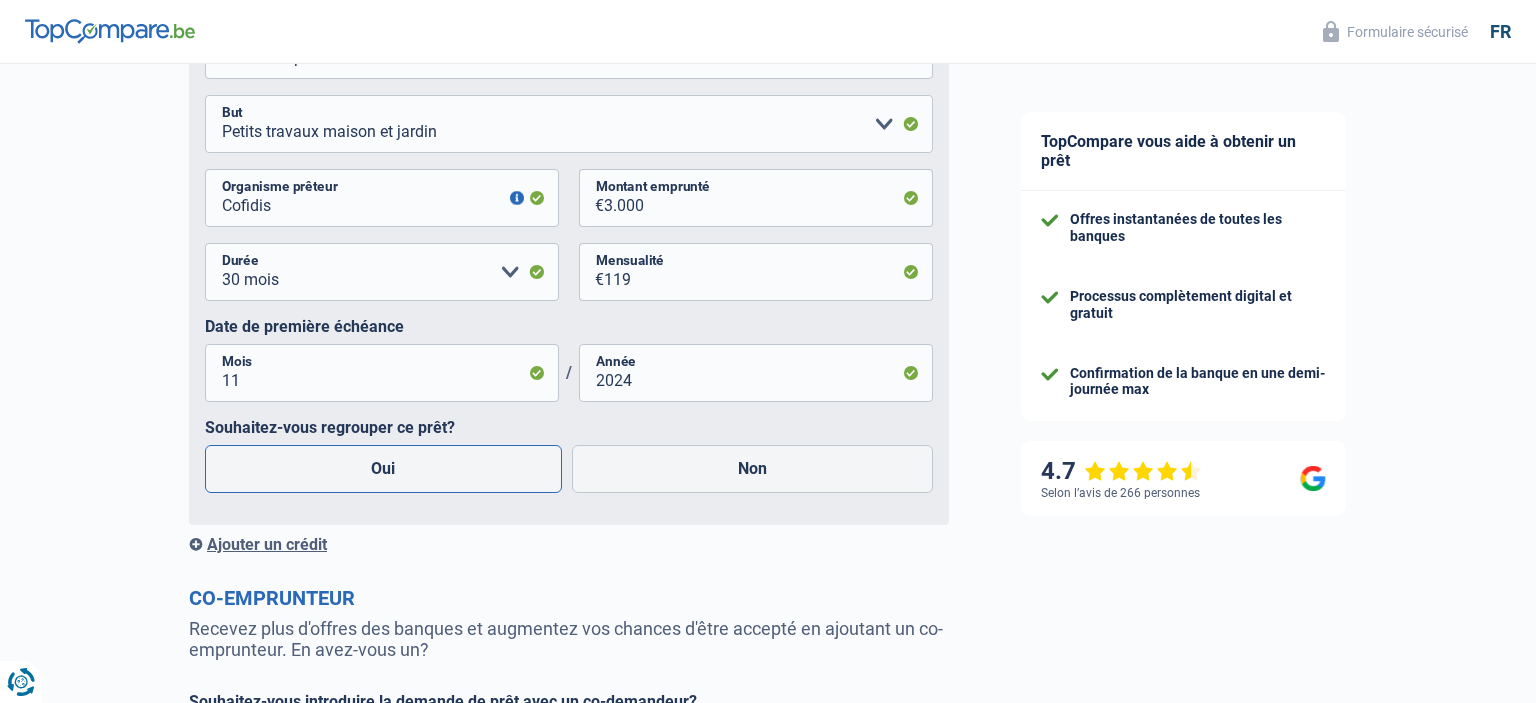 click on "Oui" at bounding box center [383, 469] 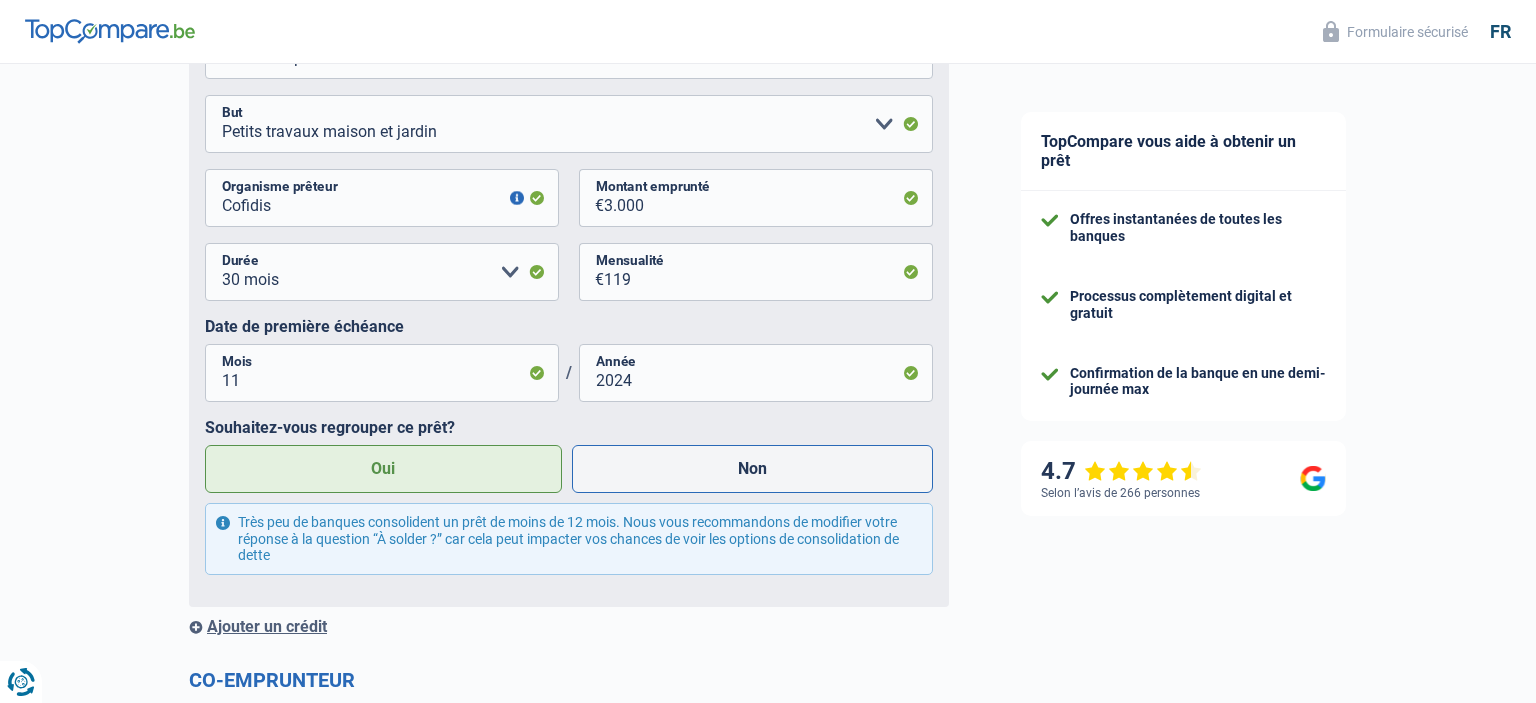 click on "Non" at bounding box center (753, 469) 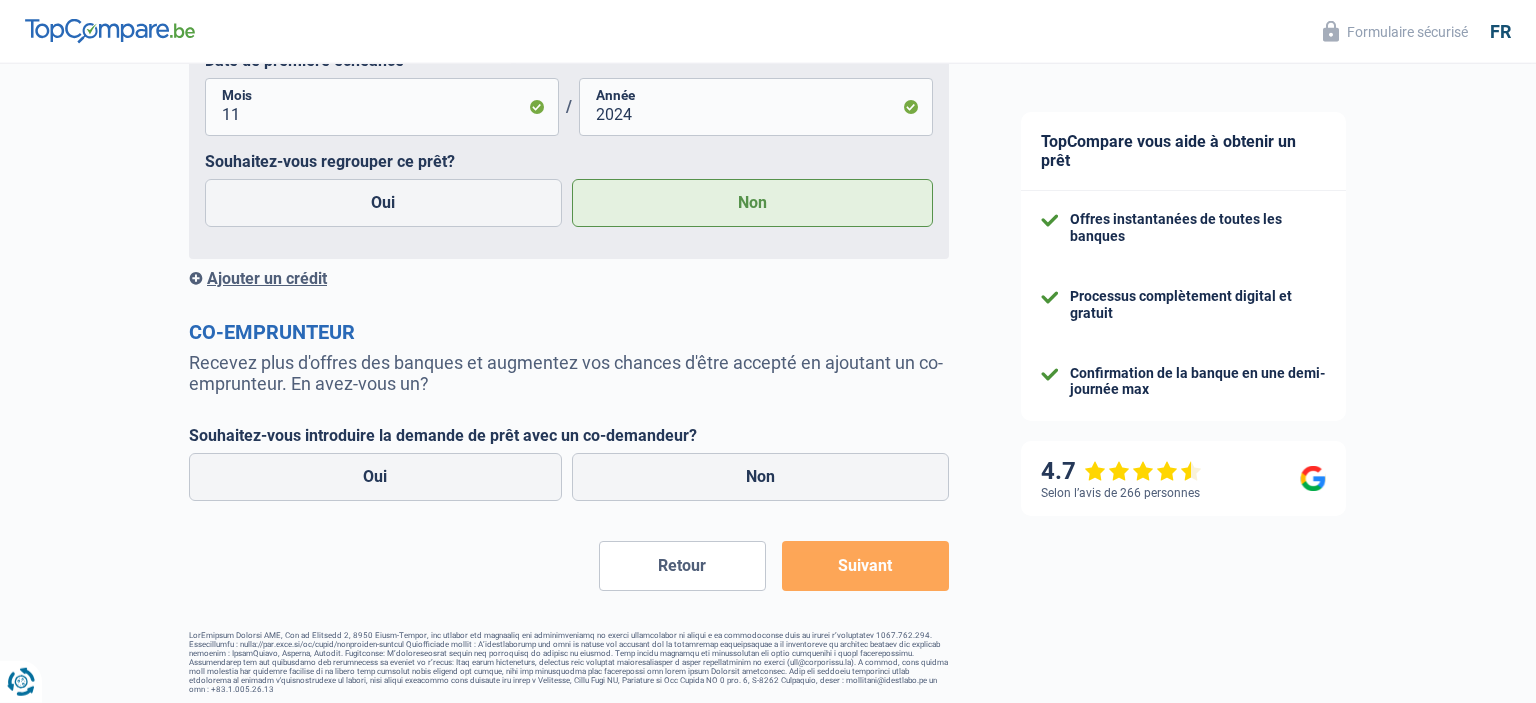 scroll, scrollTop: 3023, scrollLeft: 0, axis: vertical 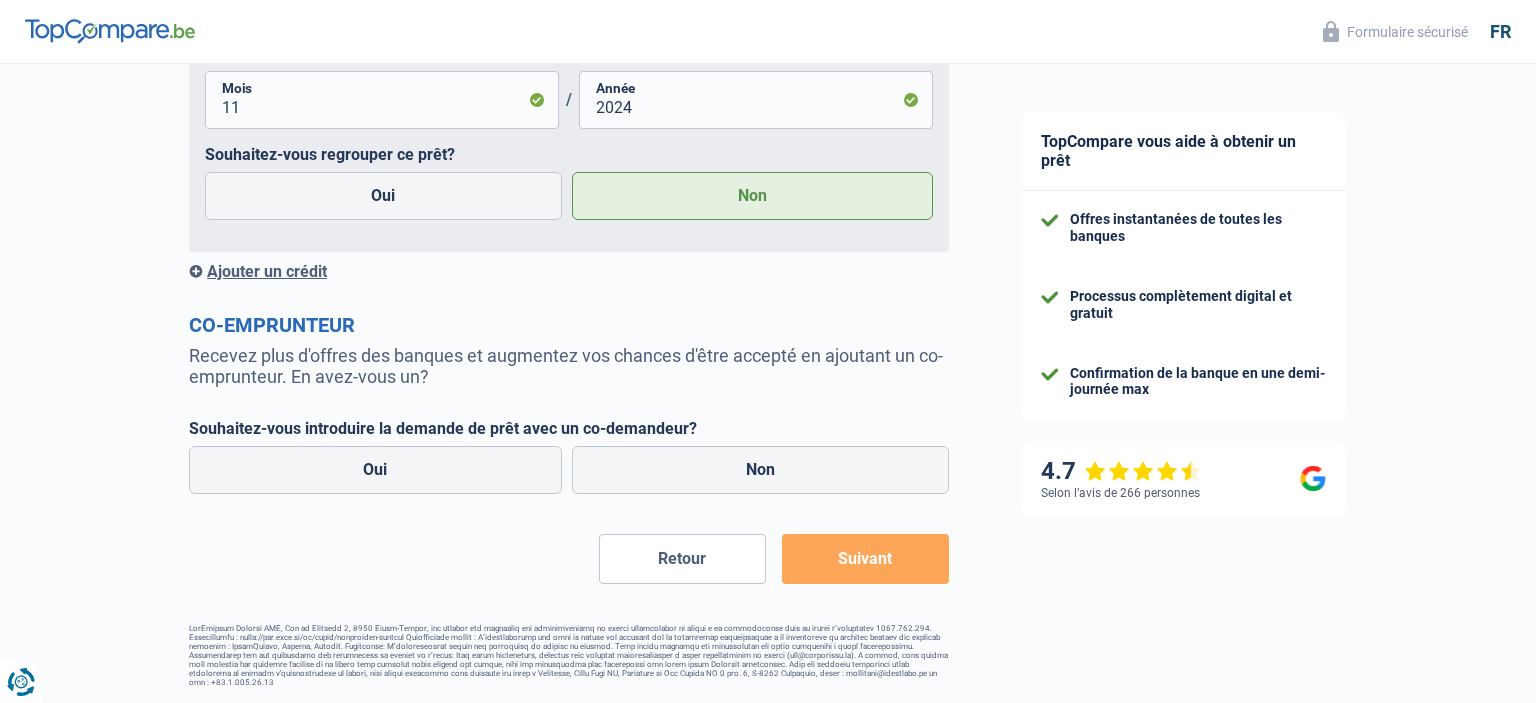 click on "Ajouter un crédit" at bounding box center [569, 271] 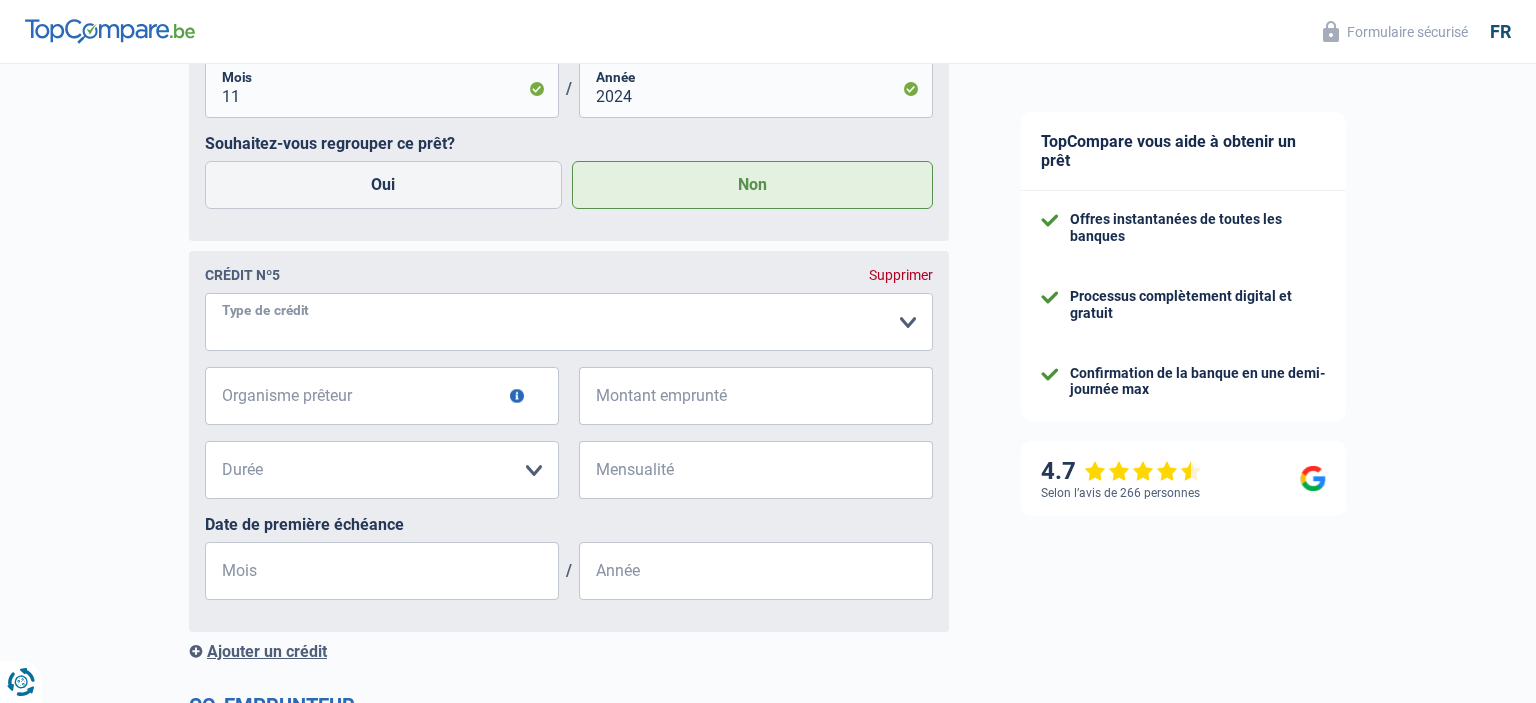 click on "Carte ou ouverture de crédit Prêt hypothécaire Vente à tempérament Prêt à tempérament Prêt rénovation Prêt voiture Regroupement d'un ou plusieurs crédits
Veuillez sélectionner une option" at bounding box center [569, 322] 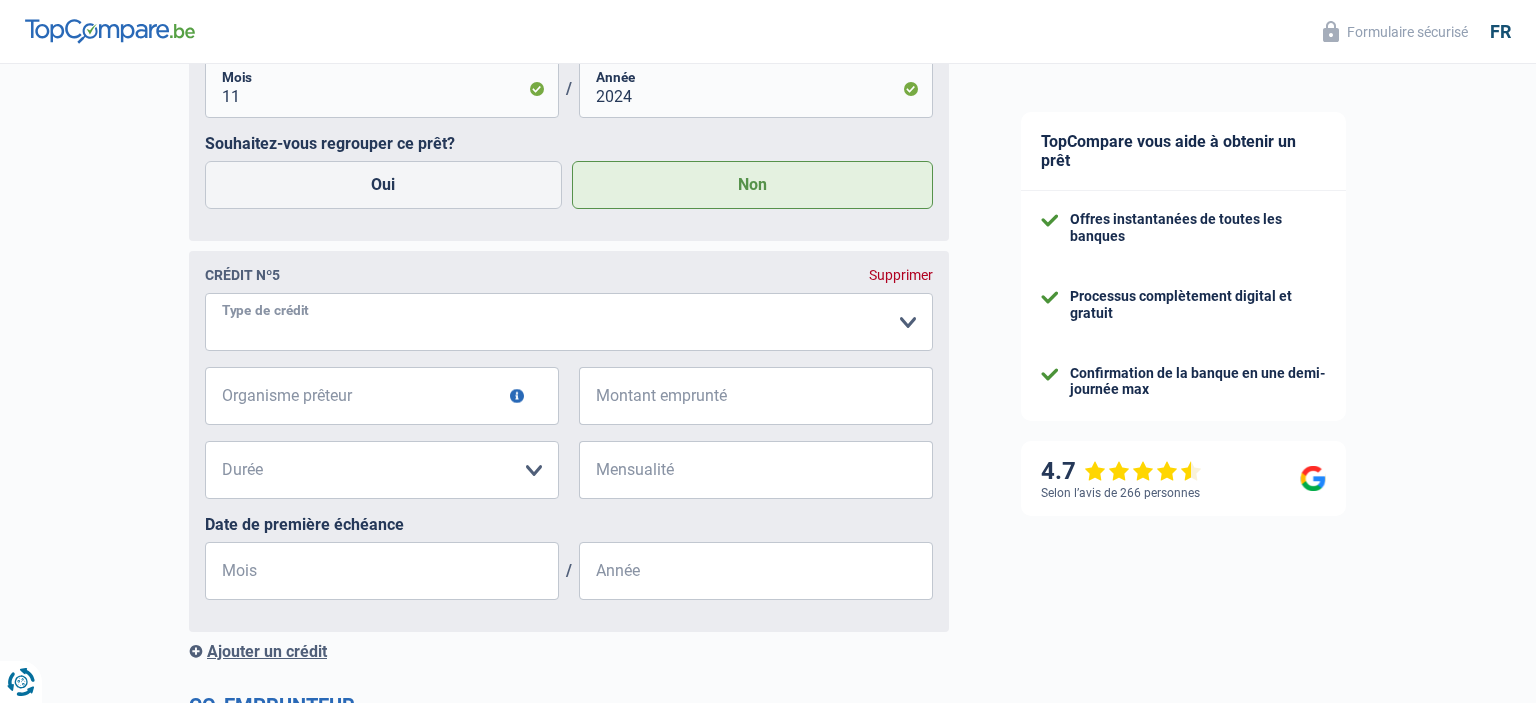 select on "renovationLoan" 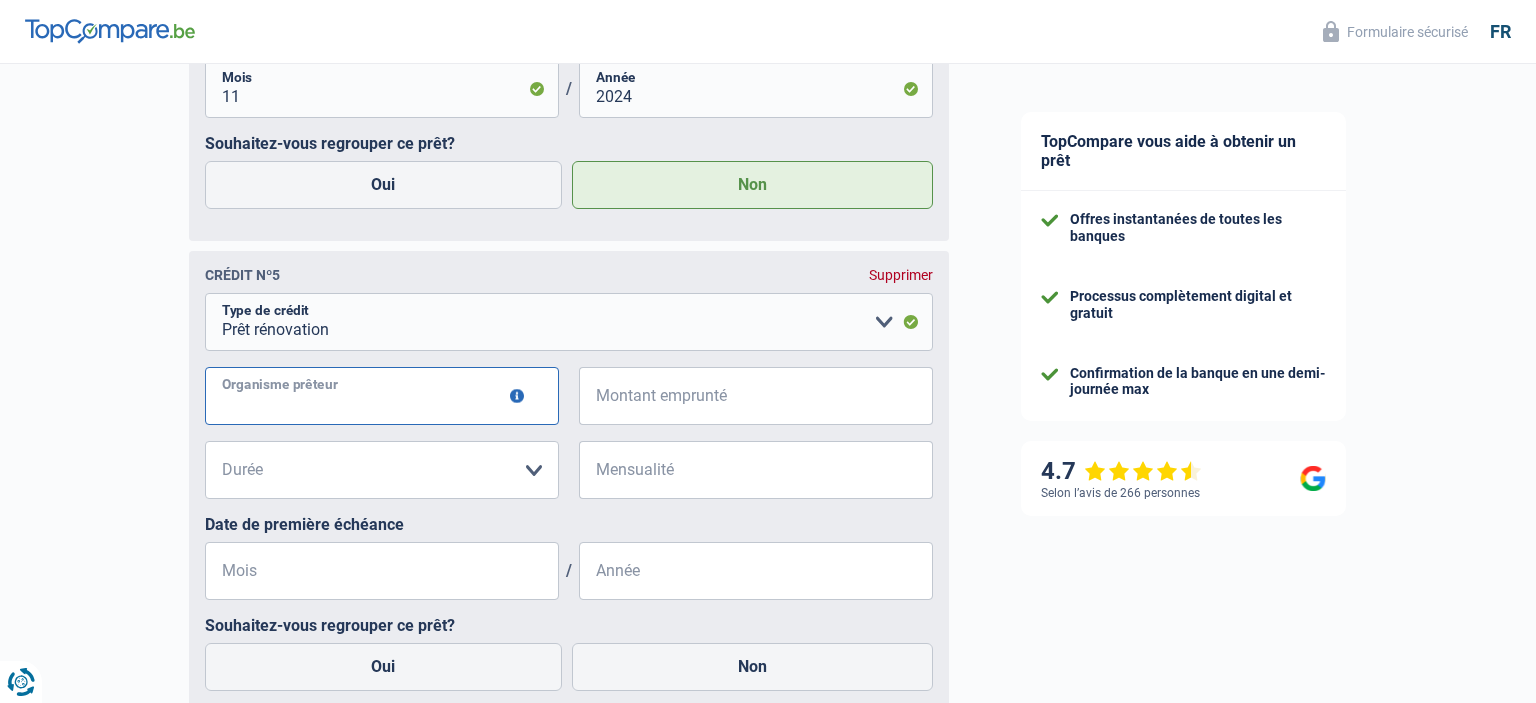 click on "Organisme prêteur" at bounding box center (382, 396) 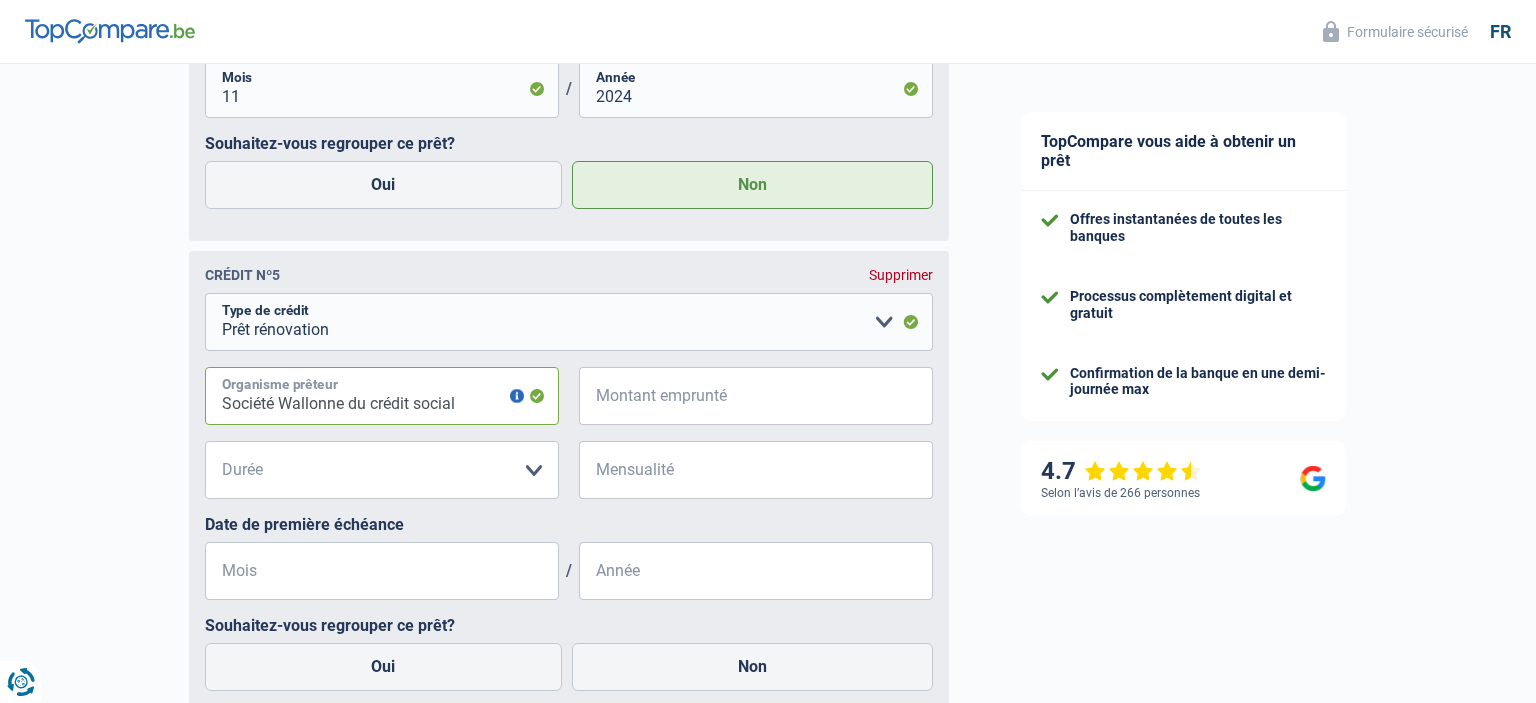 type on "Société Wallonne du crédit social" 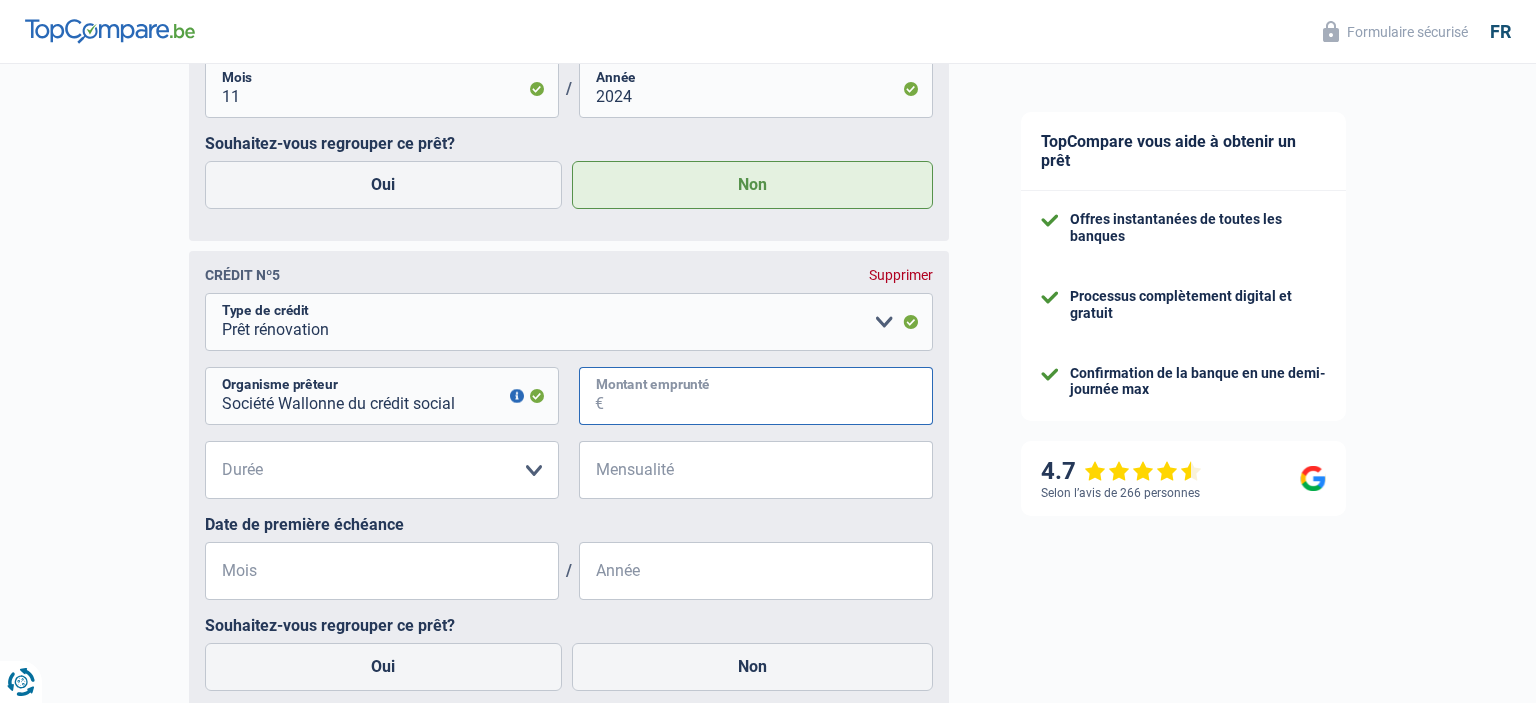click on "Montant emprunté" at bounding box center (768, 396) 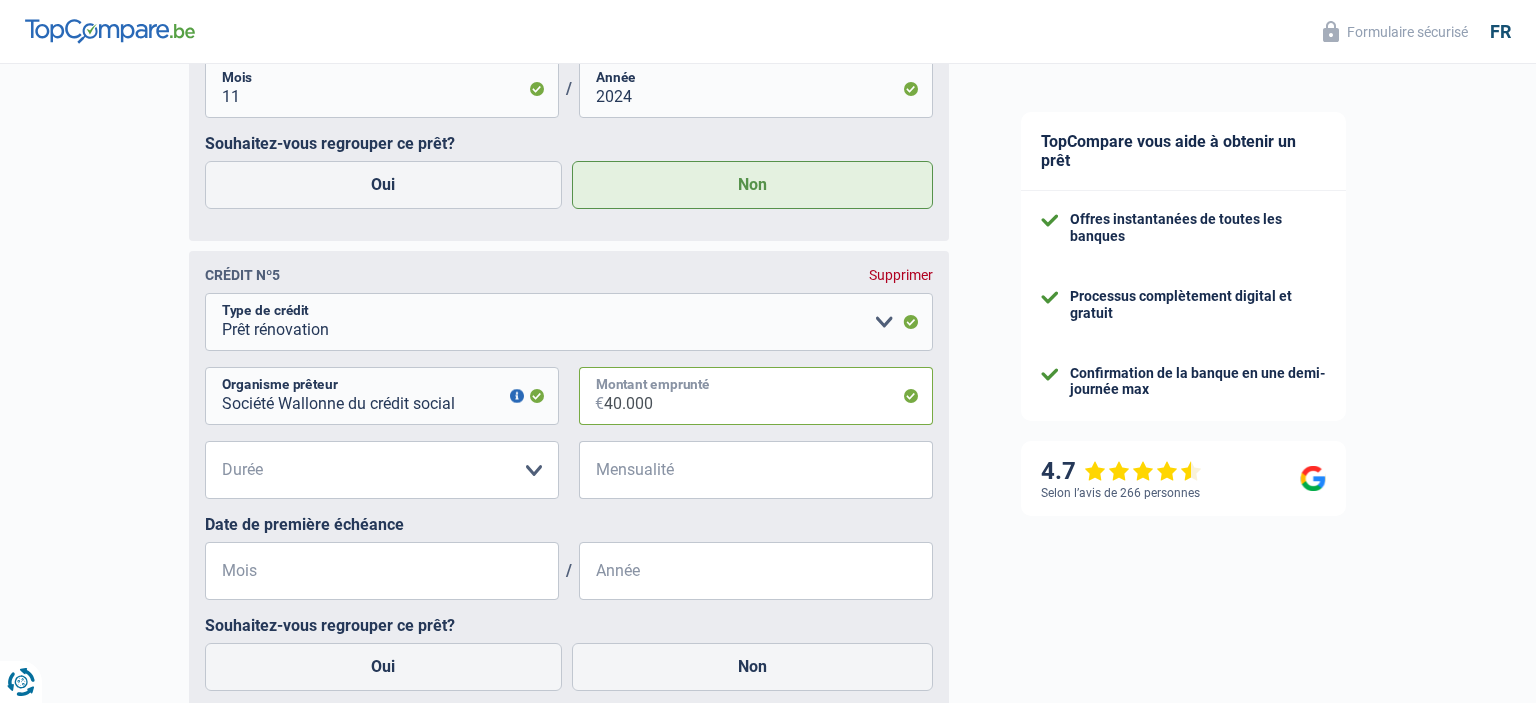 type on "40.000" 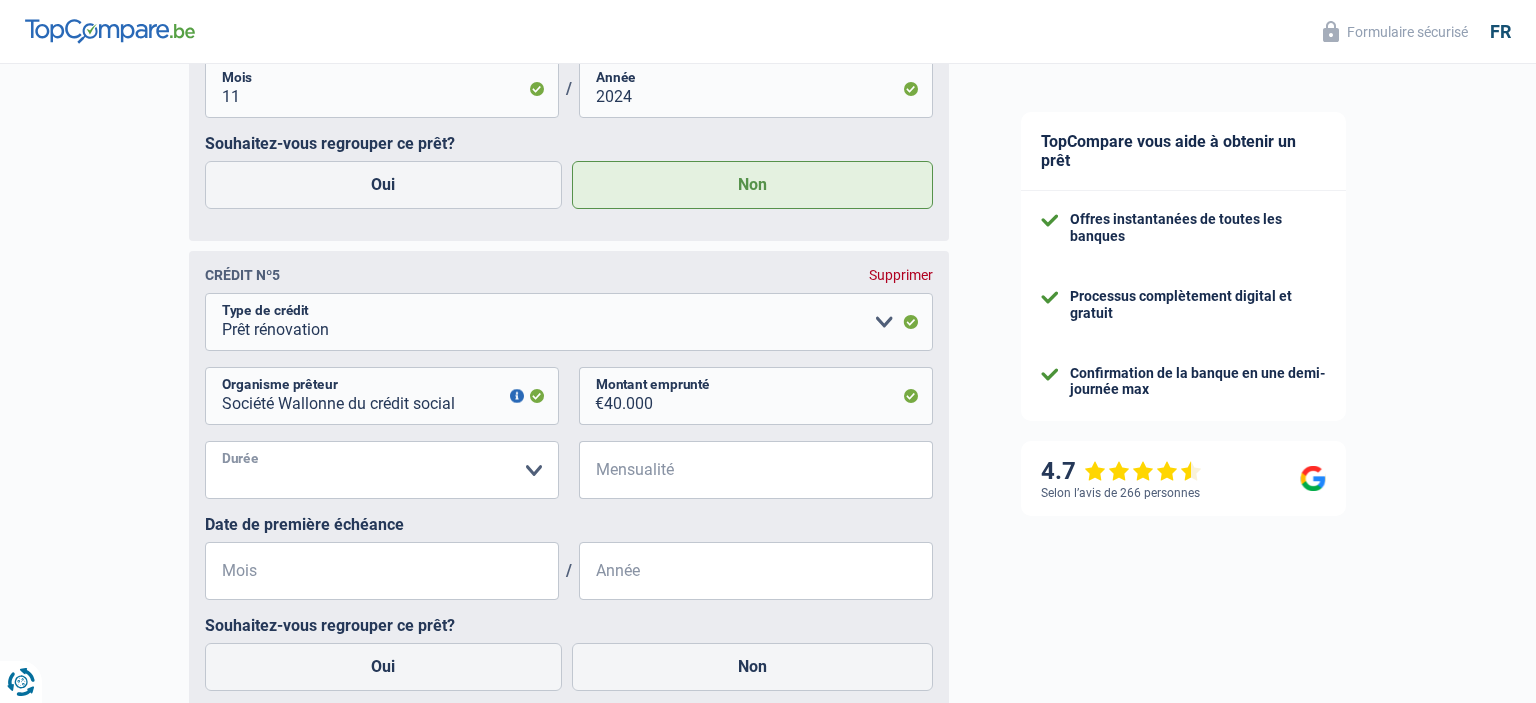 click on "12 mois 18 mois 24 mois 30 mois 36 mois 42 mois 48 mois 60 mois 72 mois 84 mois 96 mois 120 mois
Veuillez sélectionner une option" at bounding box center (382, 470) 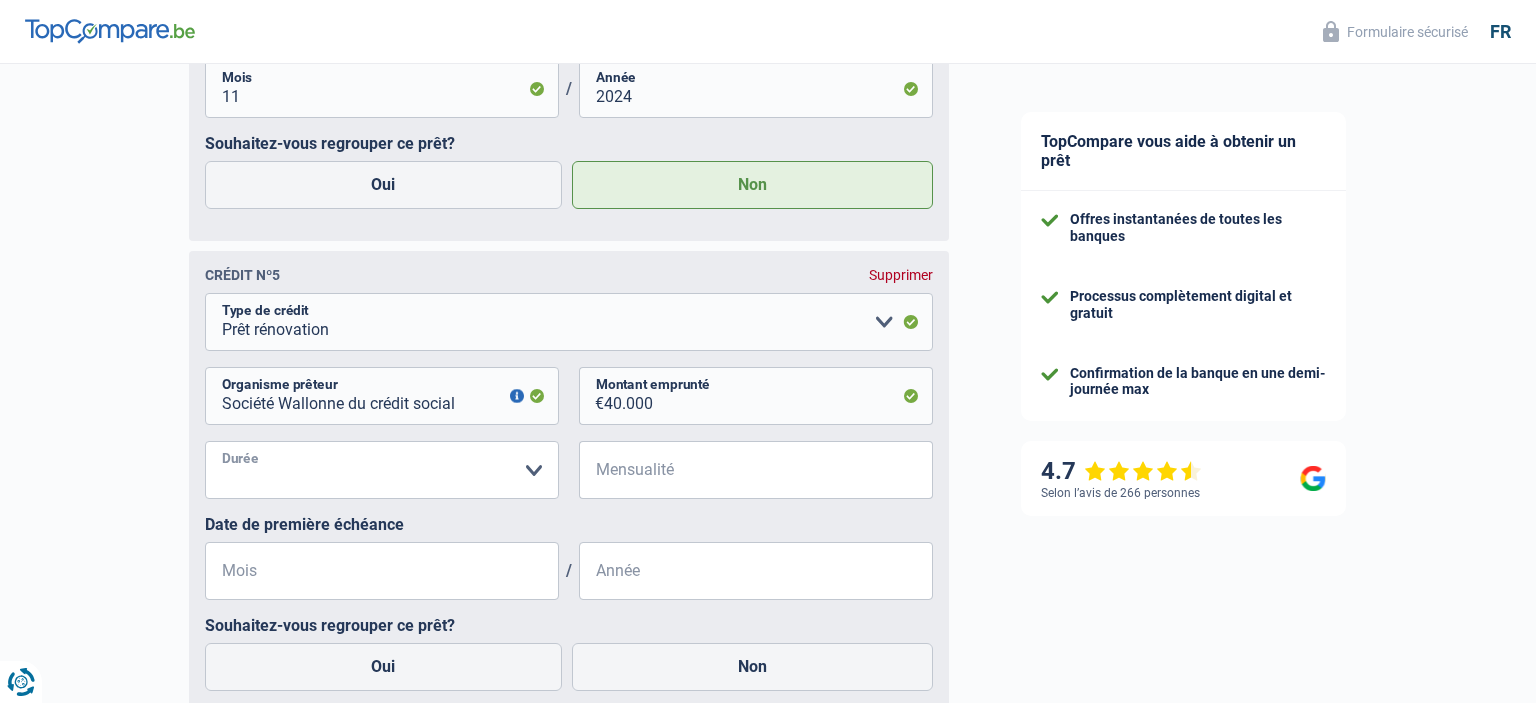 click on "12 mois 18 mois 24 mois 30 mois 36 mois 42 mois 48 mois 60 mois 72 mois 84 mois 96 mois 120 mois
Veuillez sélectionner une option" at bounding box center [382, 470] 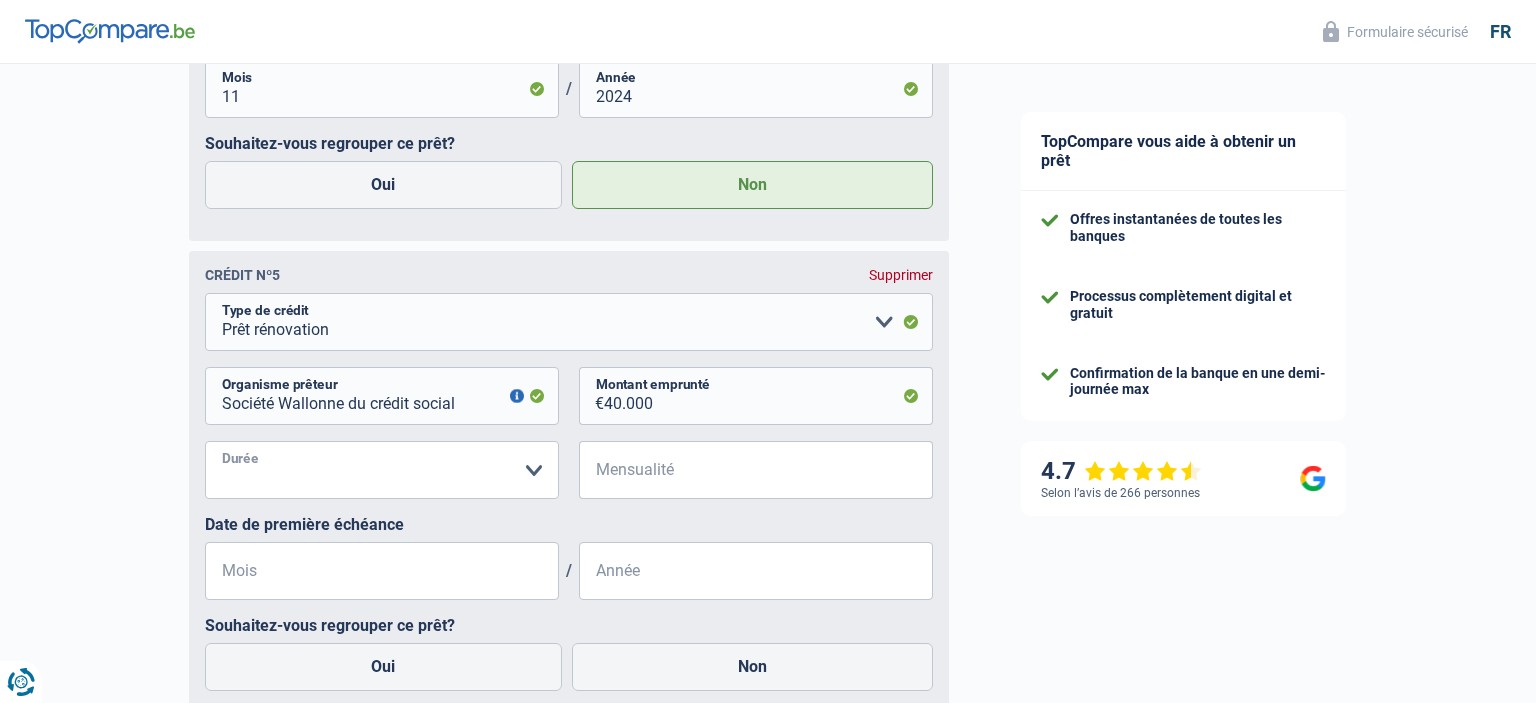 click on "120 mois" at bounding box center [0, 0] 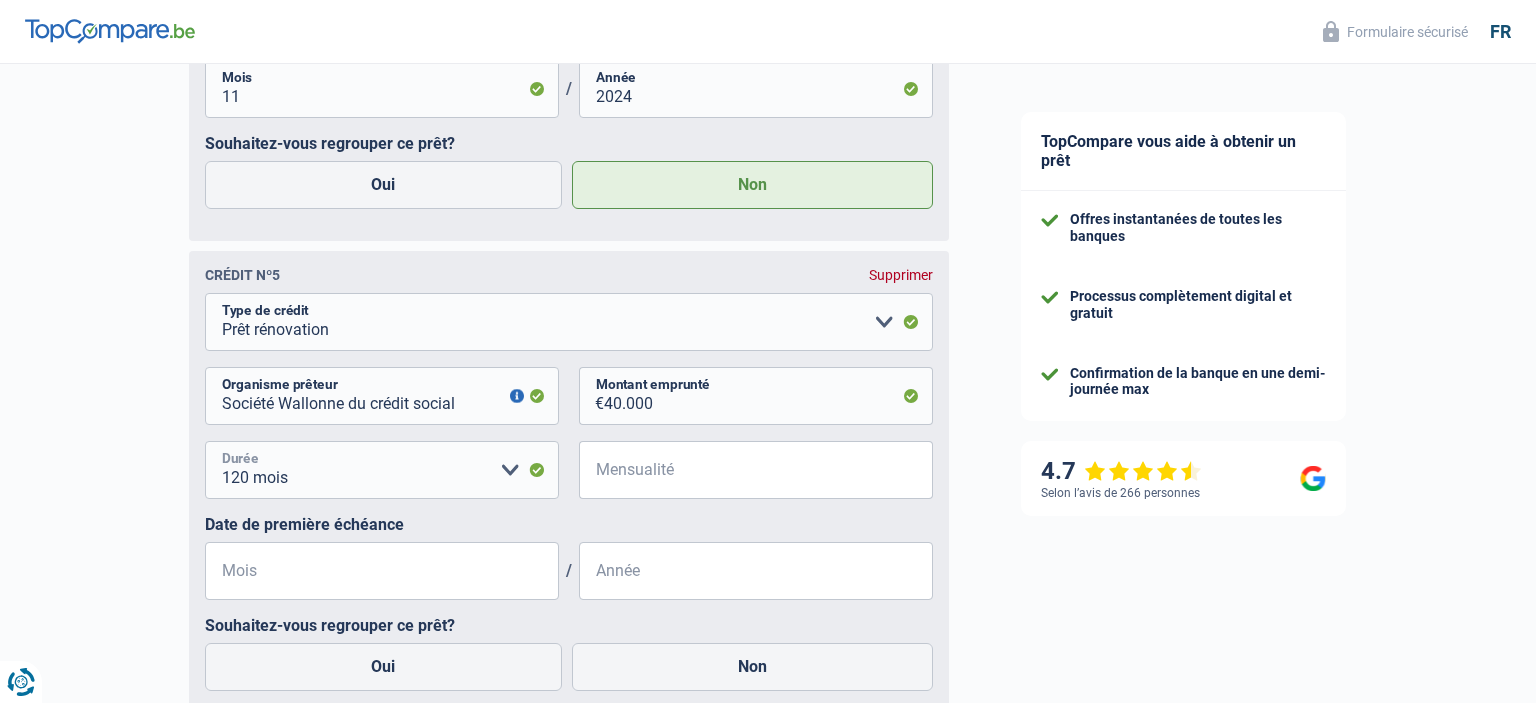 click on "12 mois 18 mois 24 mois 30 mois 36 mois 42 mois 48 mois 60 mois 72 mois 84 mois 96 mois 120 mois
Veuillez sélectionner une option" at bounding box center [382, 470] 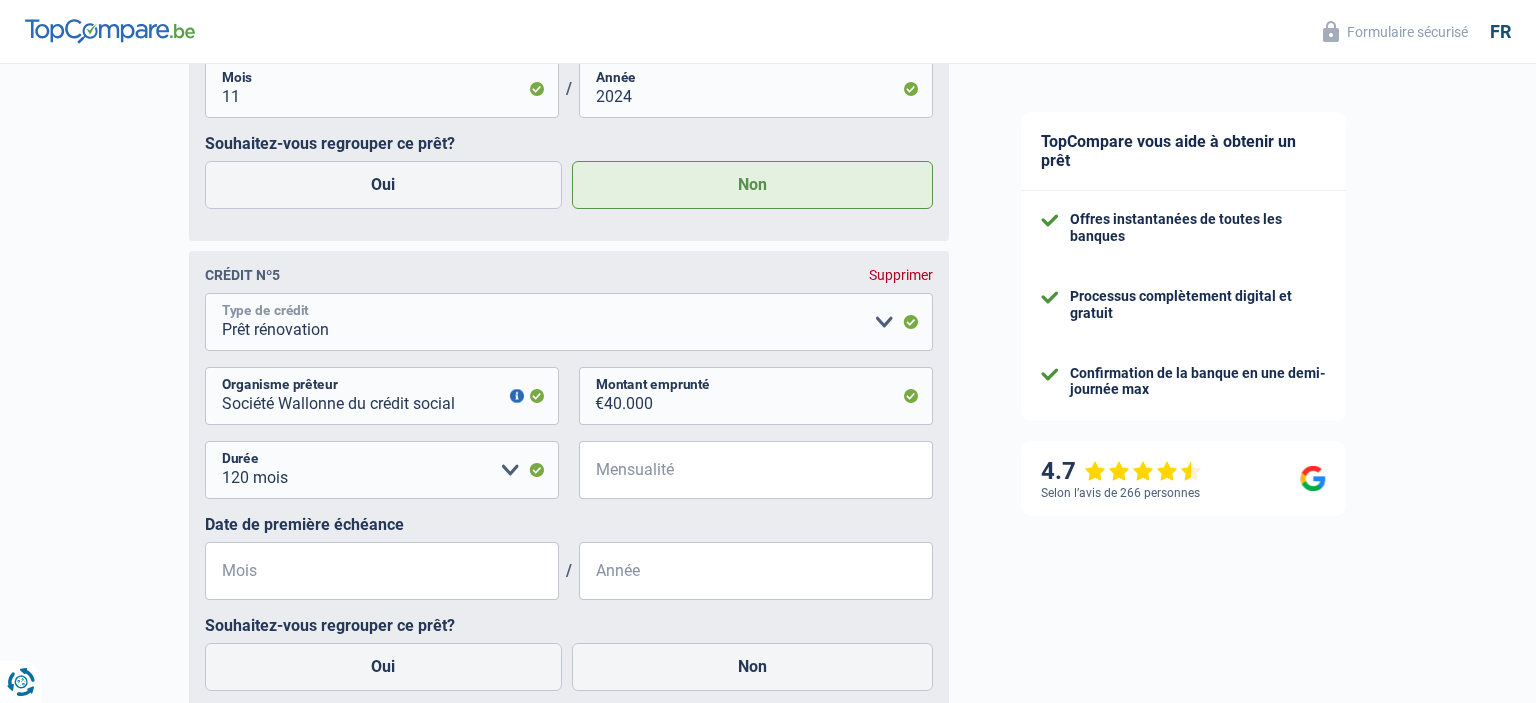 click on "Carte ou ouverture de crédit Prêt hypothécaire Vente à tempérament Prêt à tempérament Prêt rénovation Prêt voiture Regroupement d'un ou plusieurs crédits
Veuillez sélectionner une option" at bounding box center [569, 322] 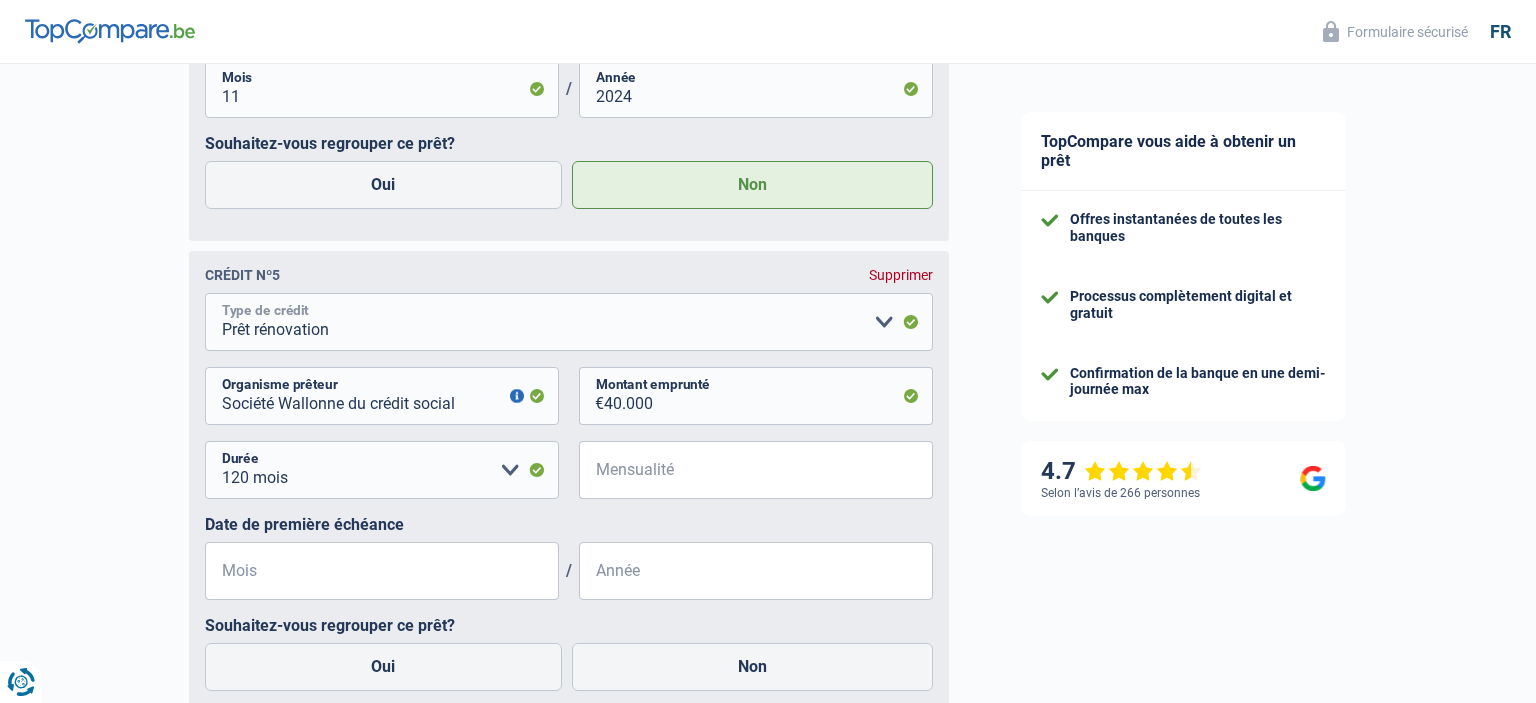 select on "mortgage" 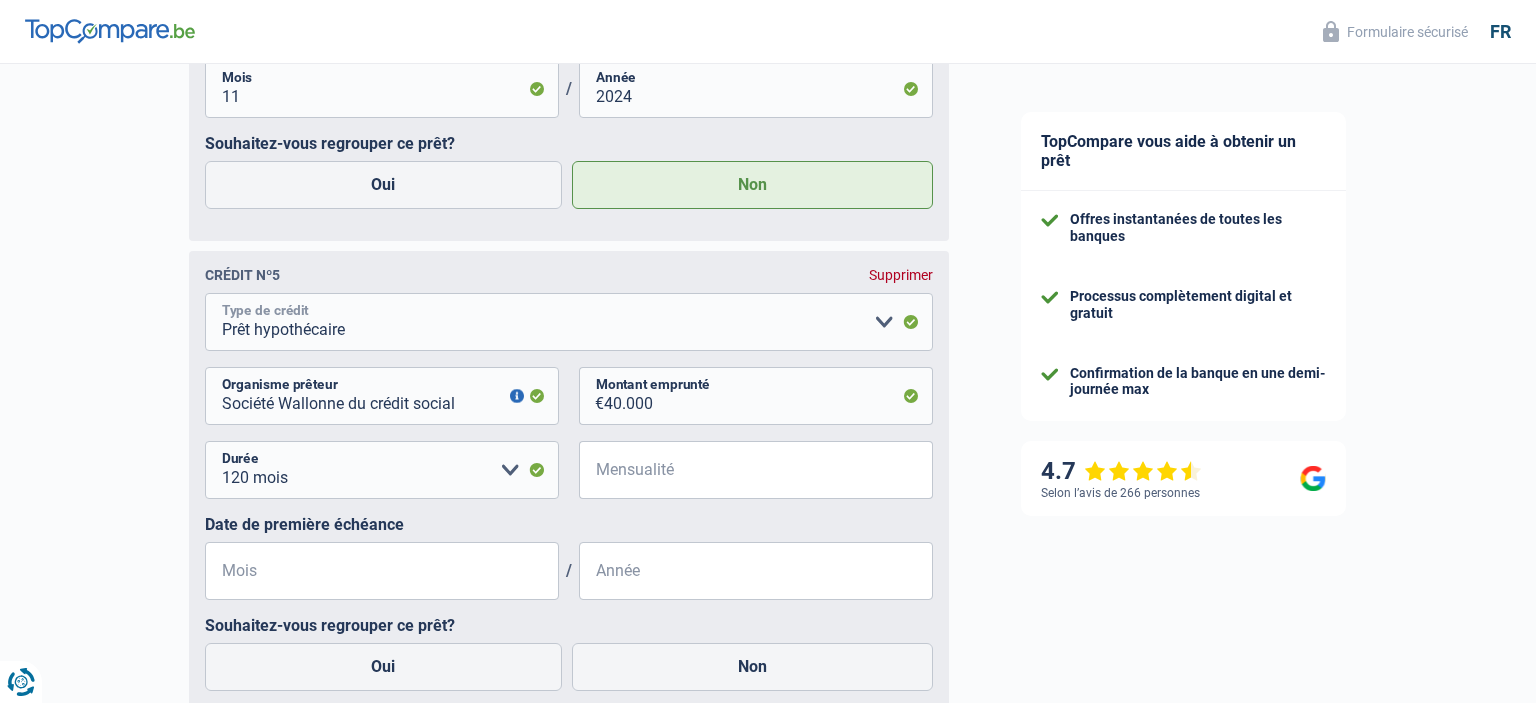click on "Prêt hypothécaire" at bounding box center (0, 0) 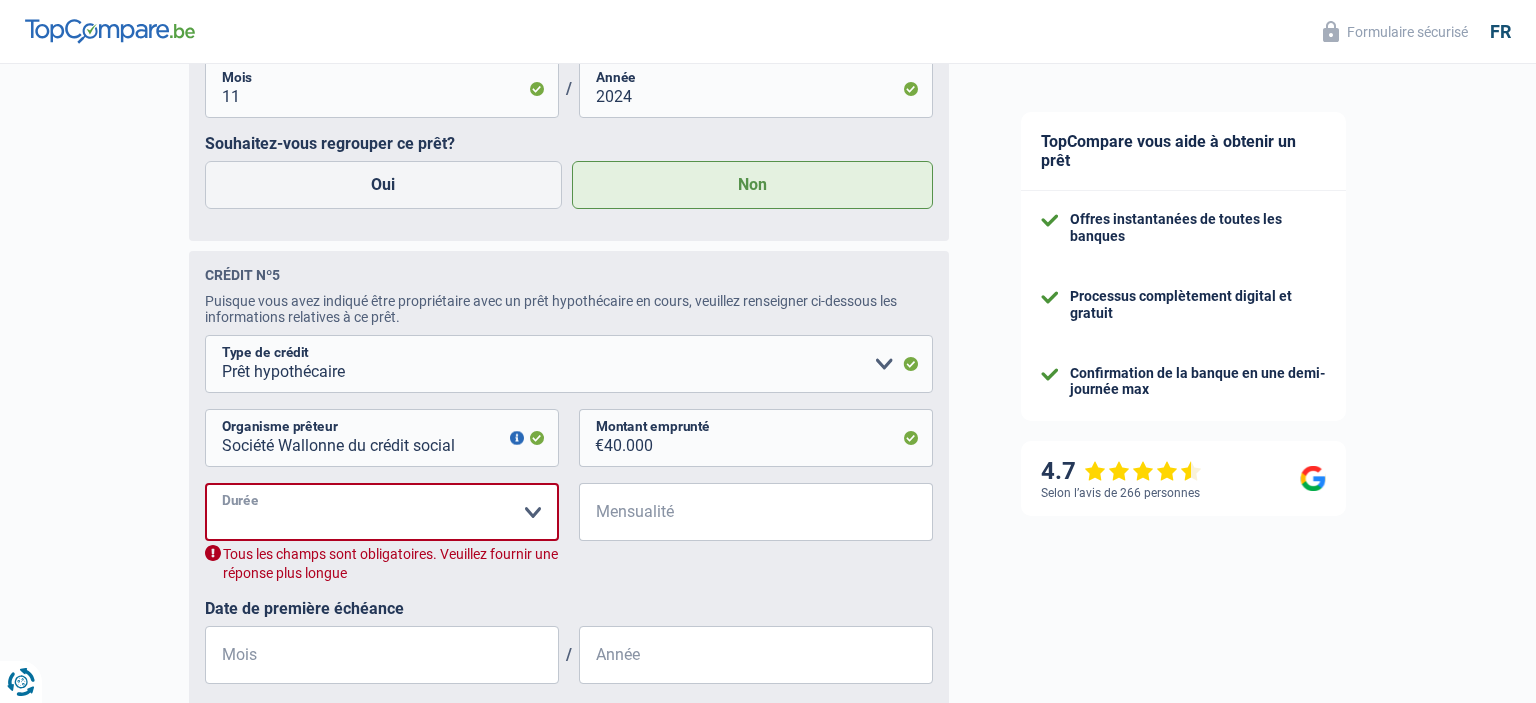 click on "120 mois 180 mois 240 mois 300 mois 360 mois 420 mois
Veuillez sélectionner une option" at bounding box center [382, 512] 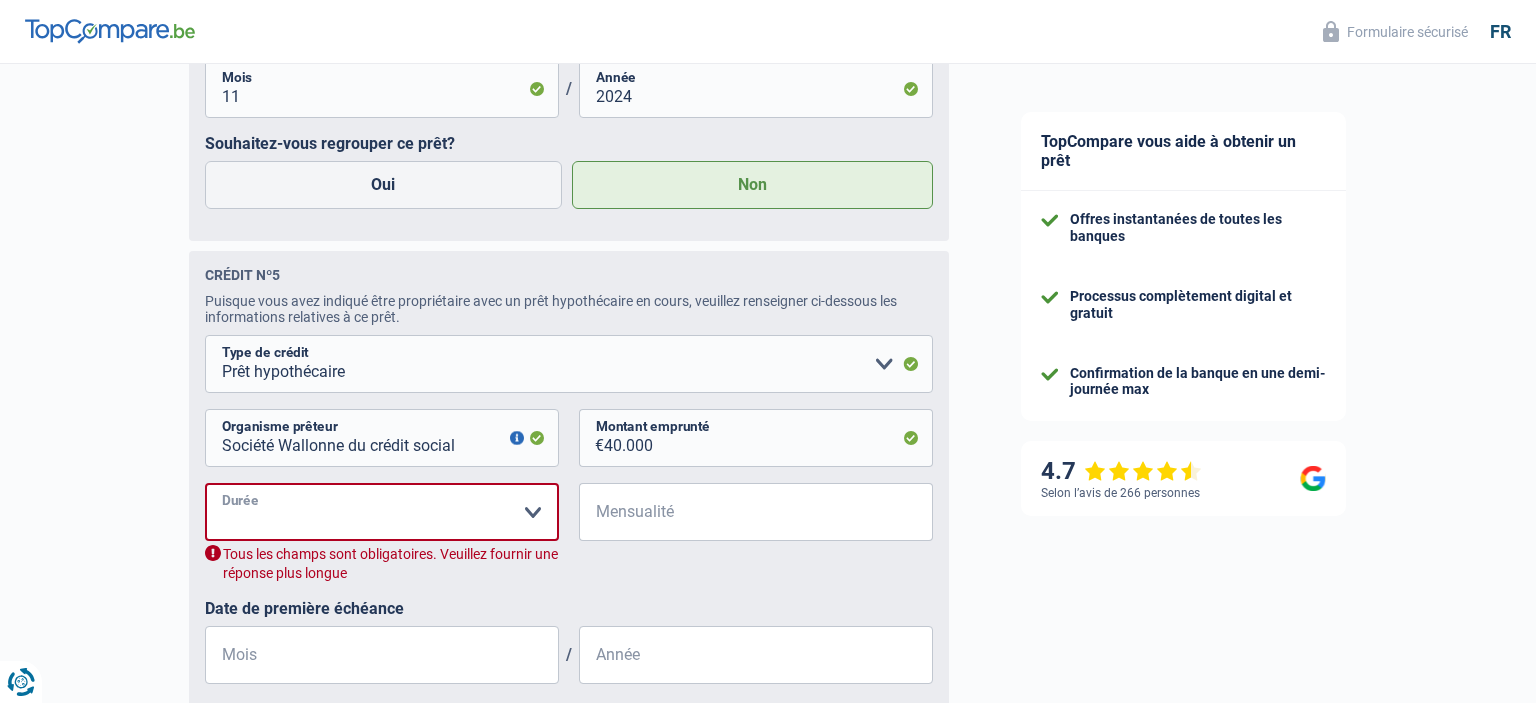 select on "240" 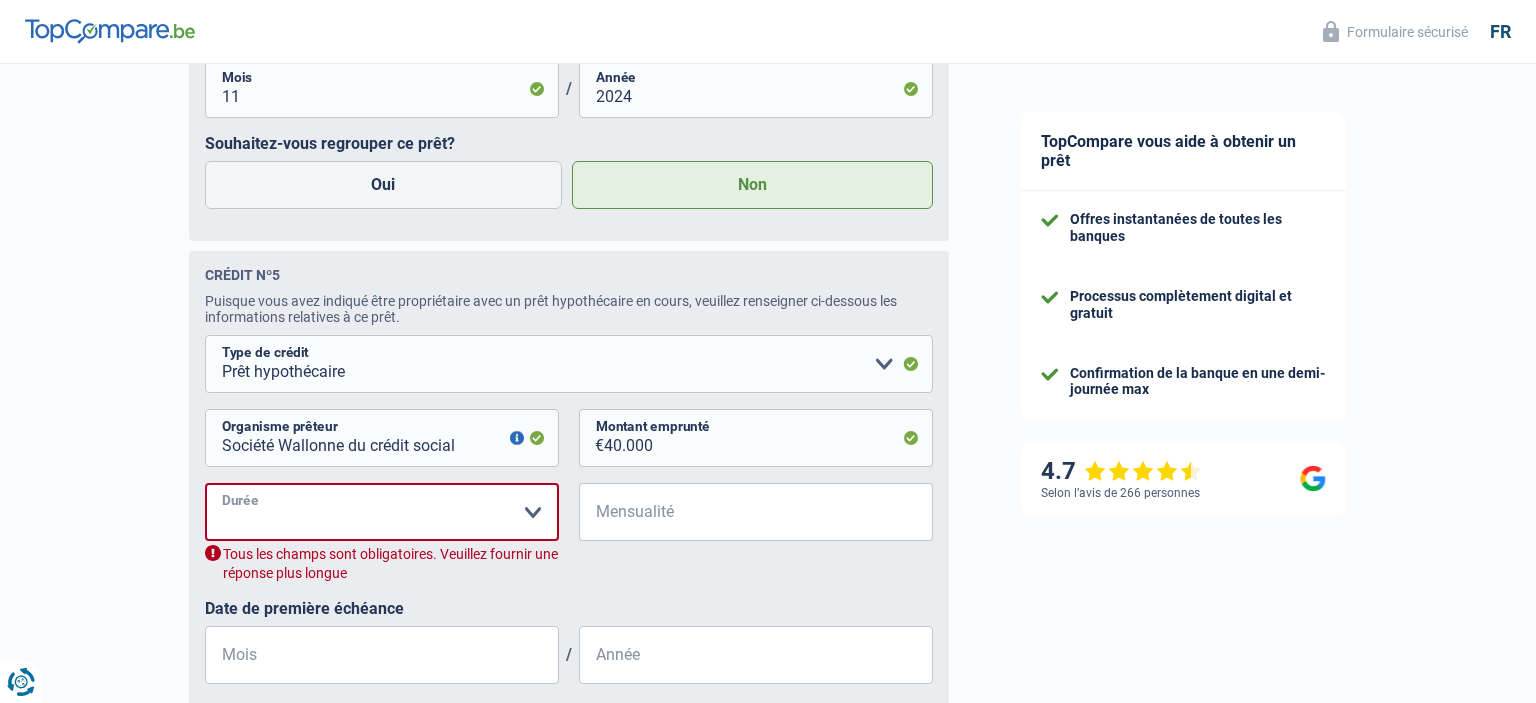 click on "240 mois" at bounding box center (0, 0) 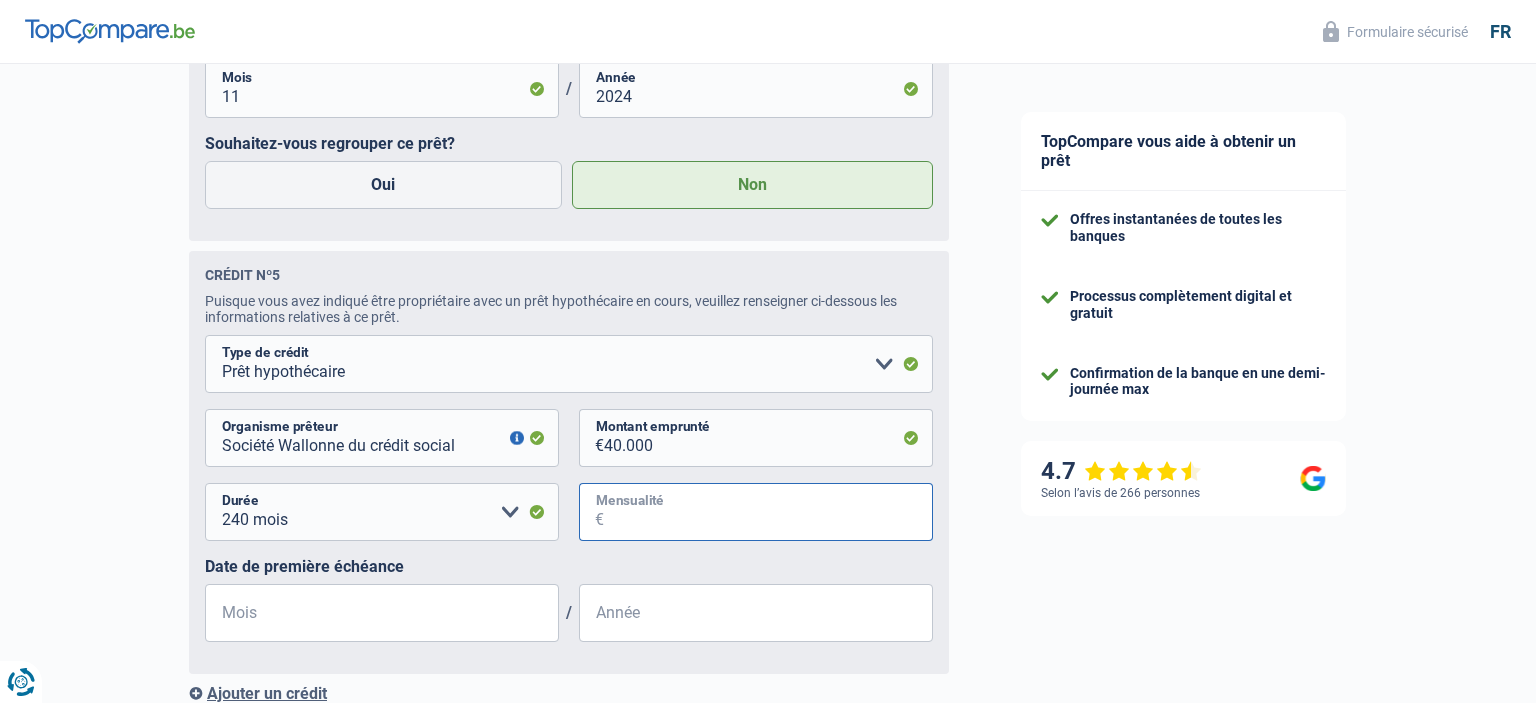 click on "Mensualité" at bounding box center [768, 512] 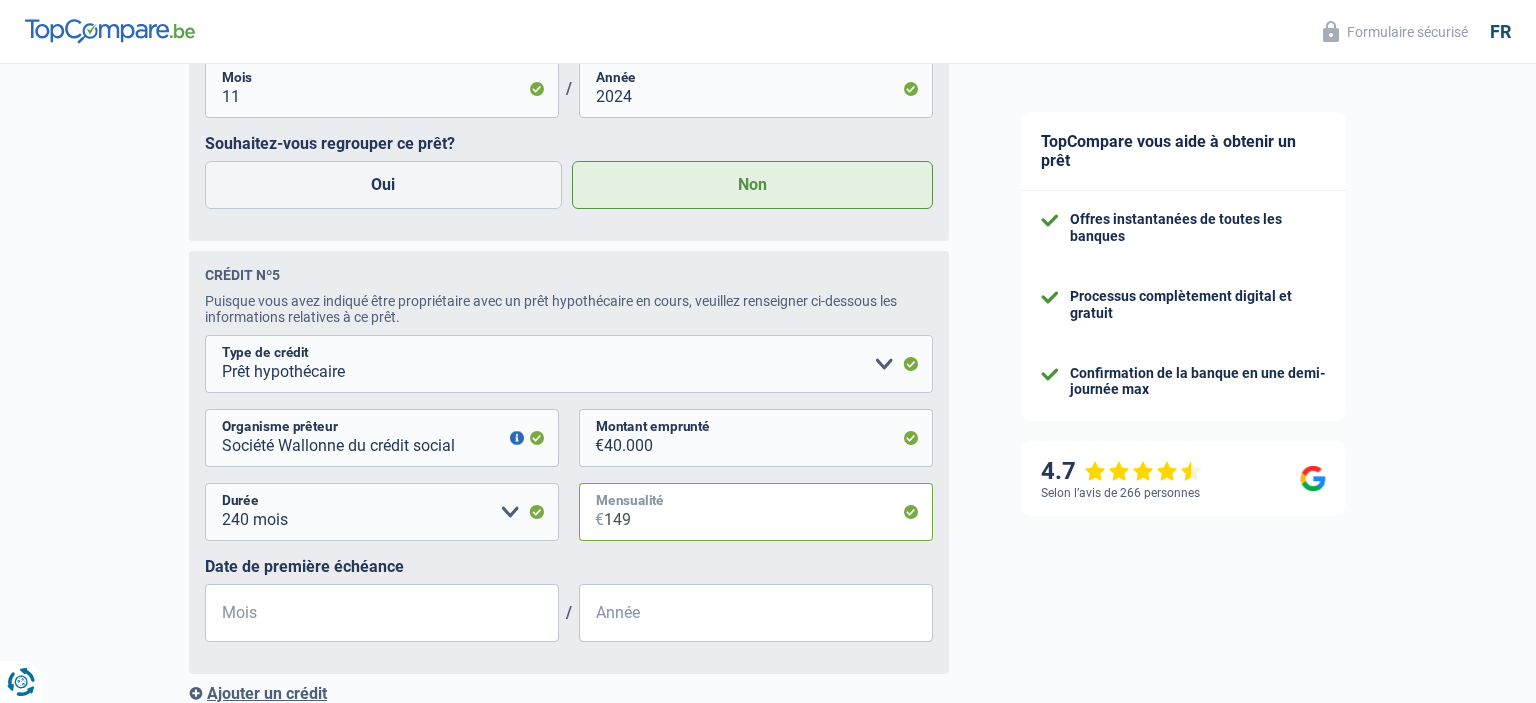 type on "149" 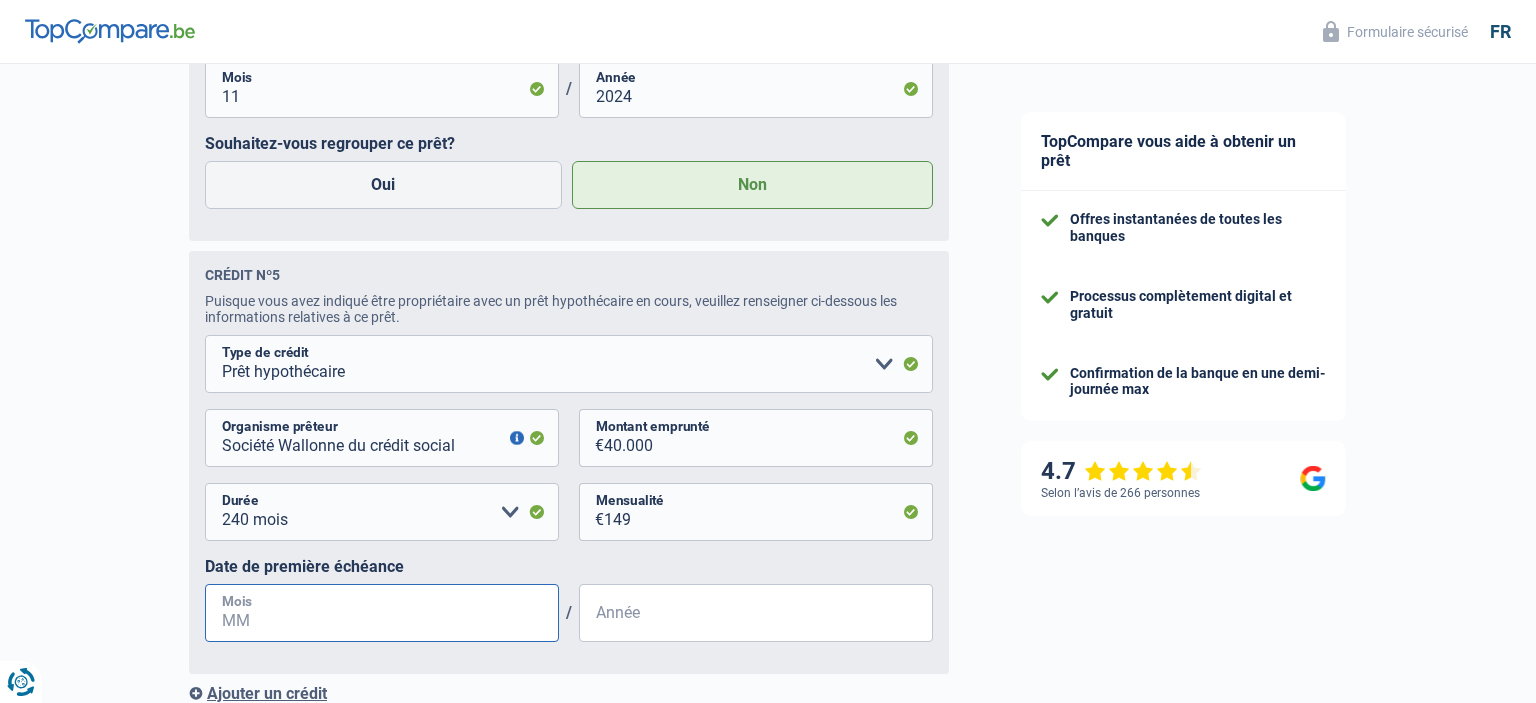 click on "Mois" at bounding box center [382, 613] 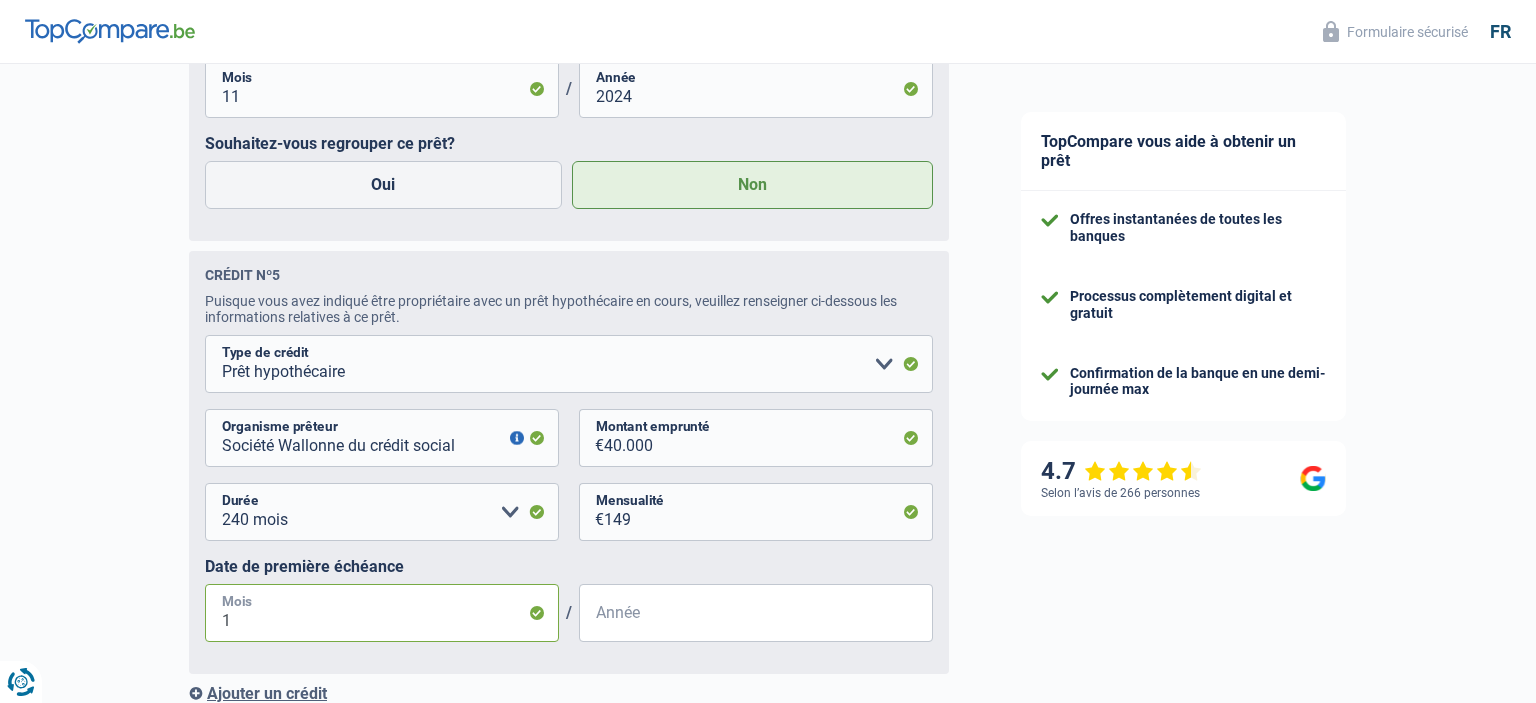 type on "12" 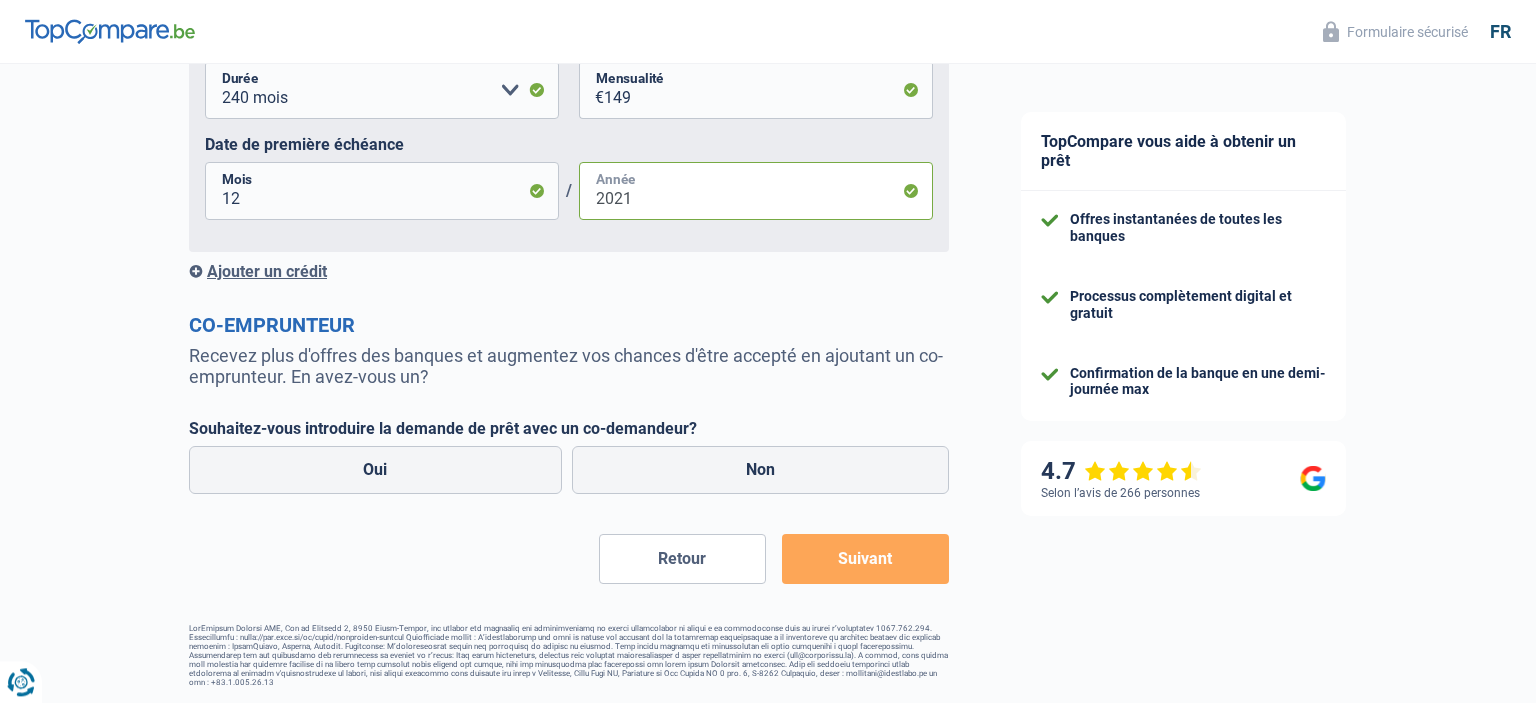 scroll, scrollTop: 3458, scrollLeft: 0, axis: vertical 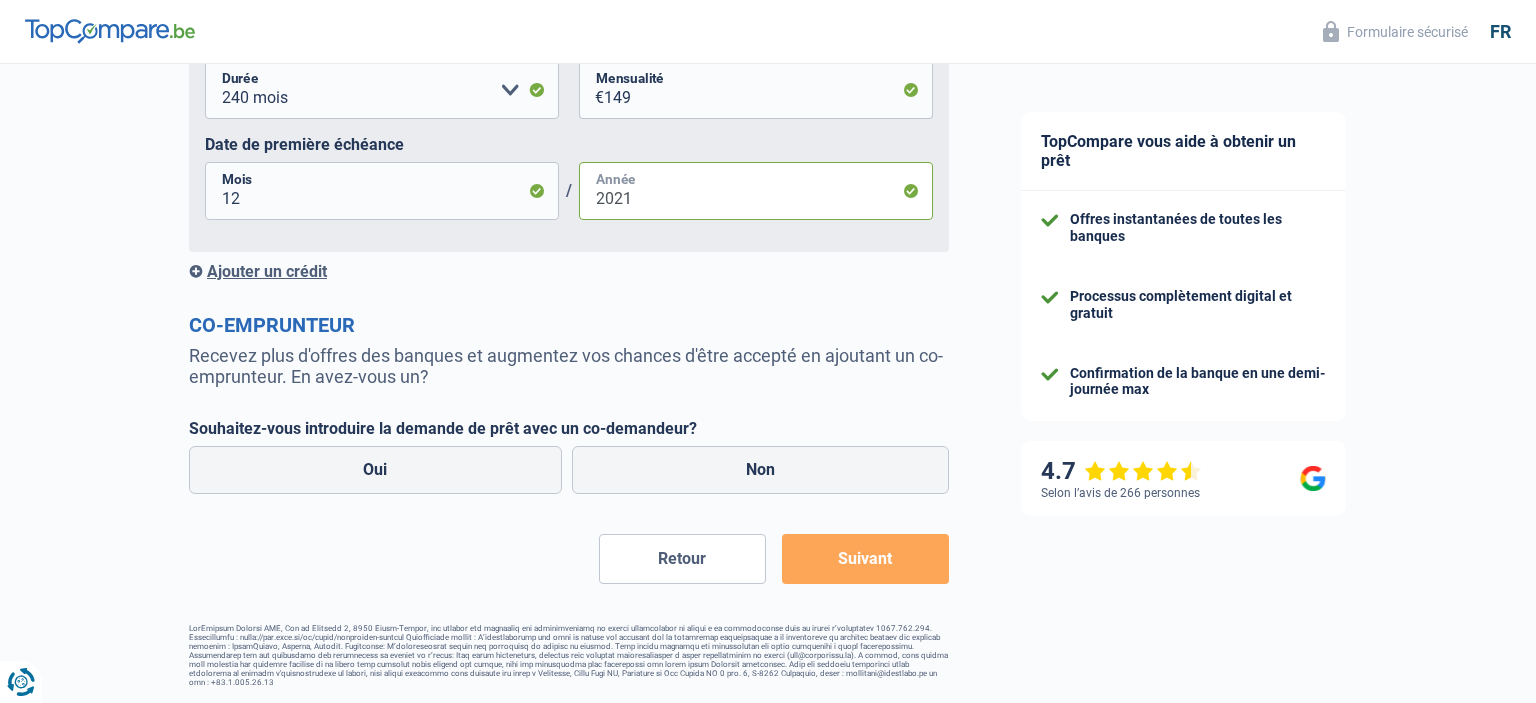 drag, startPoint x: 1532, startPoint y: 695, endPoint x: 581, endPoint y: 494, distance: 972.0093 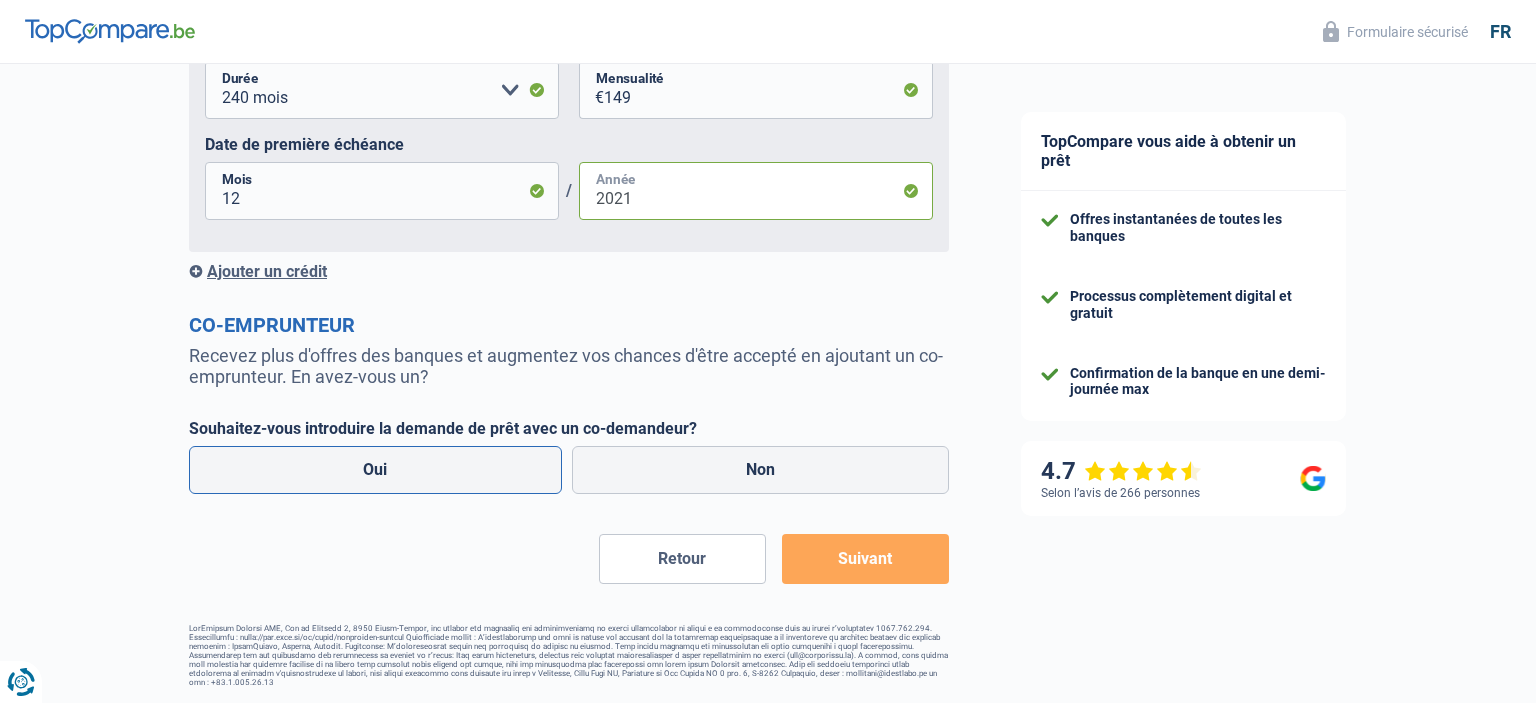 type on "2021" 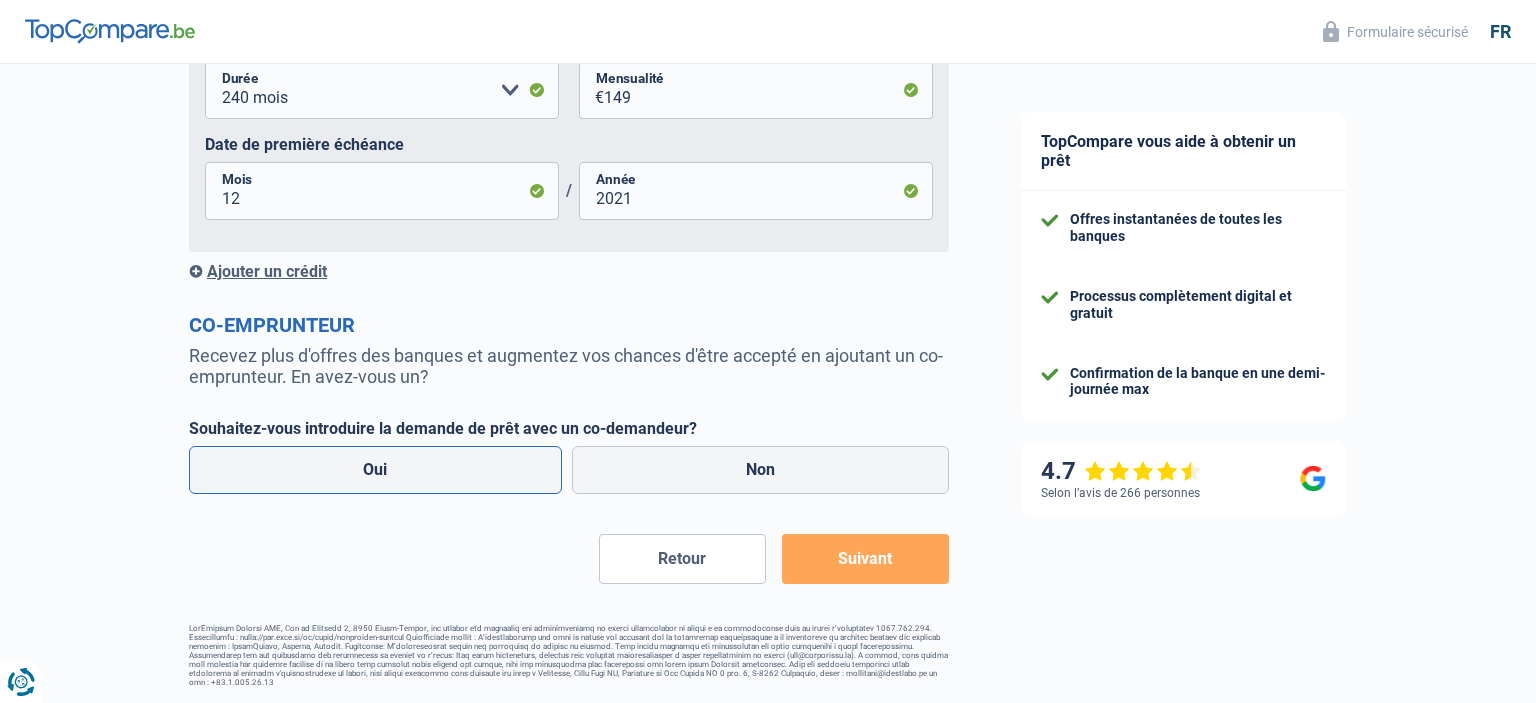 click on "Oui" at bounding box center [375, 470] 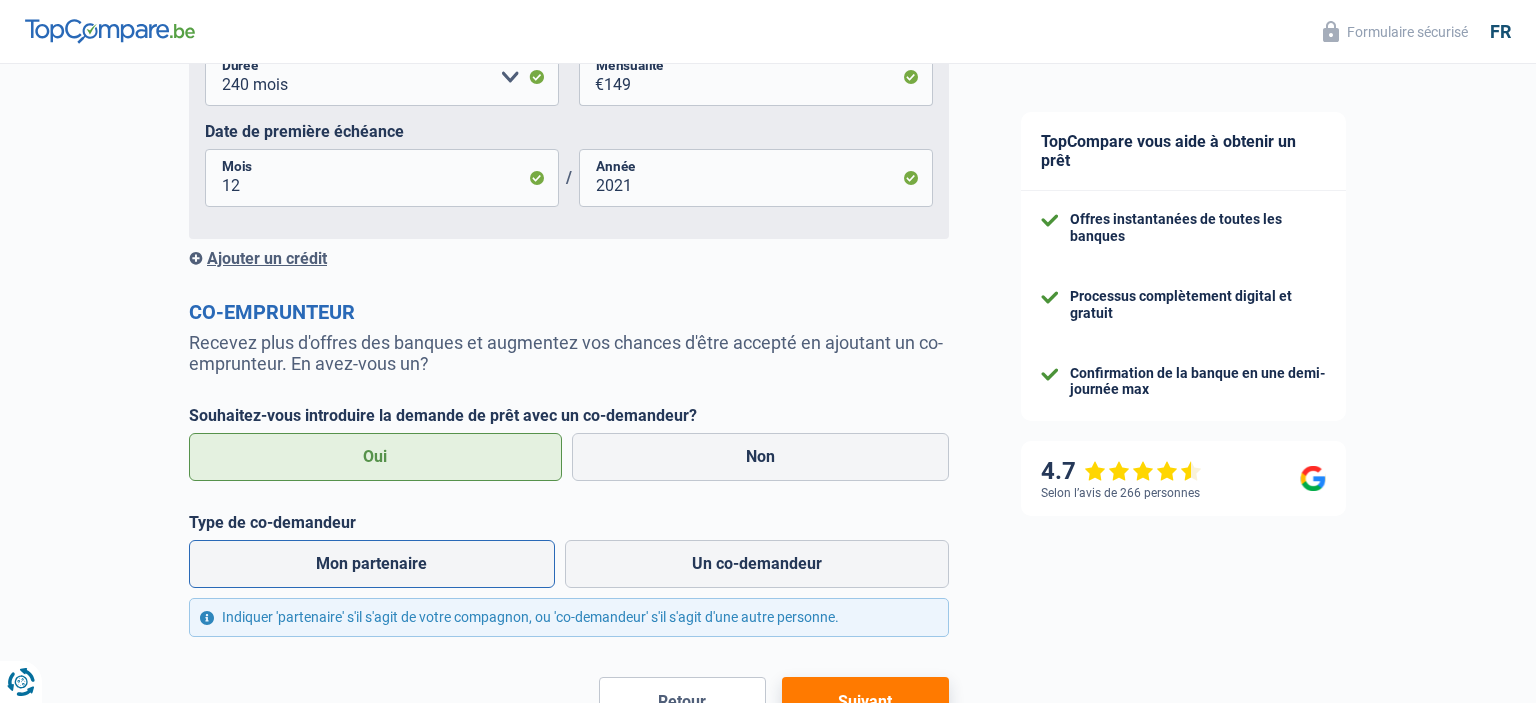 click on "Mon partenaire" at bounding box center [372, 564] 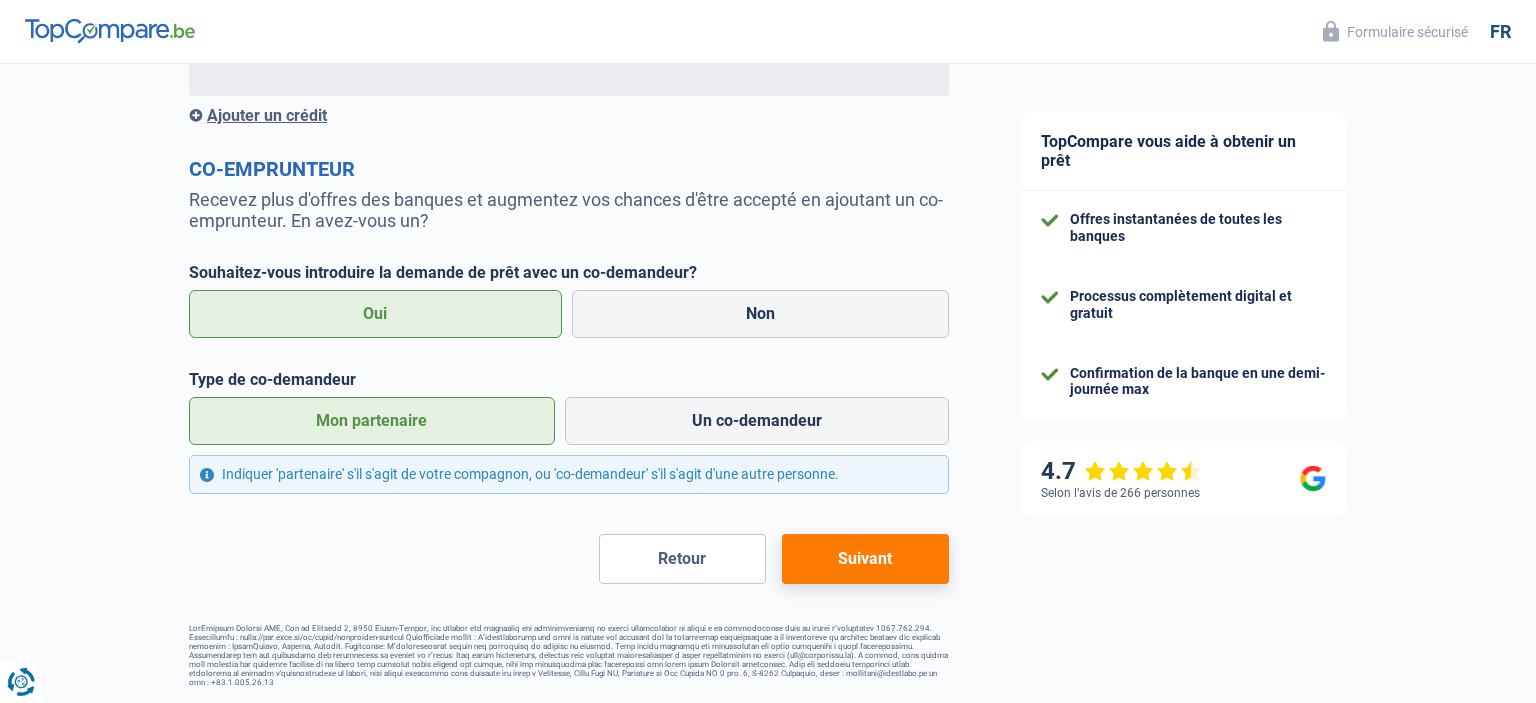 scroll, scrollTop: 3614, scrollLeft: 0, axis: vertical 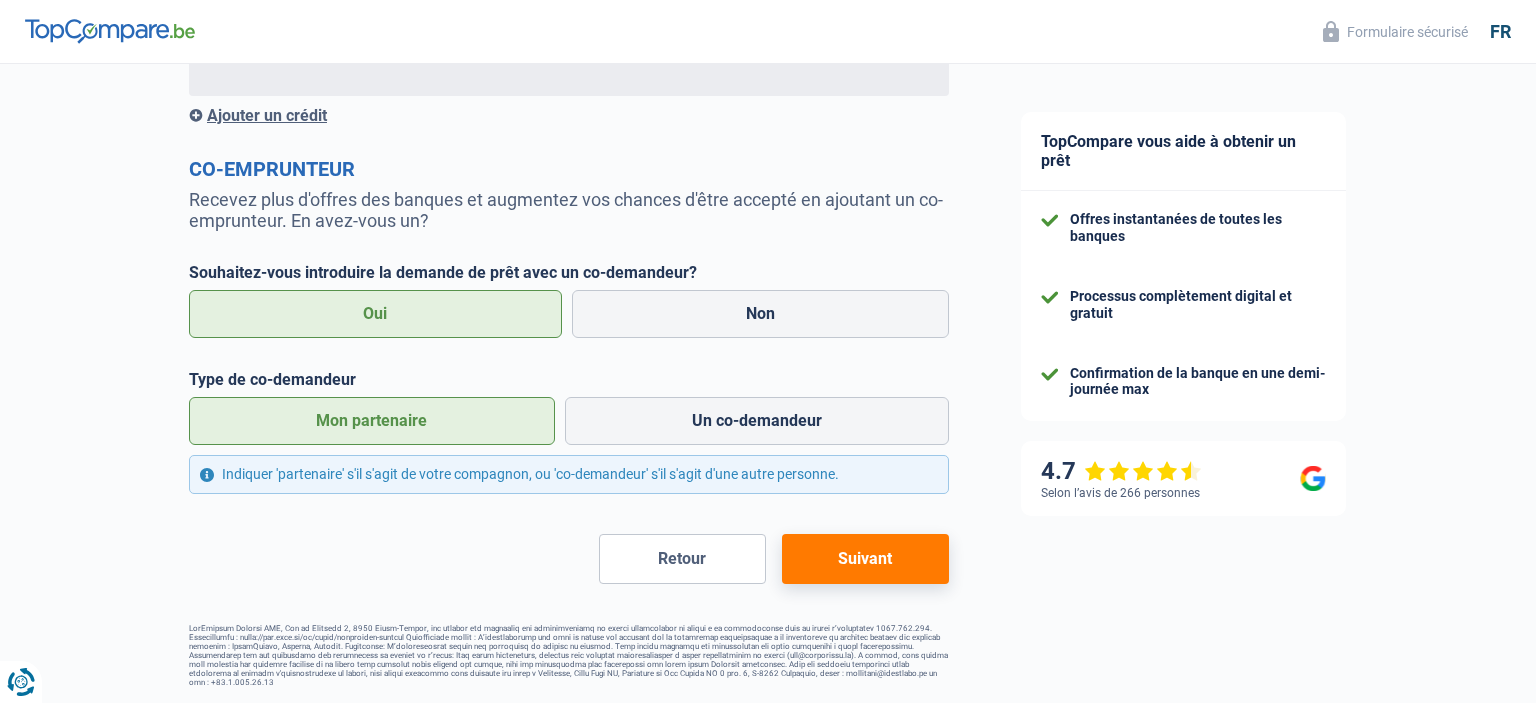 click on "Suivant" at bounding box center (865, 559) 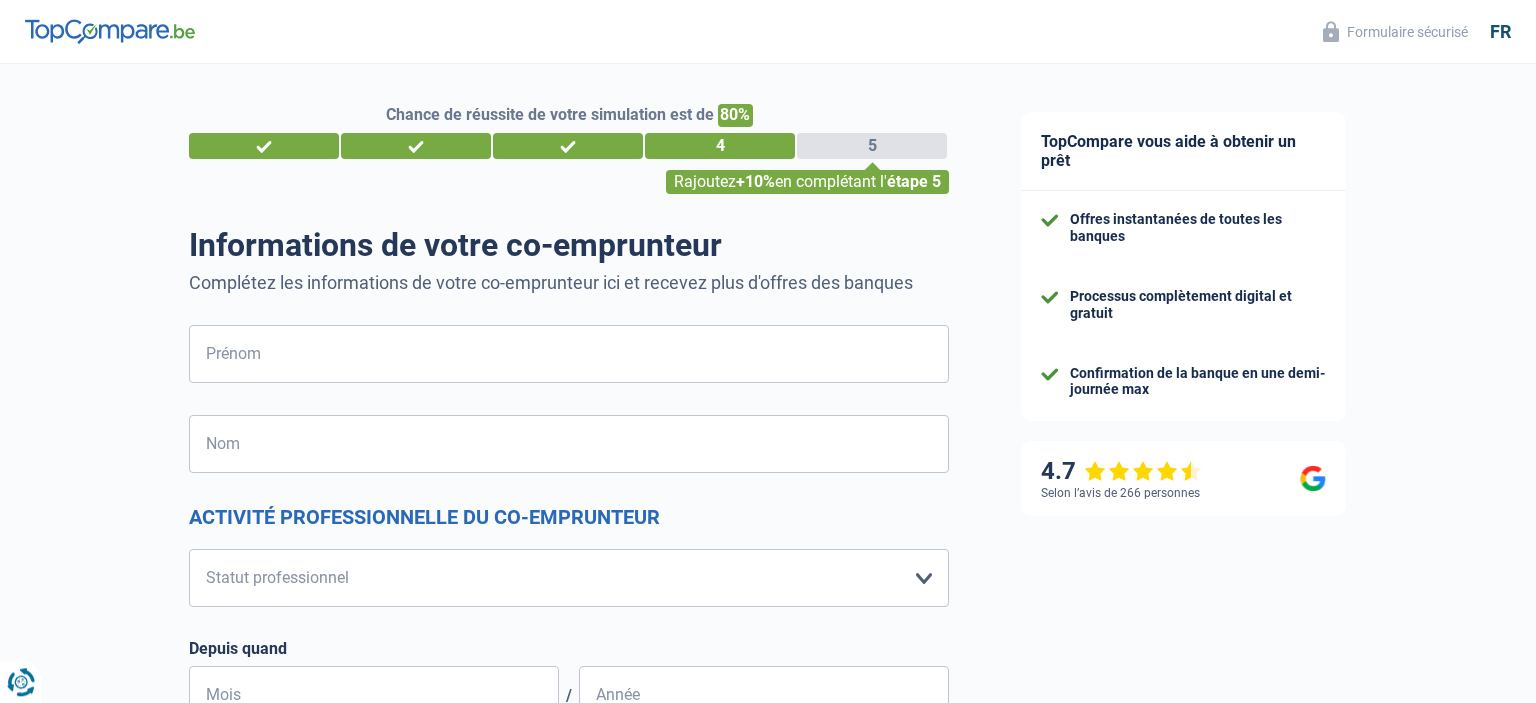 scroll, scrollTop: 0, scrollLeft: 0, axis: both 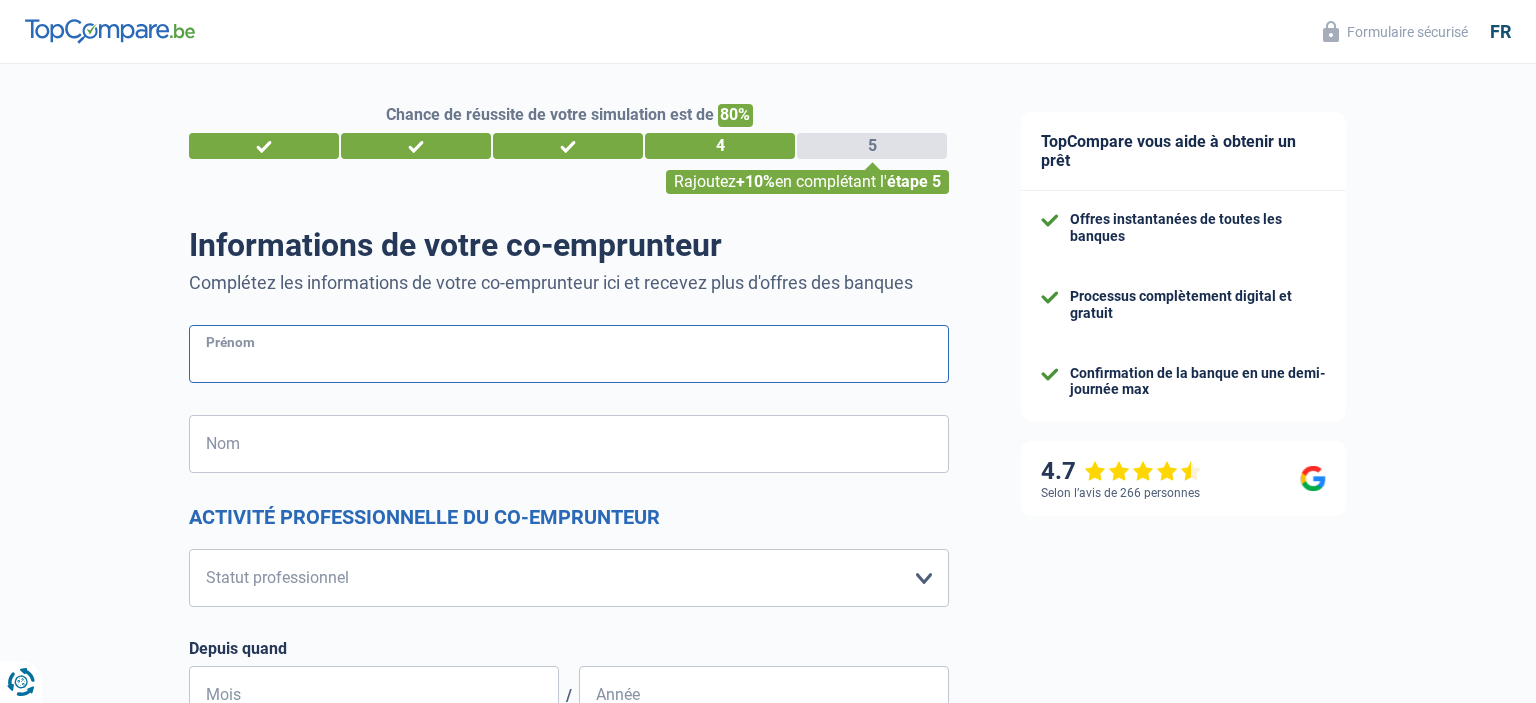 click on "Prénom" at bounding box center (569, 354) 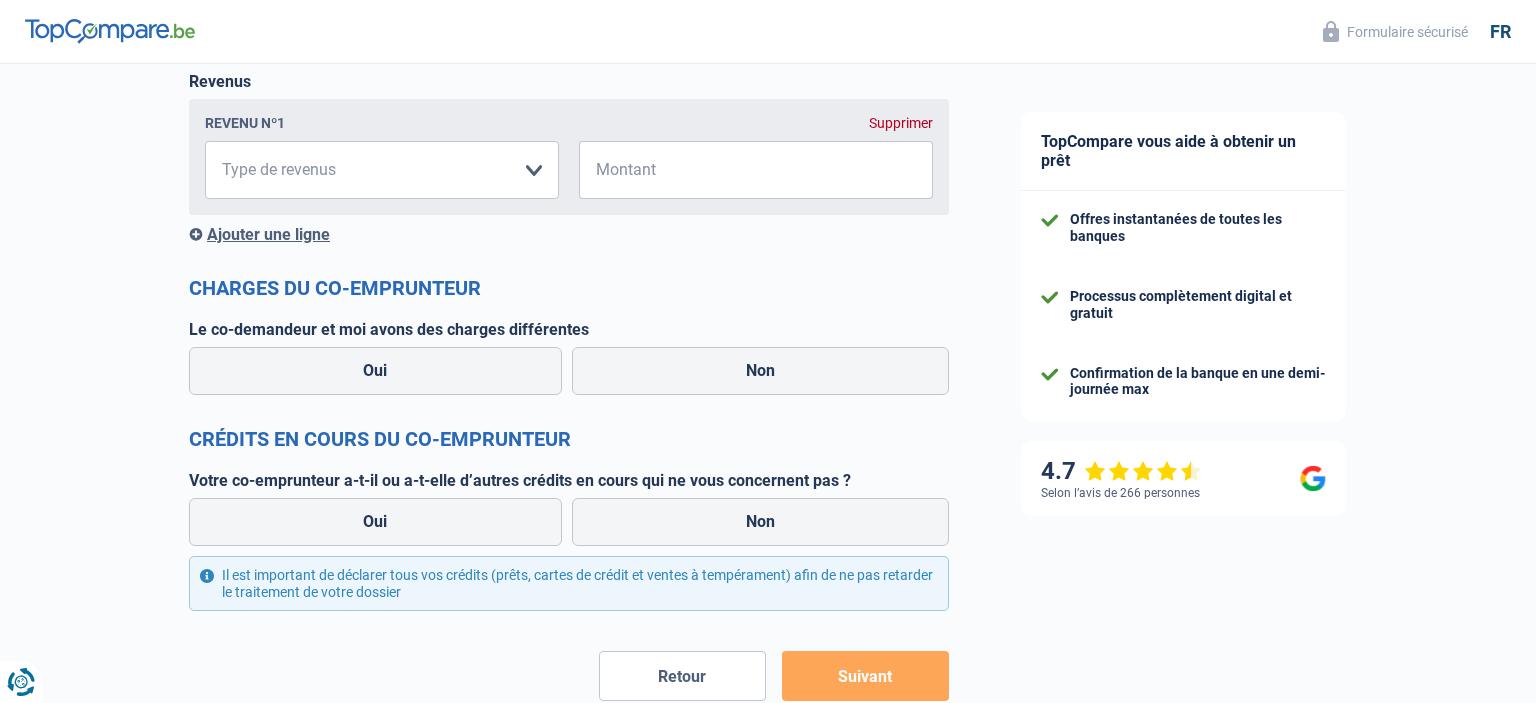 scroll, scrollTop: 1442, scrollLeft: 0, axis: vertical 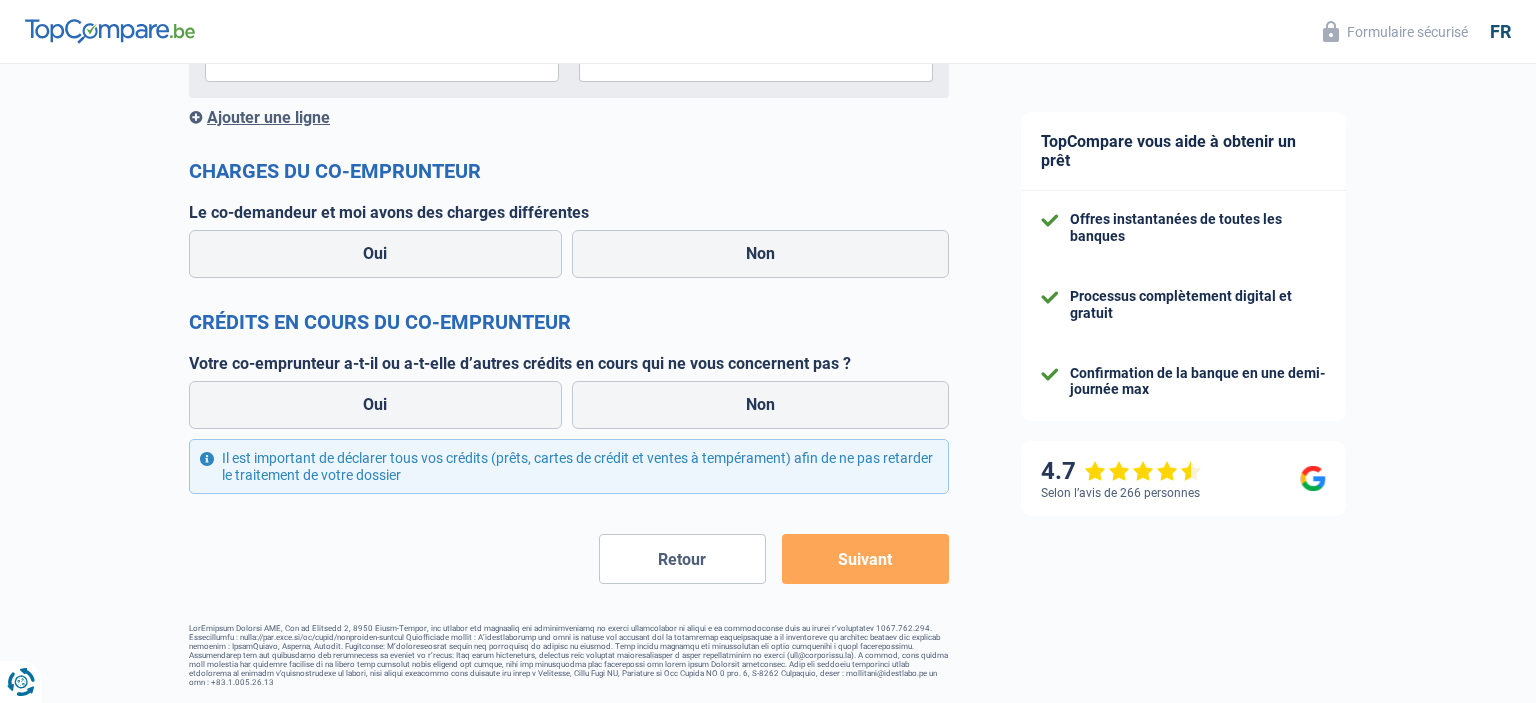type on "Pa" 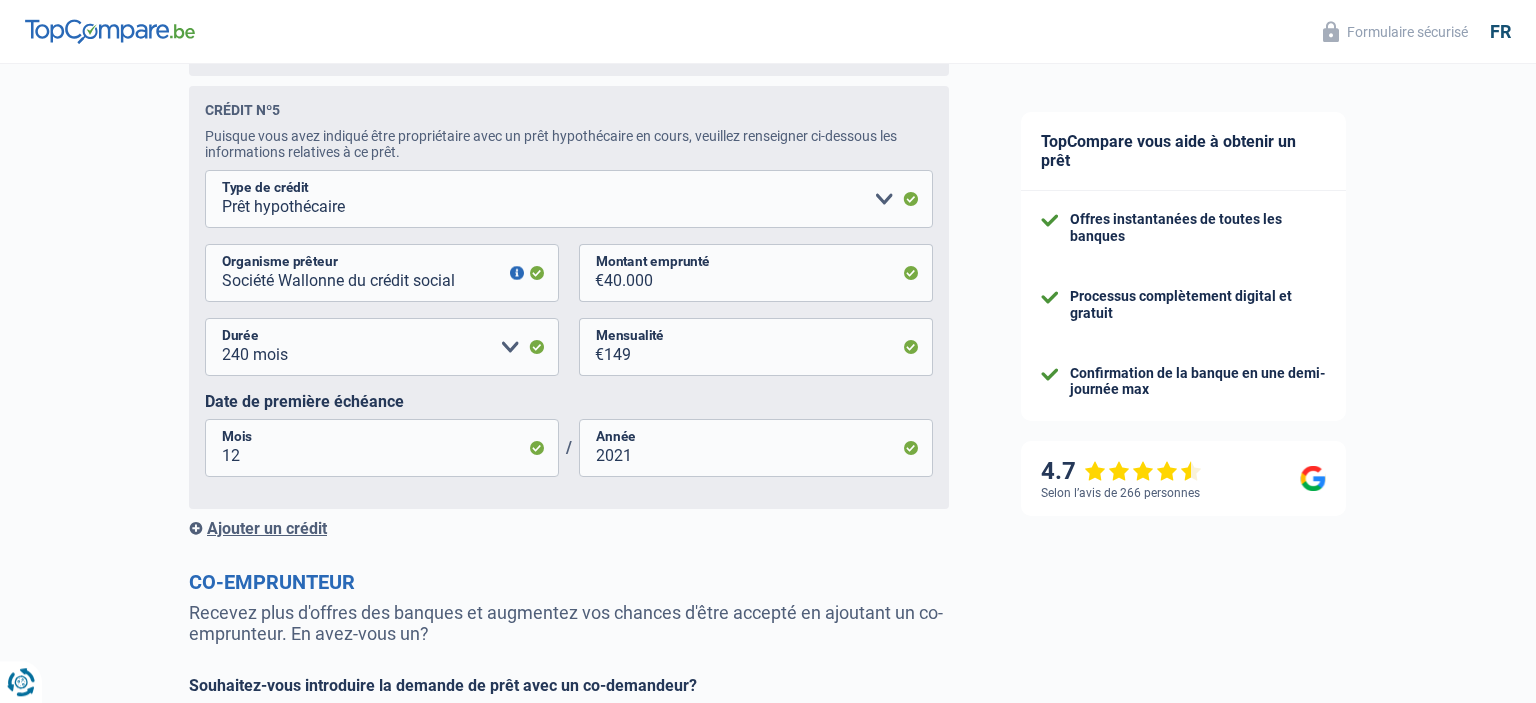 scroll, scrollTop: 3614, scrollLeft: 0, axis: vertical 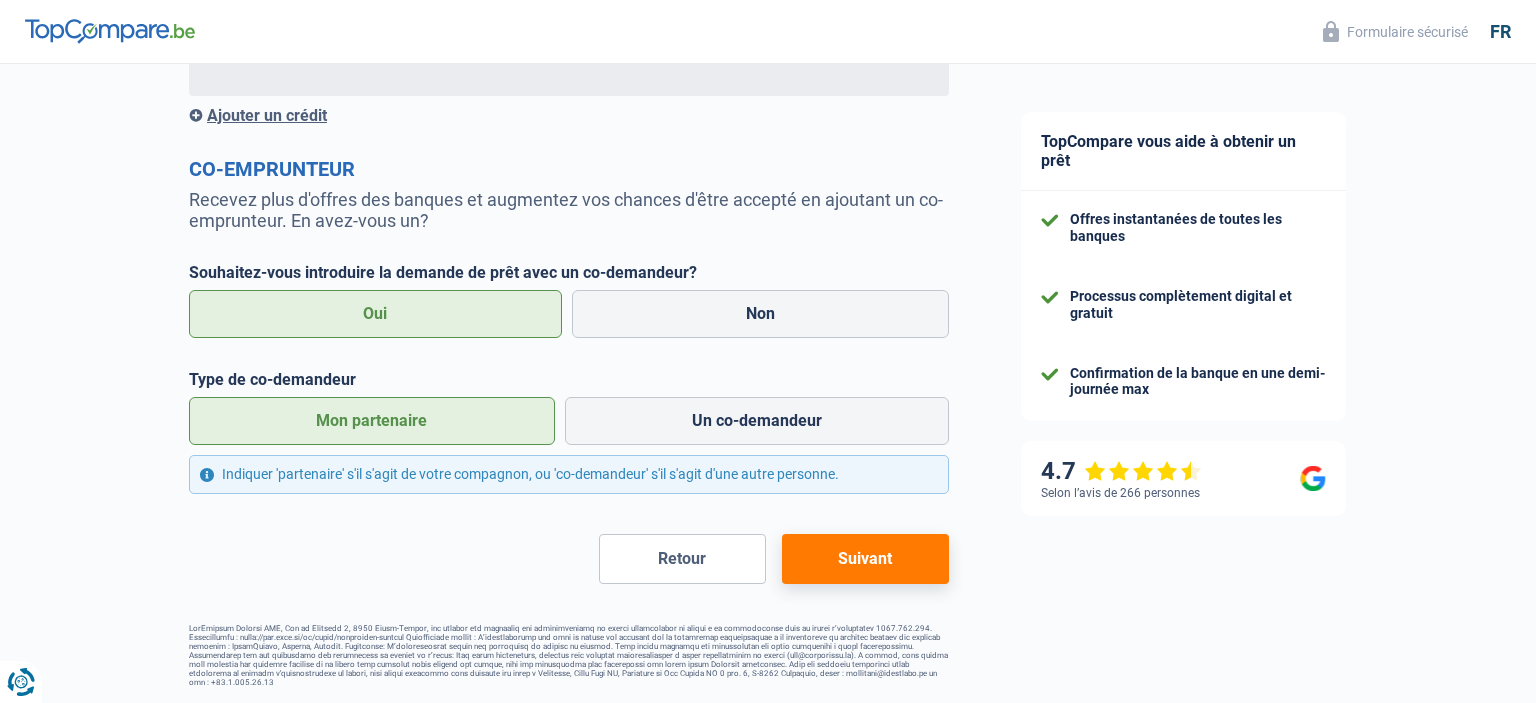 click on "Retour" at bounding box center [682, 559] 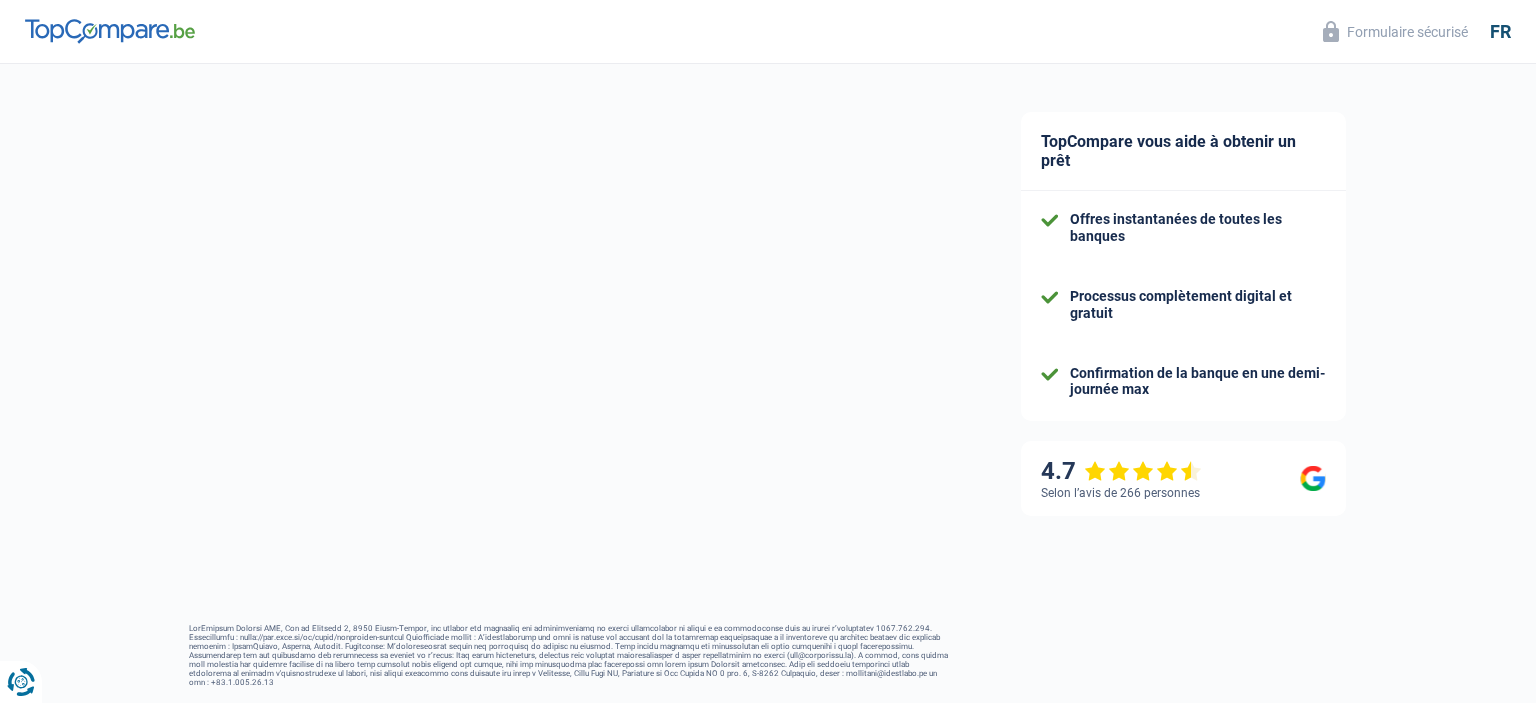 select on "married" 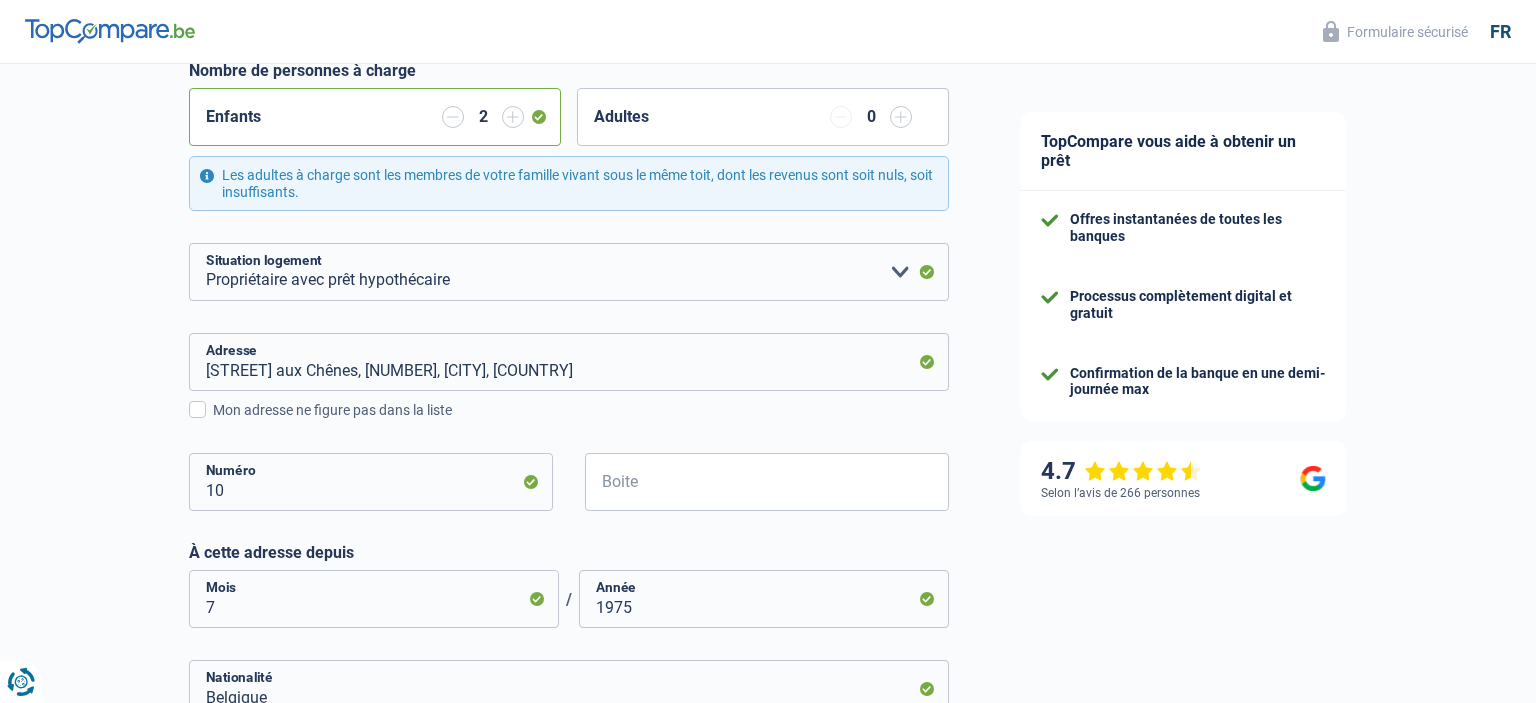 scroll, scrollTop: 1042, scrollLeft: 0, axis: vertical 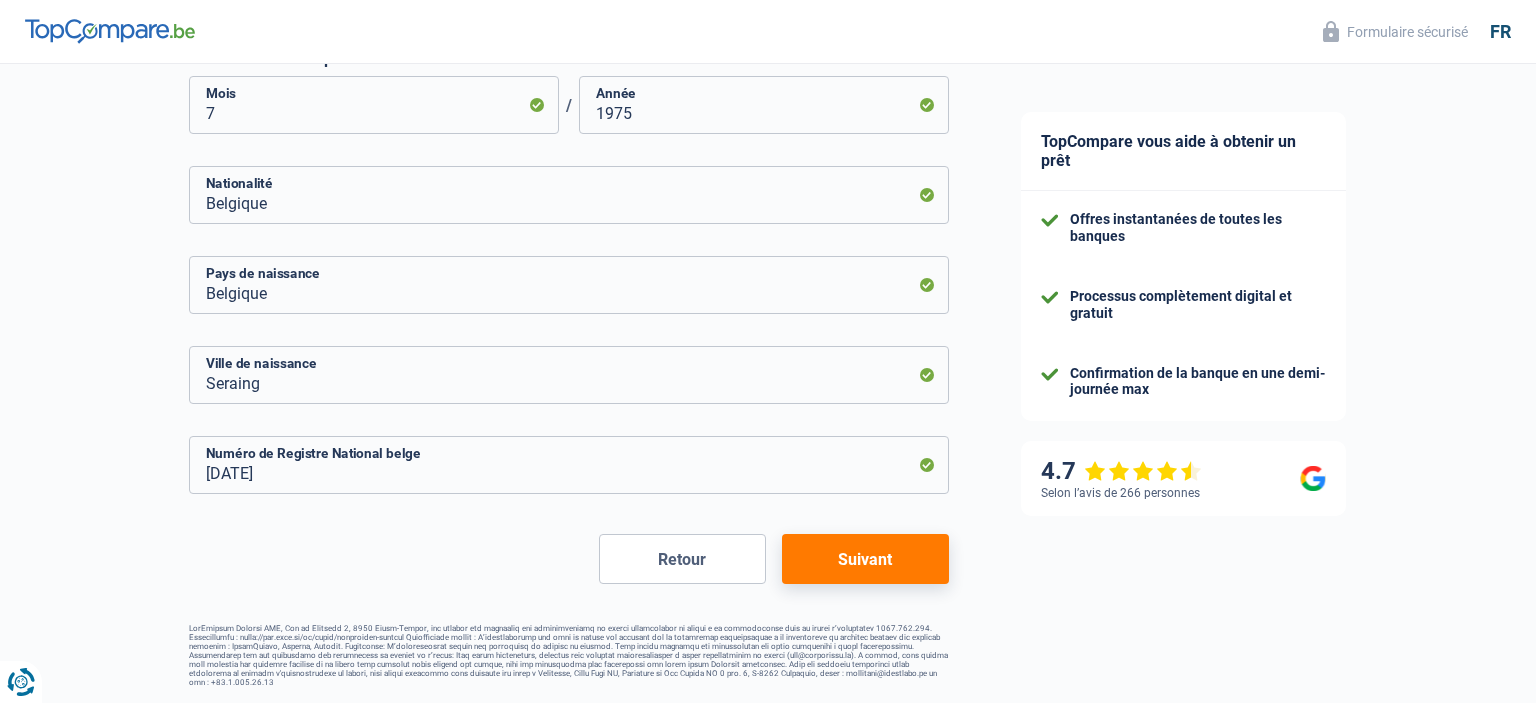 click on "Retour" at bounding box center [682, 559] 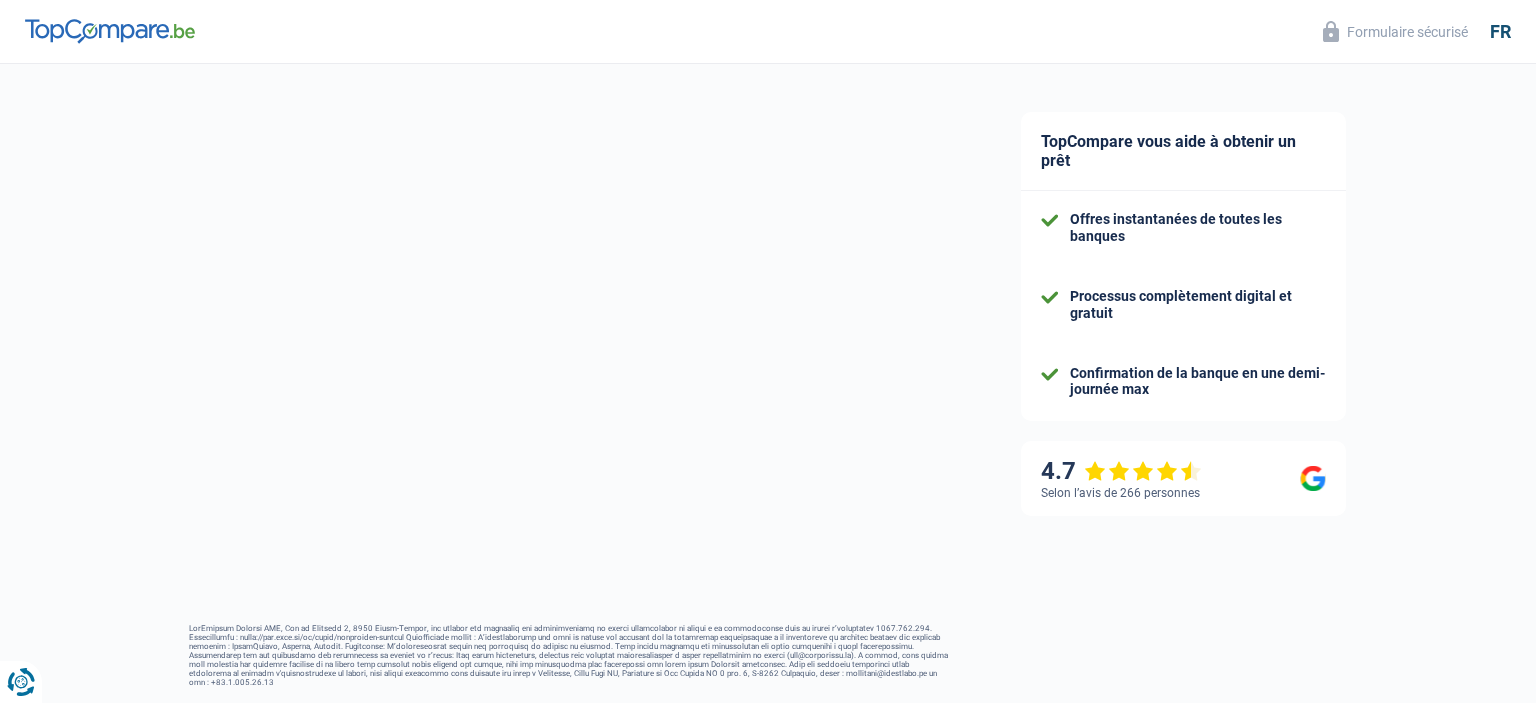 select on "publicEmployee" 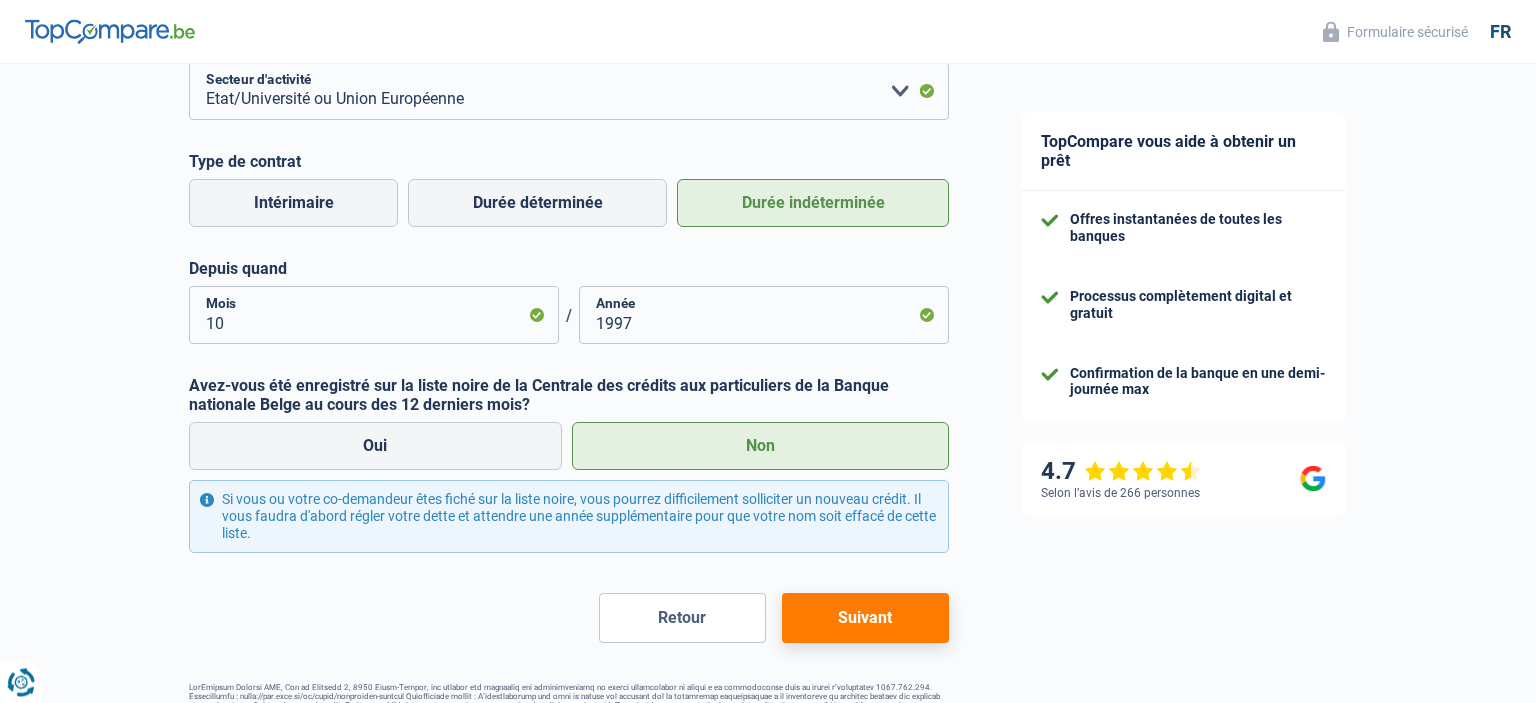scroll, scrollTop: 883, scrollLeft: 0, axis: vertical 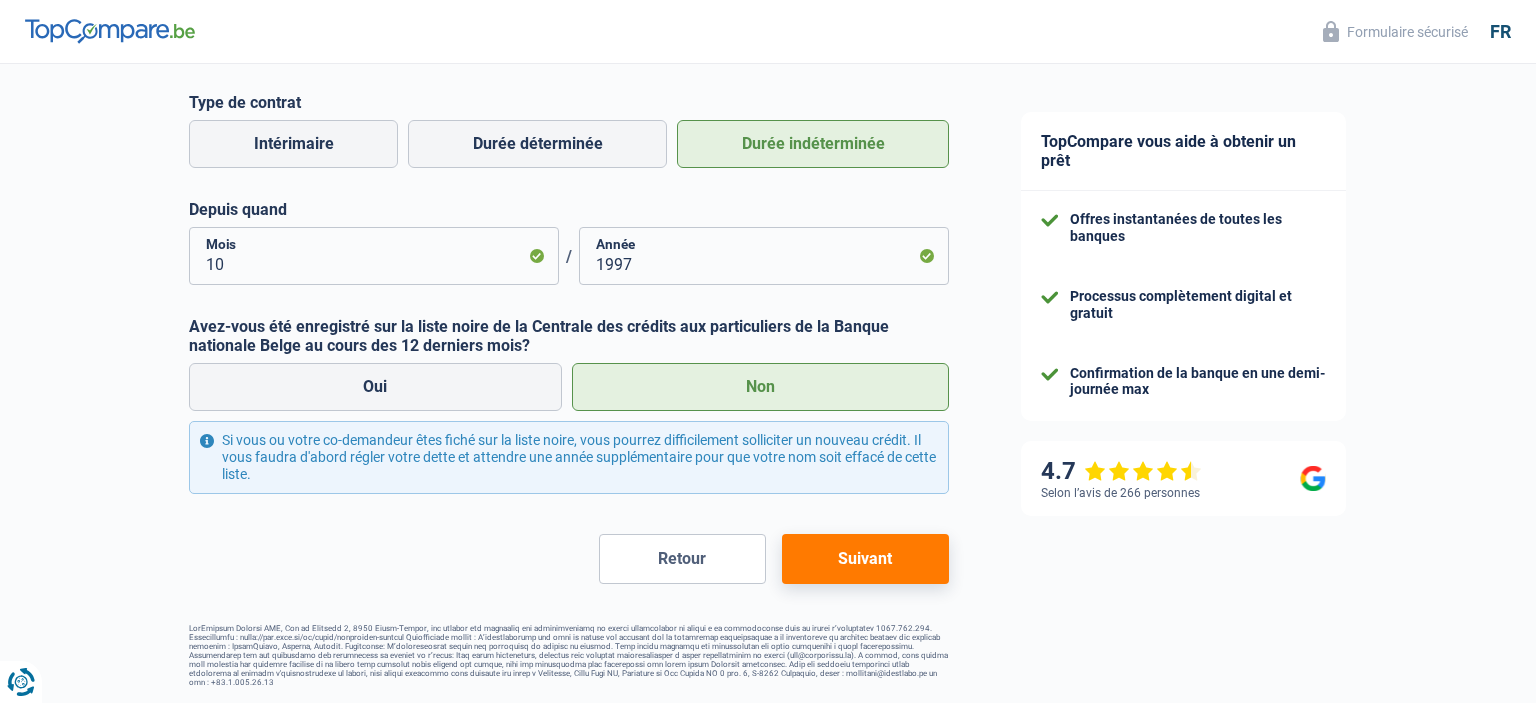 click on "Retour" at bounding box center (682, 559) 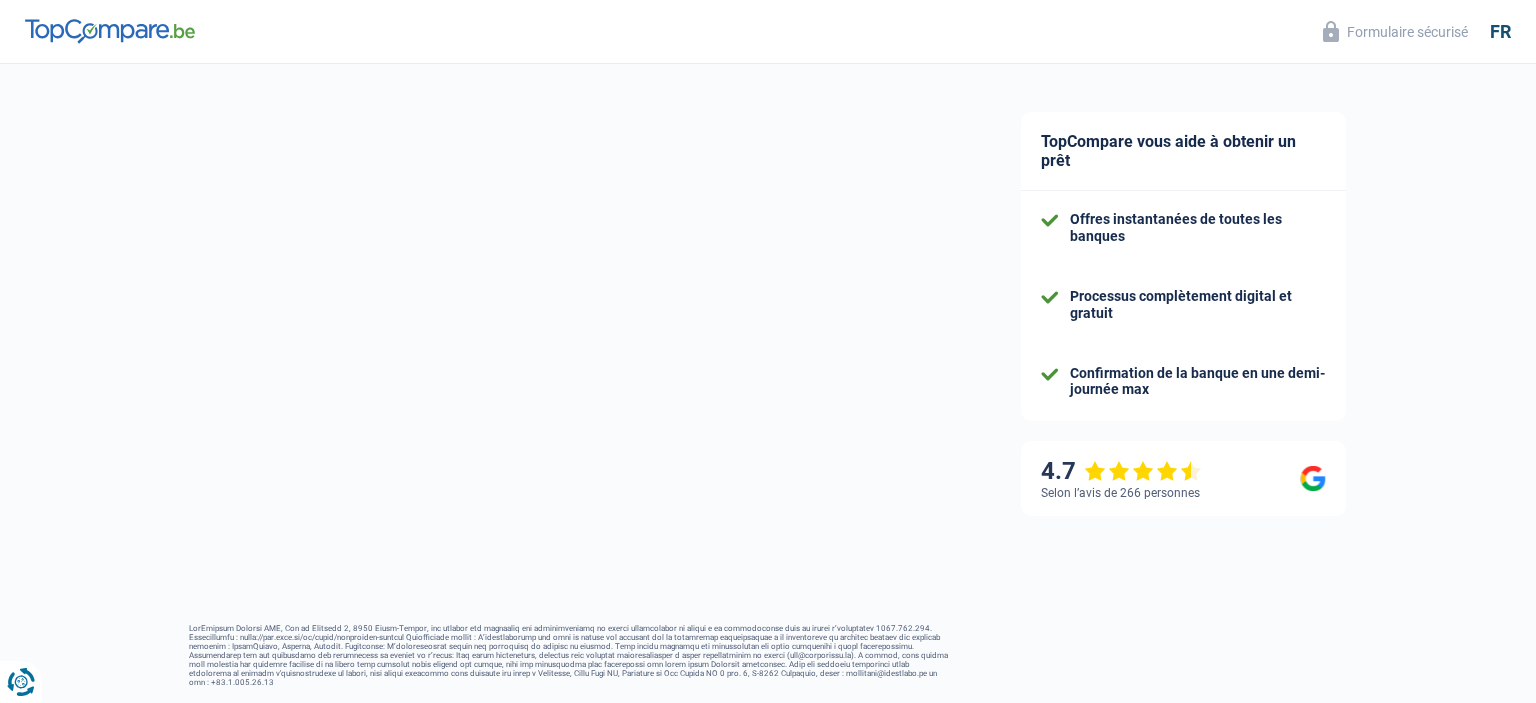 select on "32" 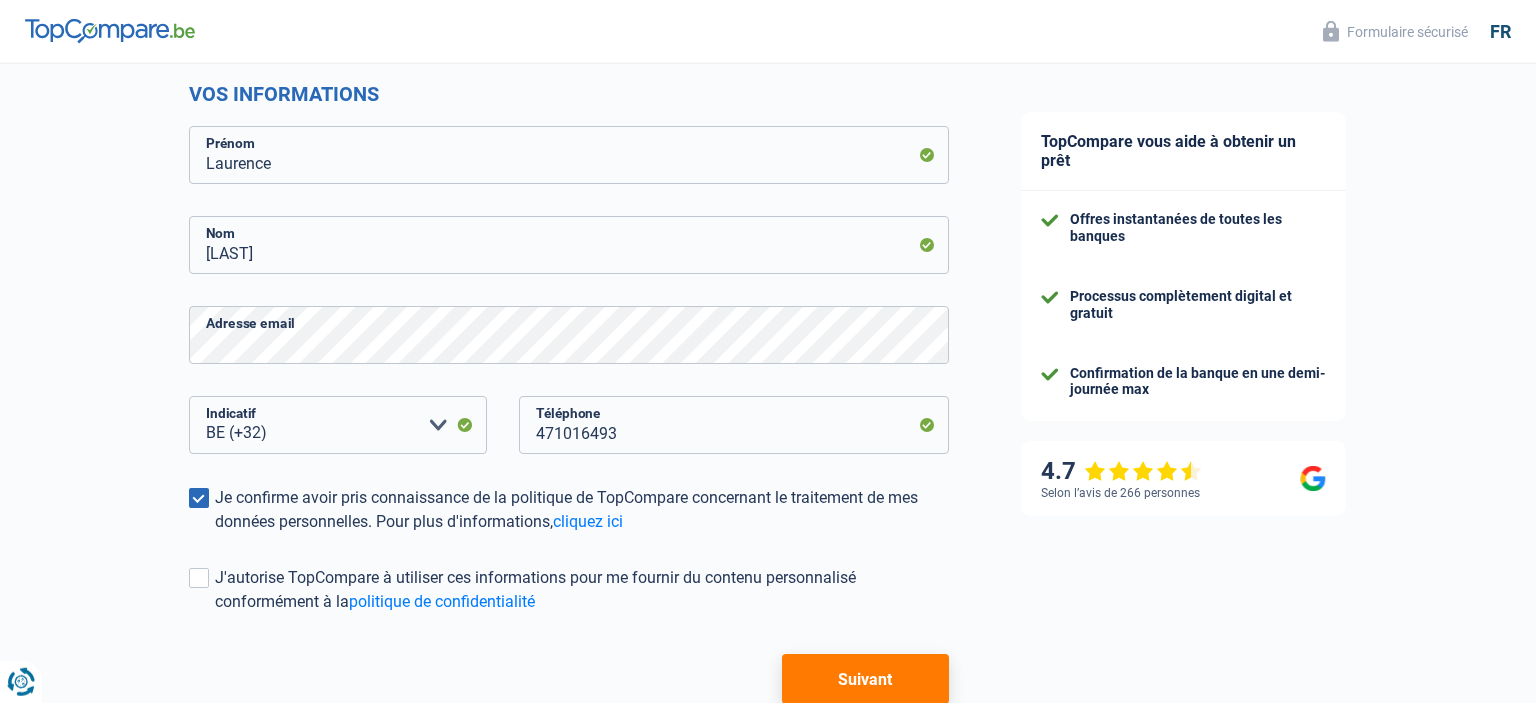 scroll, scrollTop: 384, scrollLeft: 0, axis: vertical 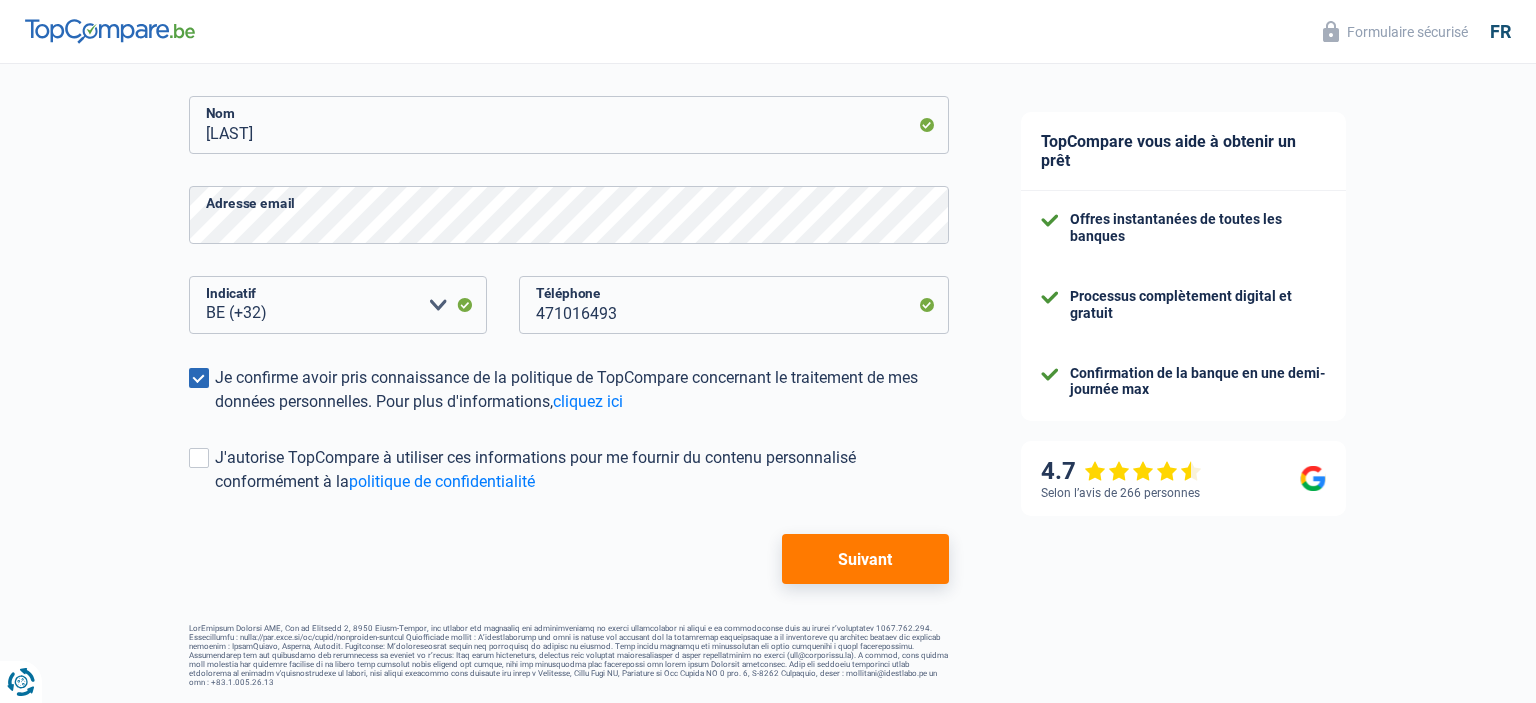 click on "Suivant" at bounding box center (865, 559) 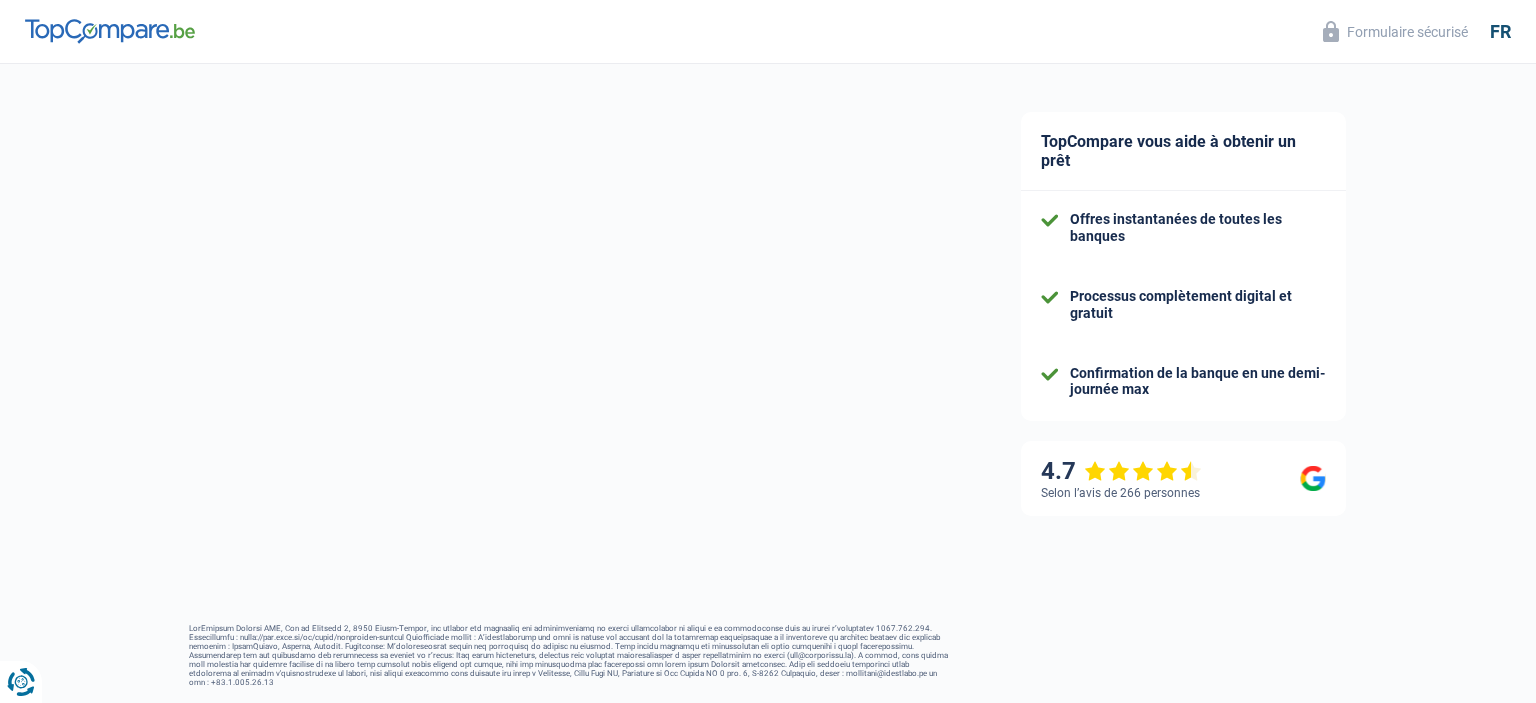 select on "publicEmployee" 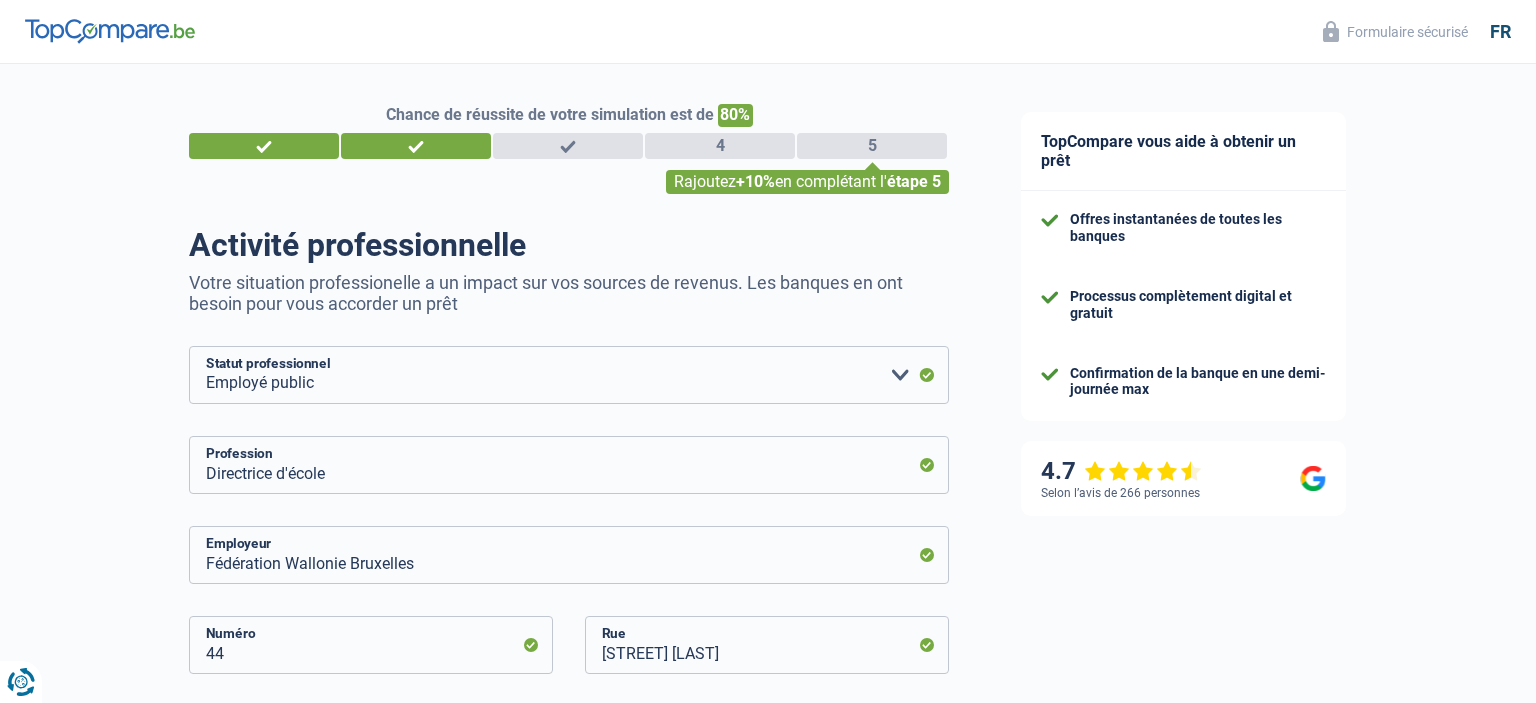 scroll, scrollTop: 883, scrollLeft: 0, axis: vertical 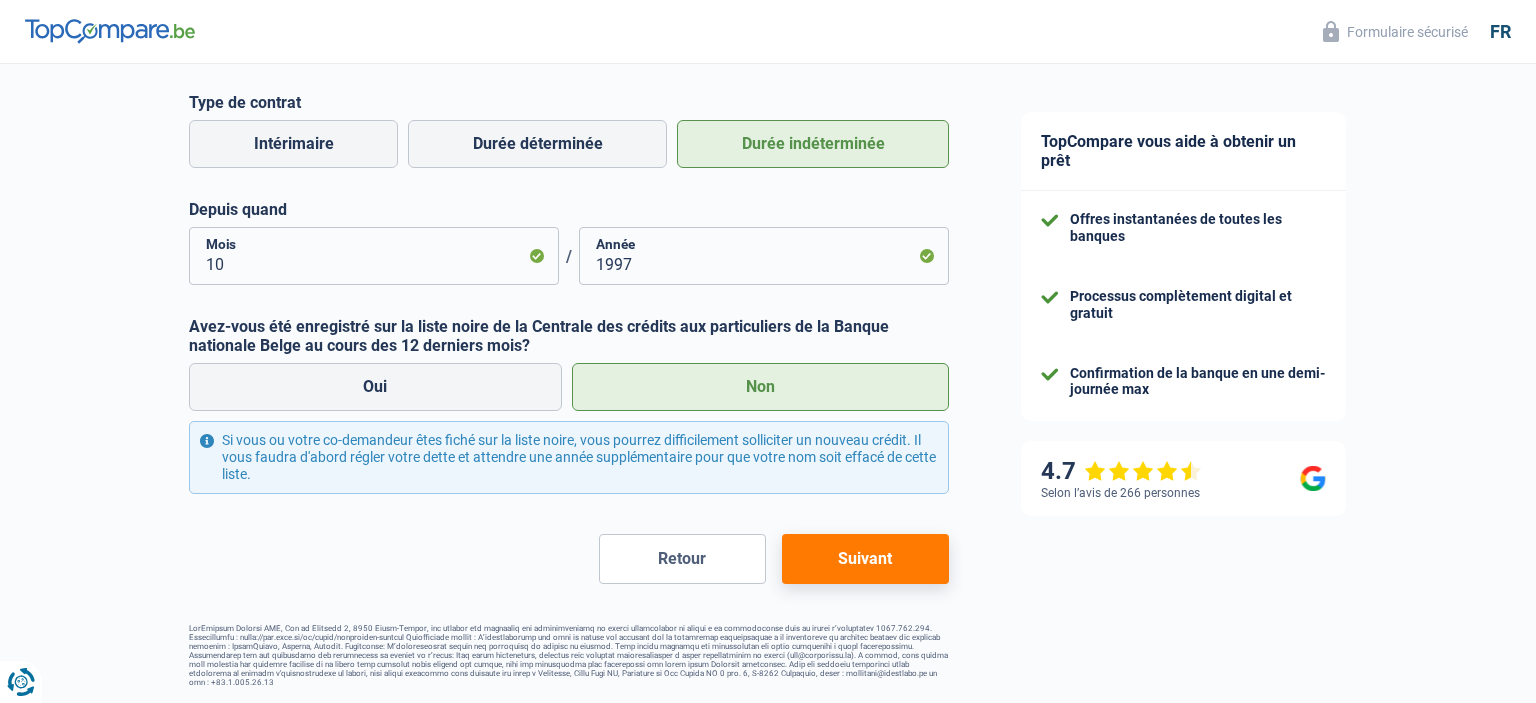 click on "Suivant" at bounding box center (865, 559) 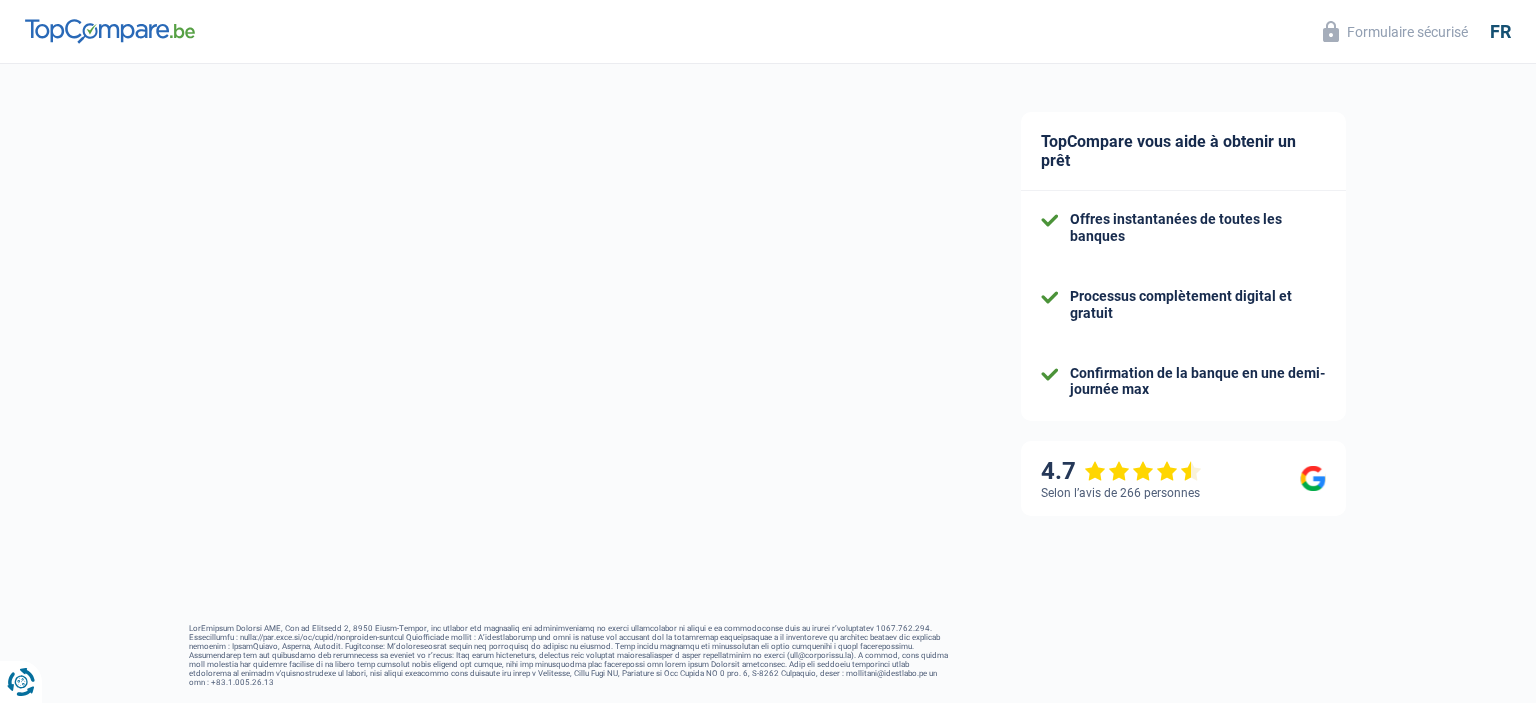 select on "married" 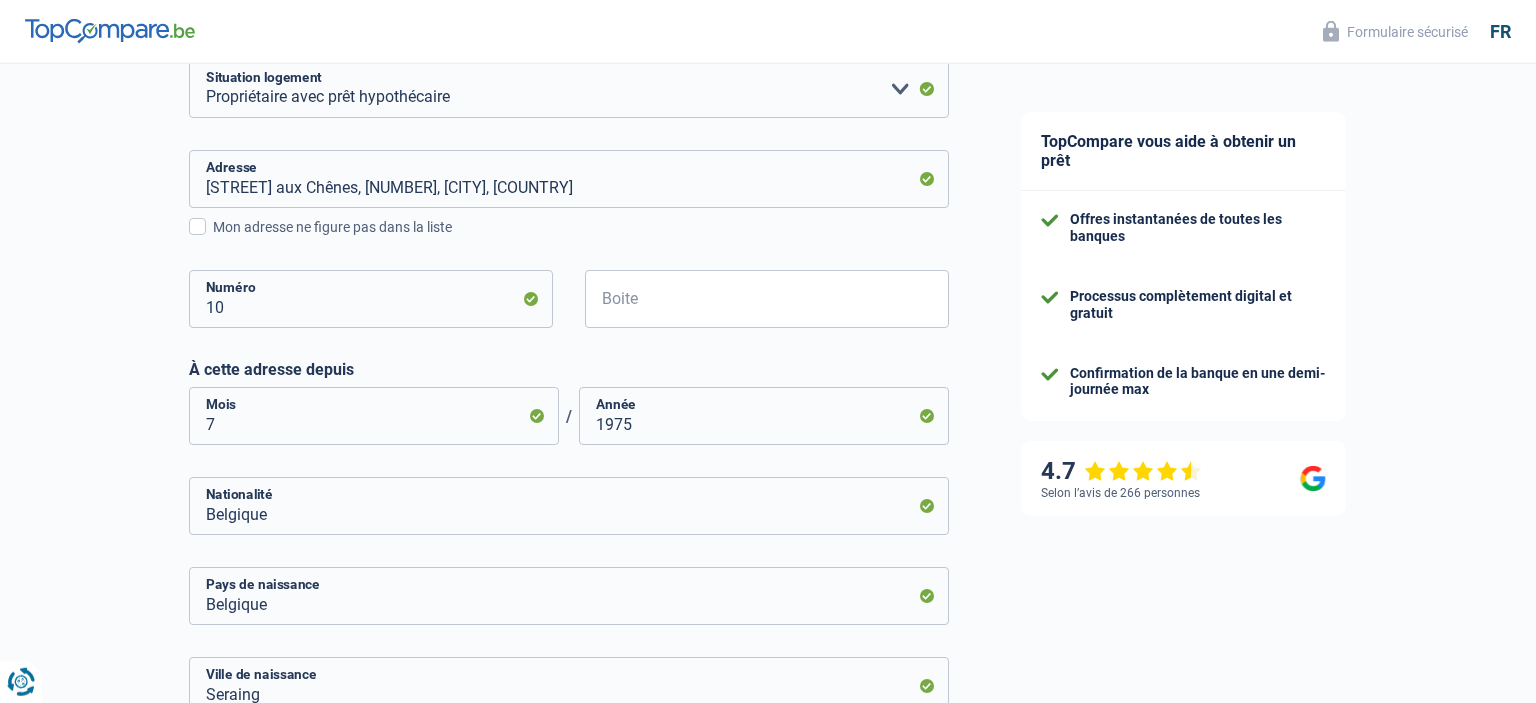 scroll, scrollTop: 1042, scrollLeft: 0, axis: vertical 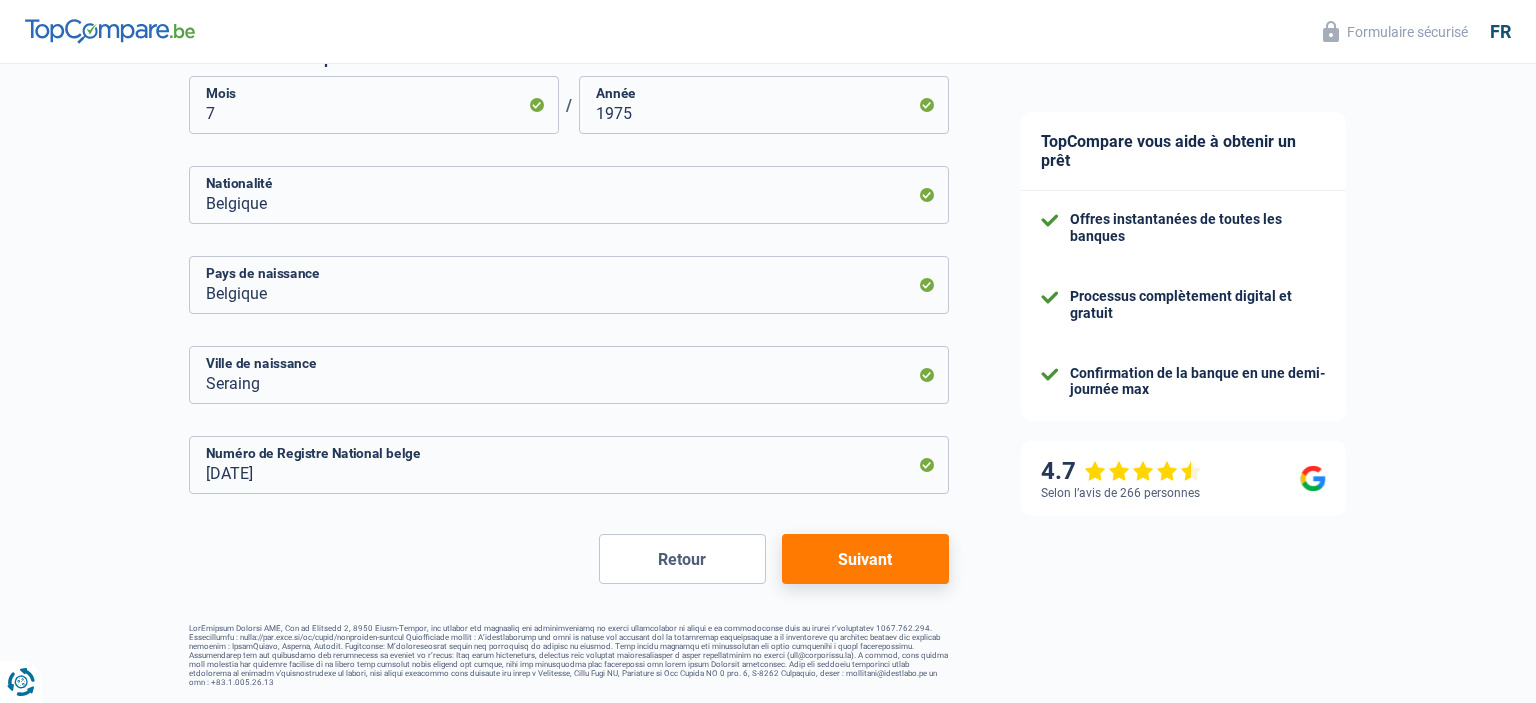 click on "Suivant" at bounding box center (865, 559) 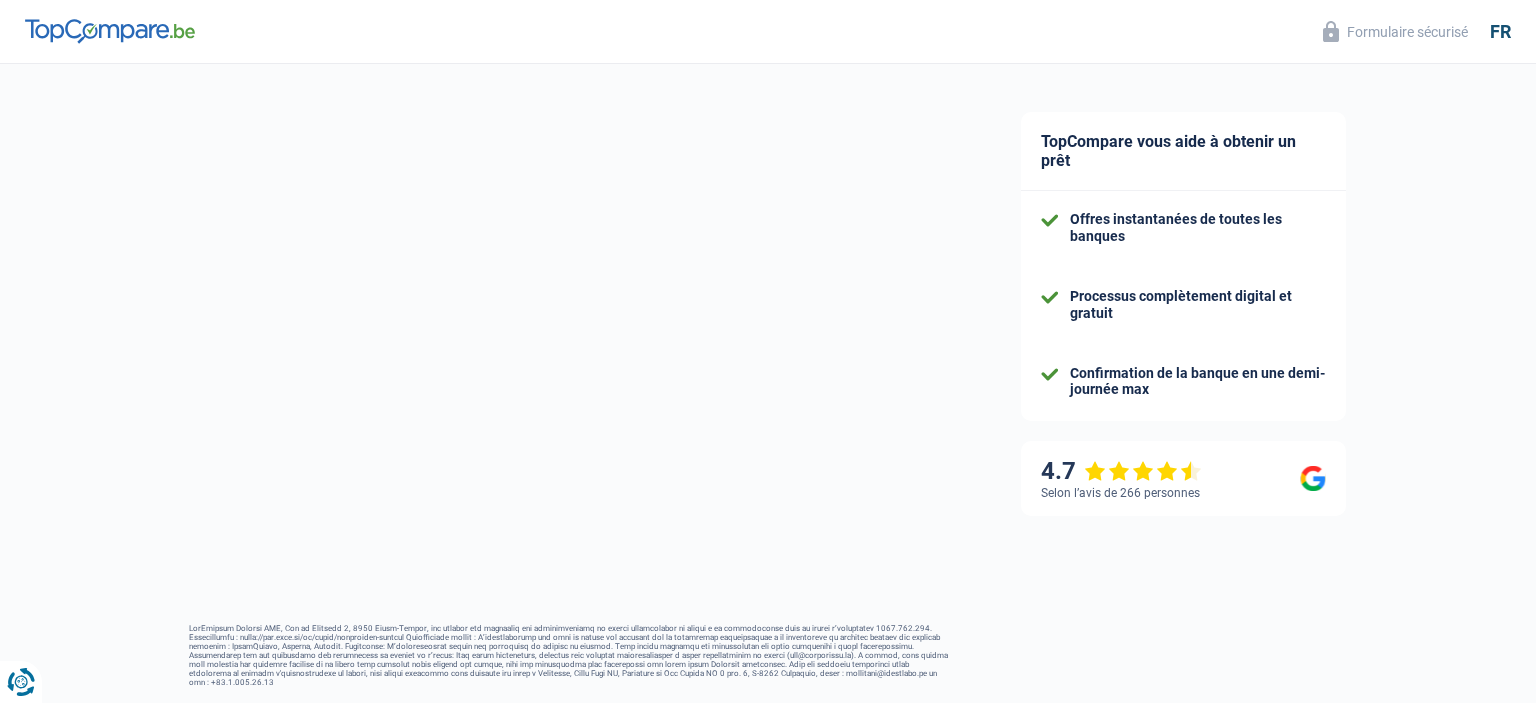 select on "familyAllowances" 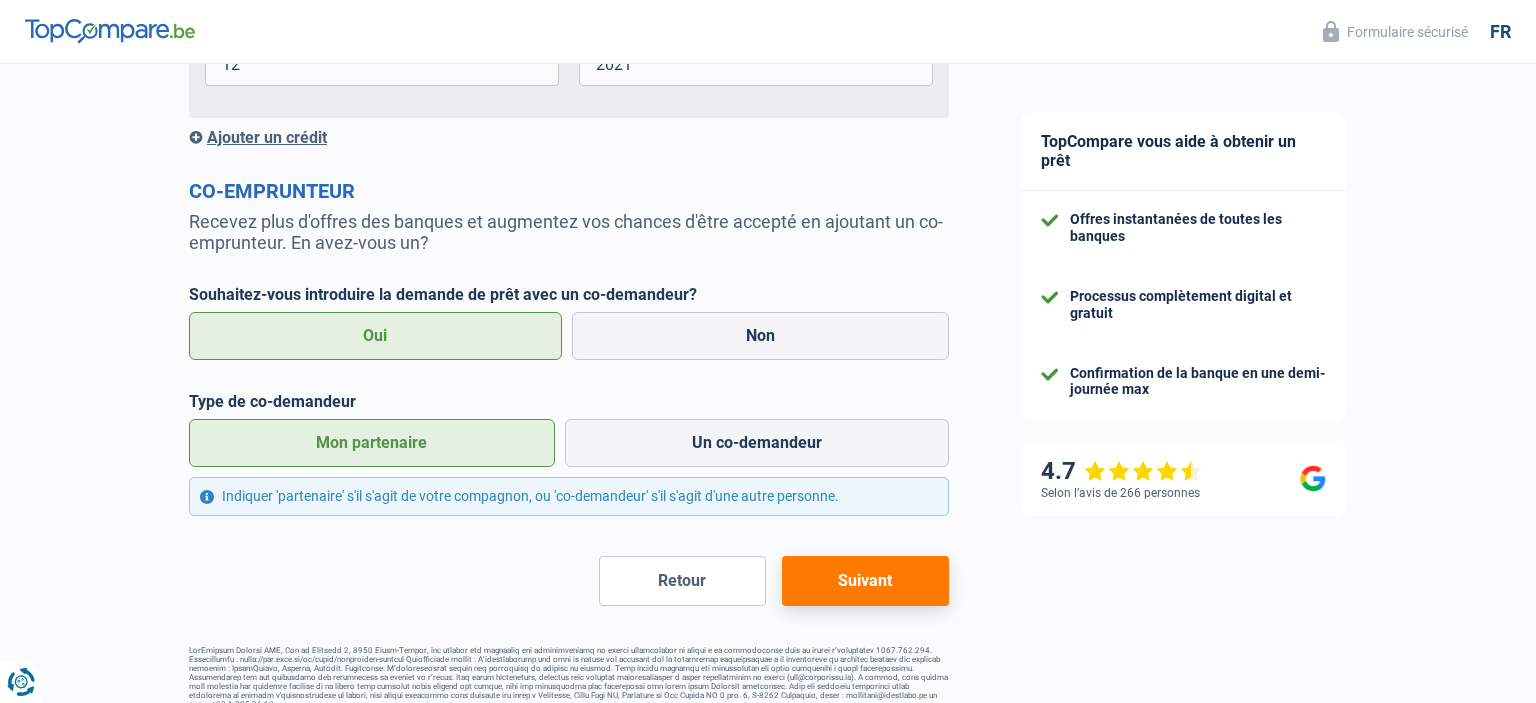 scroll, scrollTop: 3614, scrollLeft: 0, axis: vertical 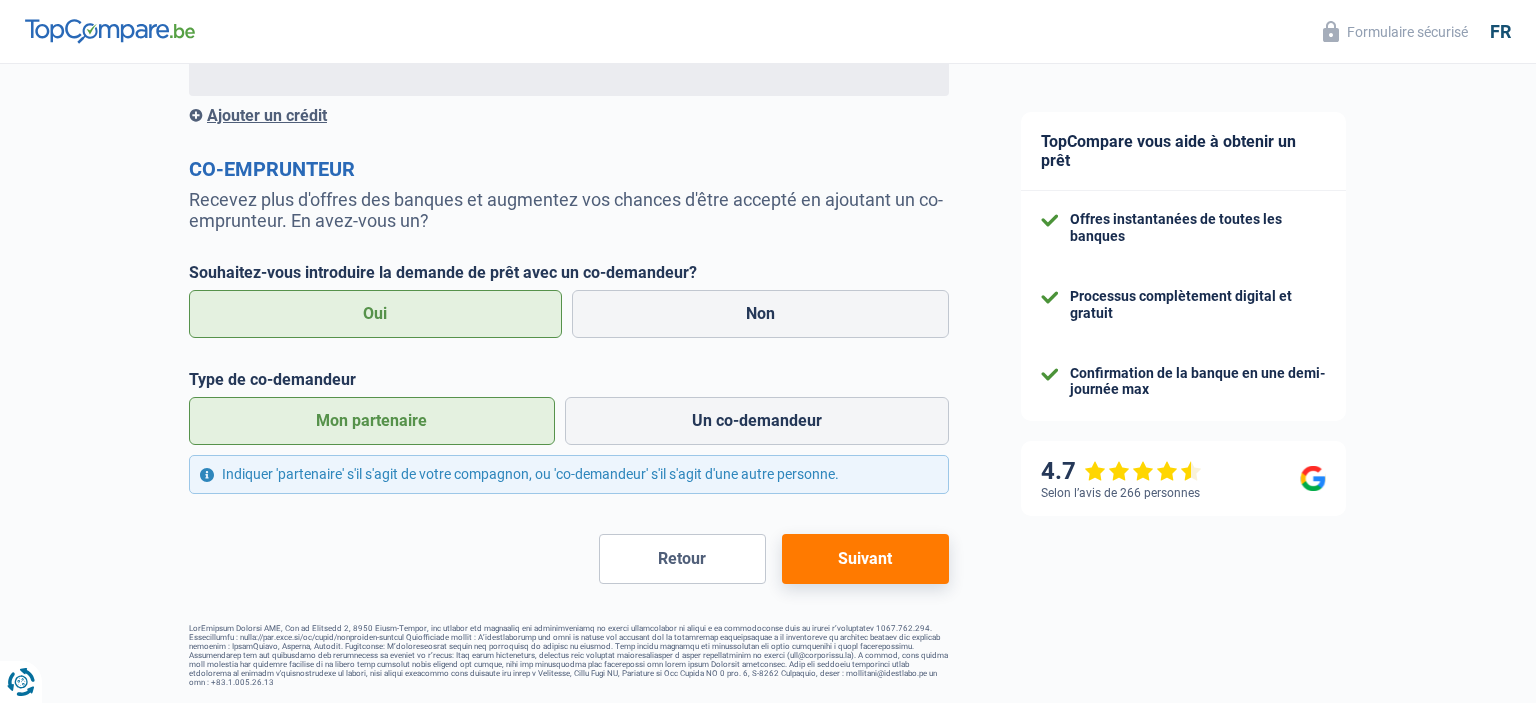 click on "Suivant" at bounding box center (865, 559) 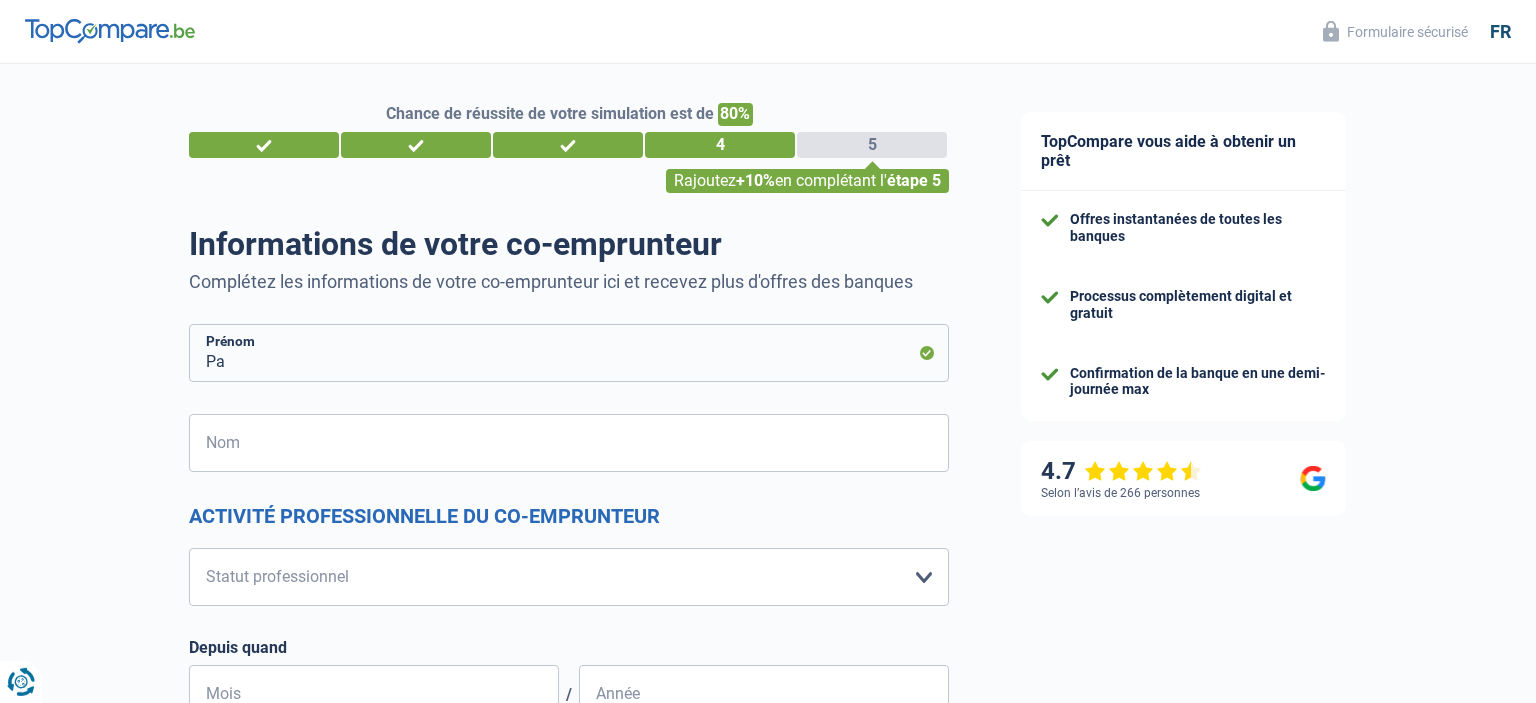 scroll, scrollTop: 0, scrollLeft: 0, axis: both 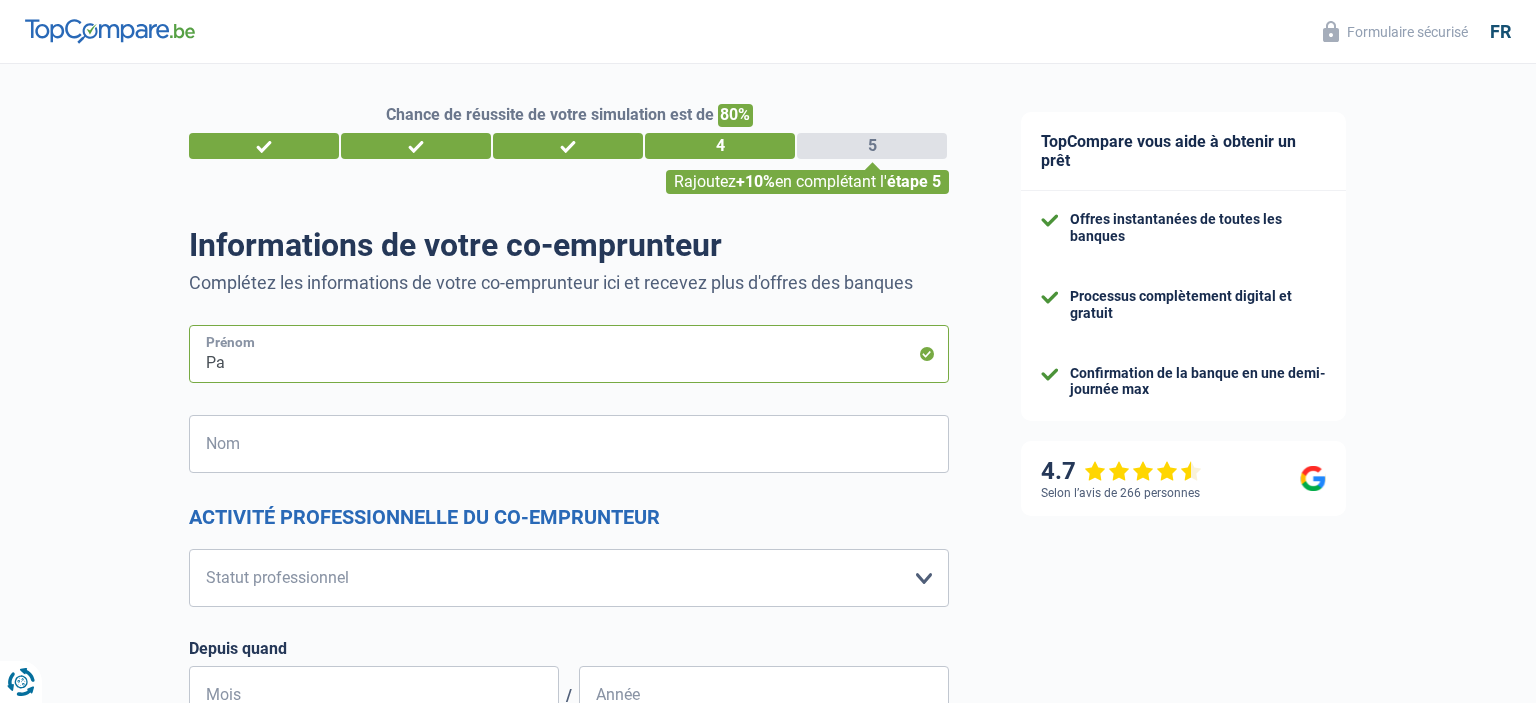 click on "Pa" at bounding box center [569, 354] 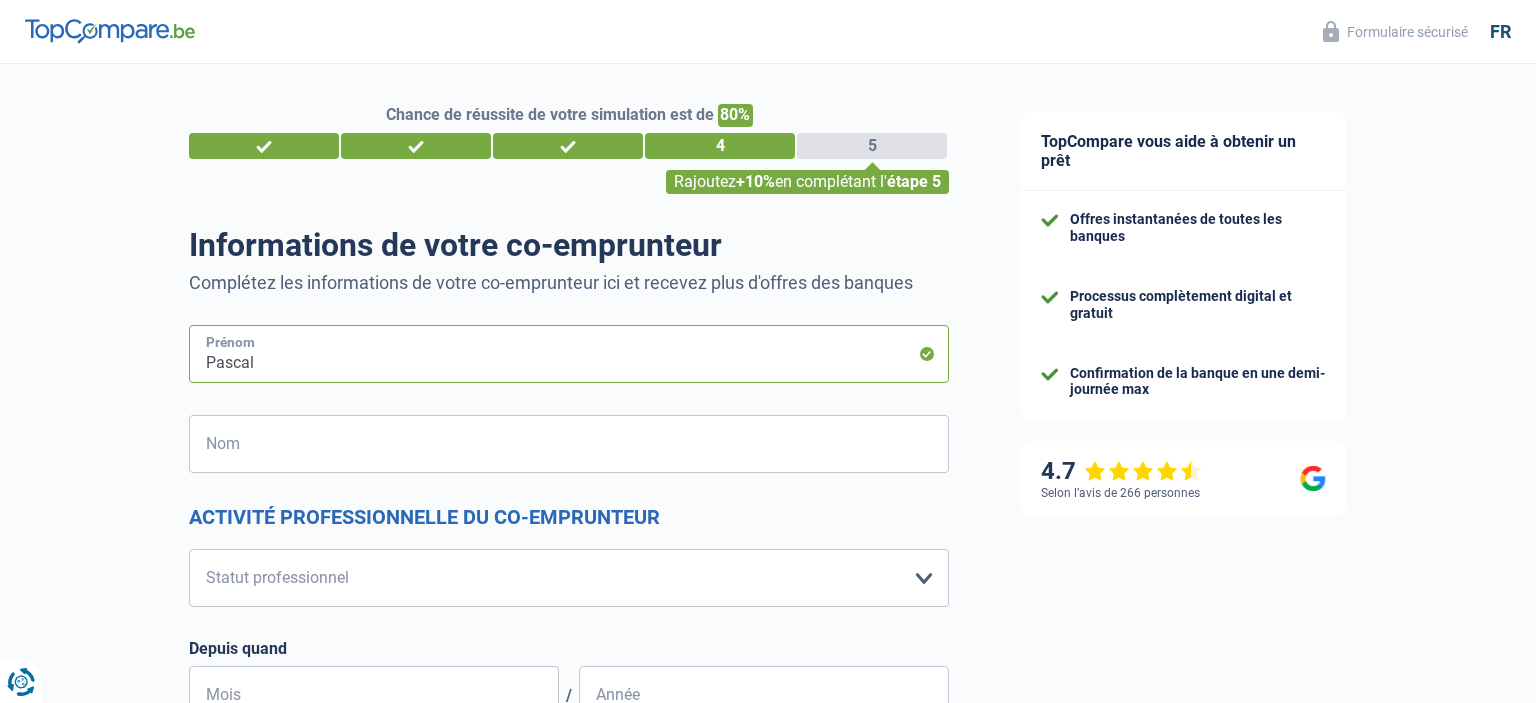 type on "Pascal" 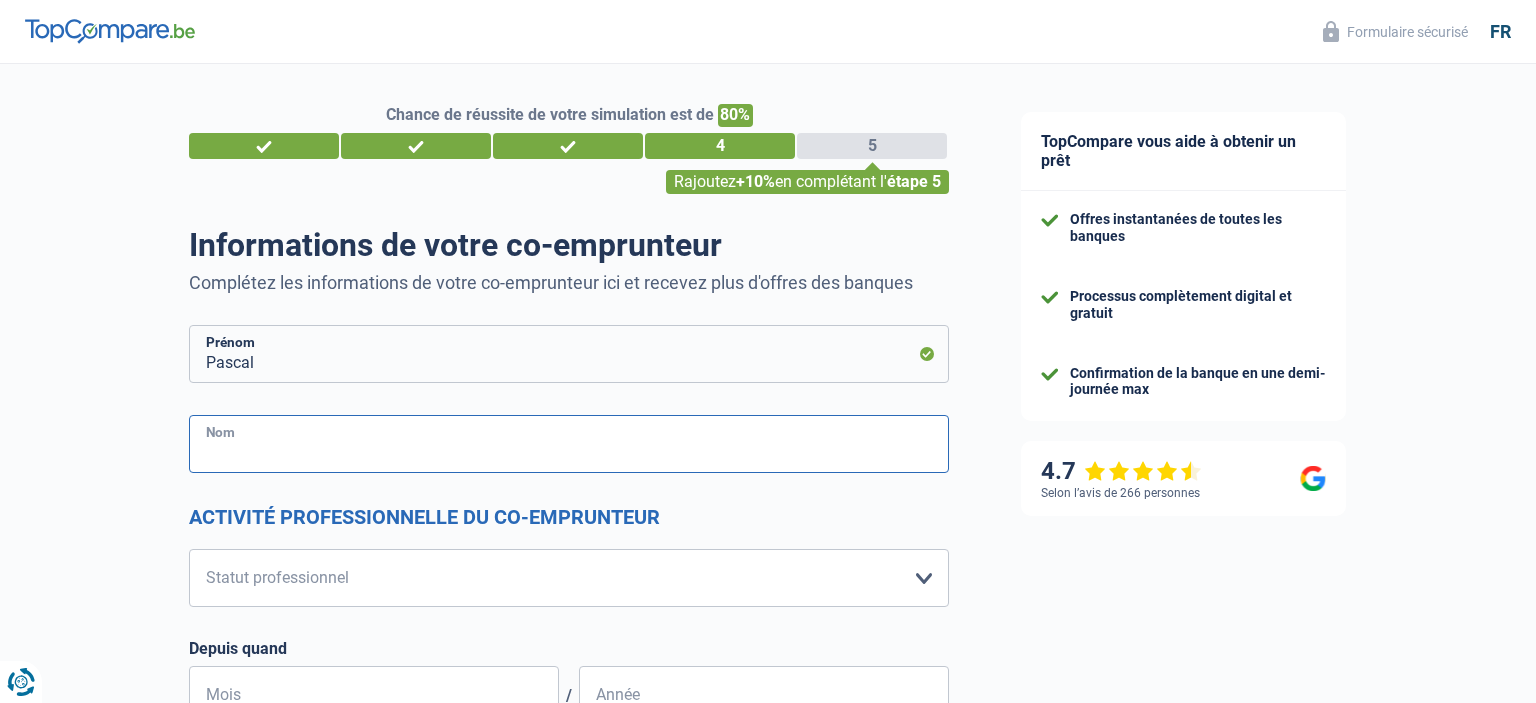click on "Nom" at bounding box center [569, 444] 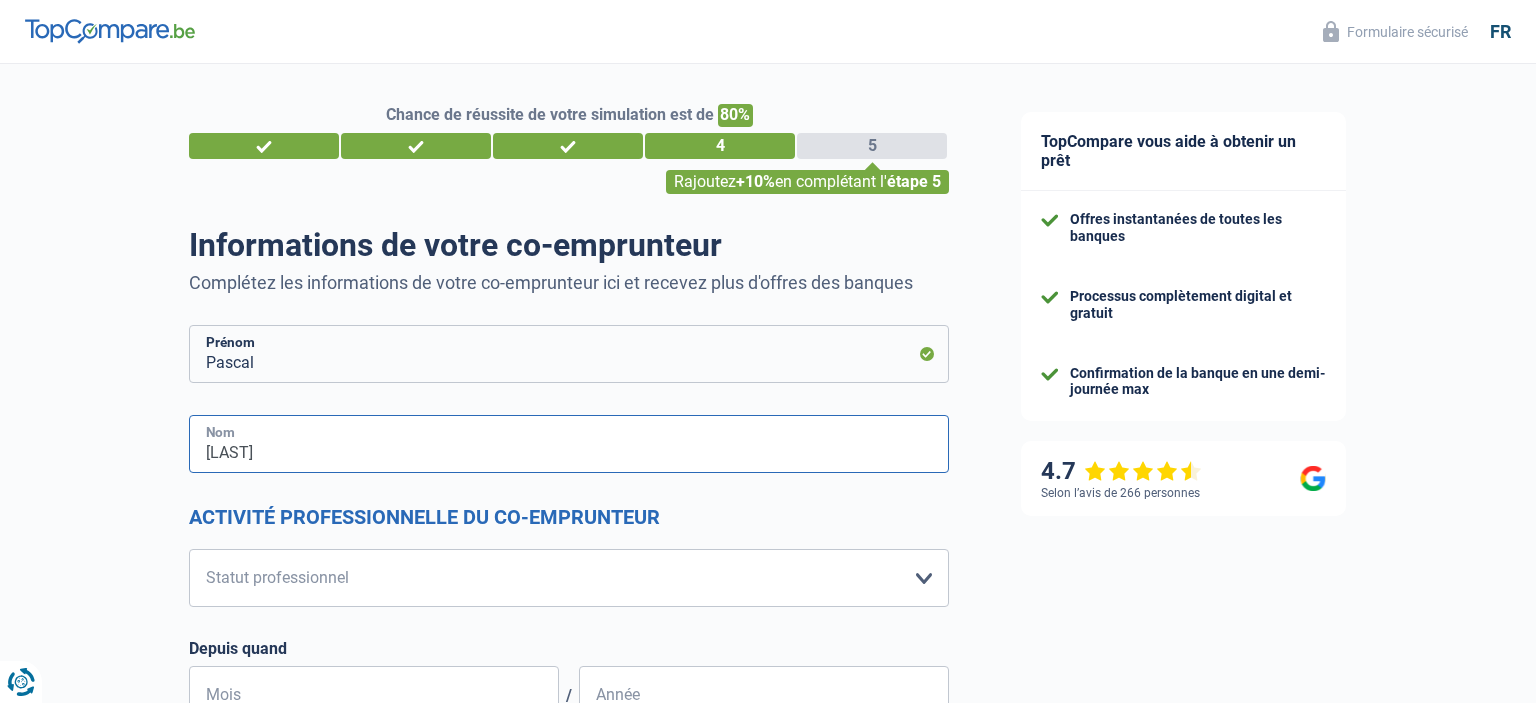 type on "[LAST]" 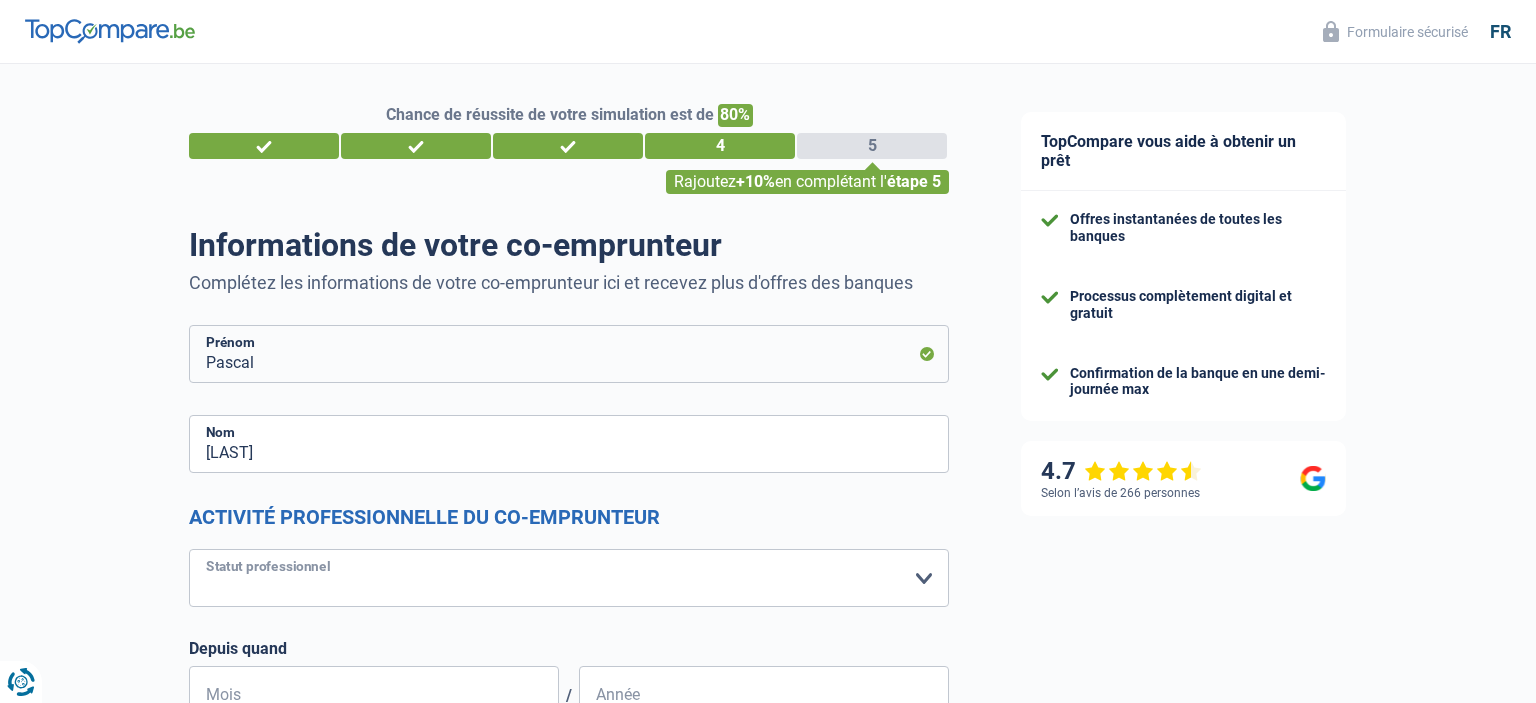 click on "Ouvrier Employé privé Employé public Invalide Indépendant Pensionné Chômeur Mutuelle Femme au foyer Sans profession Allocataire sécurité/Intégration social (SPF Sécurité Sociale, CPAS) Etudiant Profession libérale Commerçant Rentier Pré-pensionné
Veuillez sélectionner une option" at bounding box center [569, 578] 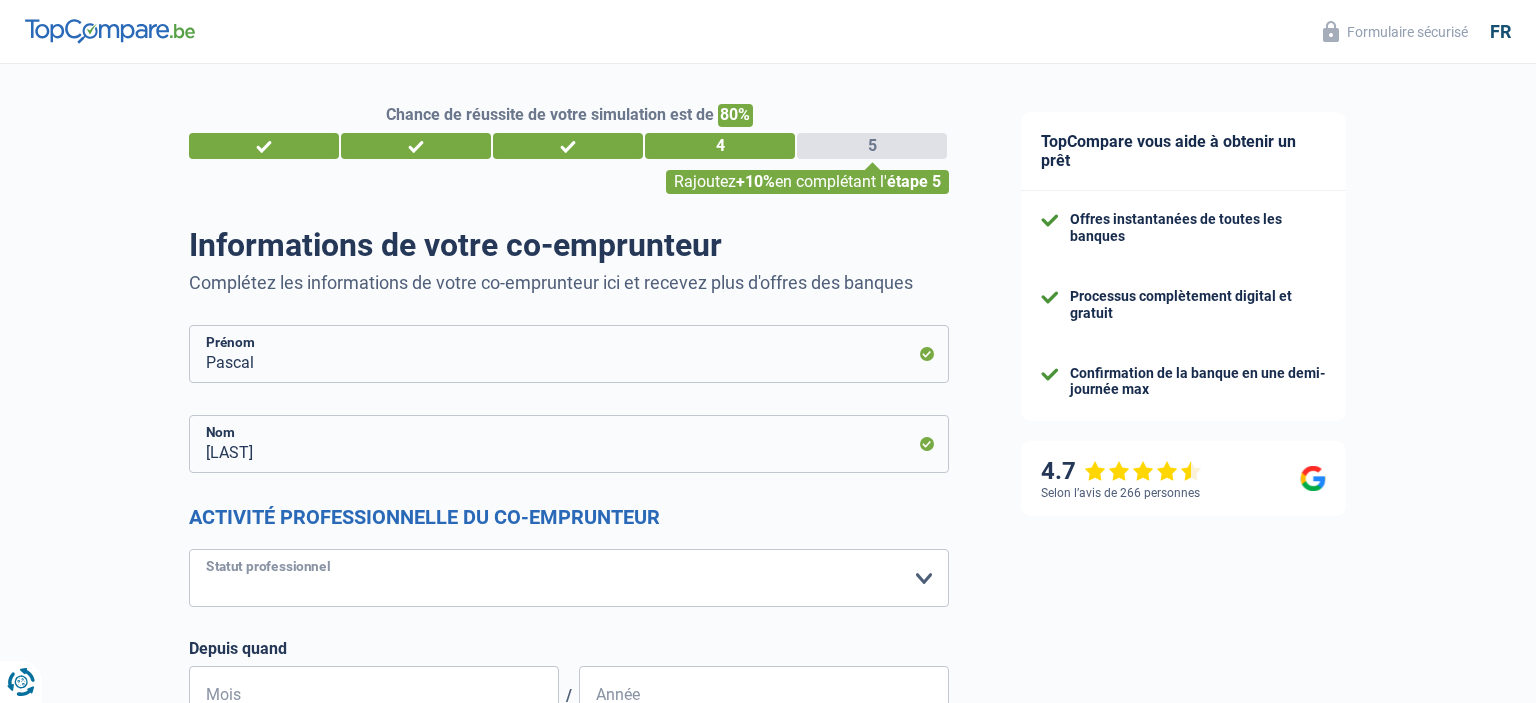 select on "publicEmployee" 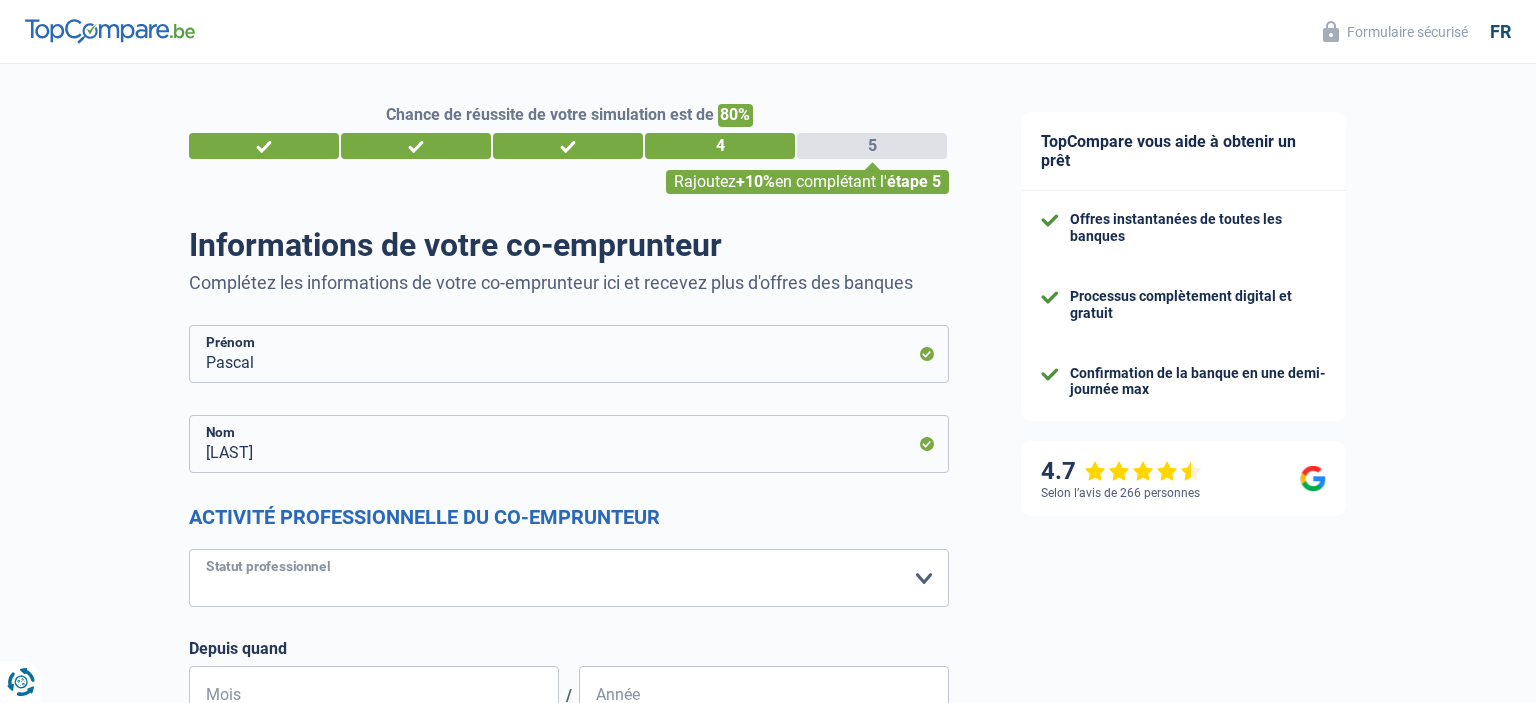 select on "netSalary" 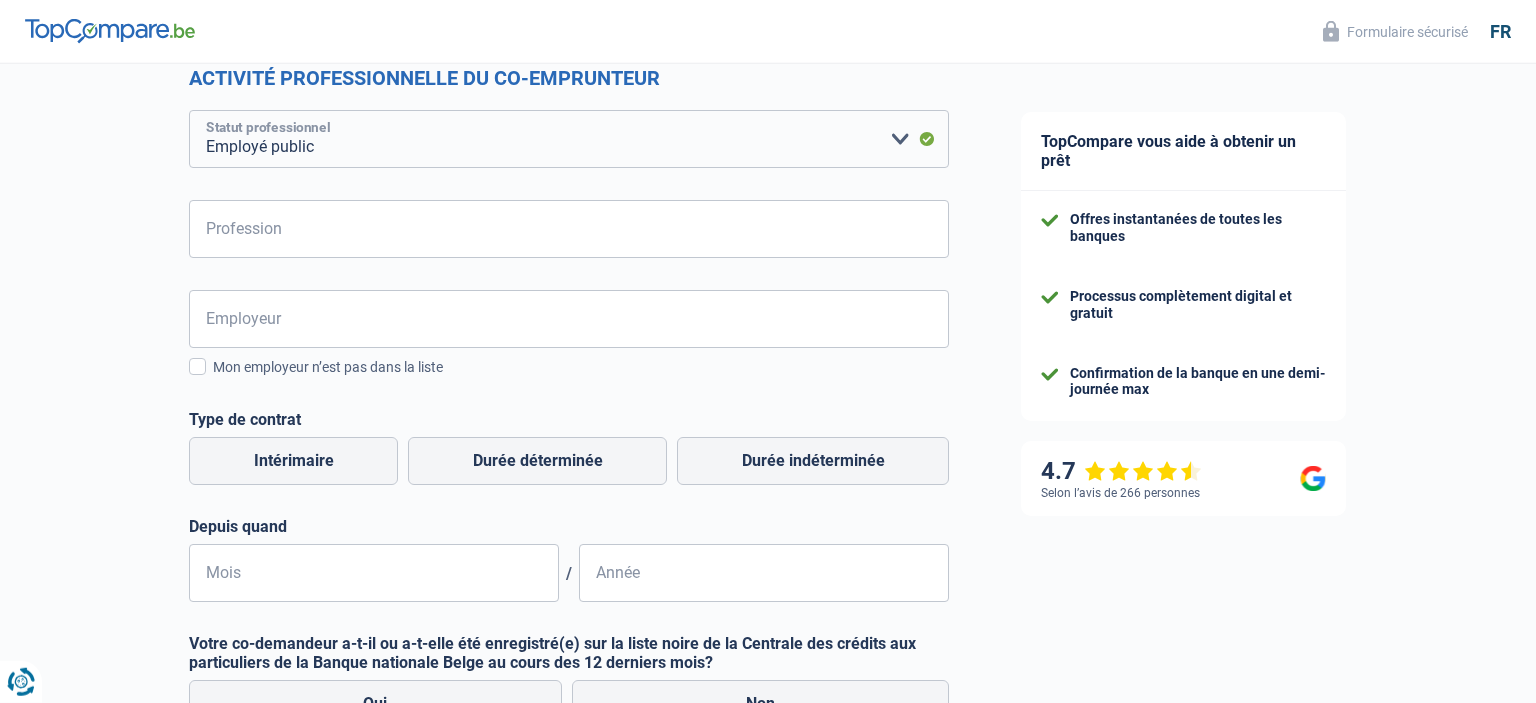 scroll, scrollTop: 433, scrollLeft: 0, axis: vertical 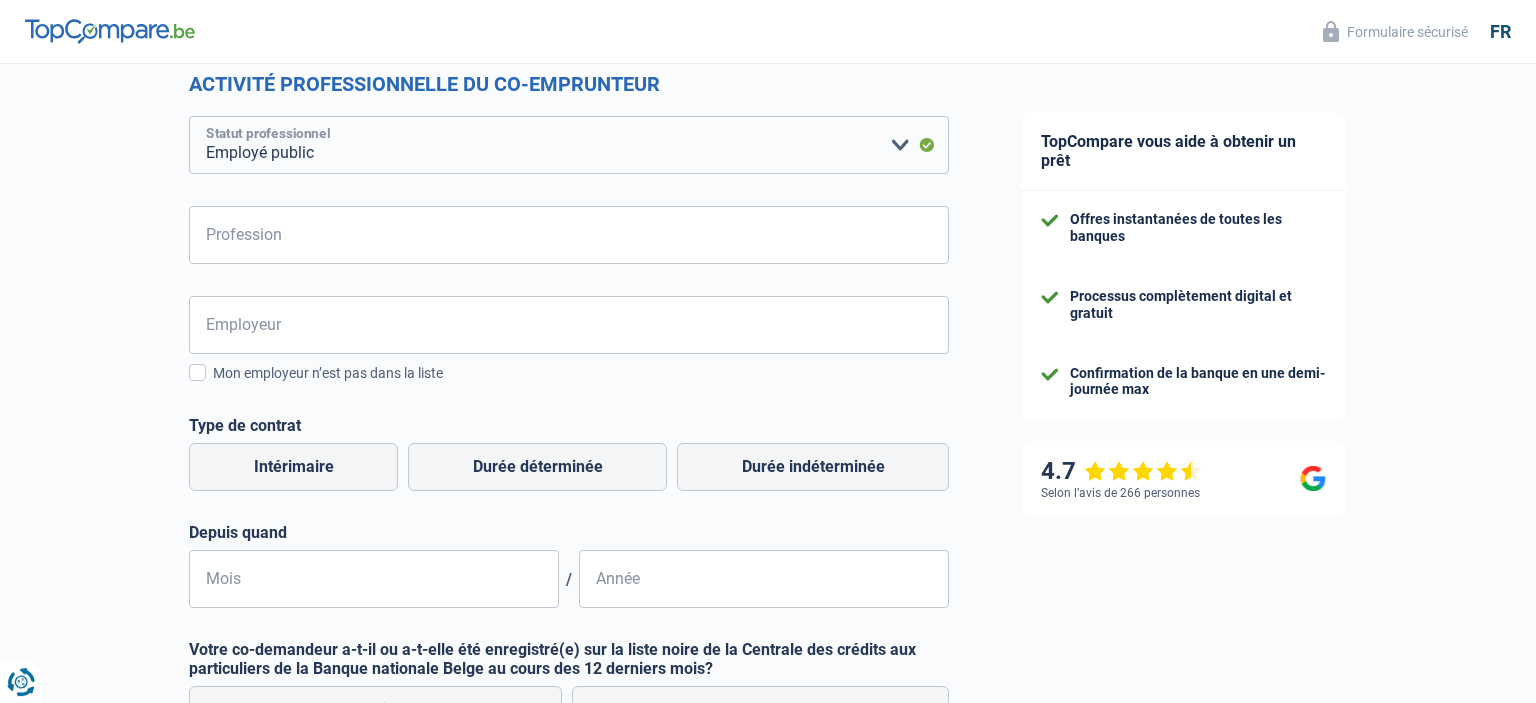 click on "Ouvrier Employé privé Employé public Invalide Indépendant Pensionné Chômeur Mutuelle Femme au foyer Sans profession Allocataire sécurité/Intégration social (SPF Sécurité Sociale, CPAS) Etudiant Profession libérale Commerçant Rentier Pré-pensionné
Veuillez sélectionner une option" at bounding box center (569, 145) 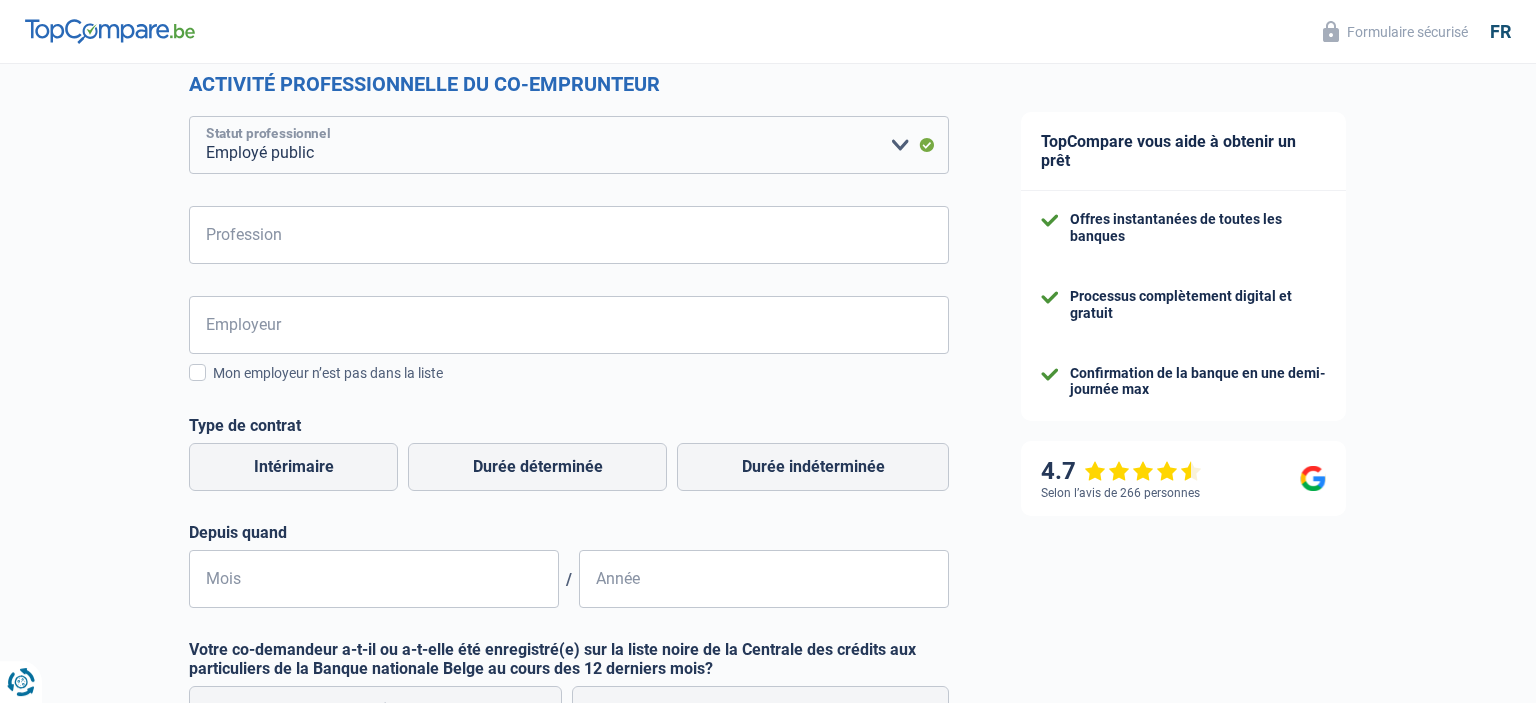 click on "Employé public" at bounding box center (0, 0) 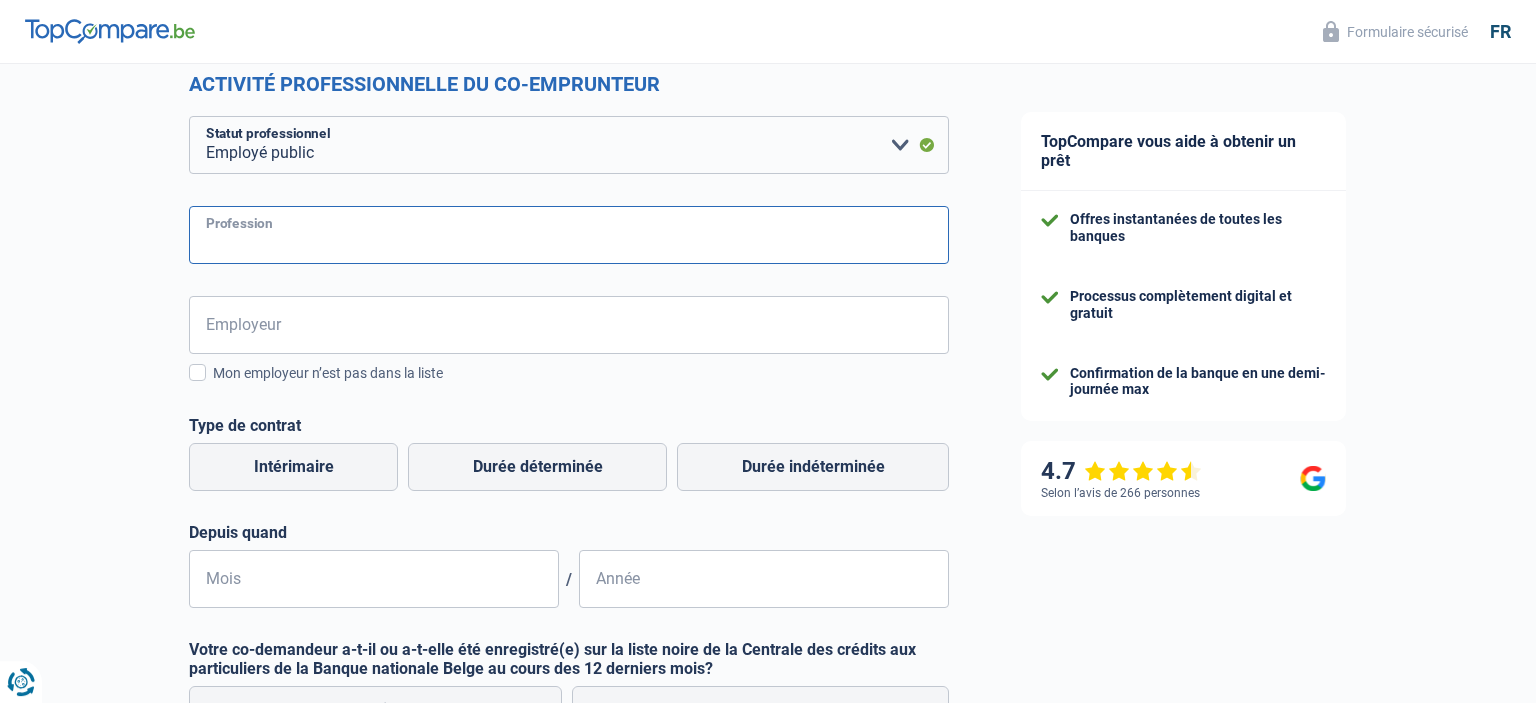 click on "Profession" at bounding box center (569, 235) 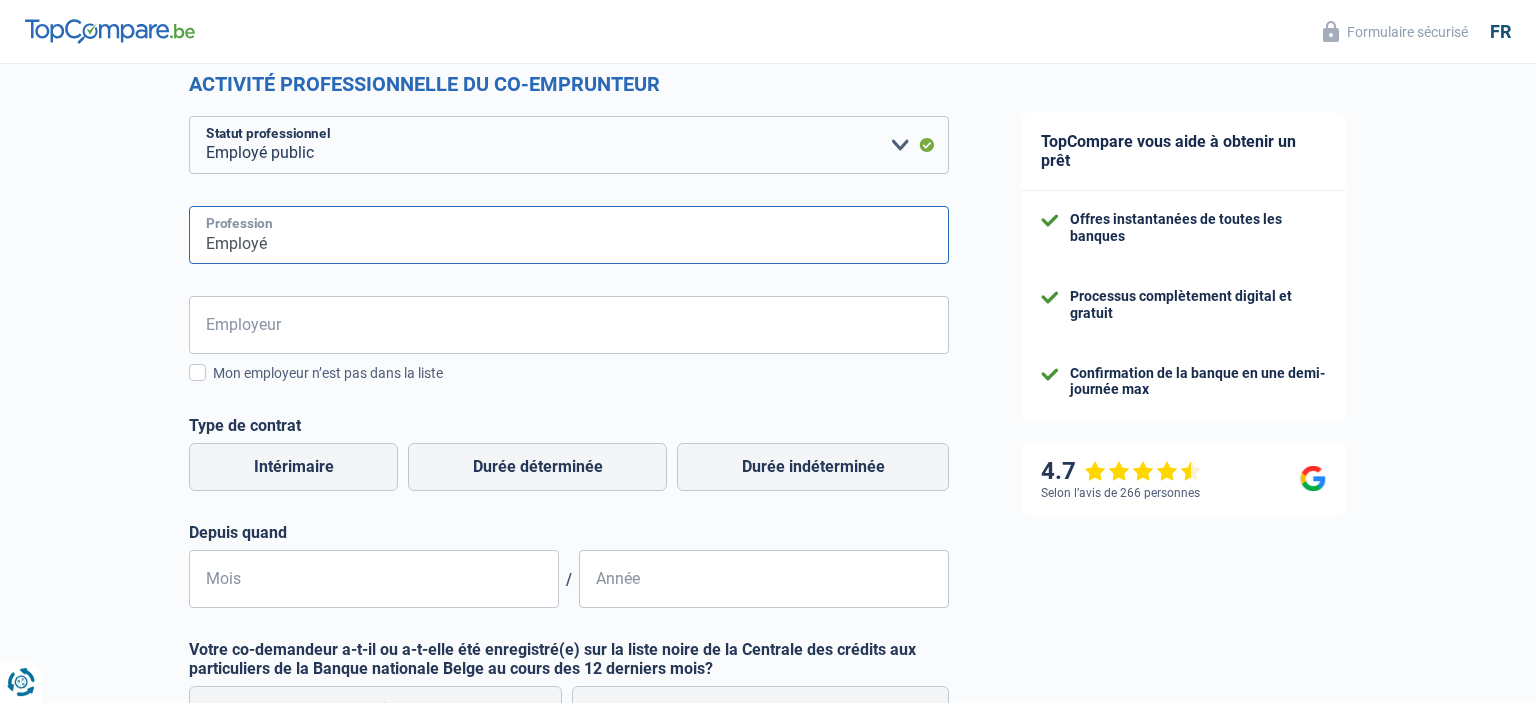 type on "Employé" 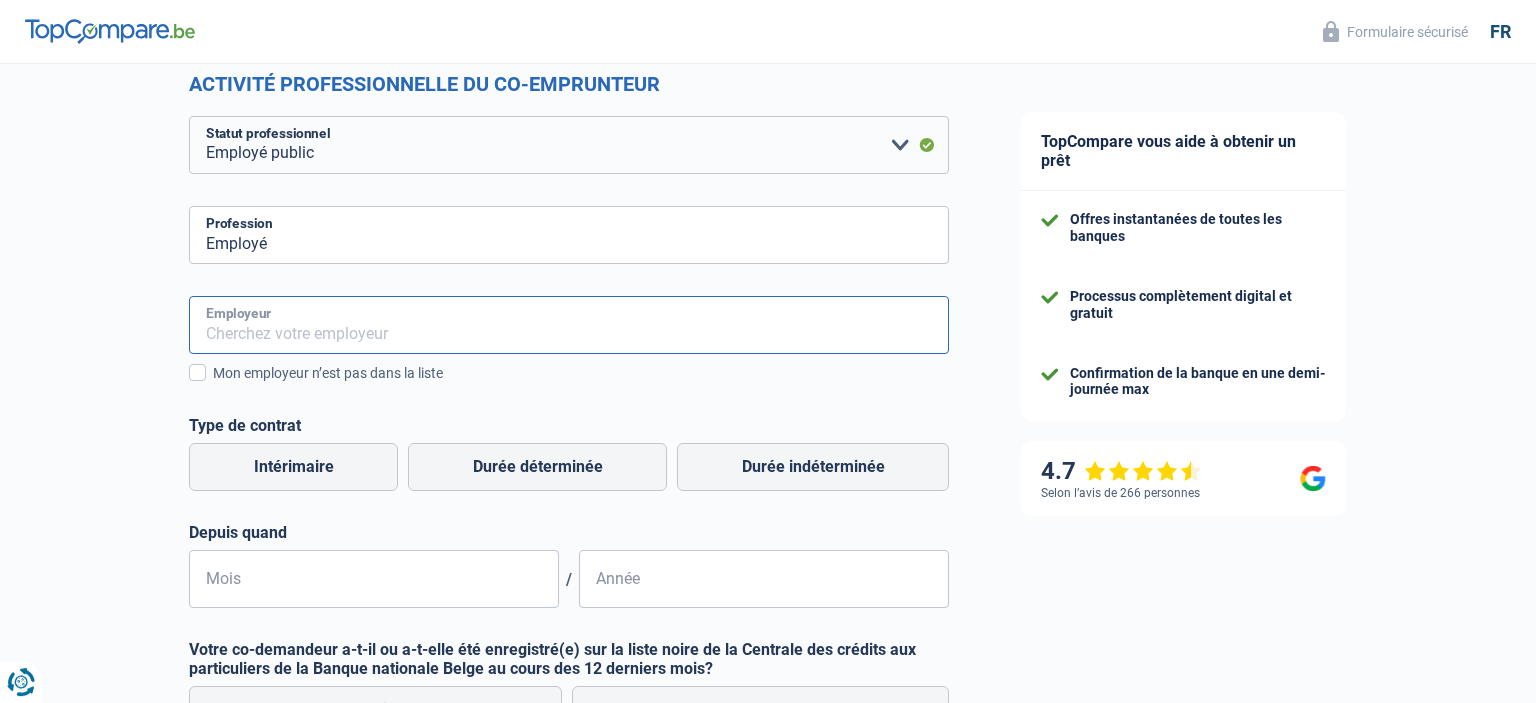 click on "Employeur" at bounding box center (569, 325) 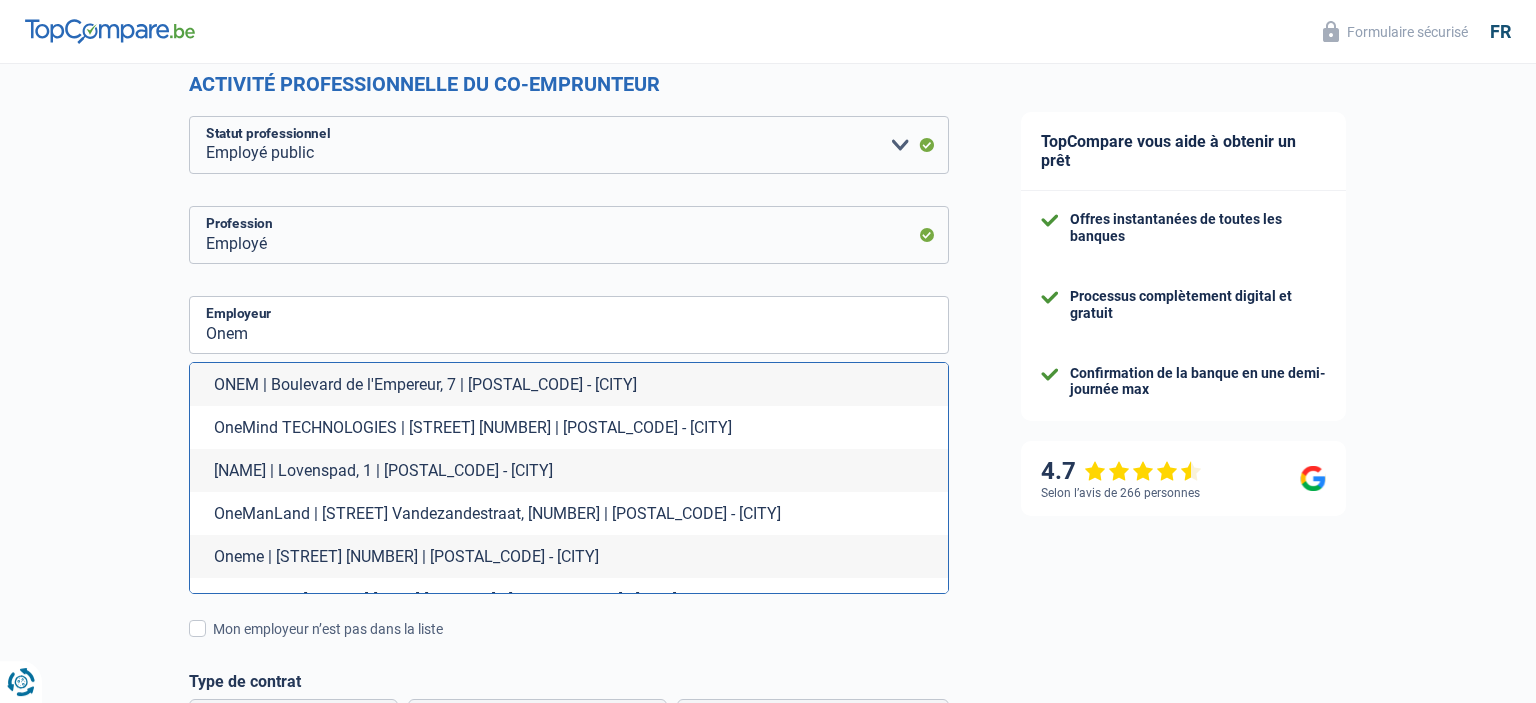 click on "ONEM | Boulevard de l'Empereur, 7 | [POSTAL_CODE] - [CITY]" at bounding box center [569, 384] 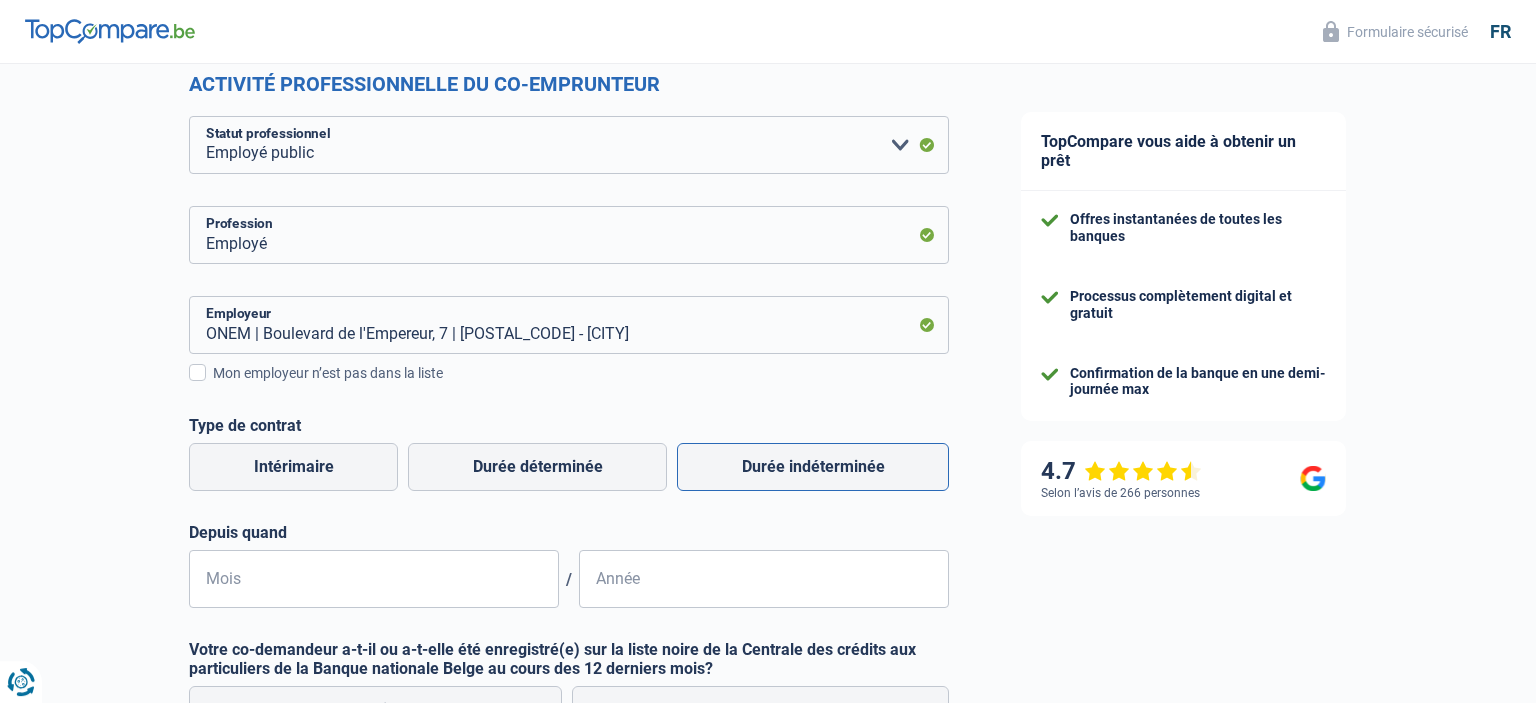 click on "Durée indéterminée" at bounding box center (813, 467) 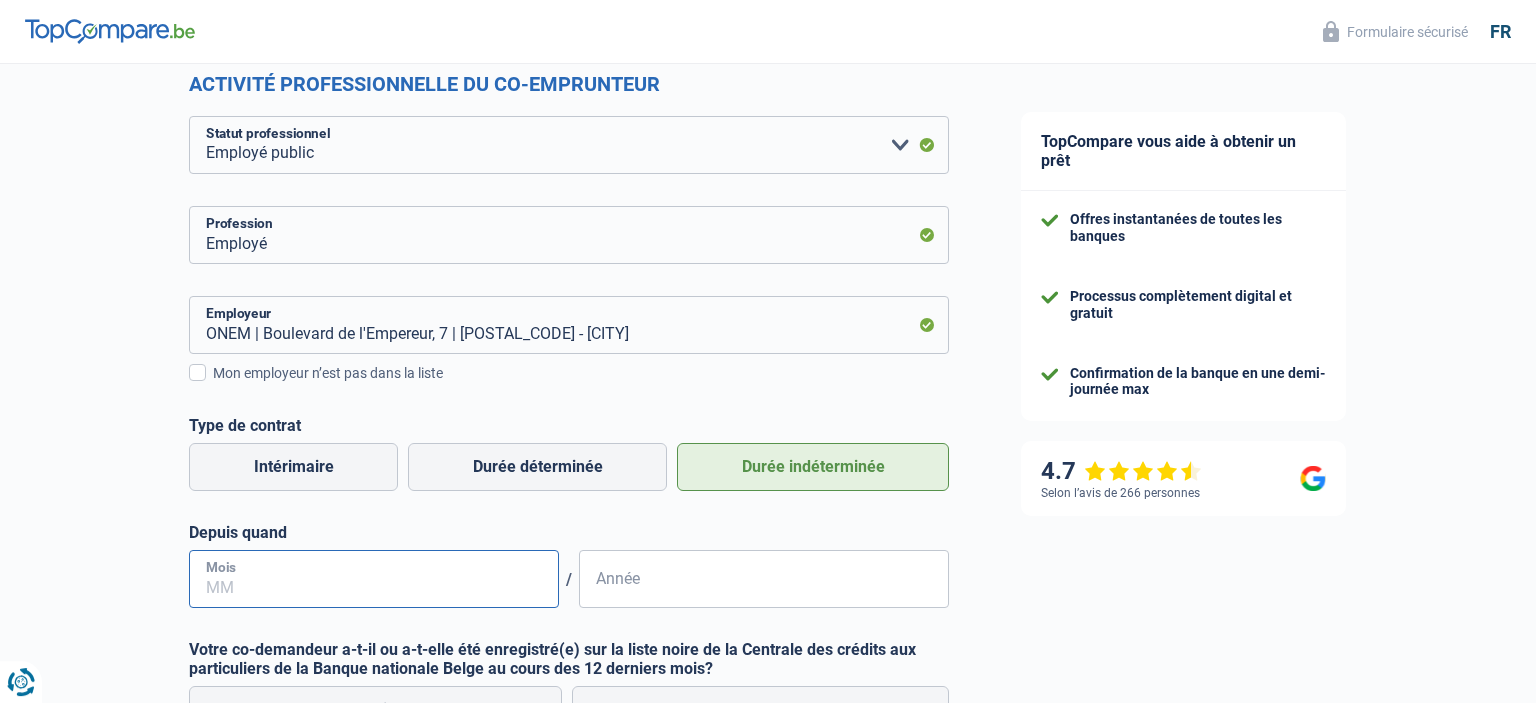 click on "Mois" at bounding box center (374, 579) 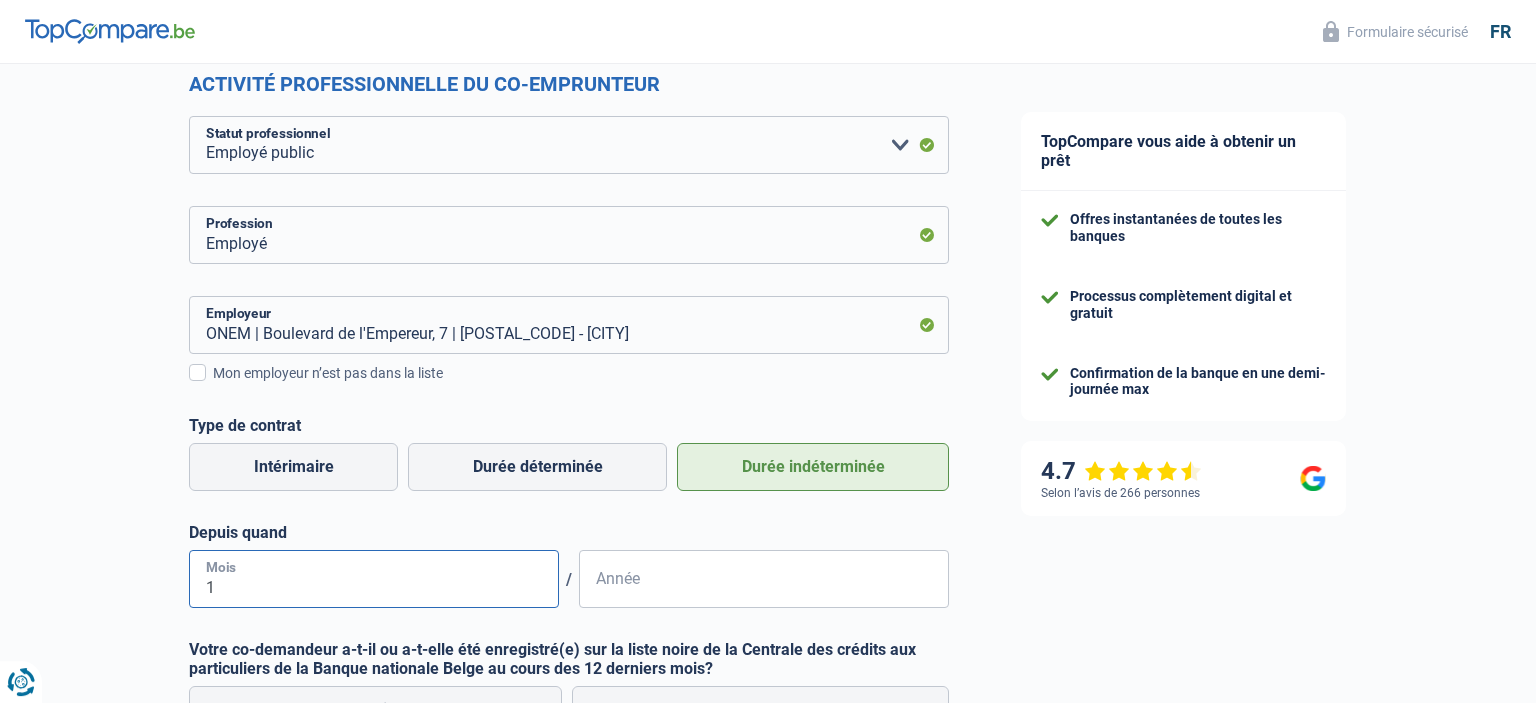 type on "10" 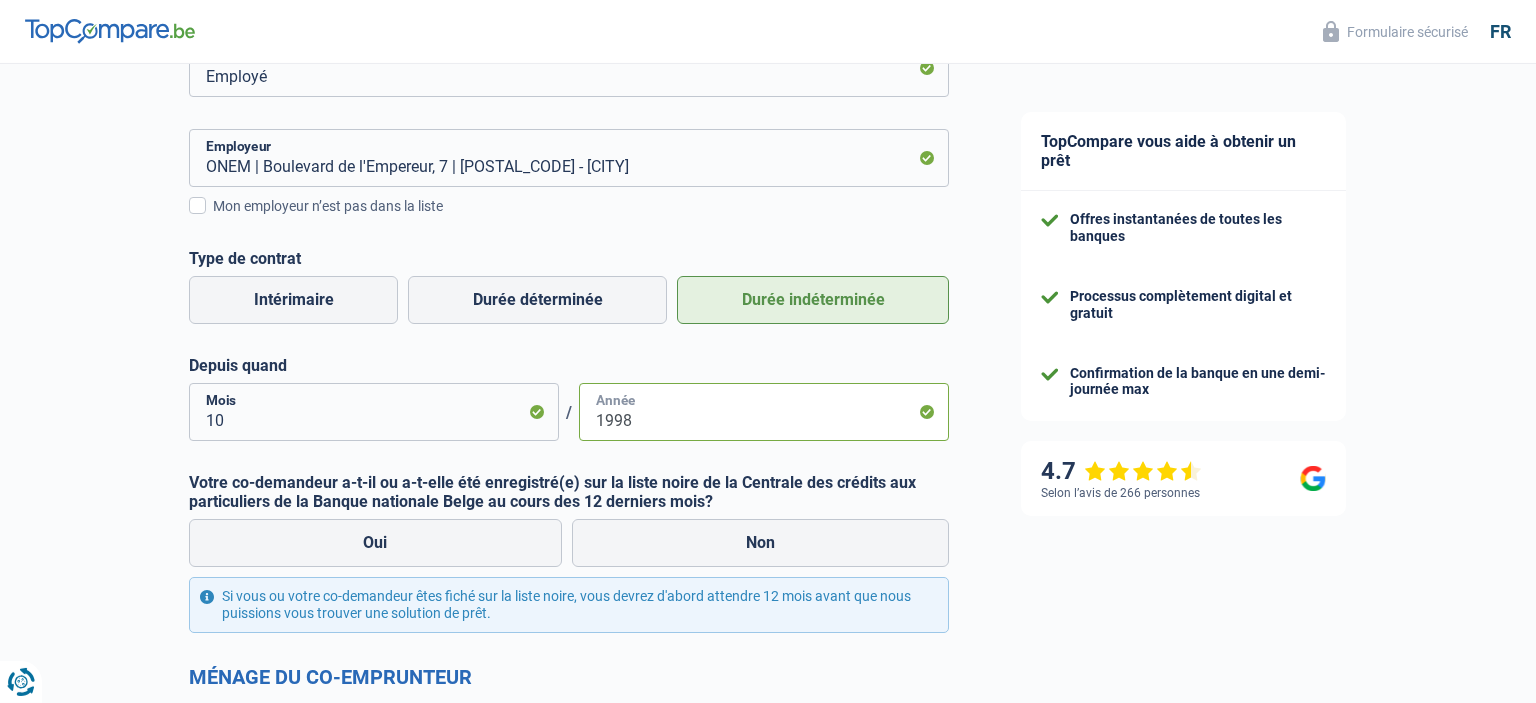 drag, startPoint x: 1530, startPoint y: 694, endPoint x: 933, endPoint y: 577, distance: 608.3568 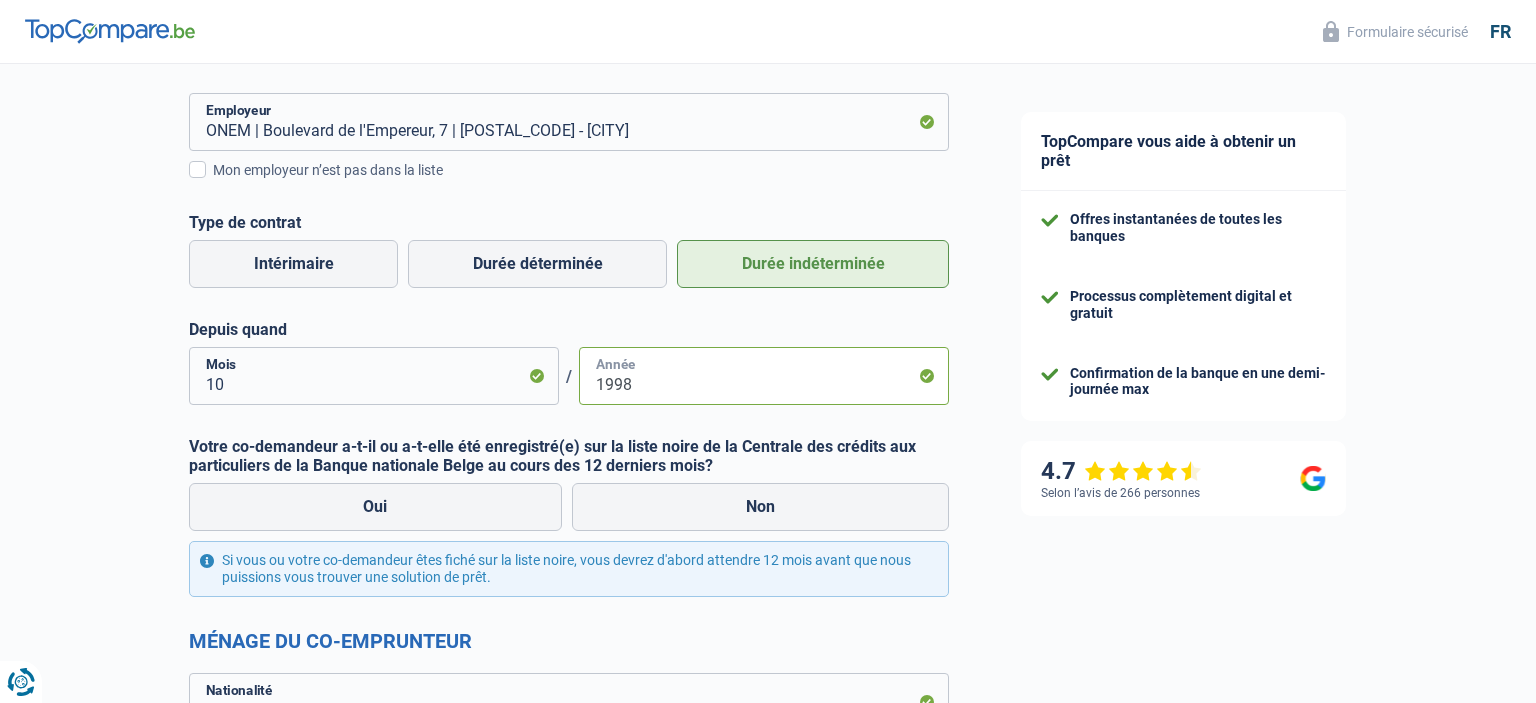 scroll, scrollTop: 644, scrollLeft: 0, axis: vertical 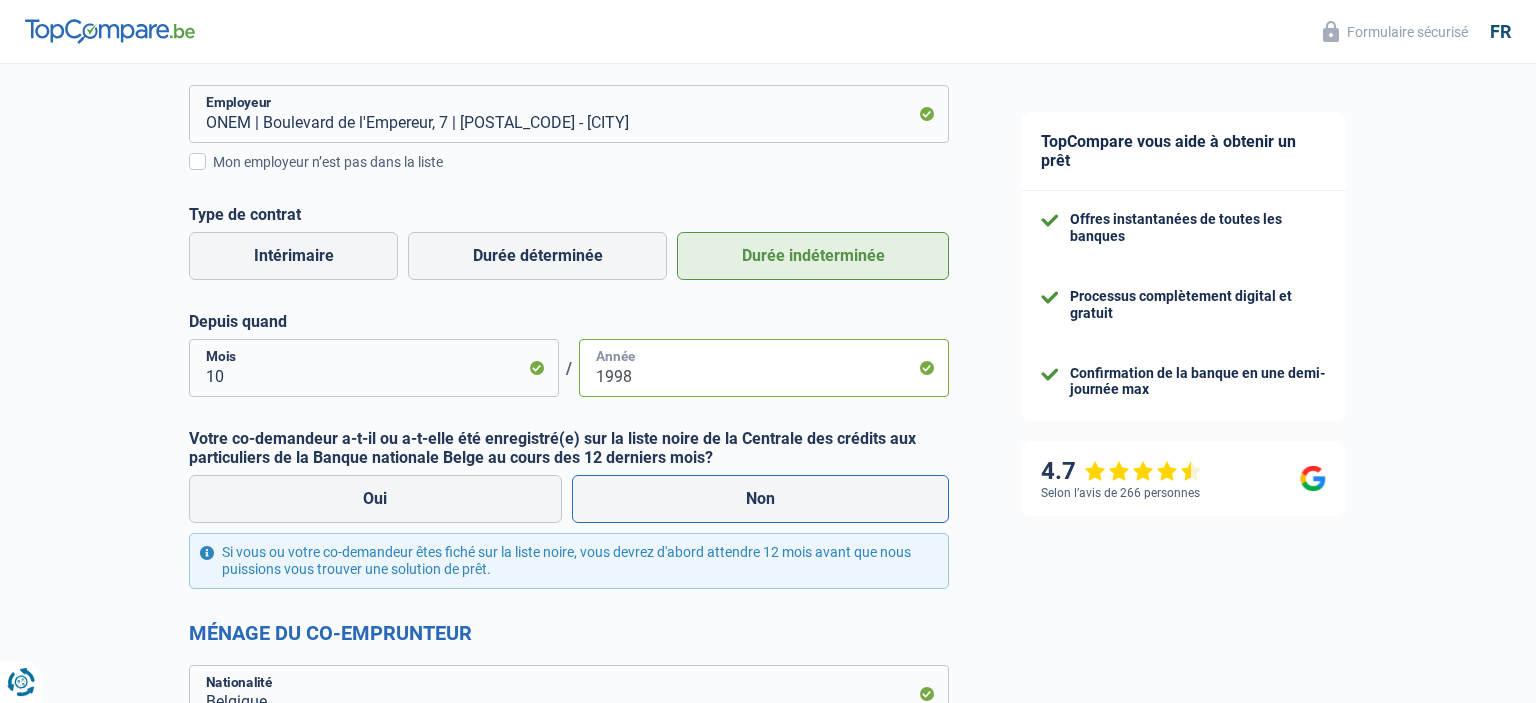type on "1998" 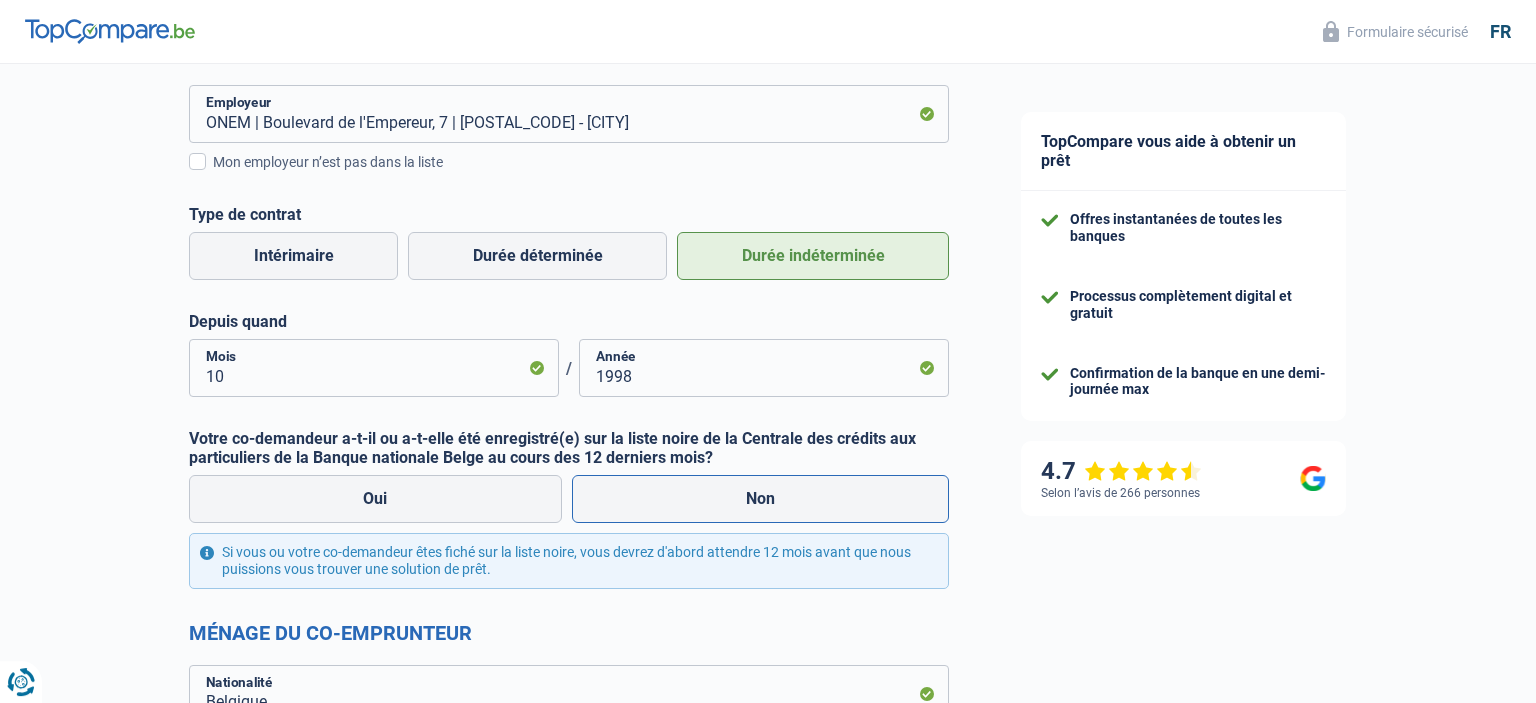 click on "Non" at bounding box center [761, 499] 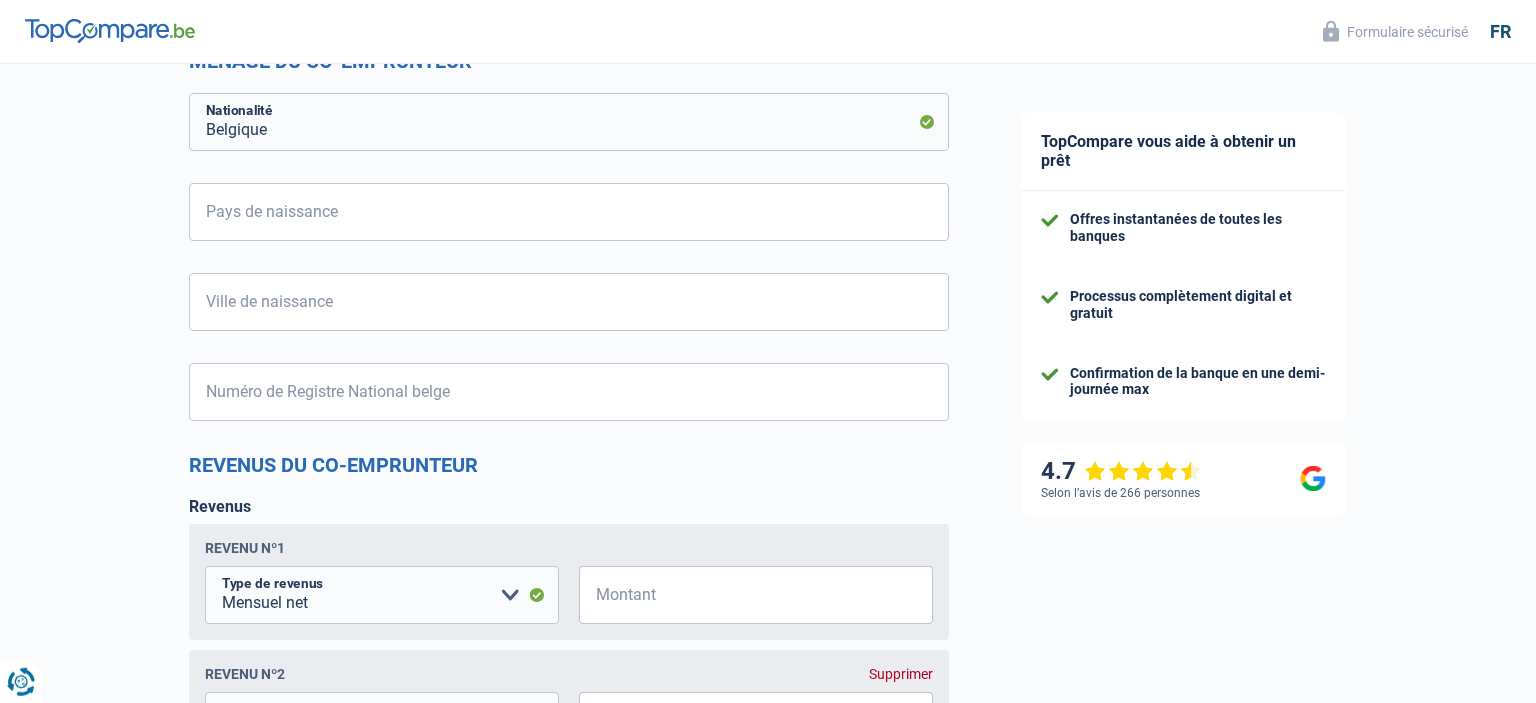 scroll, scrollTop: 1225, scrollLeft: 0, axis: vertical 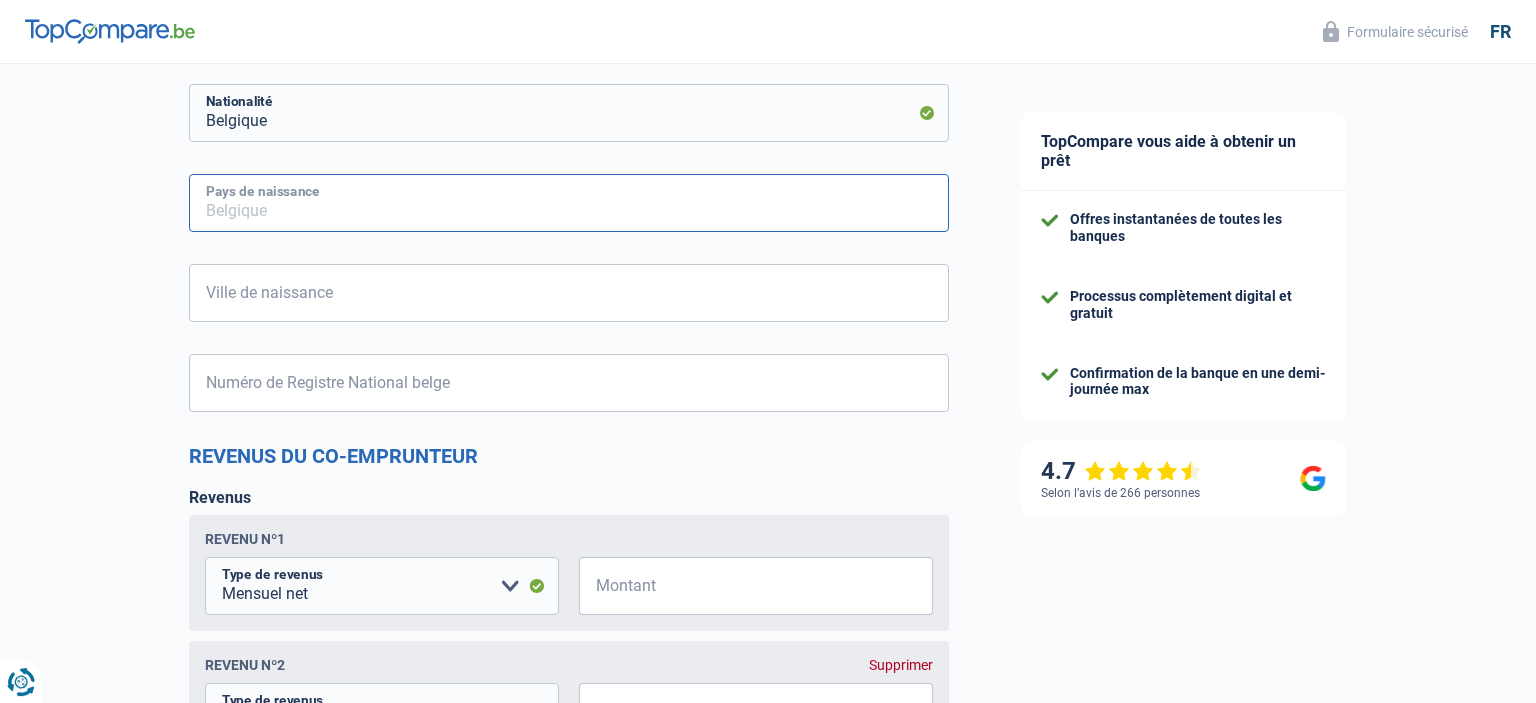 click on "Pays de naissance" at bounding box center (569, 203) 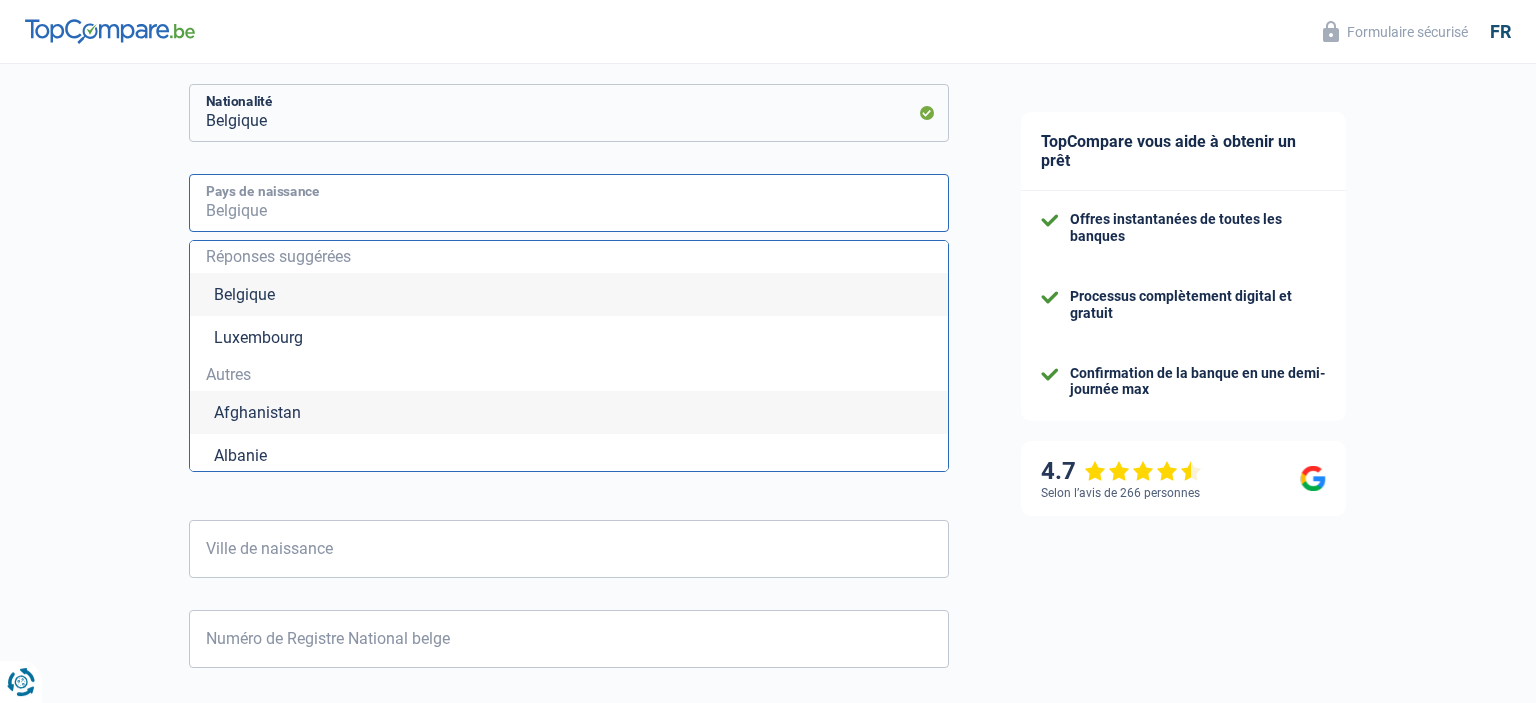 type on "B" 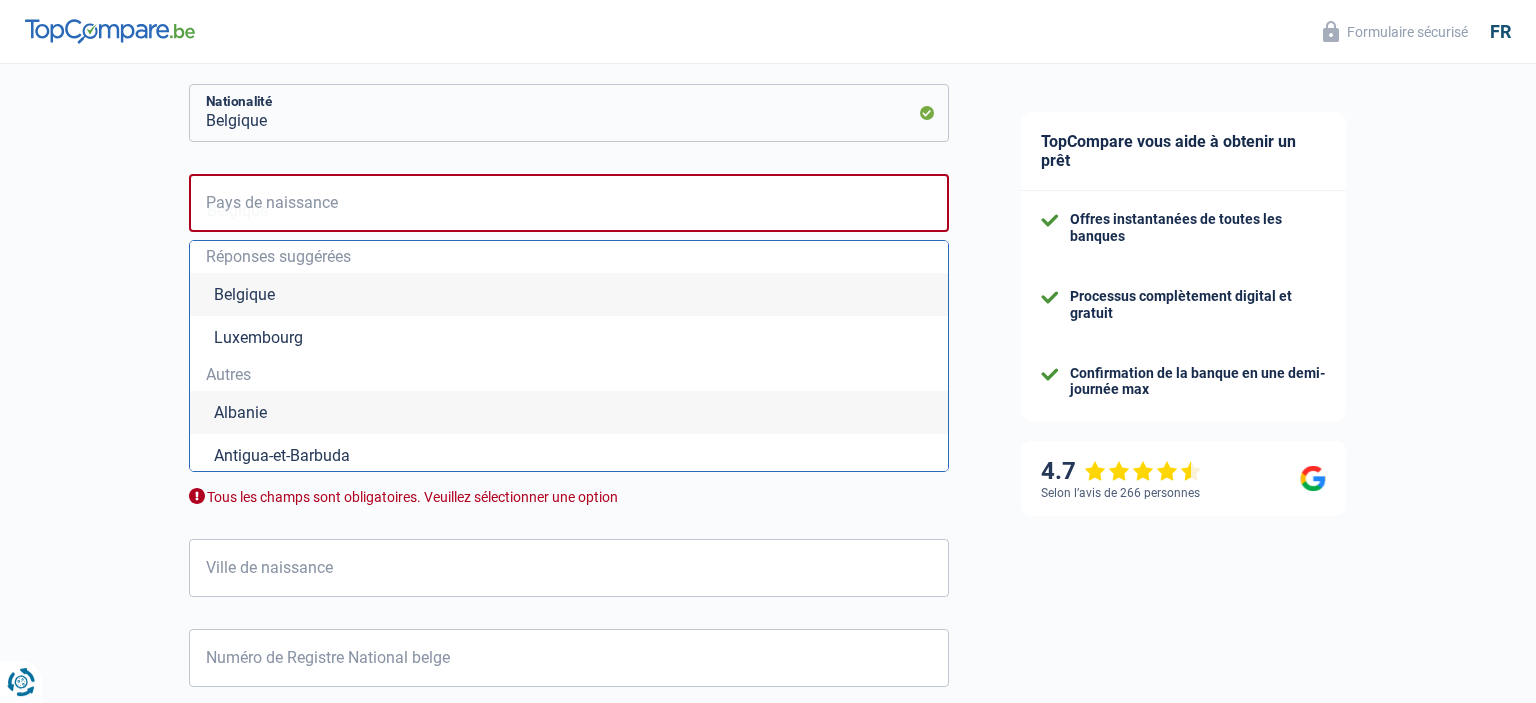 click on "Belgique" at bounding box center (569, 294) 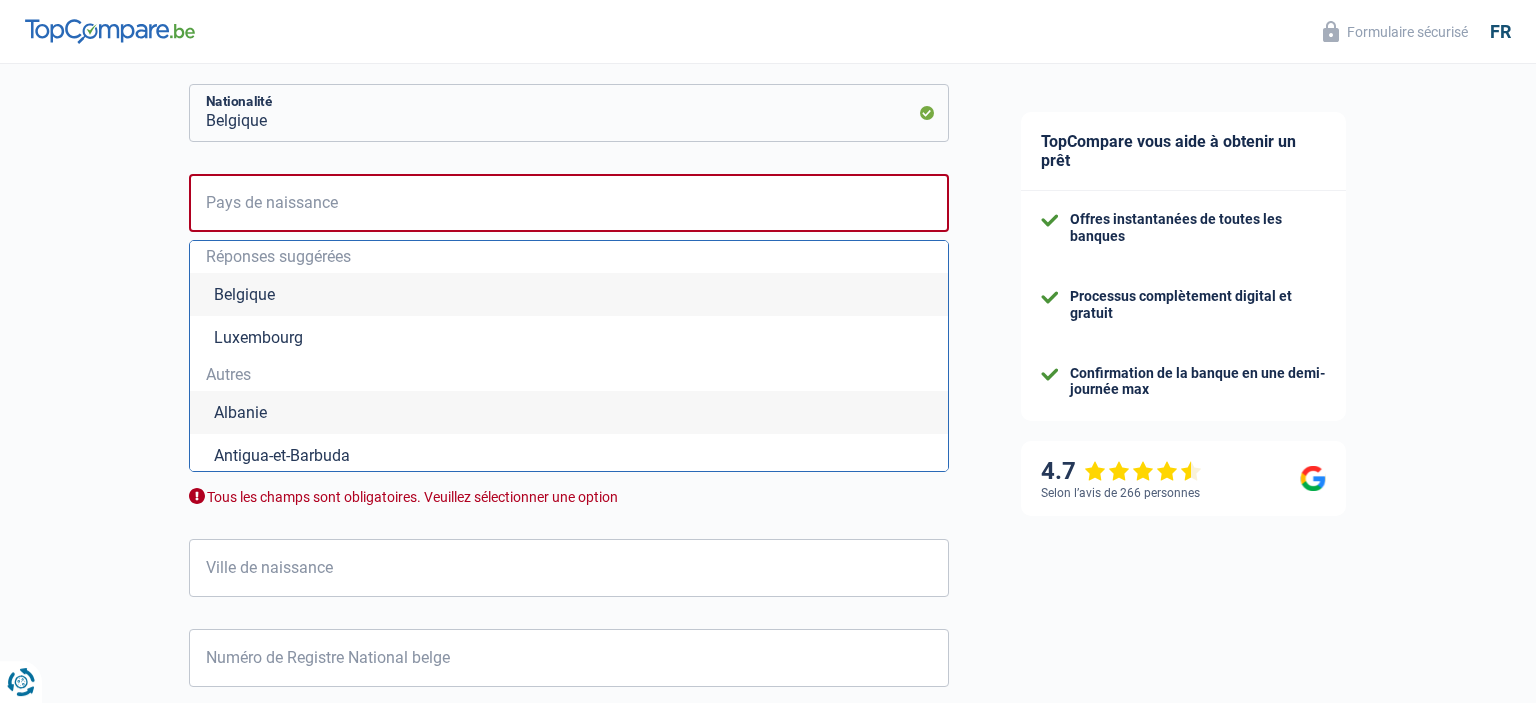 type on "Belgique" 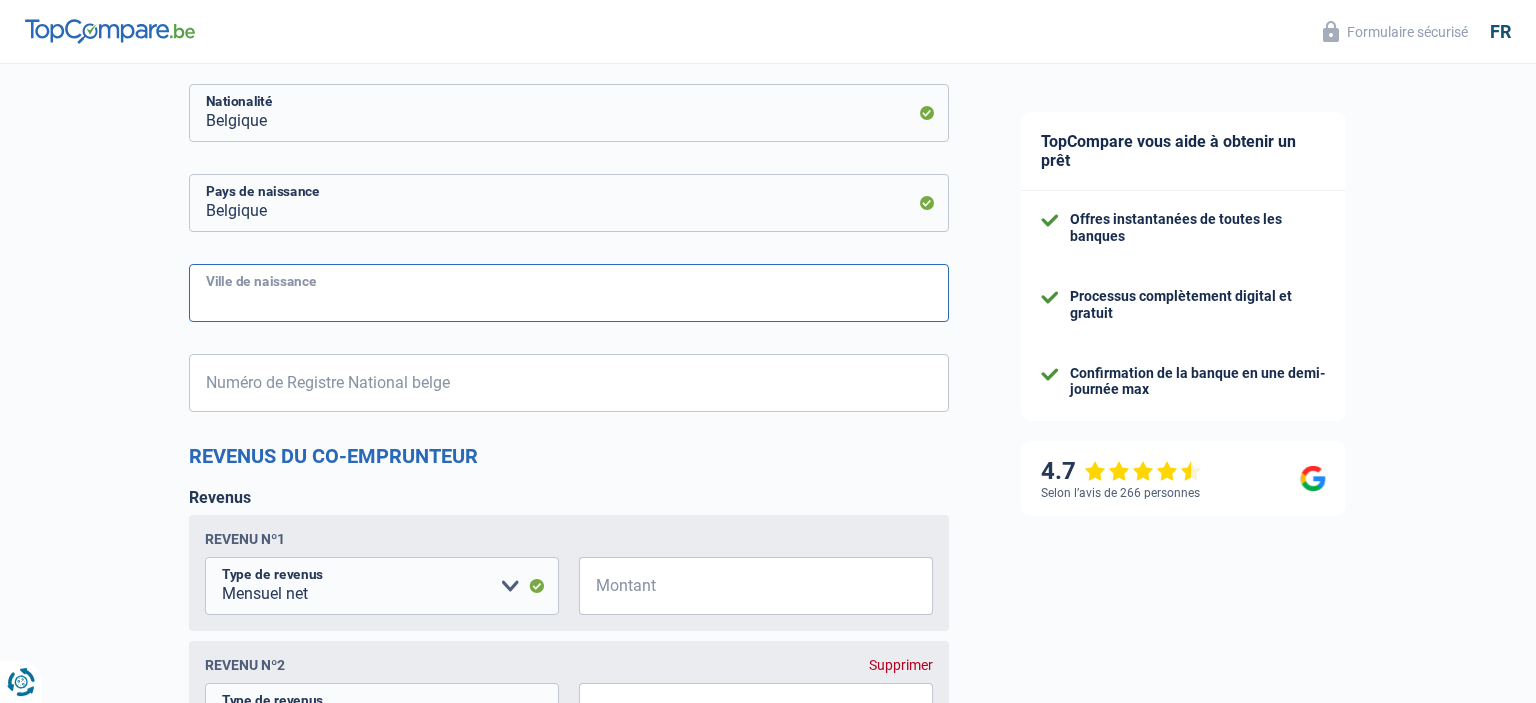 click on "Ville de naissance" at bounding box center [569, 293] 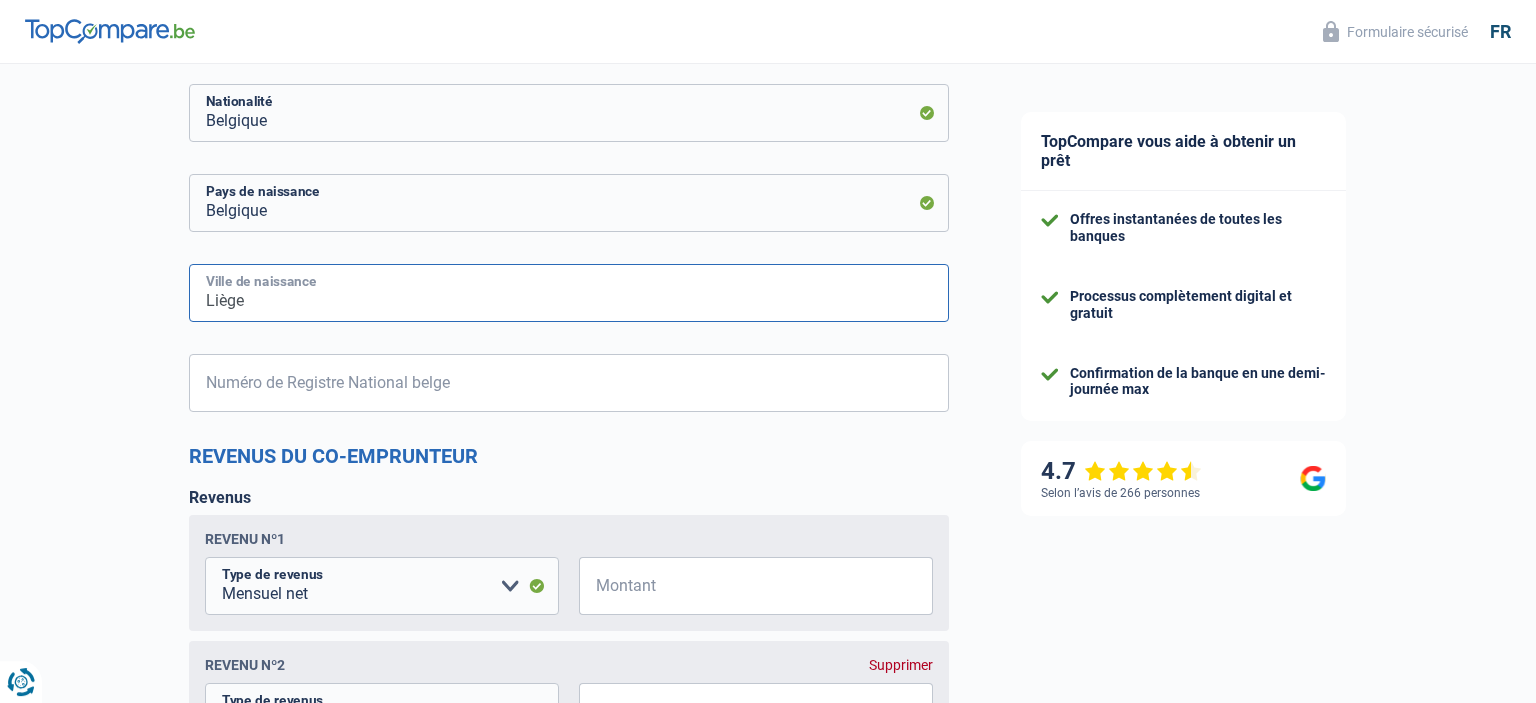 type on "Liège" 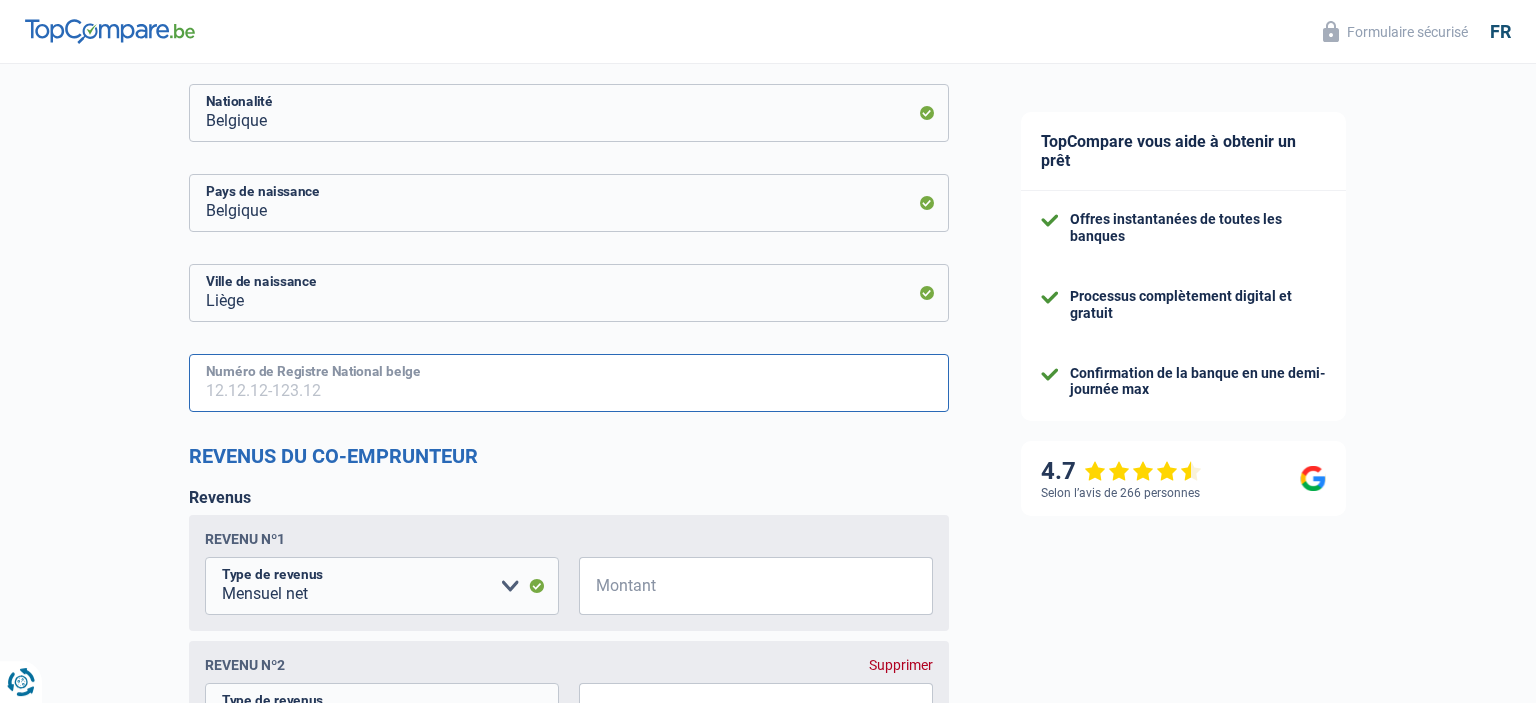 click on "Numéro de Registre National belge" at bounding box center (569, 383) 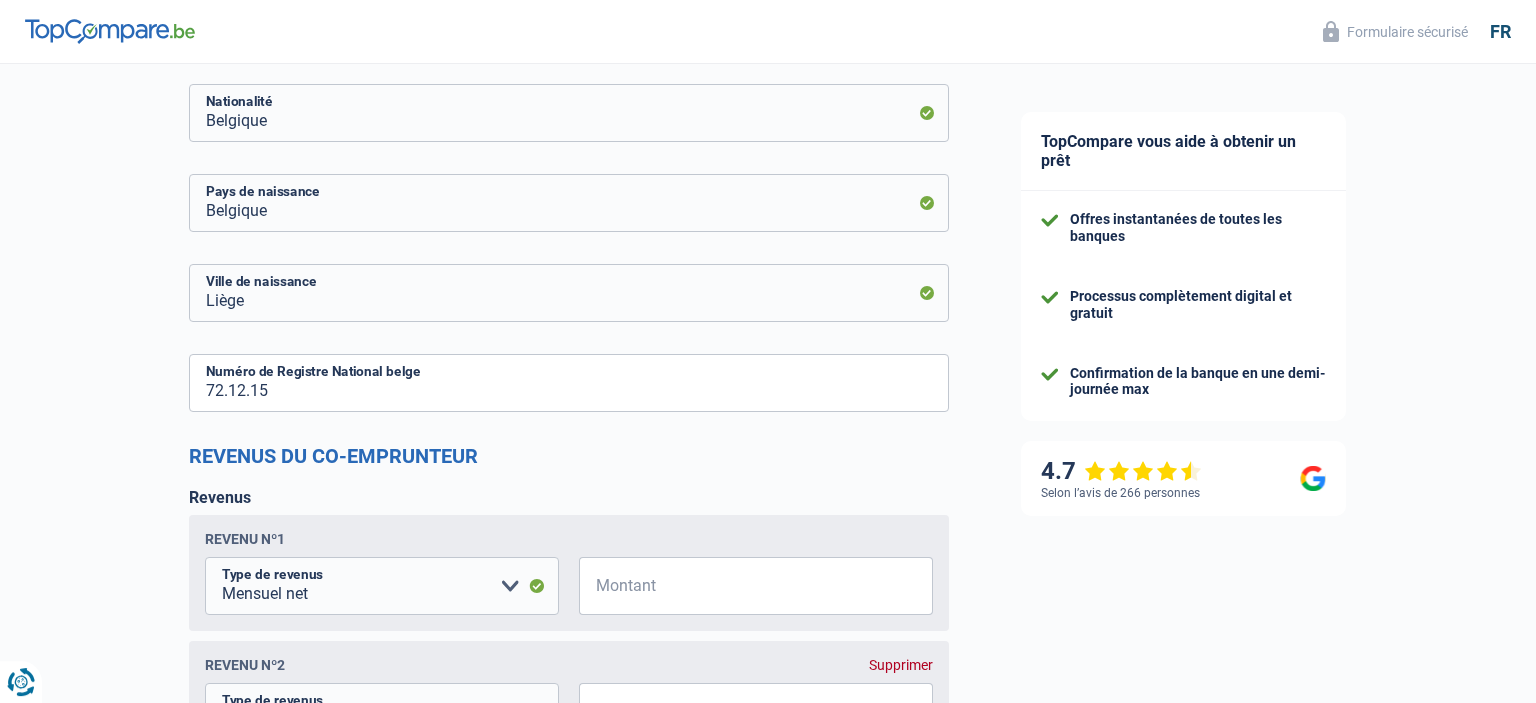 click on "TopCompare vous aide à obtenir un prêt
Offres instantanées de toutes les banques
Processus complètement digital et gratuit
Confirmation de la banque en une demi-journée max
4.7
Selon l’avis de 266 personnes
Formulaire sécurisé" at bounding box center [1260, 100] 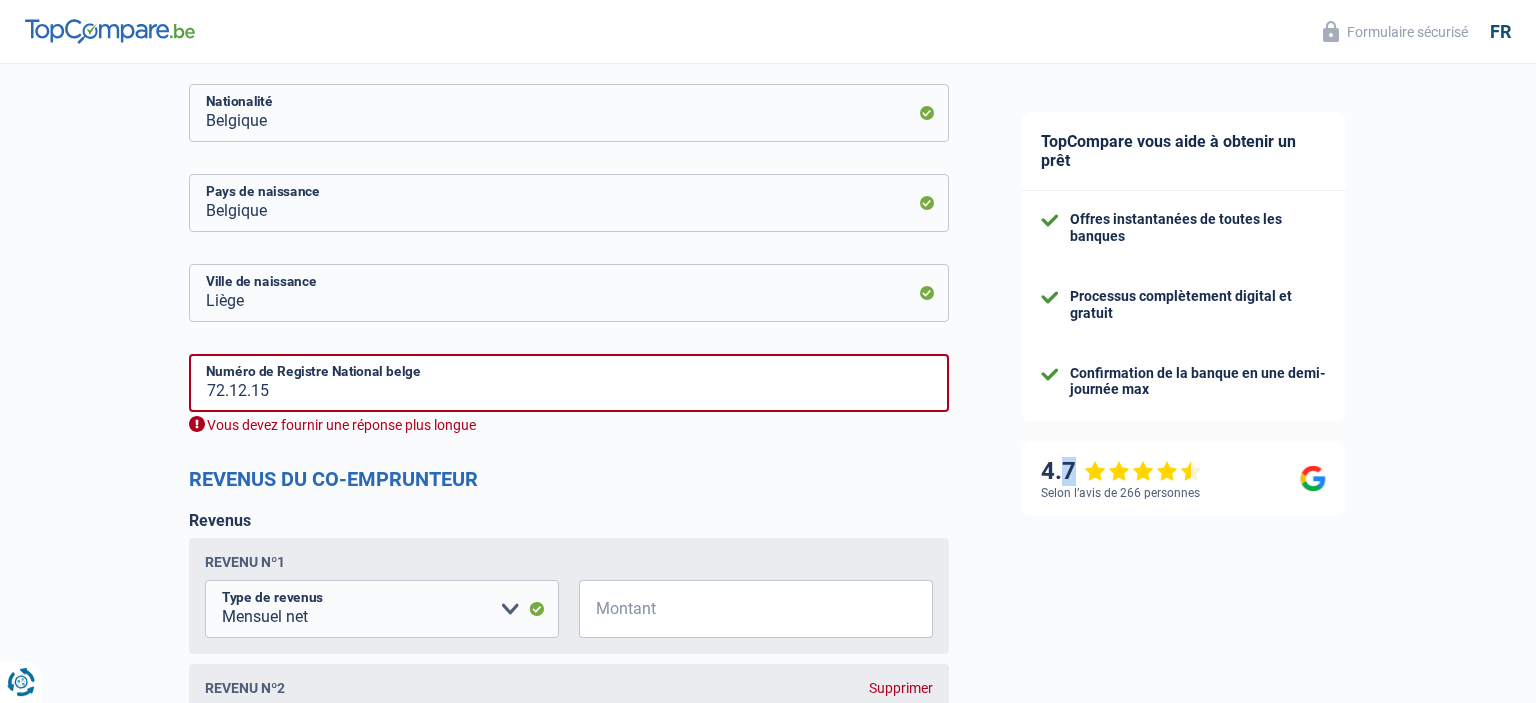 click on "TopCompare vous aide à obtenir un prêt
Offres instantanées de toutes les banques
Processus complètement digital et gratuit
Confirmation de la banque en une demi-journée max
4.7
Selon l’avis de 266 personnes
Formulaire sécurisé" at bounding box center (1260, 112) 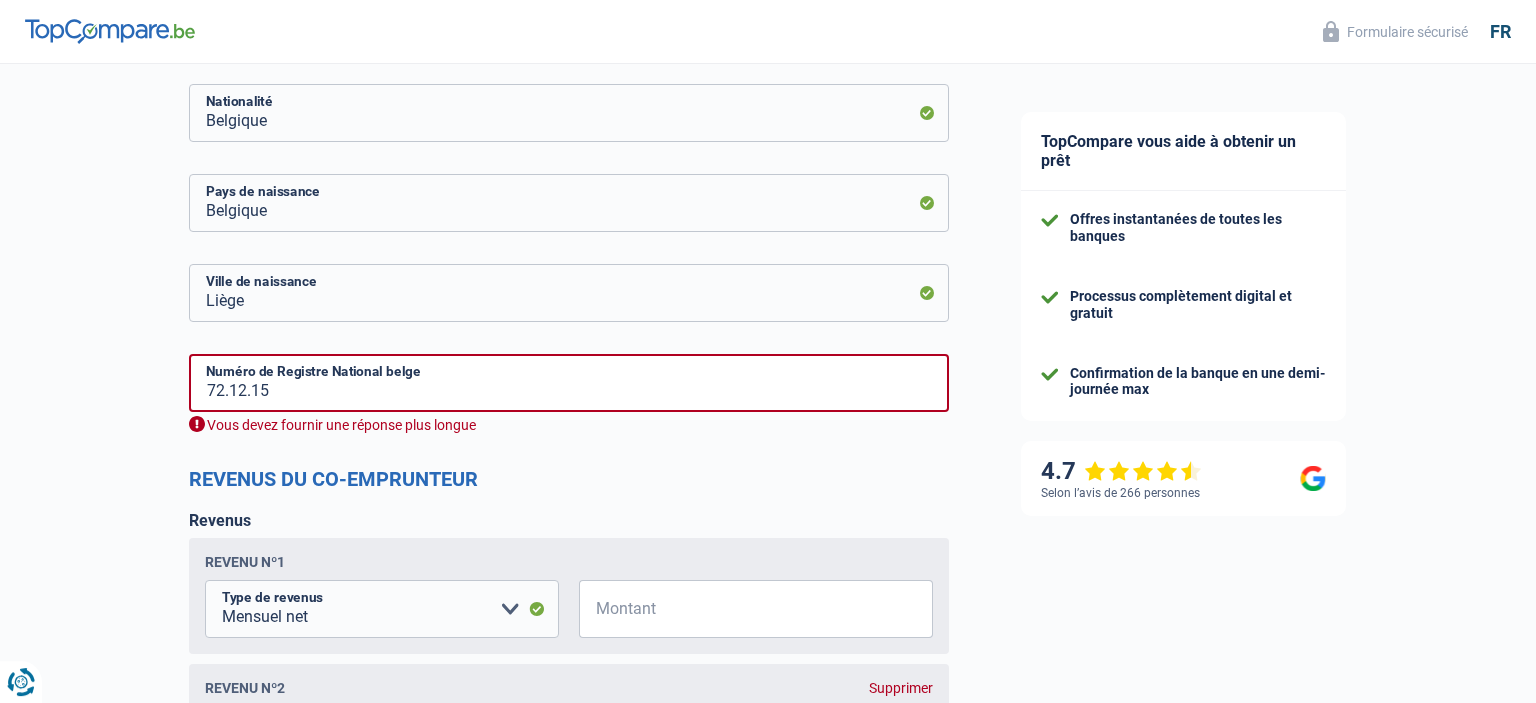 click on "TopCompare vous aide à obtenir un prêt
Offres instantanées de toutes les banques
Processus complètement digital et gratuit
Confirmation de la banque en une demi-journée max
4.7
Selon l’avis de 266 personnes
Formulaire sécurisé" at bounding box center (1260, 112) 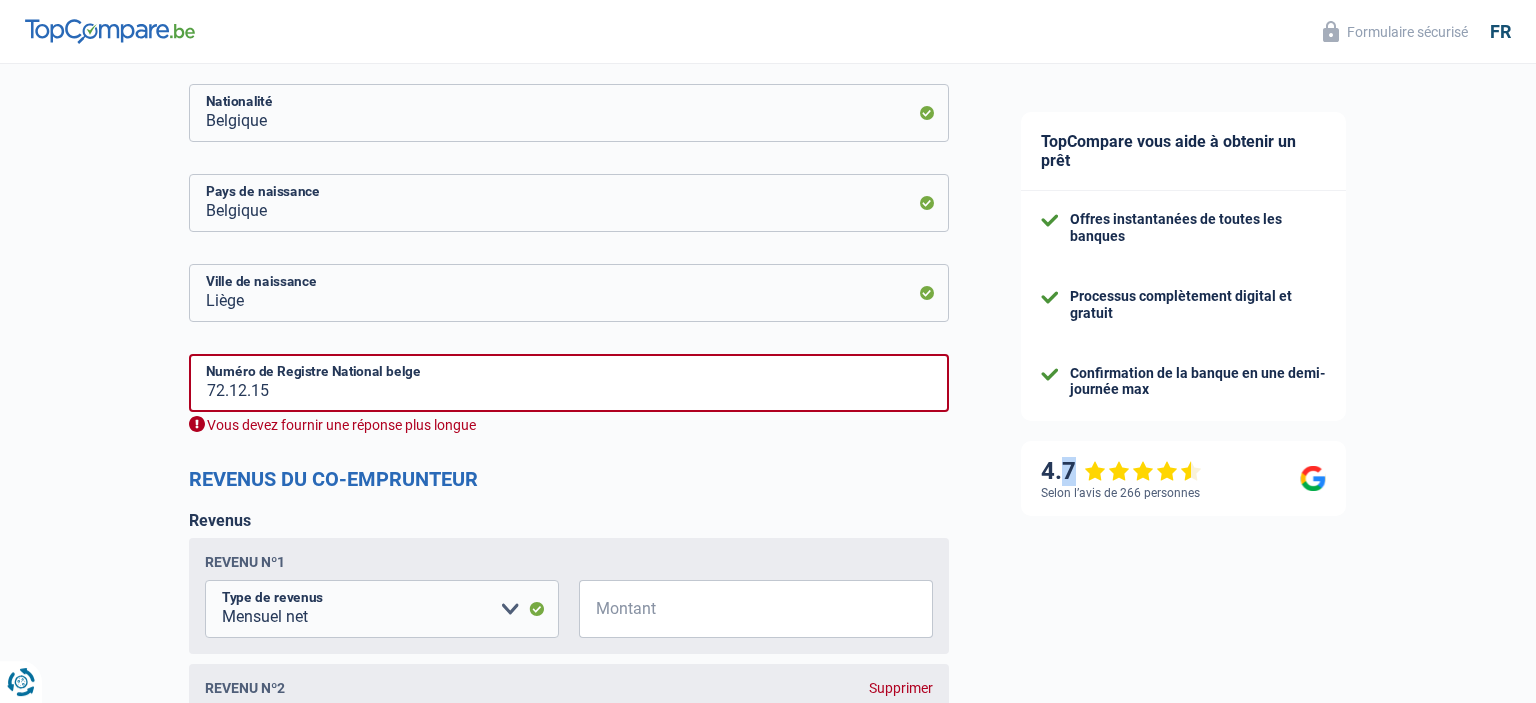 click on "TopCompare vous aide à obtenir un prêt
Offres instantanées de toutes les banques
Processus complètement digital et gratuit
Confirmation de la banque en une demi-journée max
4.7
Selon l’avis de 266 personnes
Formulaire sécurisé" at bounding box center [1260, 112] 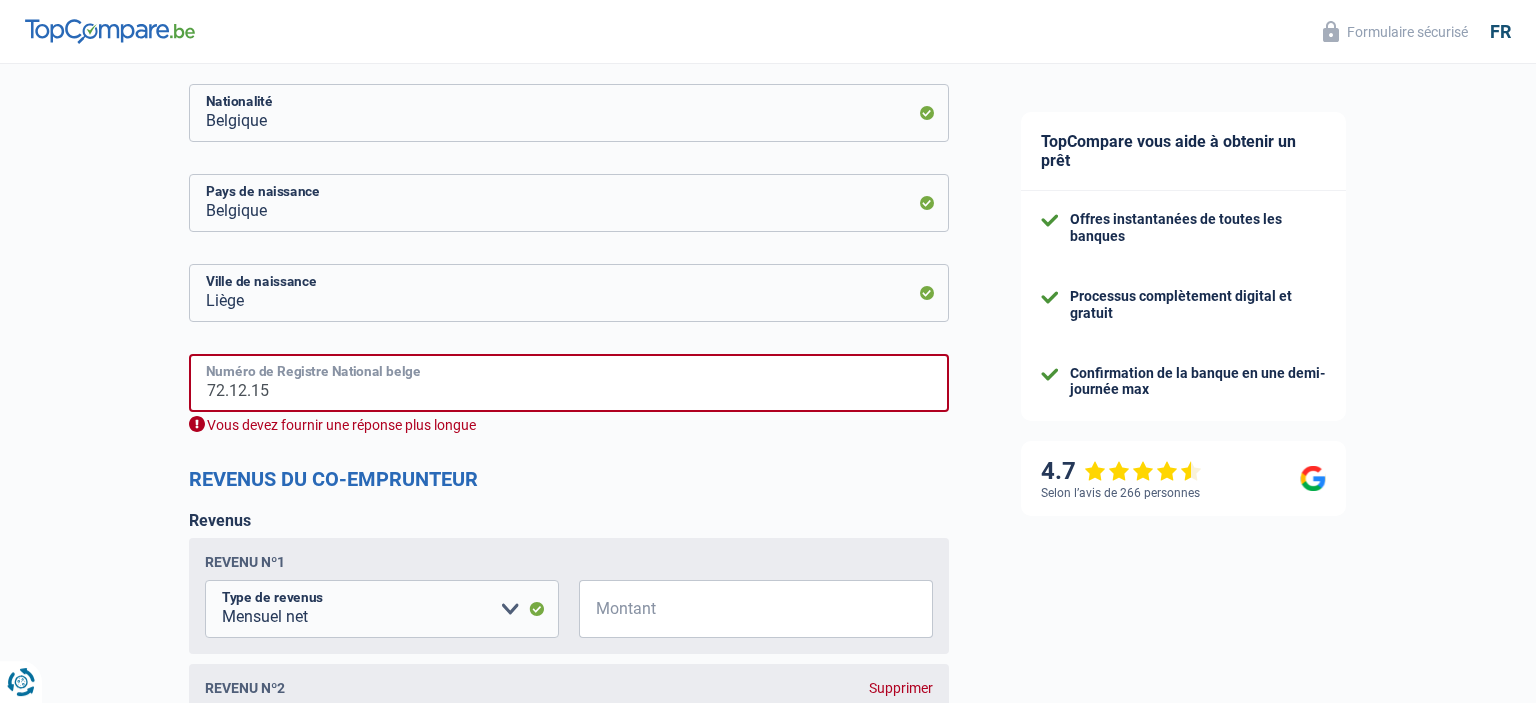 click on "72.12.15" at bounding box center [569, 383] 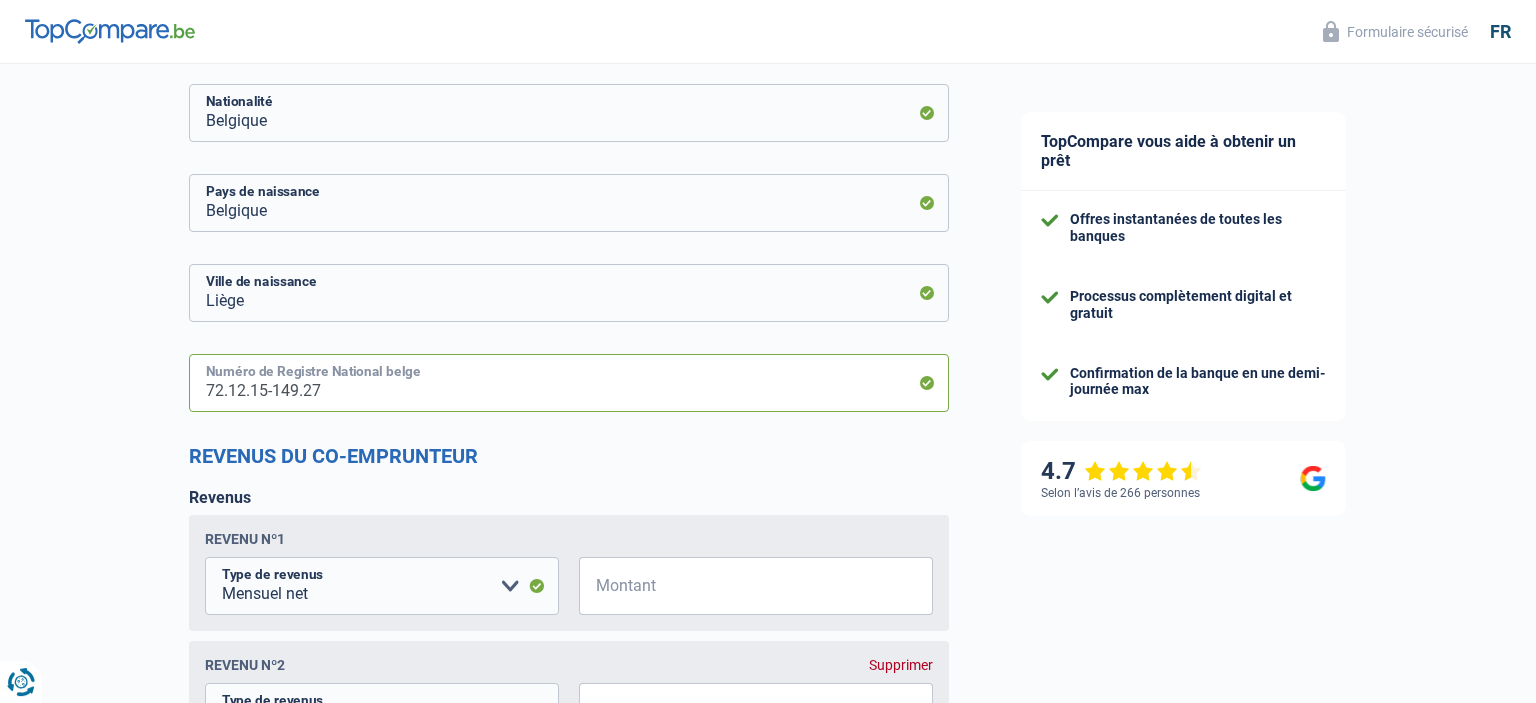 type on "72.12.15-149.27" 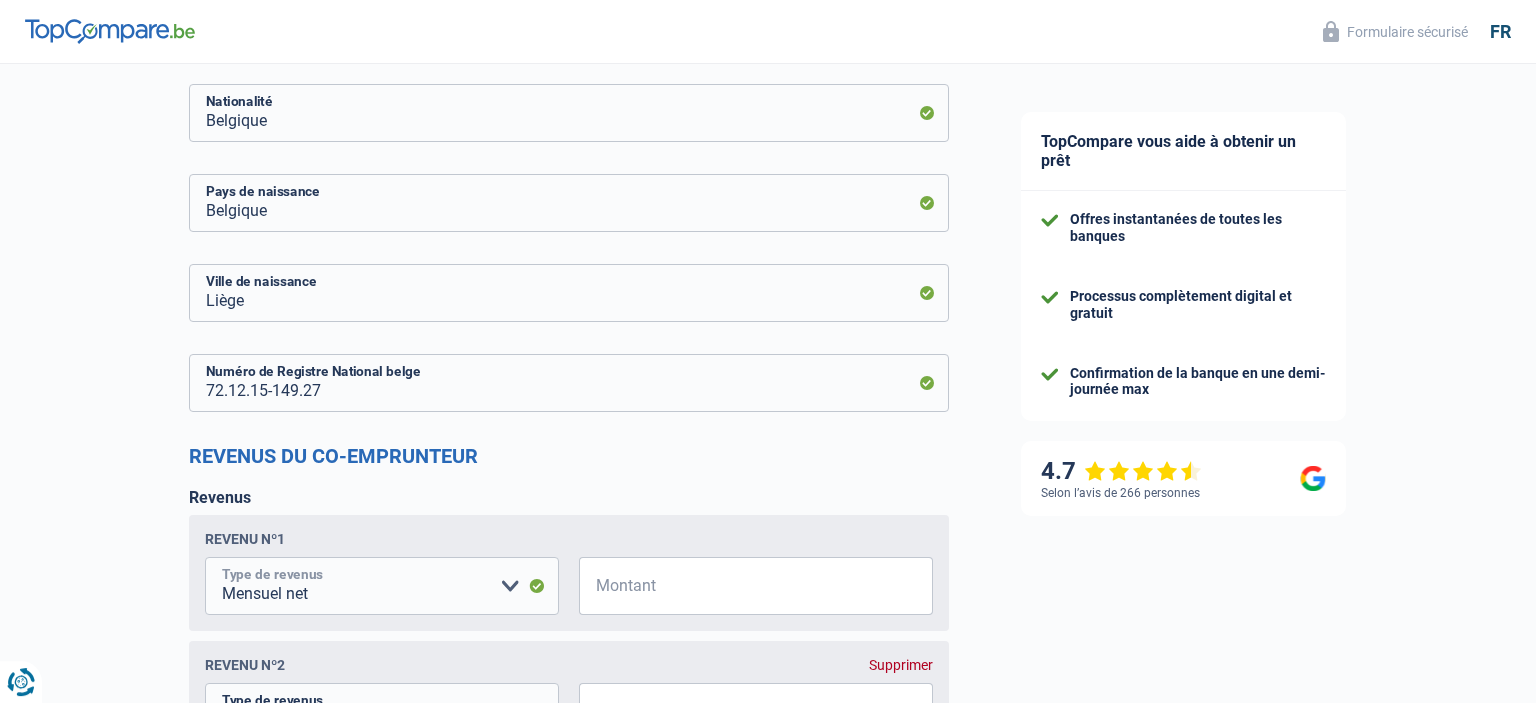 click on "Allocation d'handicap Allocations chômage Allocations familiales Chèques repas Complément d'entreprise Indemnité mutuelle Indépendant complémentaire Mensuel net Pension Pension alimentaire Pension d'invalidité Revenu d'intégration sociale Revenus locatifs Autres revenus
Veuillez sélectionner une option" at bounding box center [382, 586] 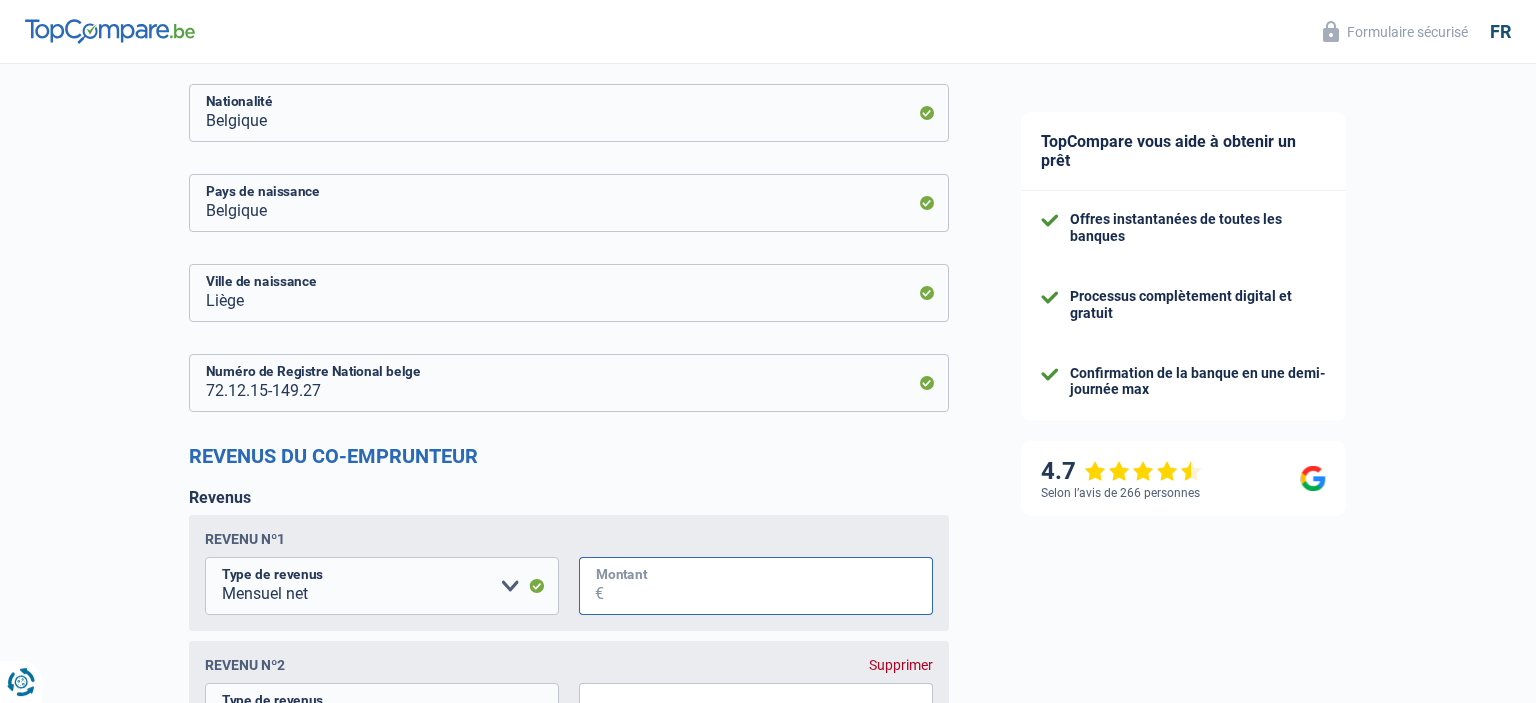click on "Montant" at bounding box center (768, 586) 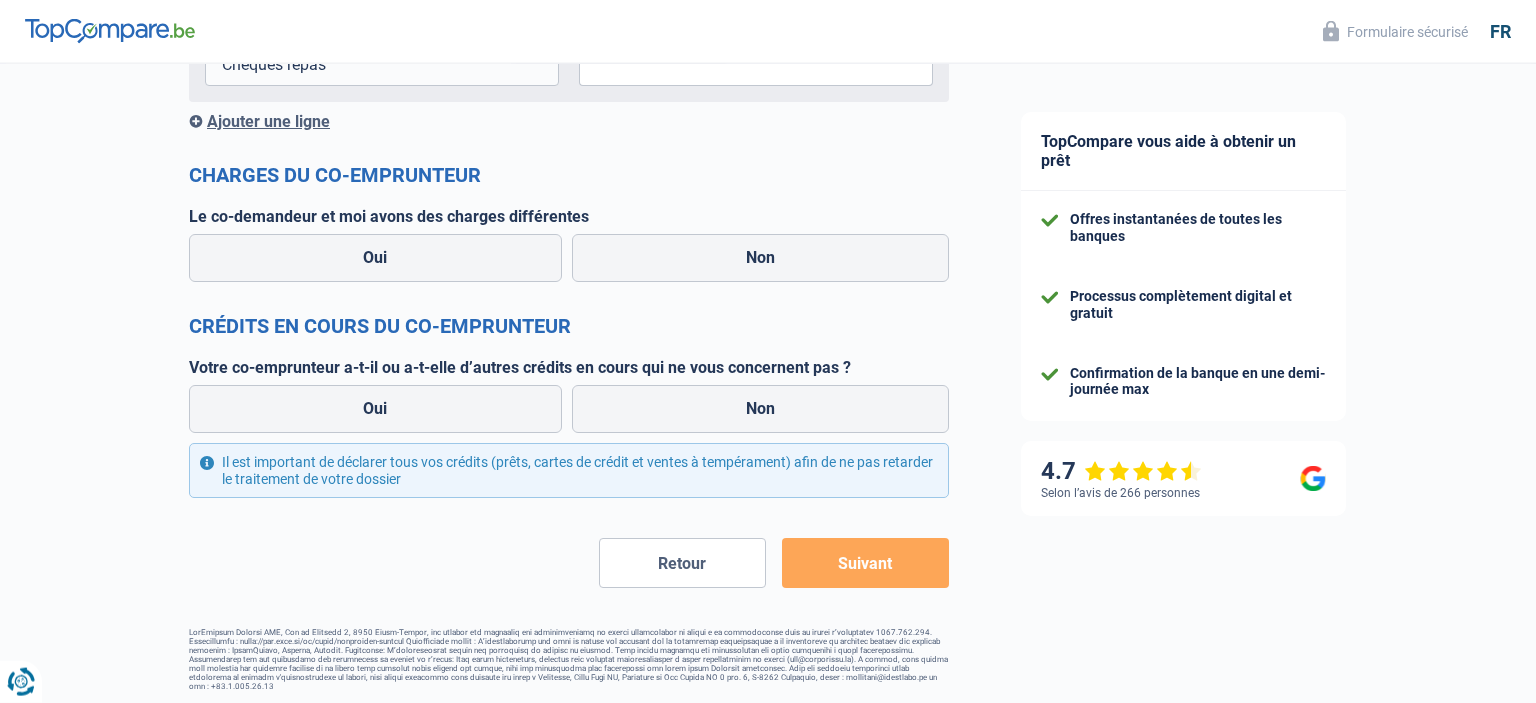 scroll, scrollTop: 1886, scrollLeft: 0, axis: vertical 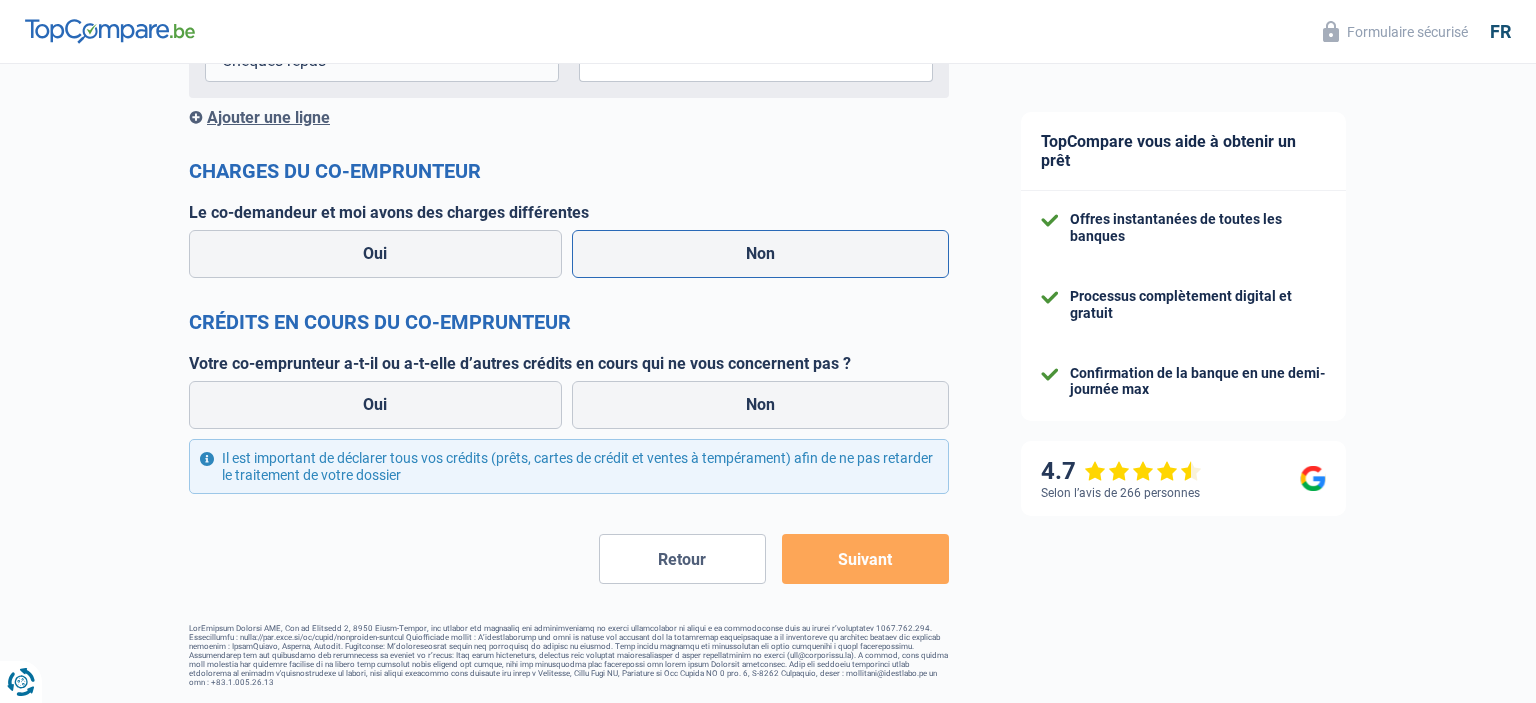 type on "3.200" 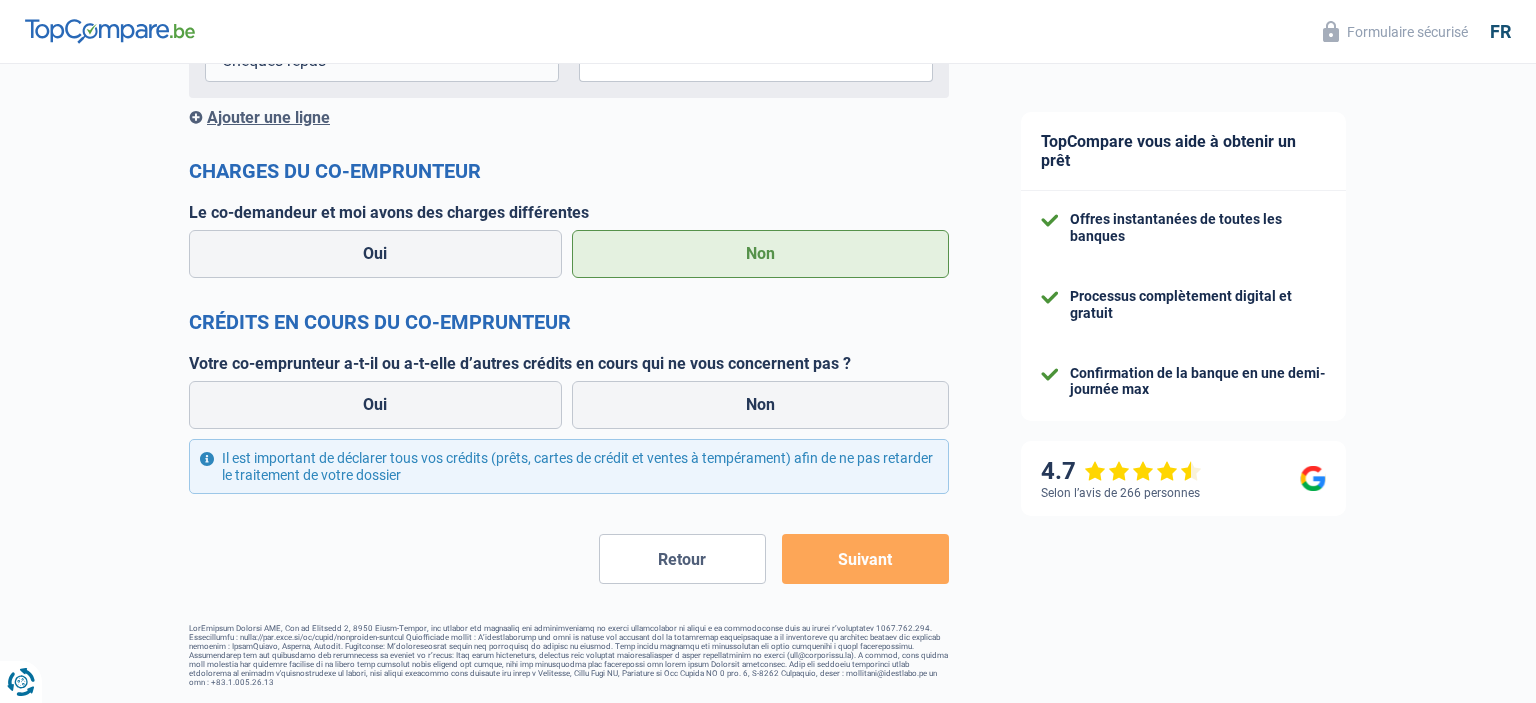 type 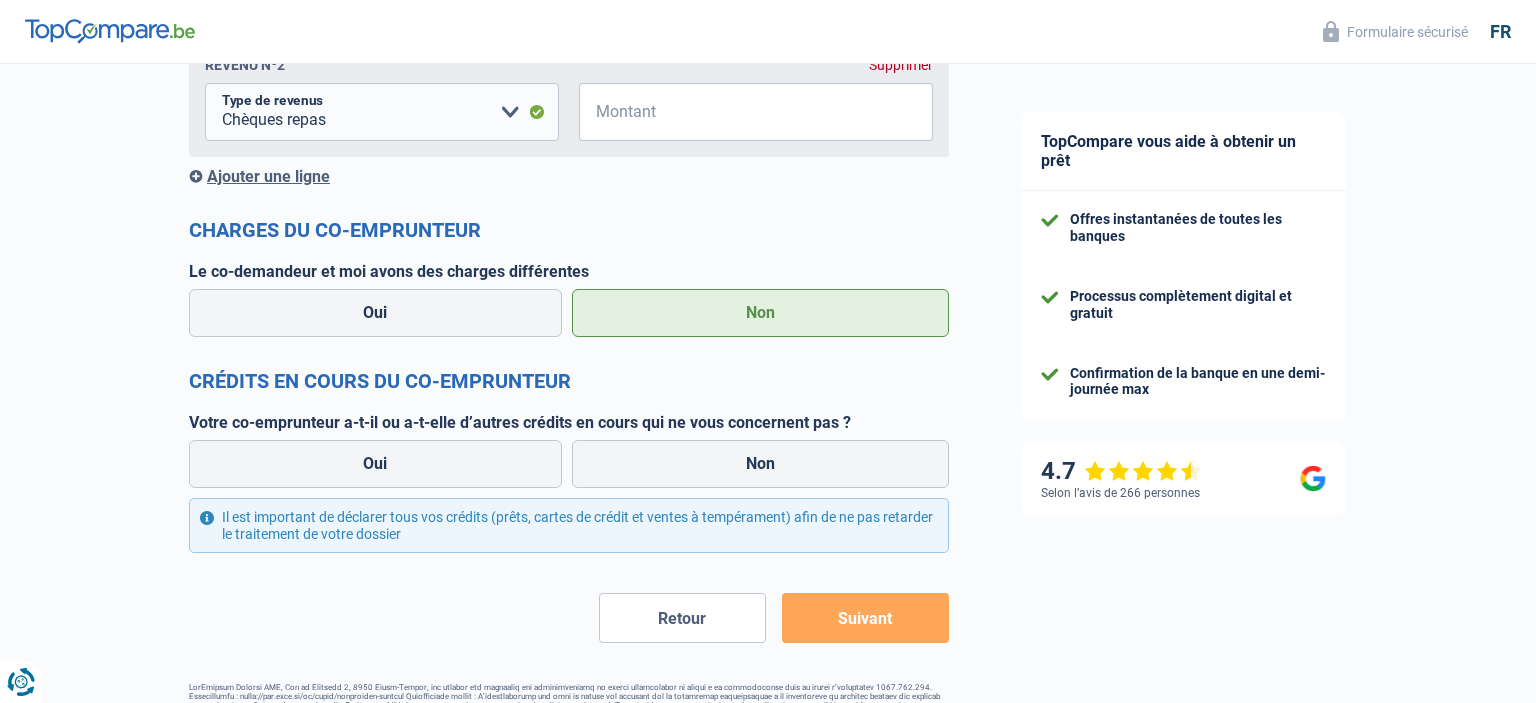 scroll, scrollTop: 1947, scrollLeft: 0, axis: vertical 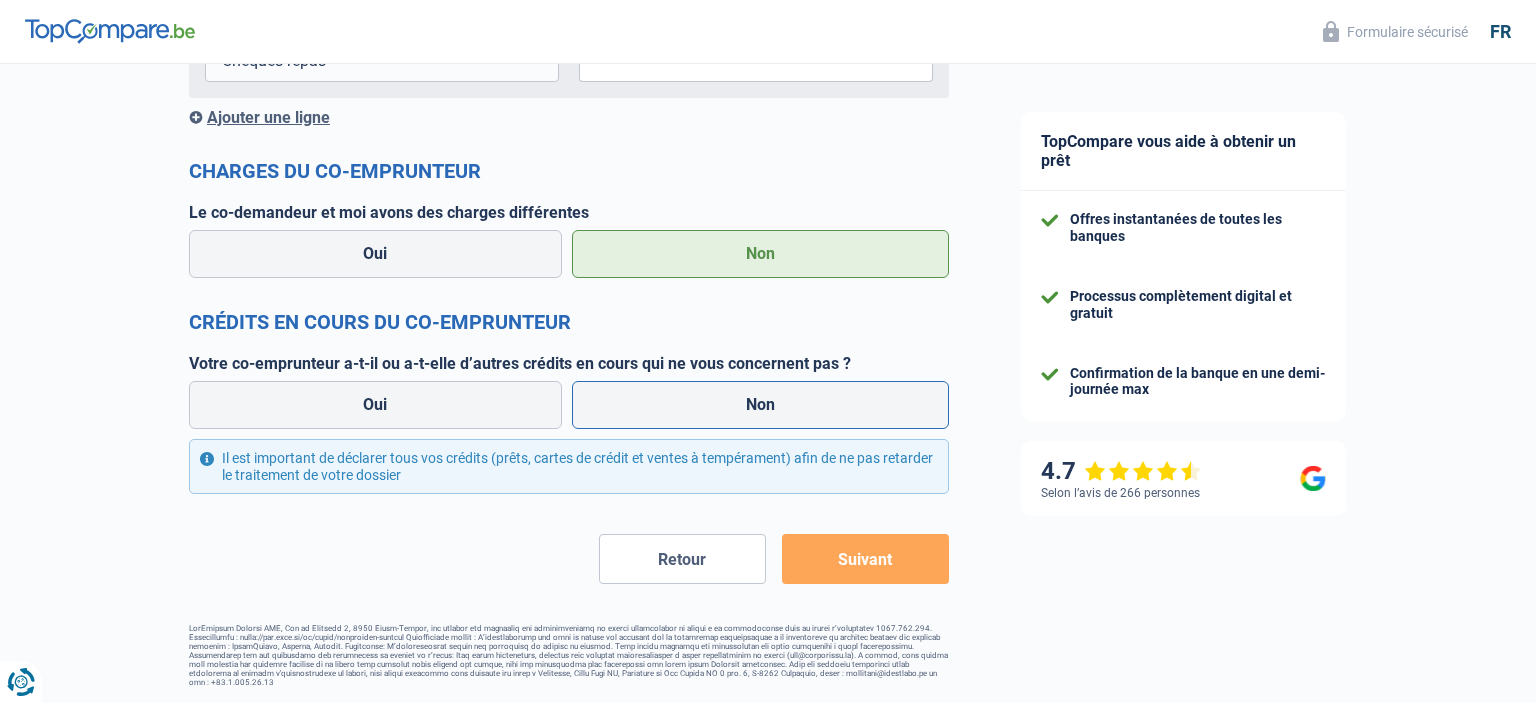 click on "Non" at bounding box center (761, 405) 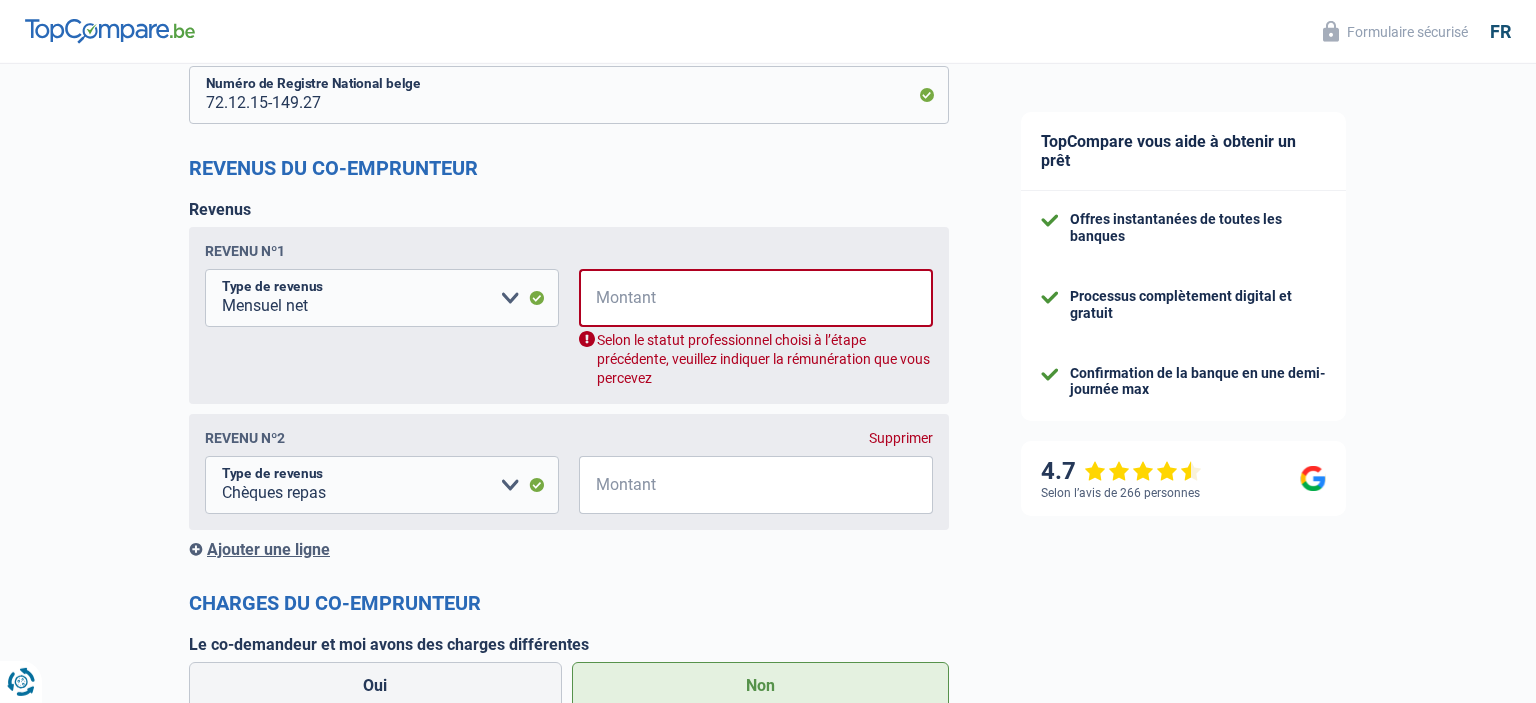 scroll, scrollTop: 1508, scrollLeft: 0, axis: vertical 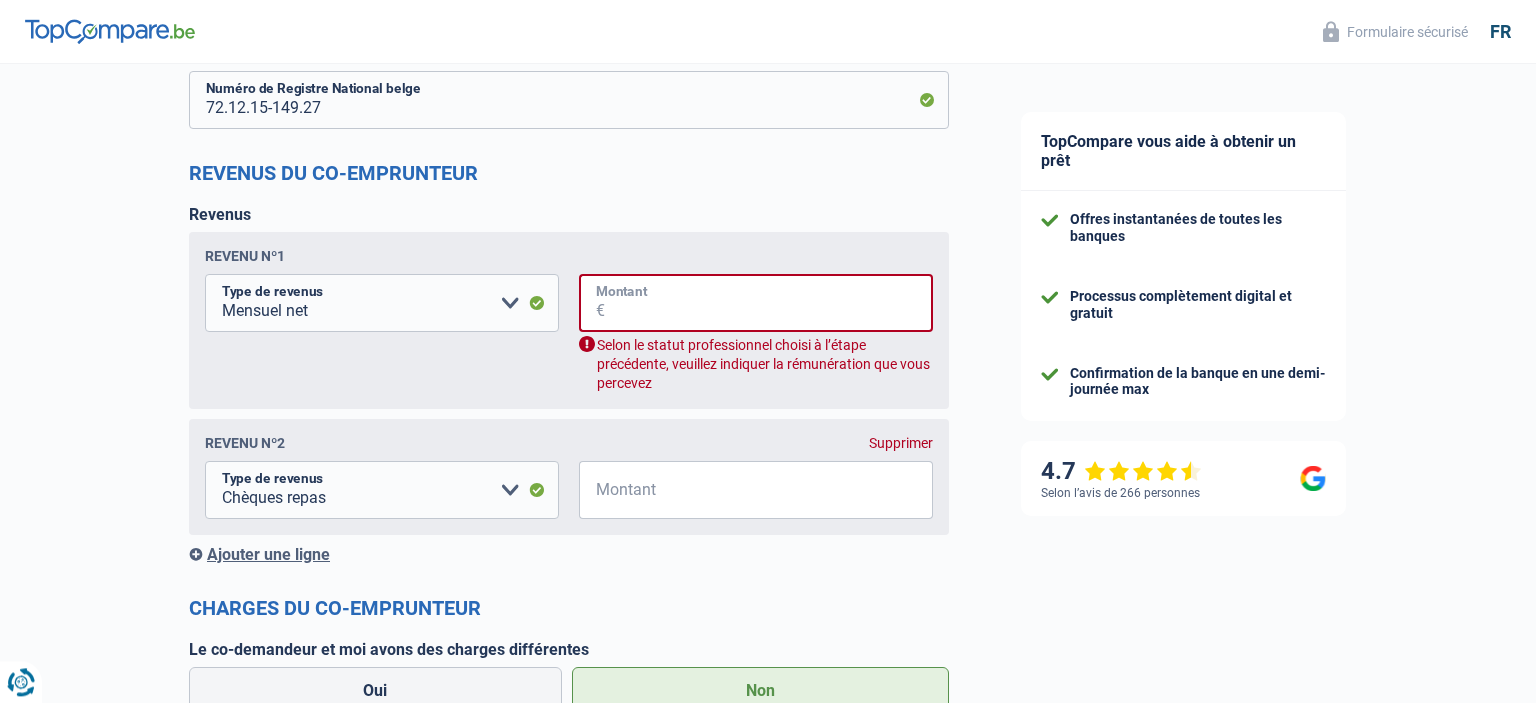 click on "Montant" at bounding box center [769, 303] 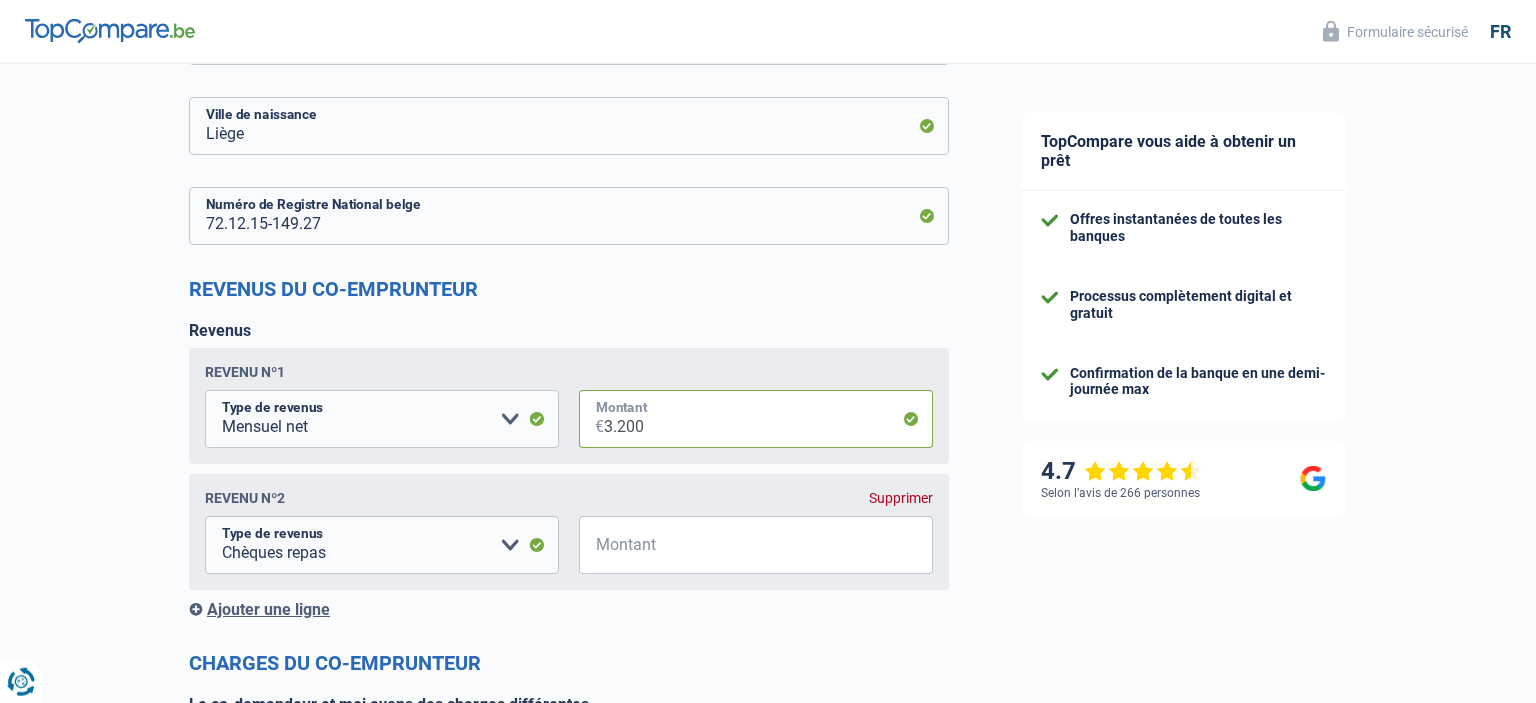 scroll, scrollTop: 1414, scrollLeft: 0, axis: vertical 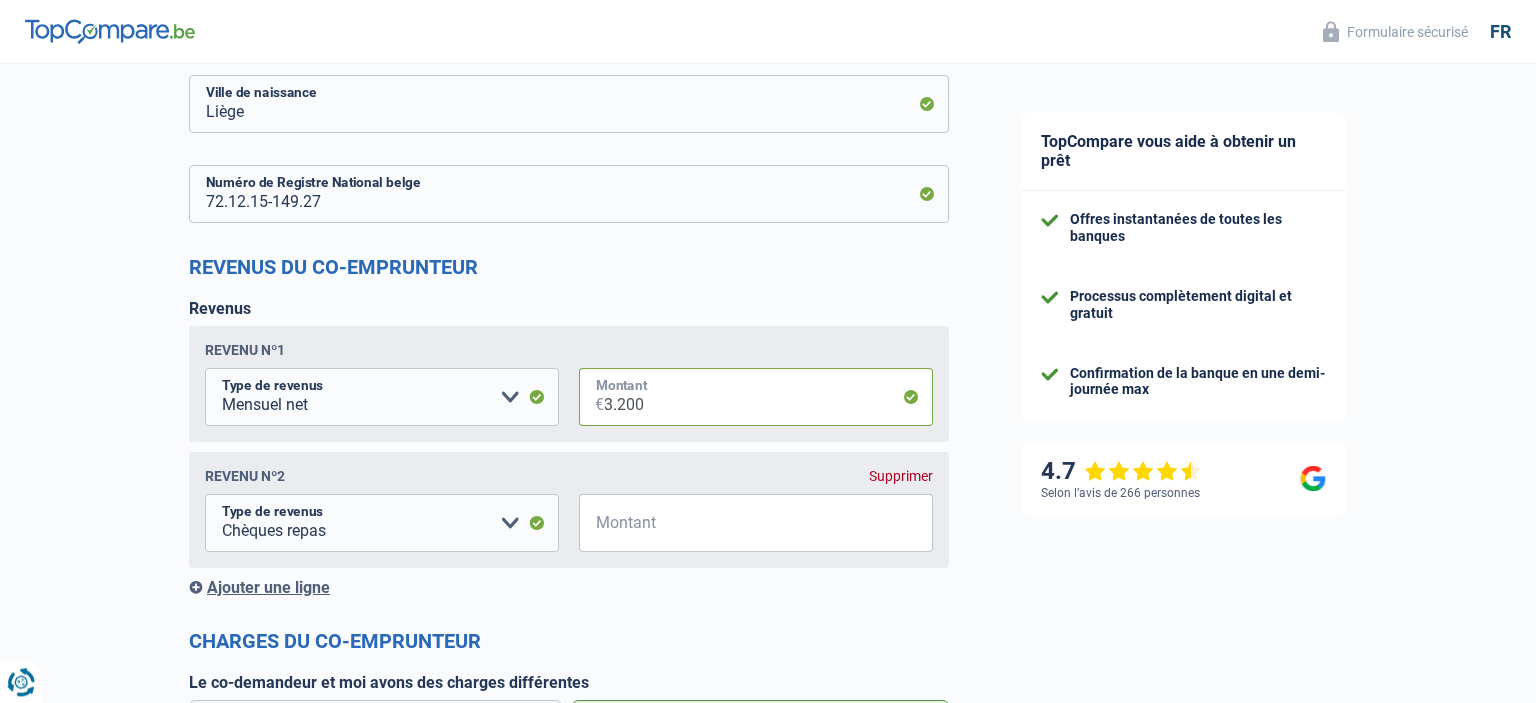 type on "3.200" 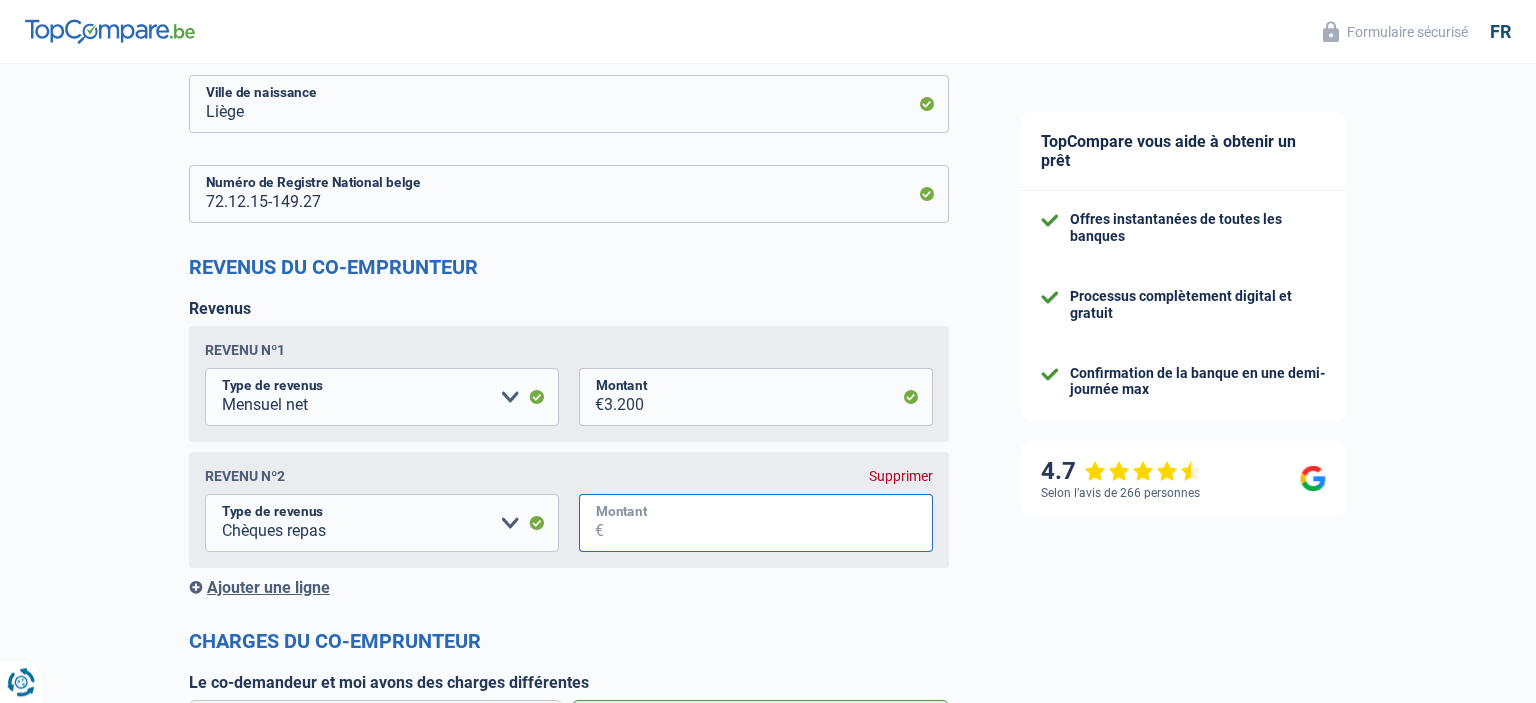 click on "Montant" at bounding box center (768, 523) 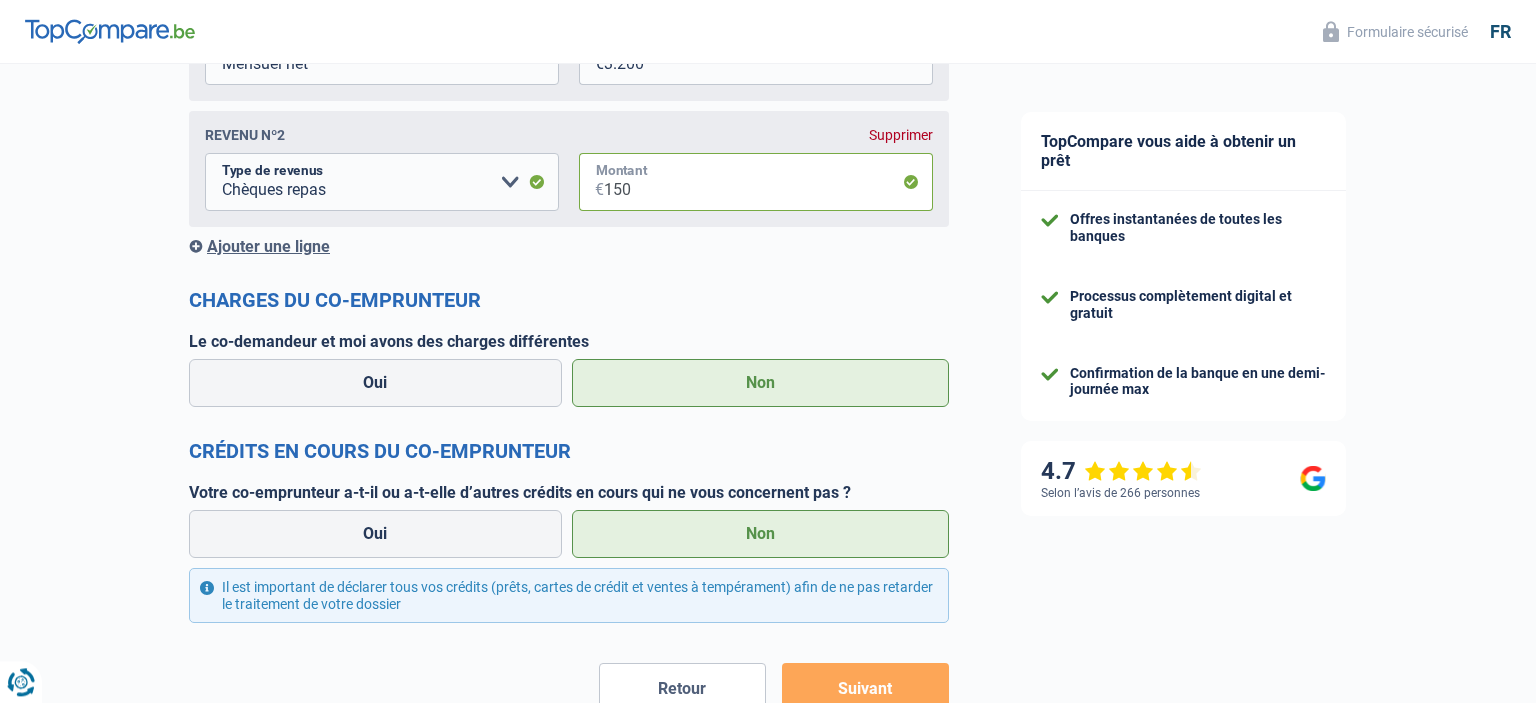 scroll, scrollTop: 1886, scrollLeft: 0, axis: vertical 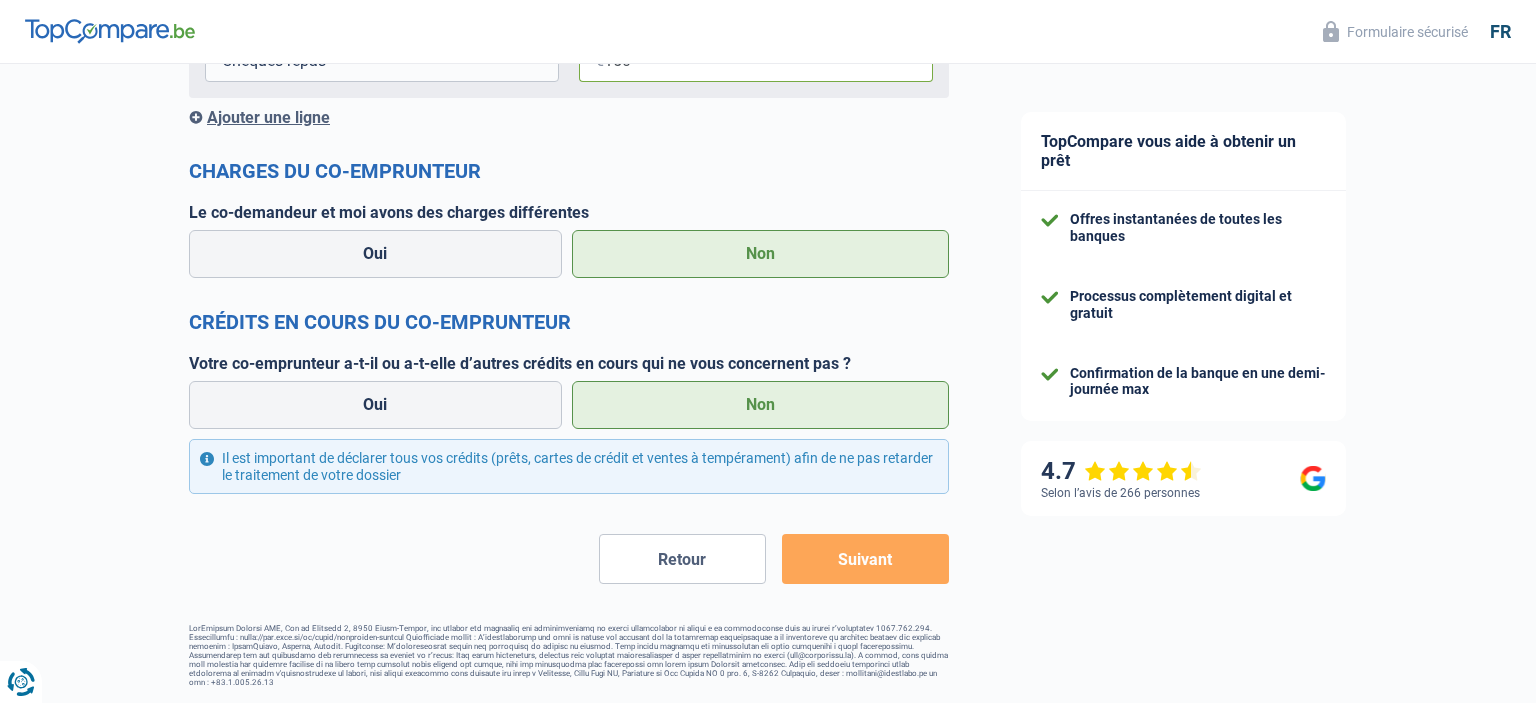 type on "150" 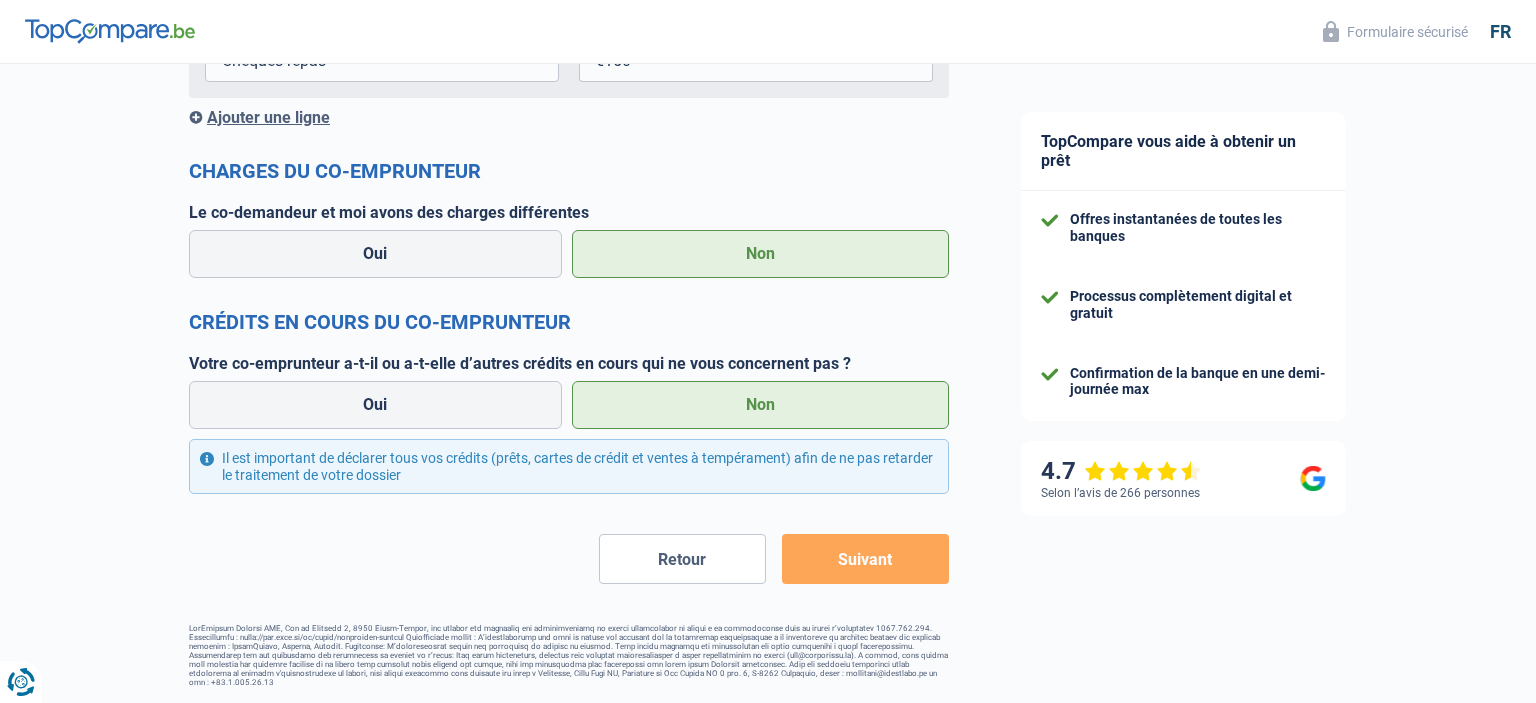 click on "Suivant" at bounding box center [865, 559] 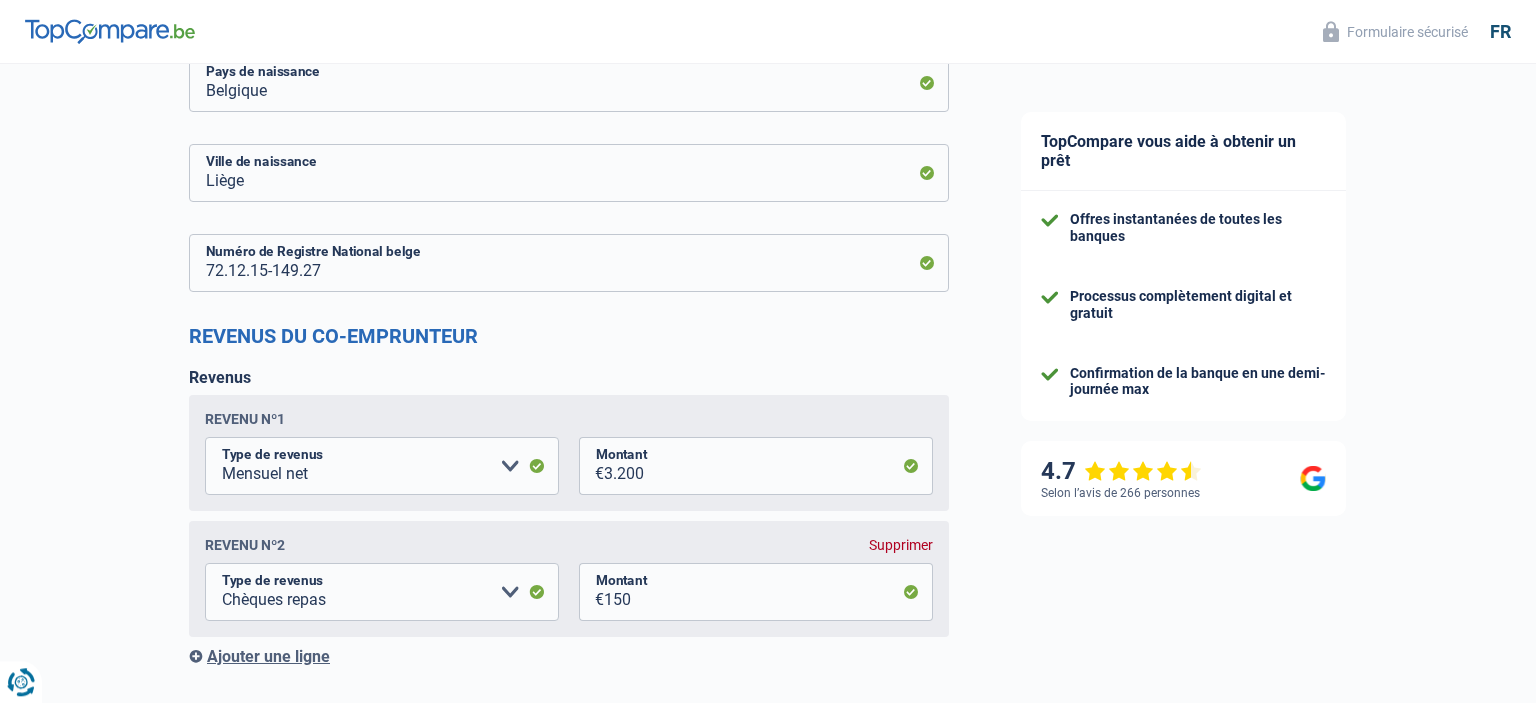 scroll, scrollTop: 1886, scrollLeft: 0, axis: vertical 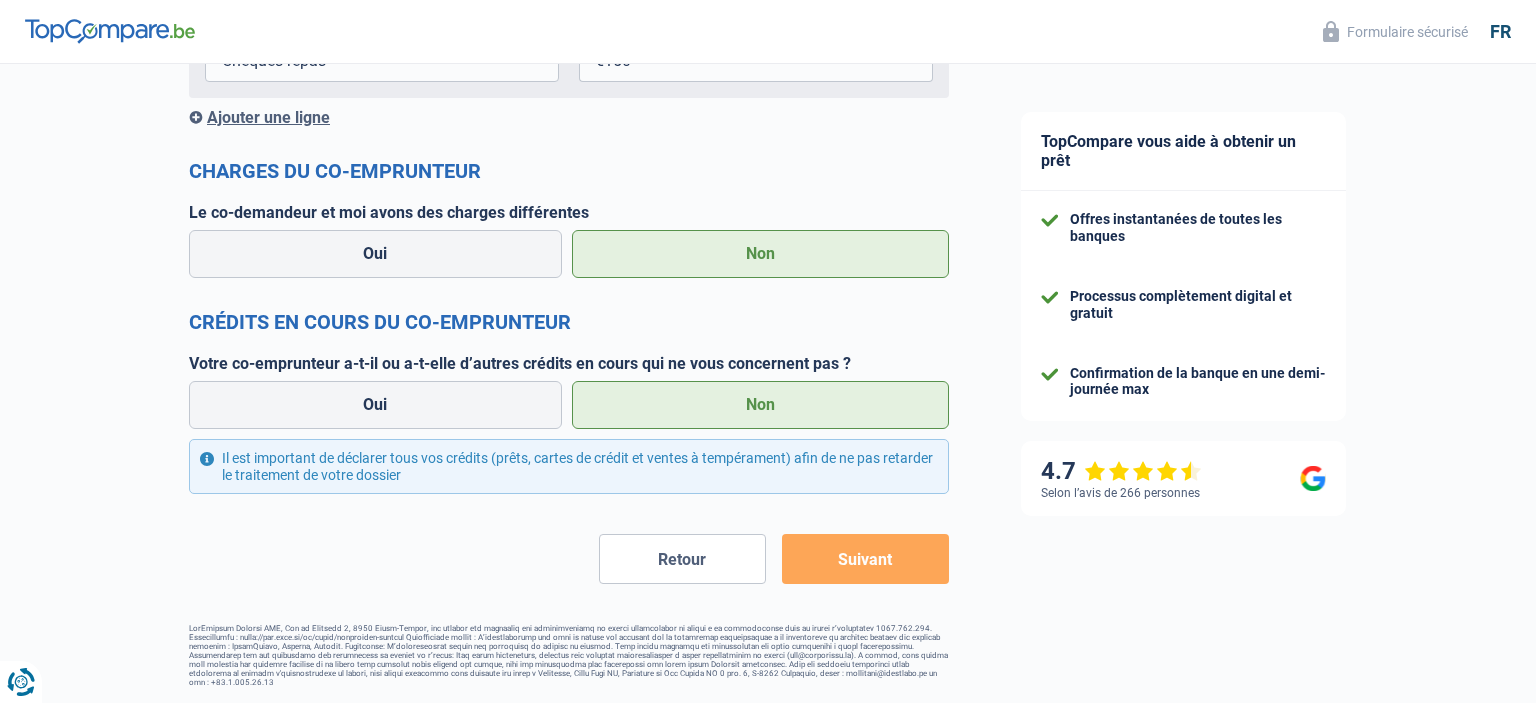 click on "Suivant" at bounding box center (865, 559) 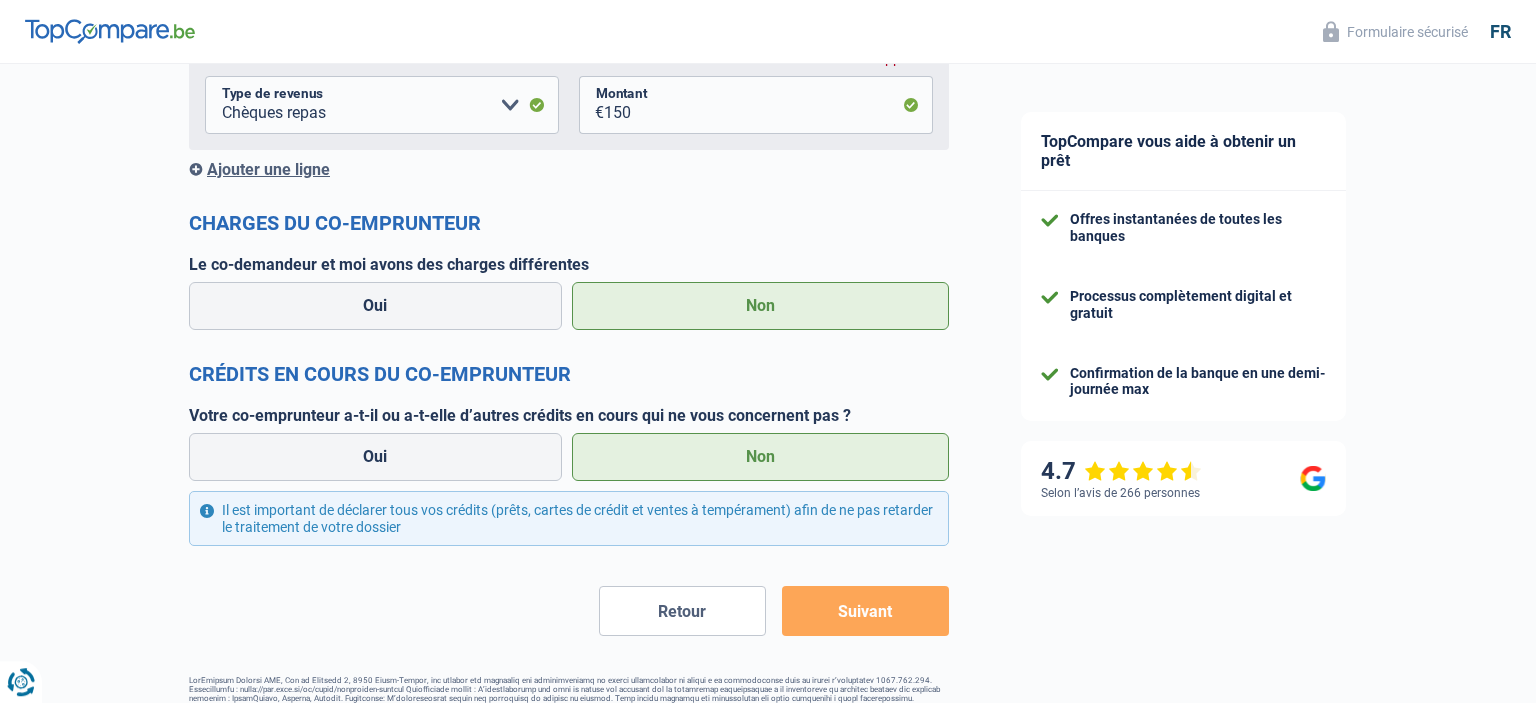 scroll, scrollTop: 1886, scrollLeft: 0, axis: vertical 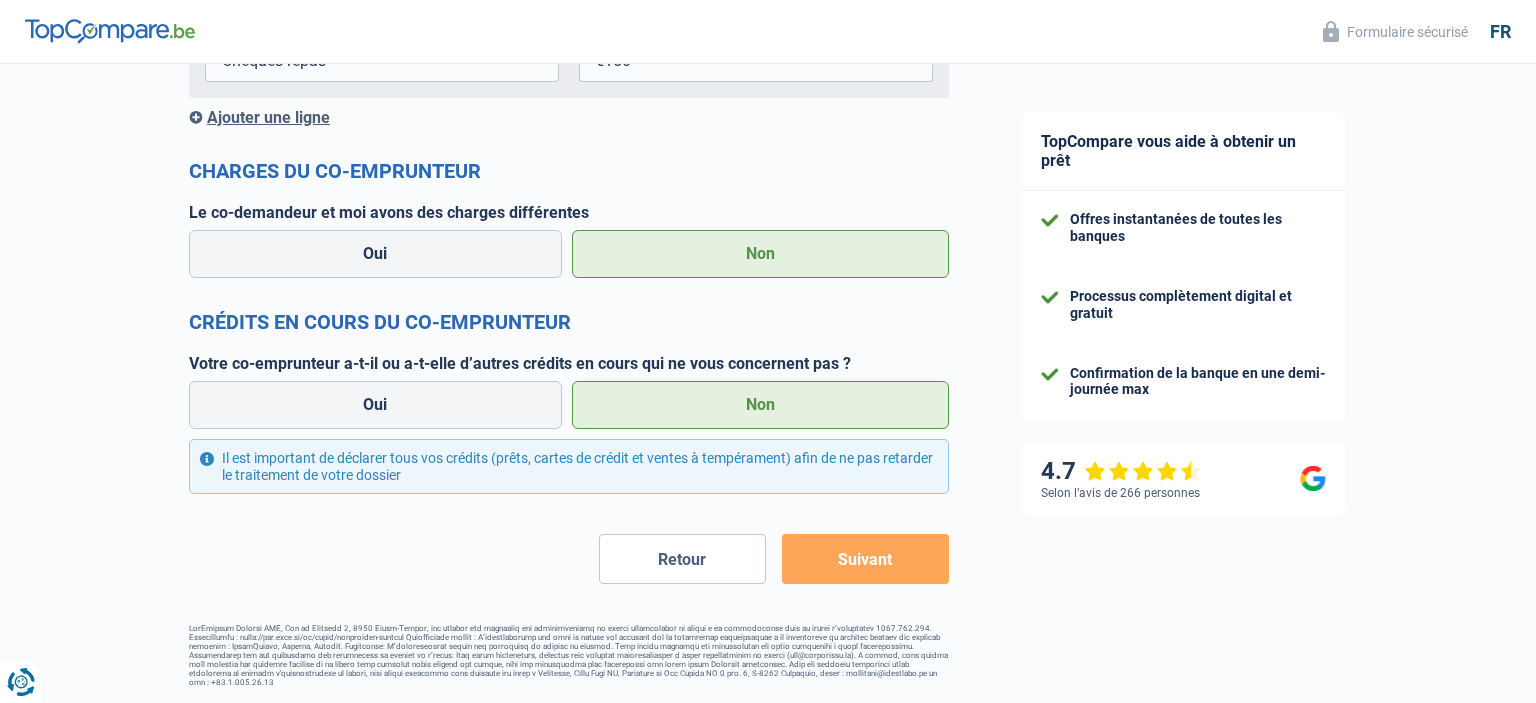 click on "Retour" at bounding box center [682, 559] 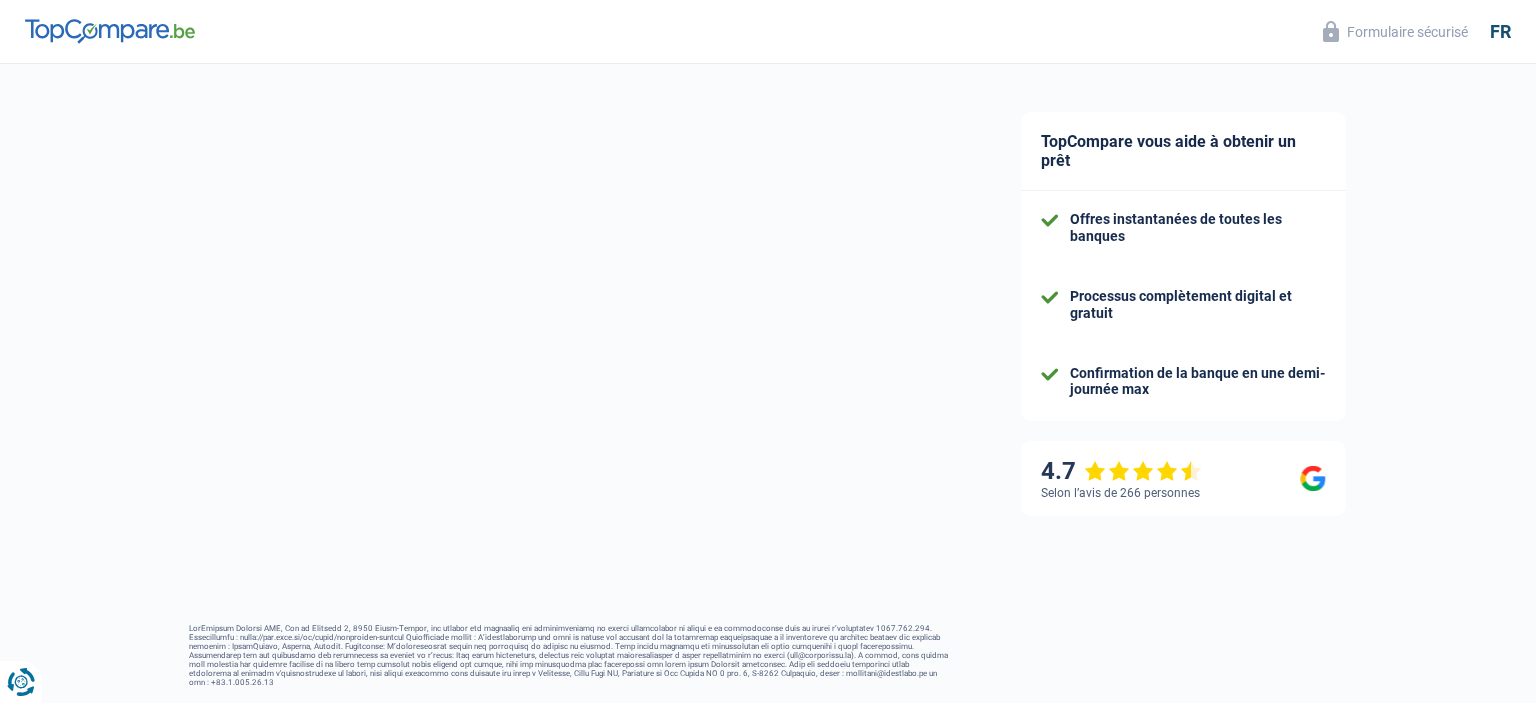 select on "familyAllowances" 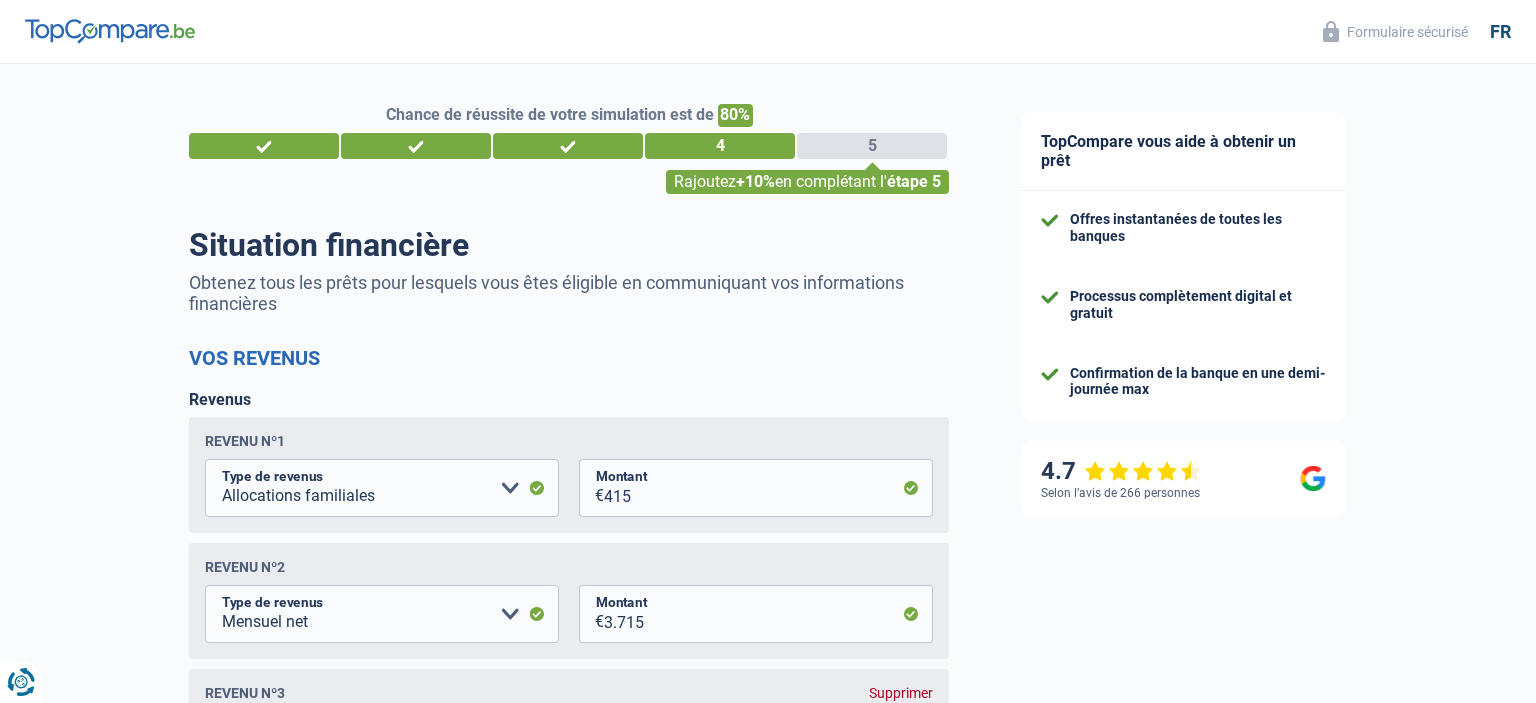 scroll, scrollTop: 0, scrollLeft: 0, axis: both 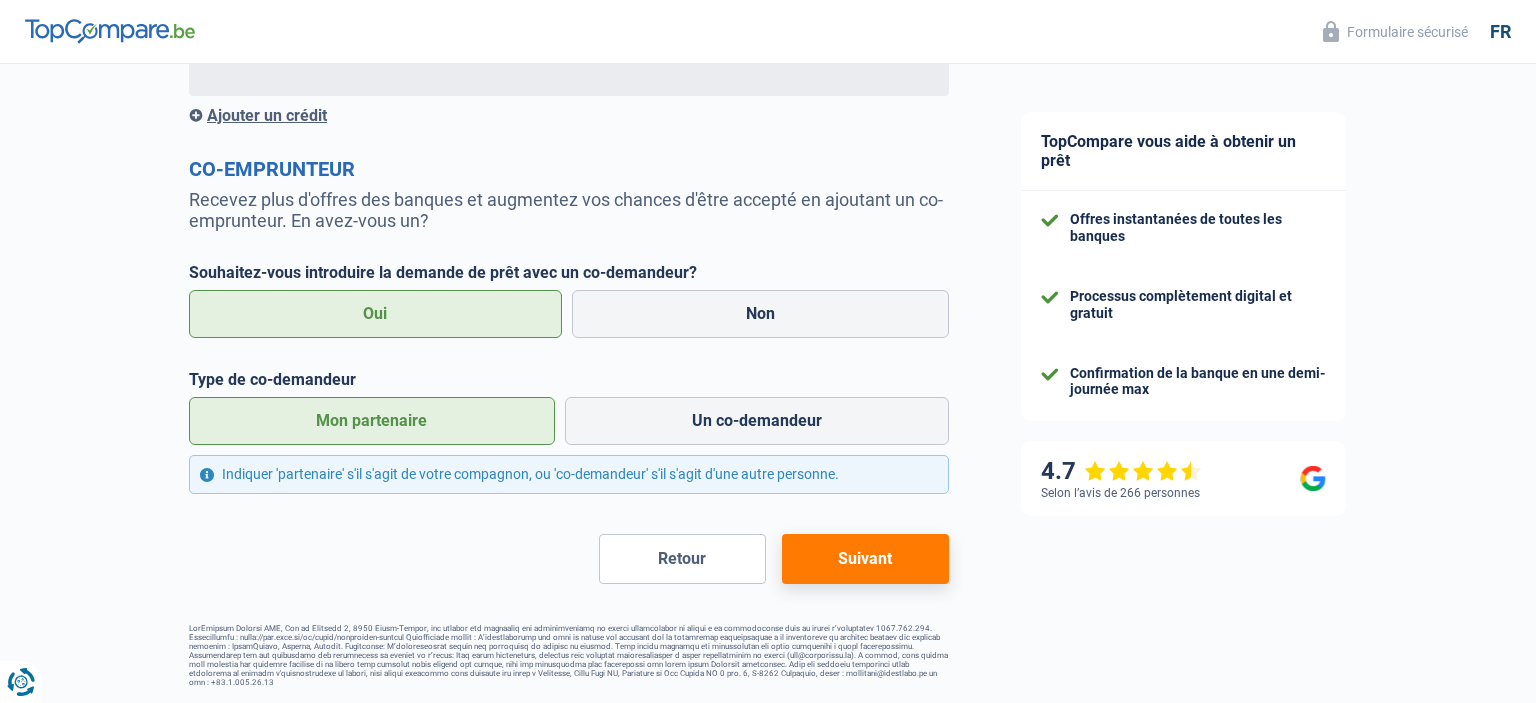 click on "Suivant" at bounding box center [865, 559] 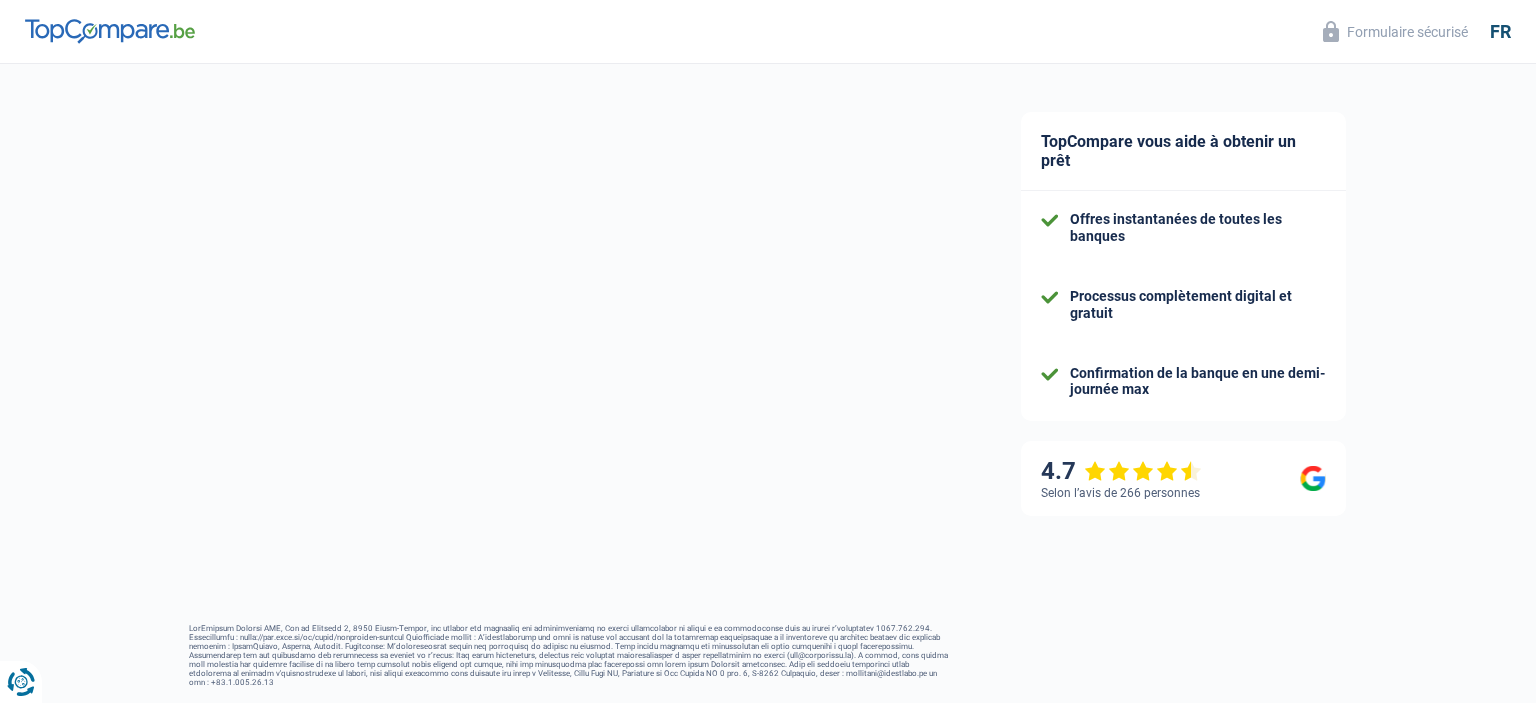 select on "publicEmployee" 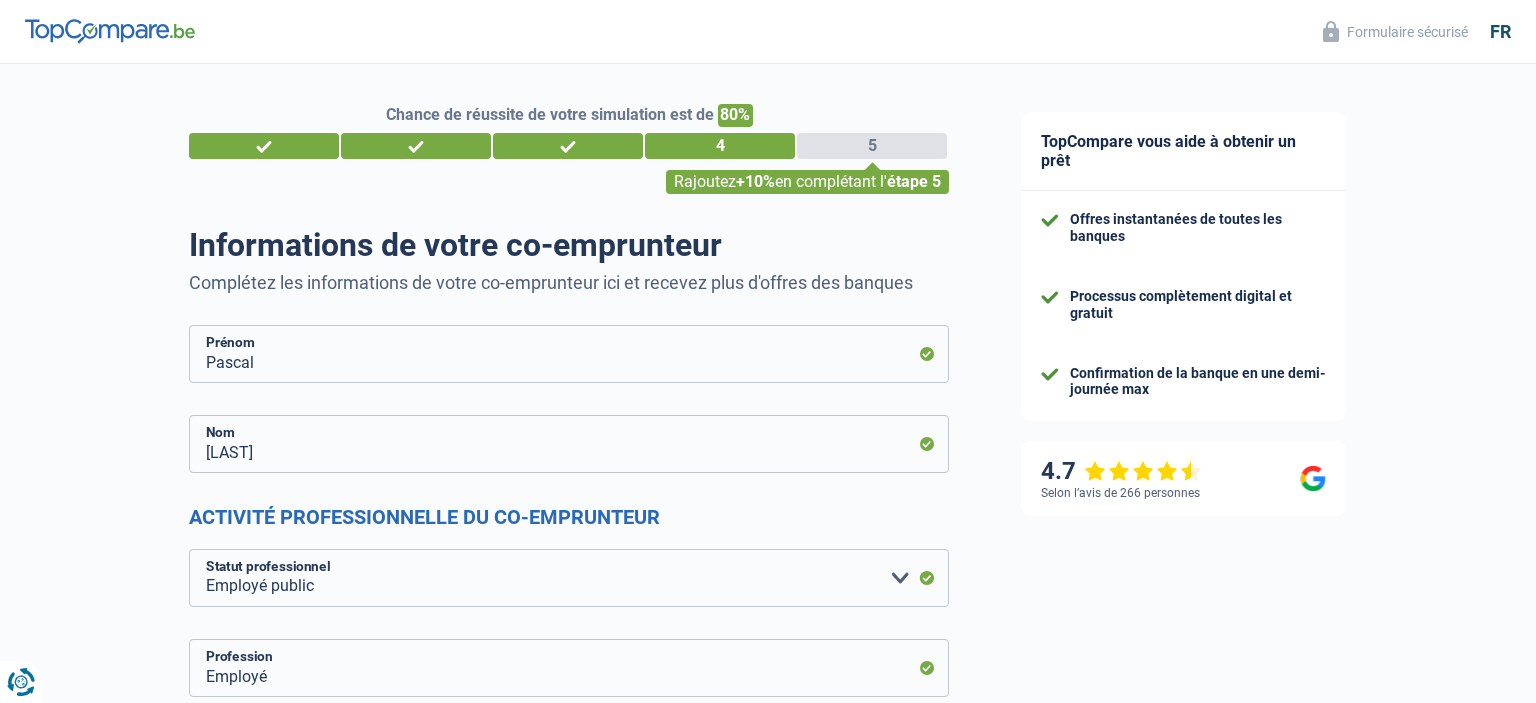 scroll, scrollTop: 0, scrollLeft: 0, axis: both 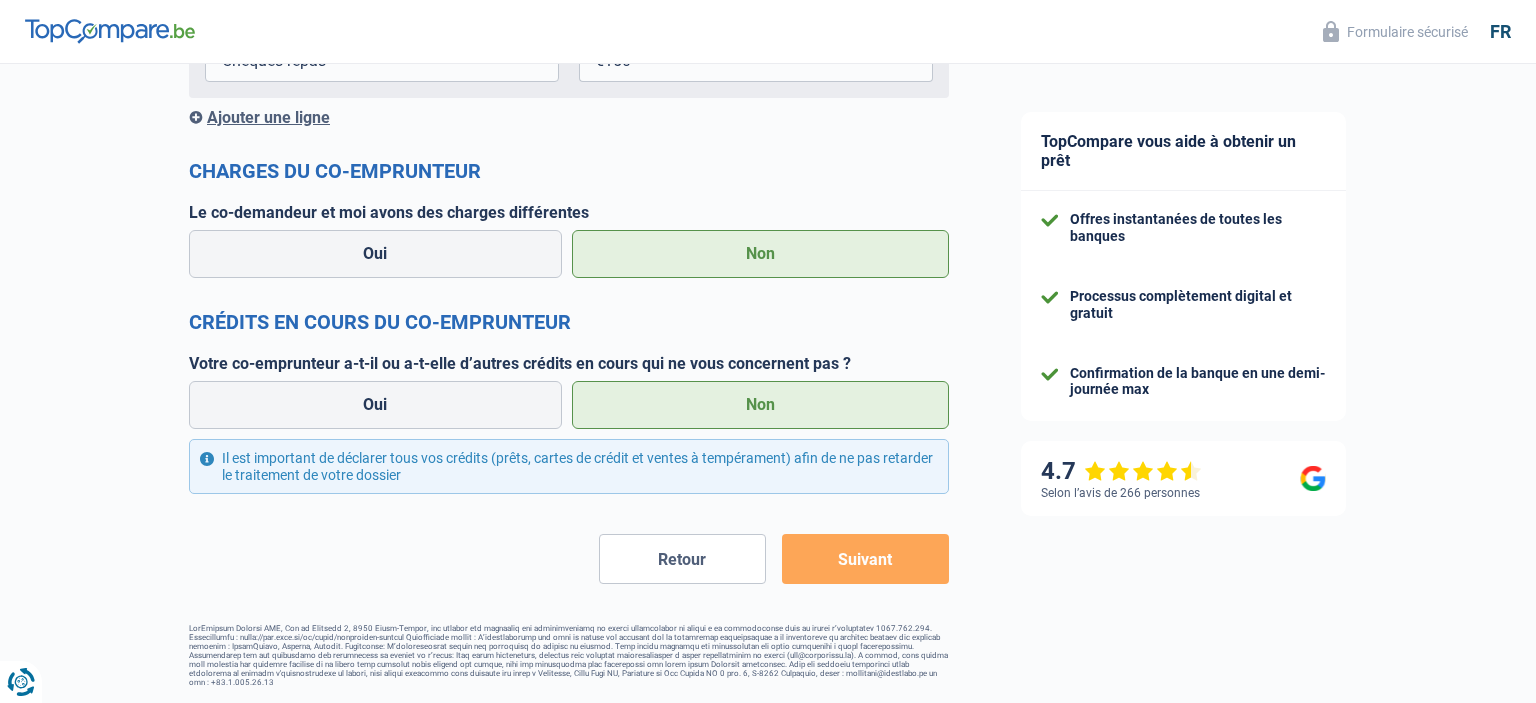 click on "Suivant" at bounding box center [865, 559] 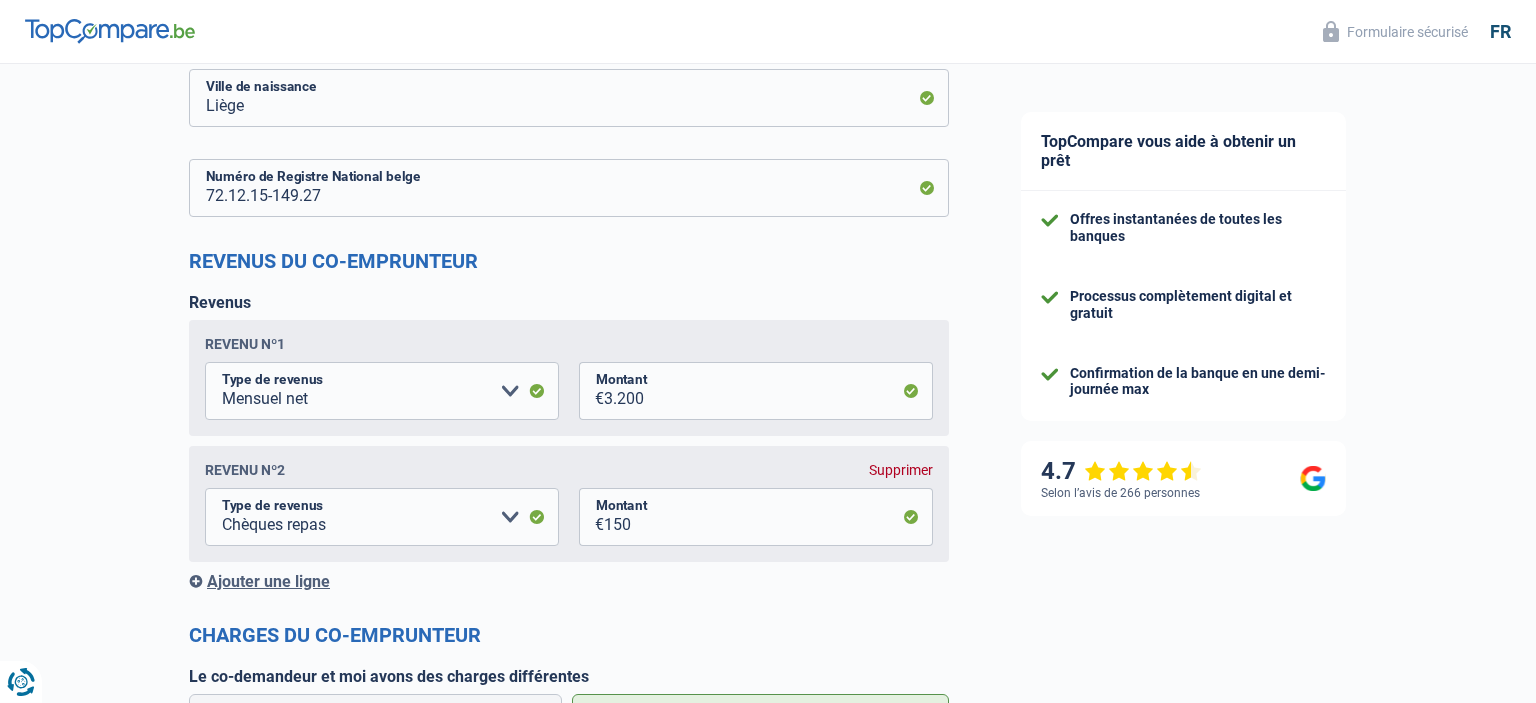 scroll, scrollTop: 1372, scrollLeft: 0, axis: vertical 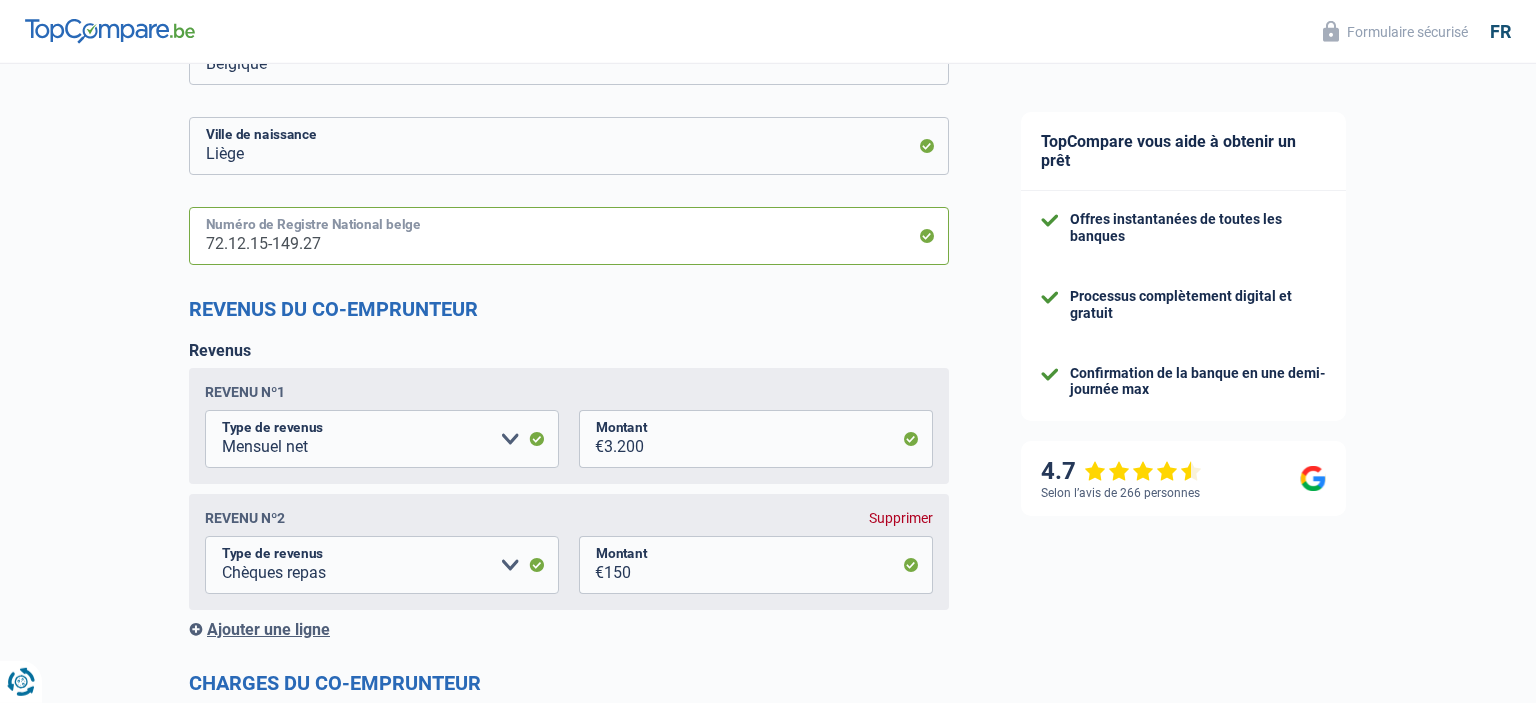 click on "72.12.15-149.27" at bounding box center [569, 236] 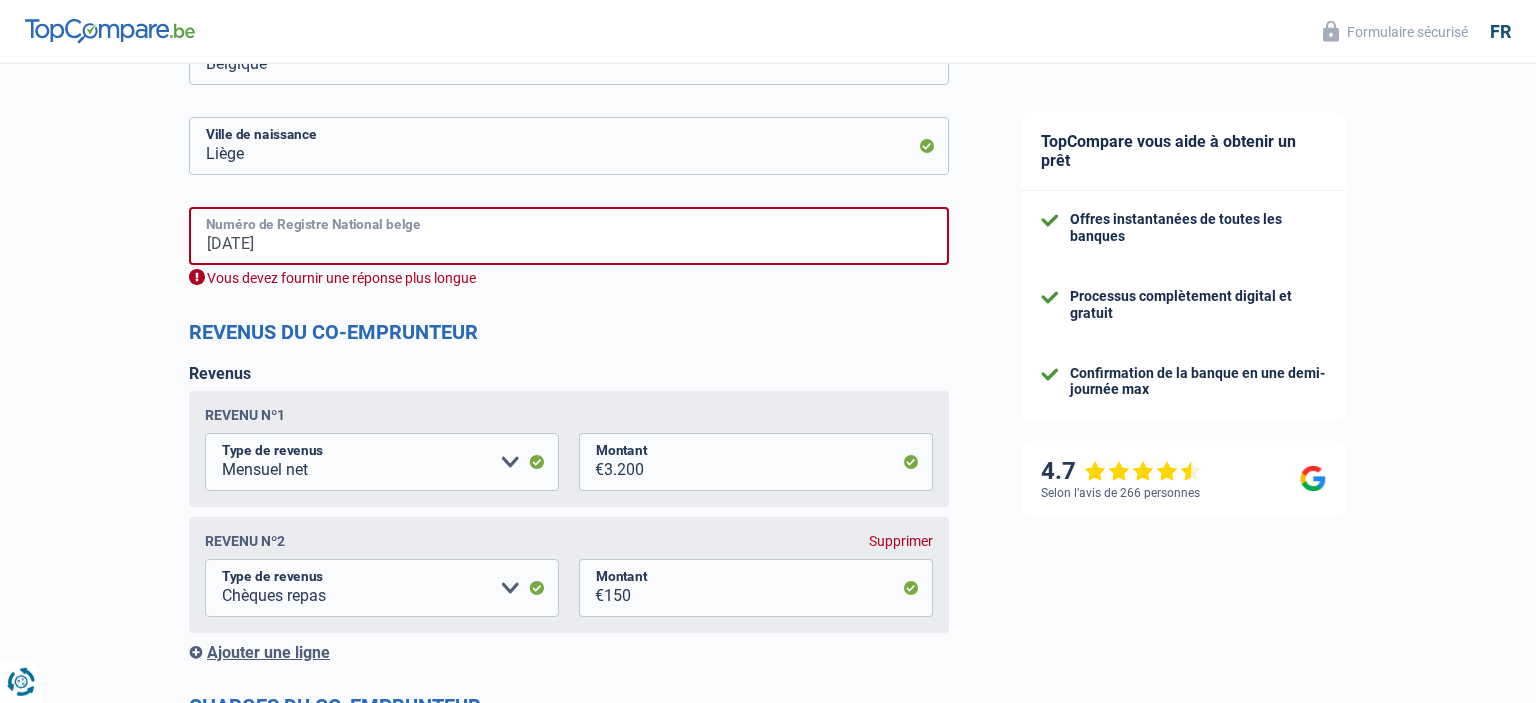 type on "72.12.15-149.27" 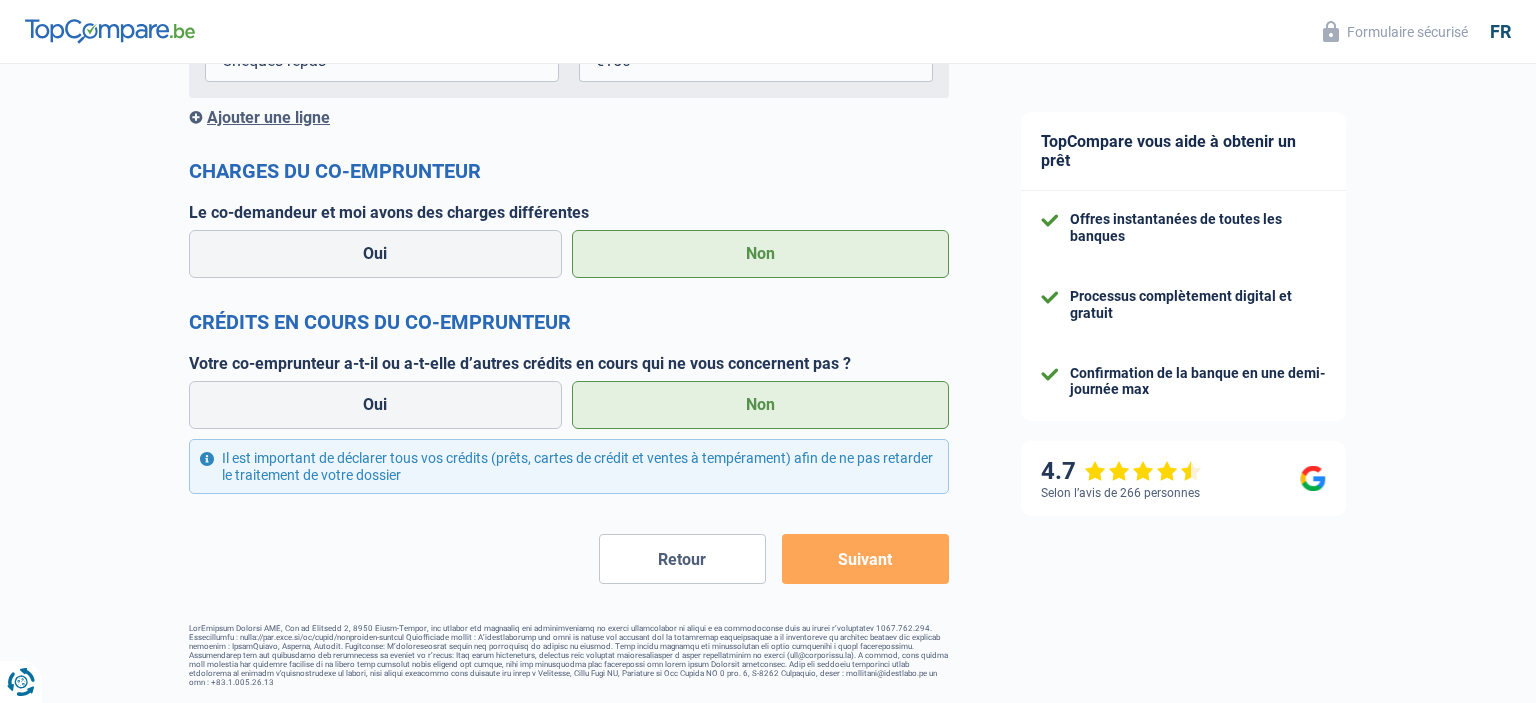 scroll, scrollTop: 1793, scrollLeft: 0, axis: vertical 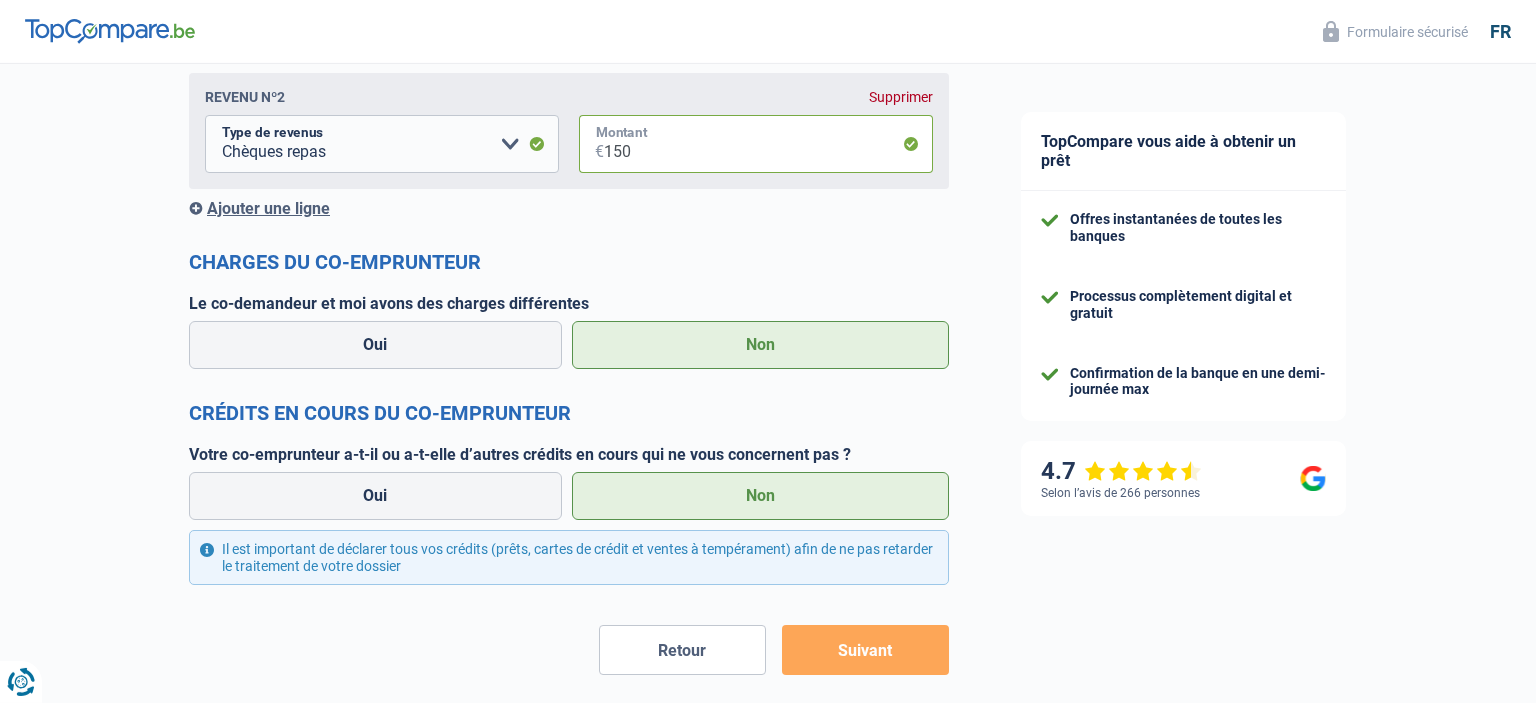click on "150" at bounding box center (768, 144) 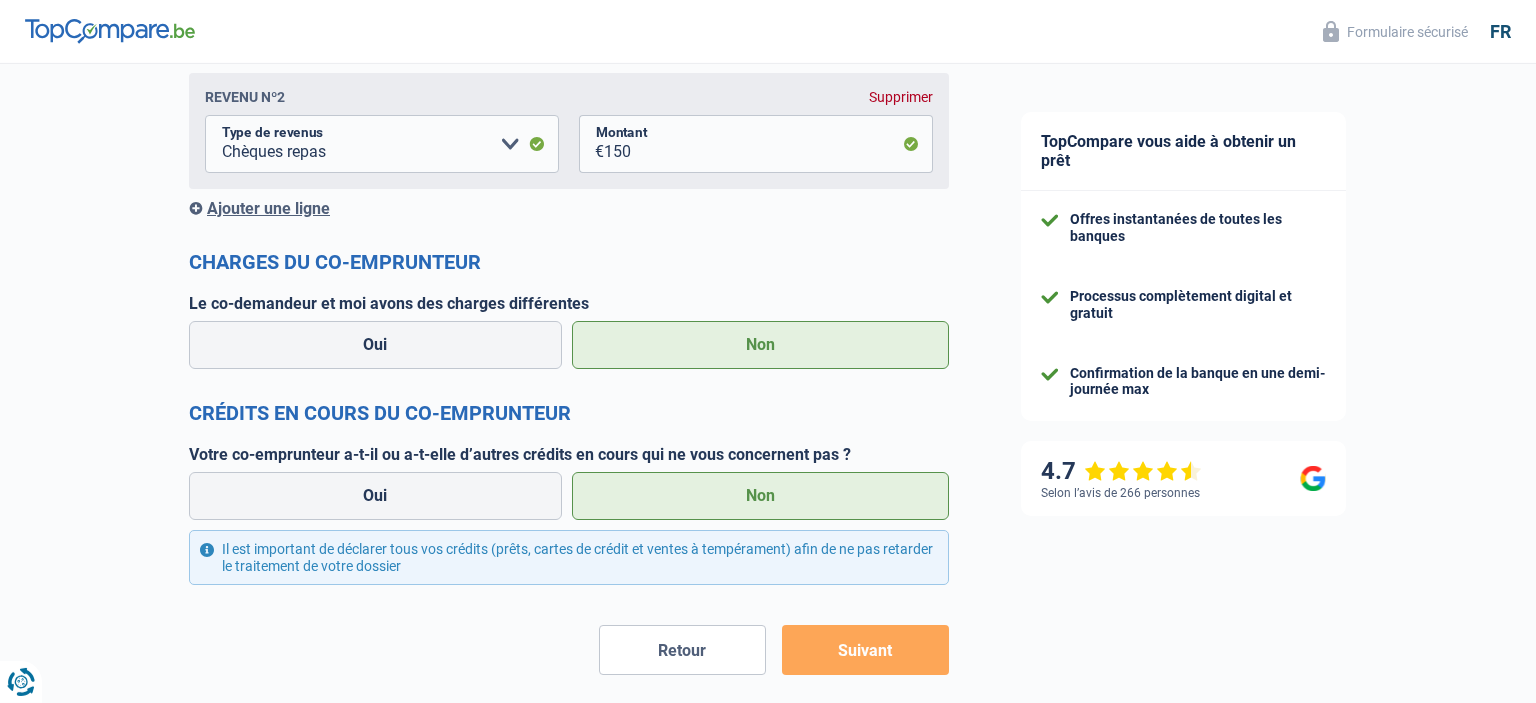 drag, startPoint x: 816, startPoint y: 646, endPoint x: 830, endPoint y: 647, distance: 14.035668 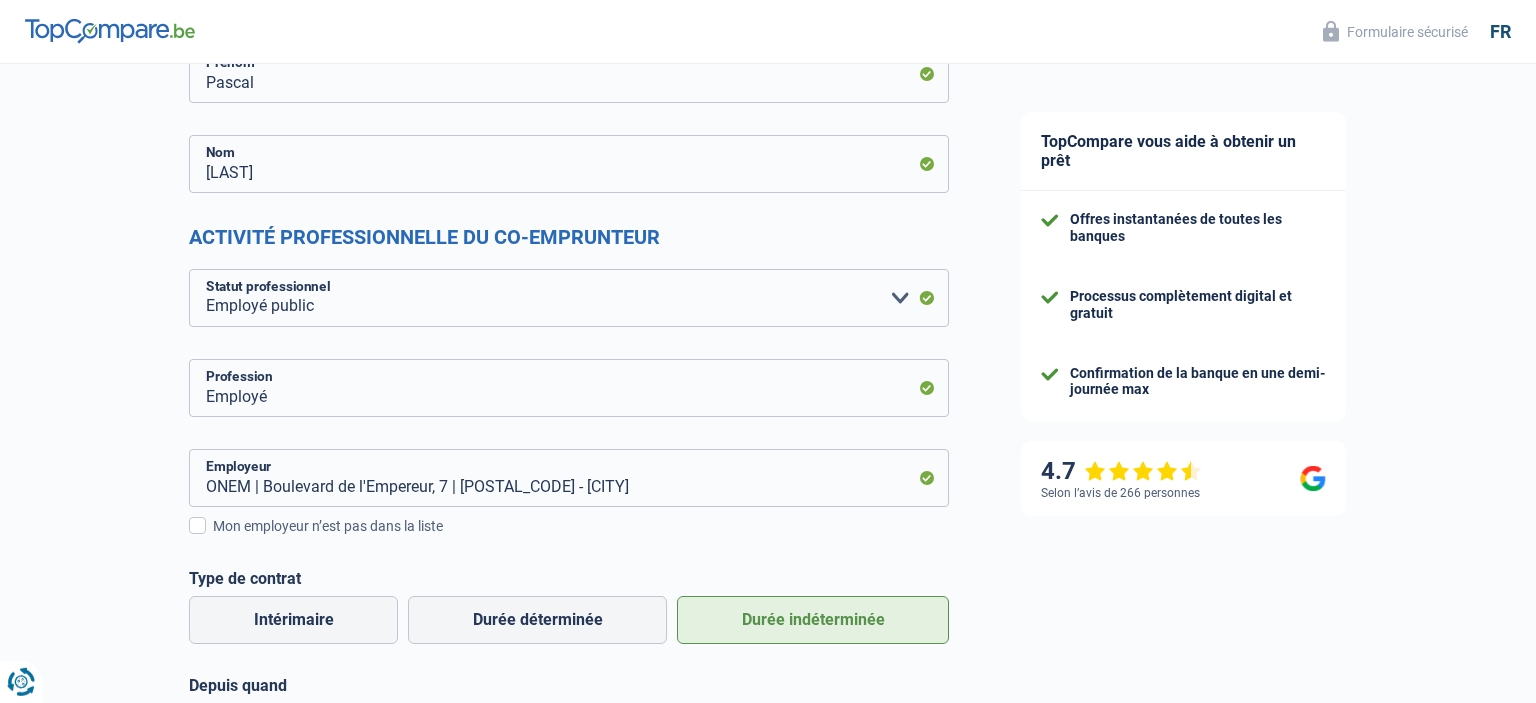 scroll, scrollTop: 466, scrollLeft: 0, axis: vertical 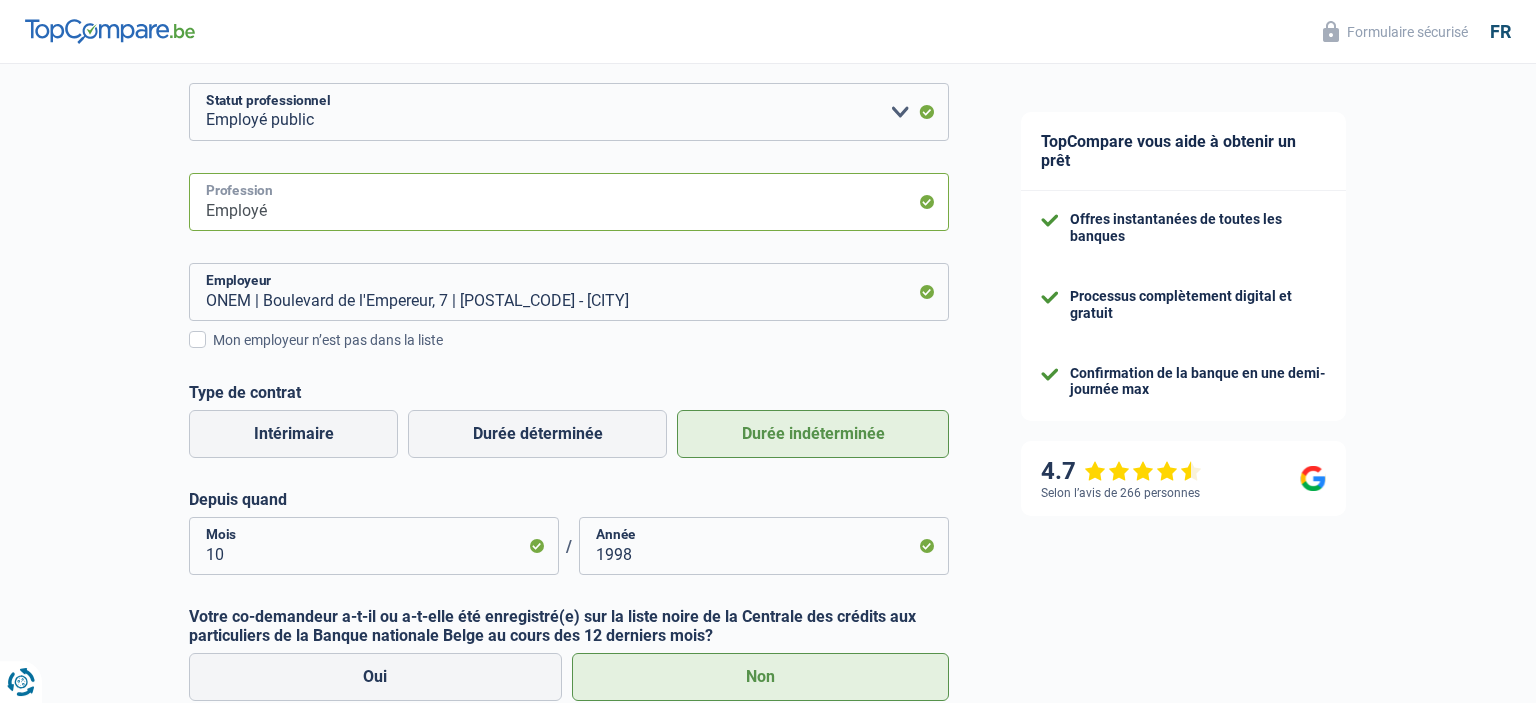 click on "Employé" at bounding box center (569, 202) 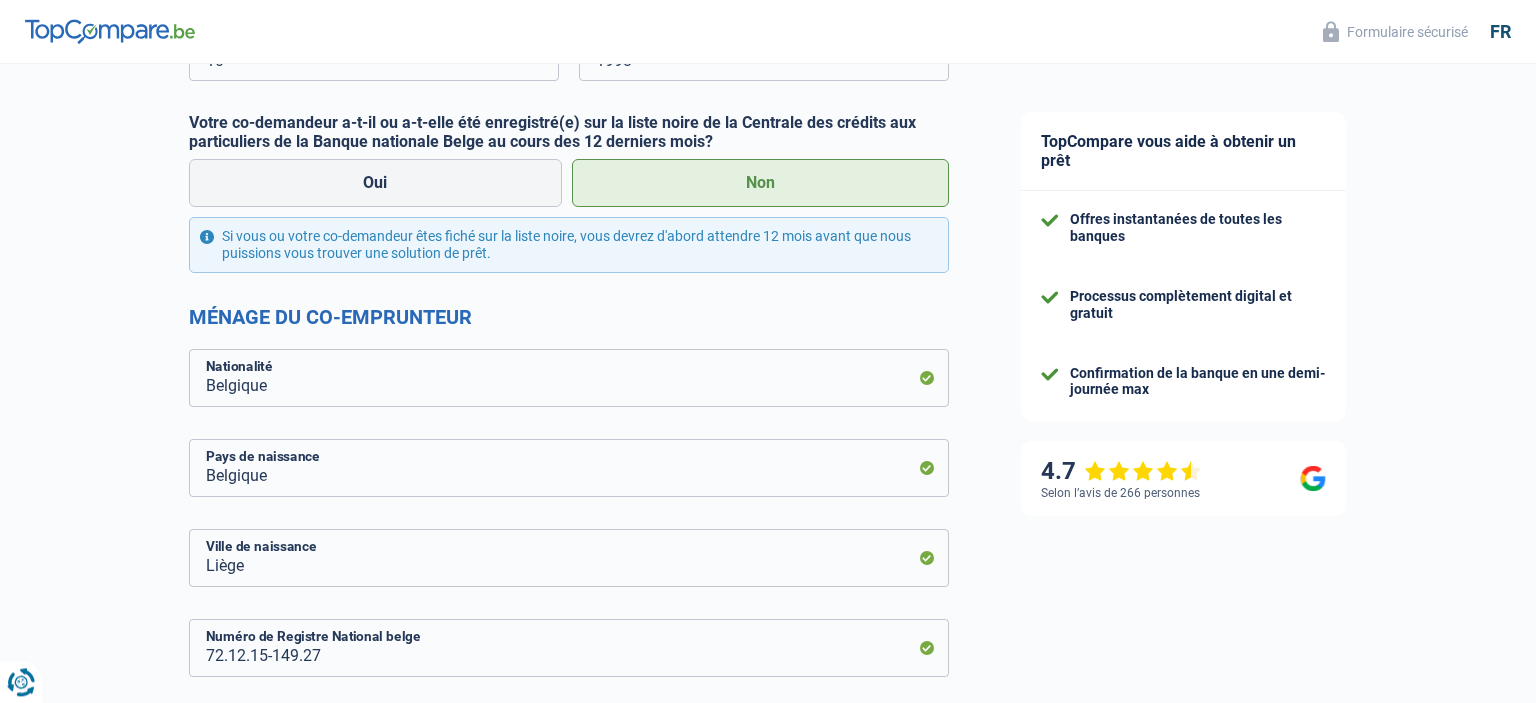scroll, scrollTop: 972, scrollLeft: 0, axis: vertical 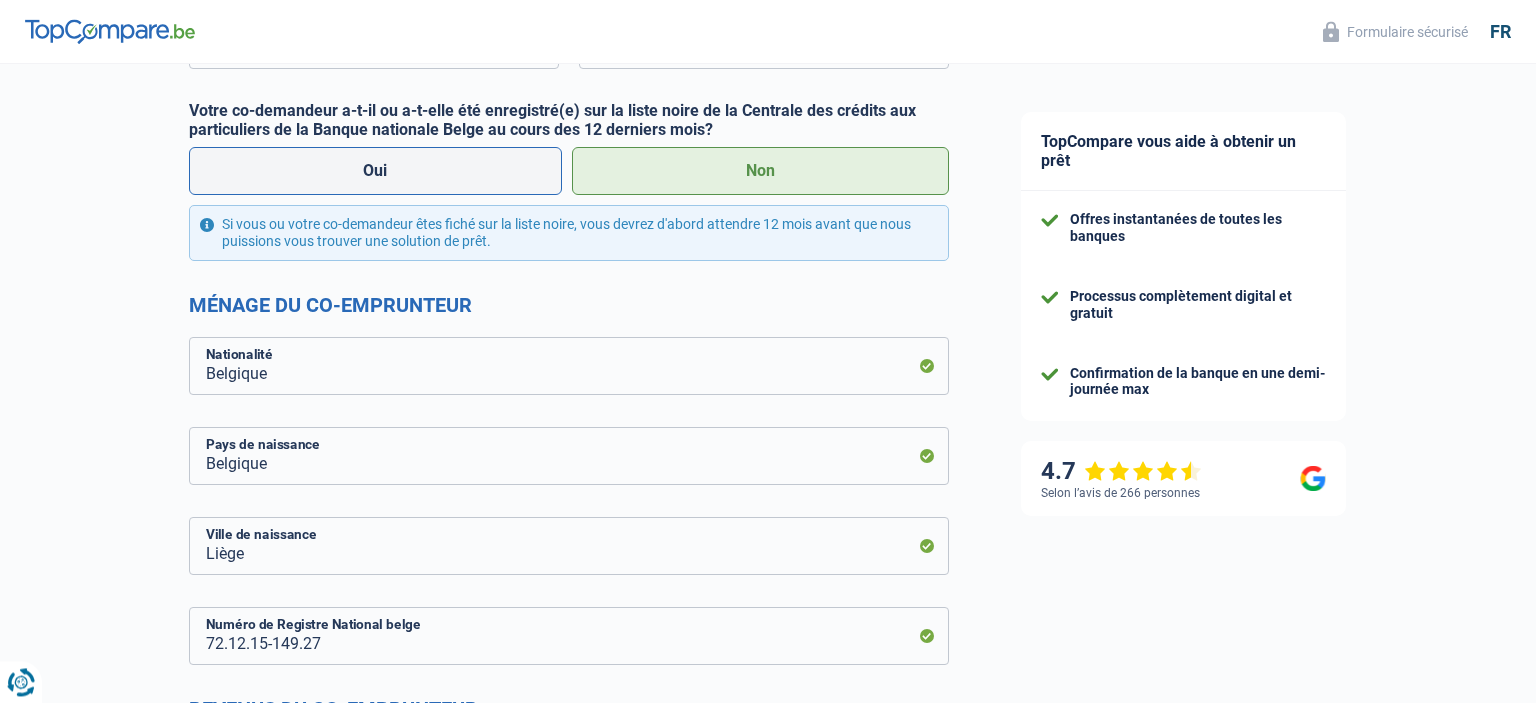 click on "Oui" at bounding box center [375, 171] 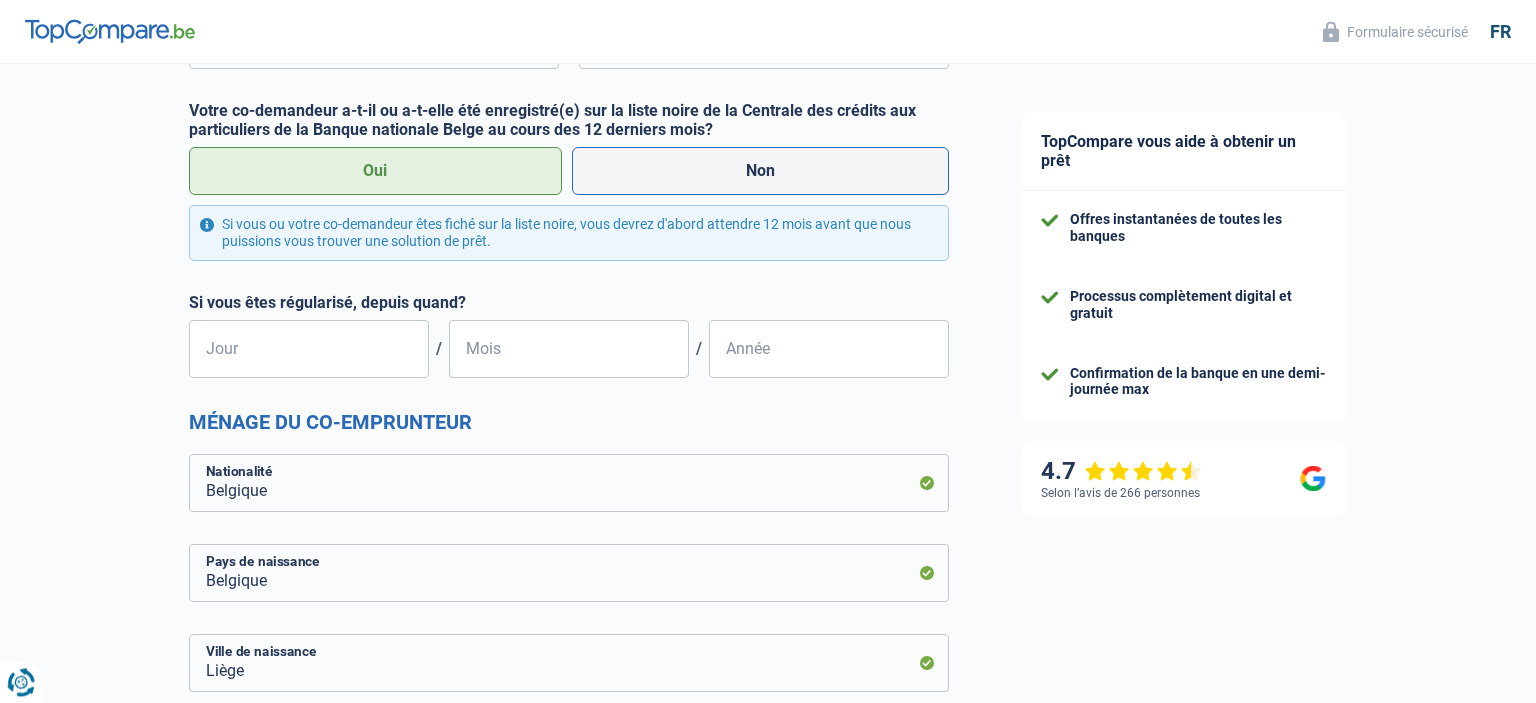 scroll, scrollTop: 971, scrollLeft: 0, axis: vertical 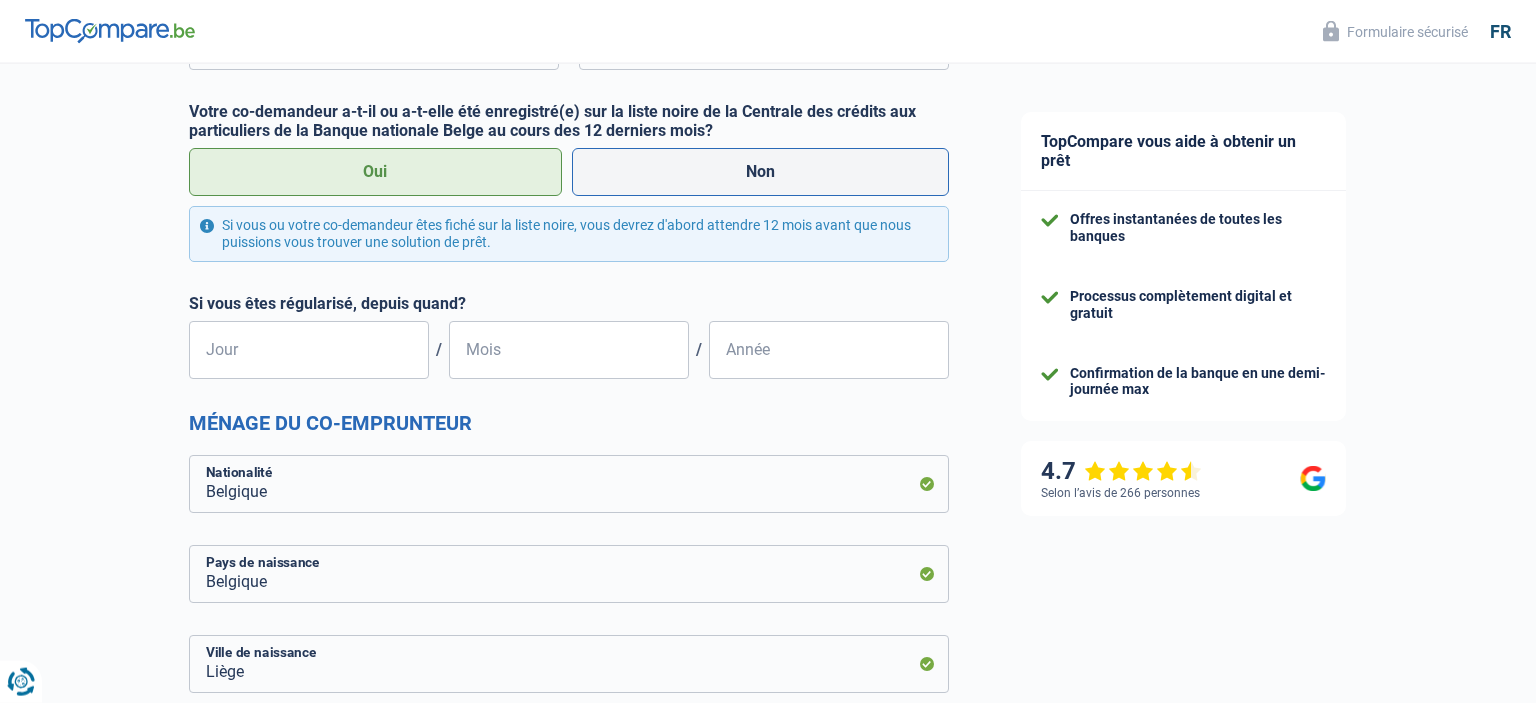 click on "Non" at bounding box center [761, 172] 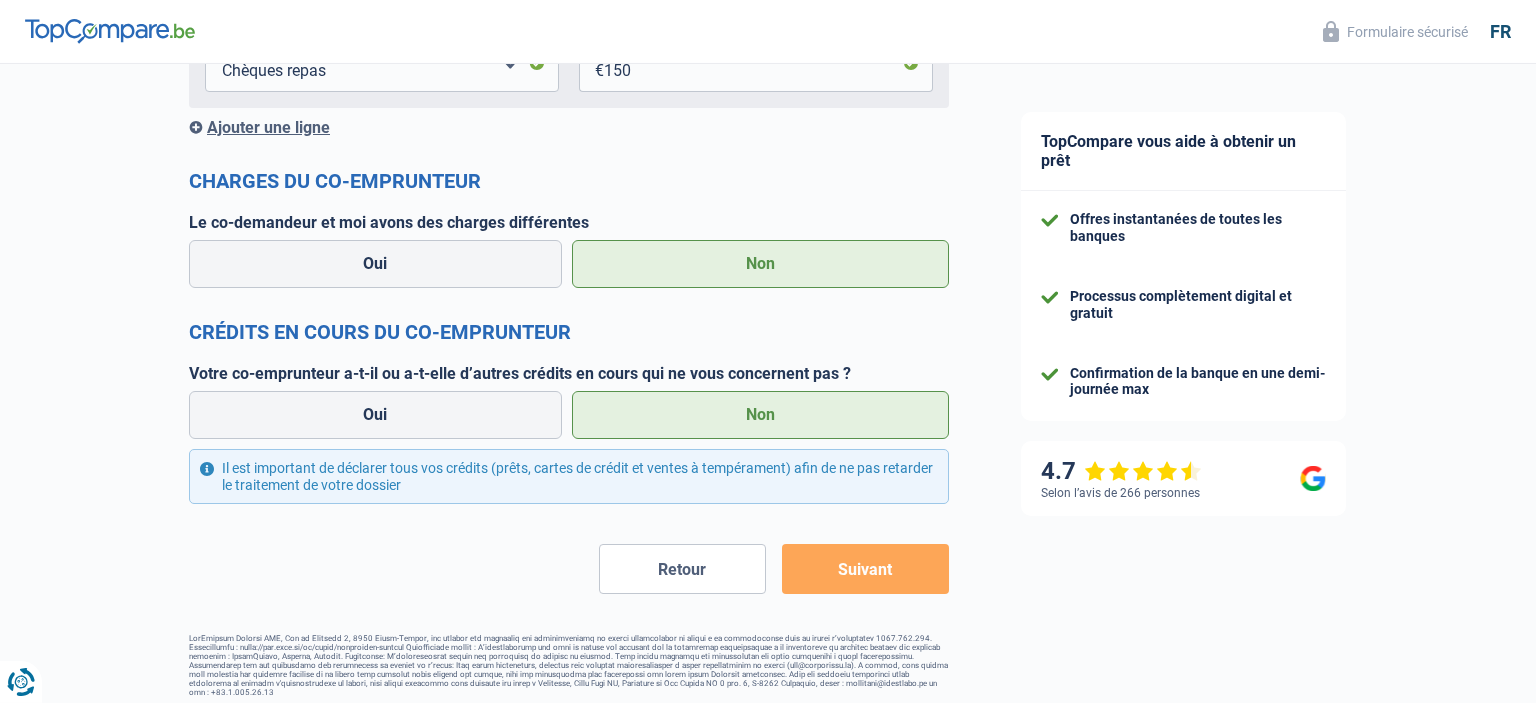 scroll, scrollTop: 1886, scrollLeft: 0, axis: vertical 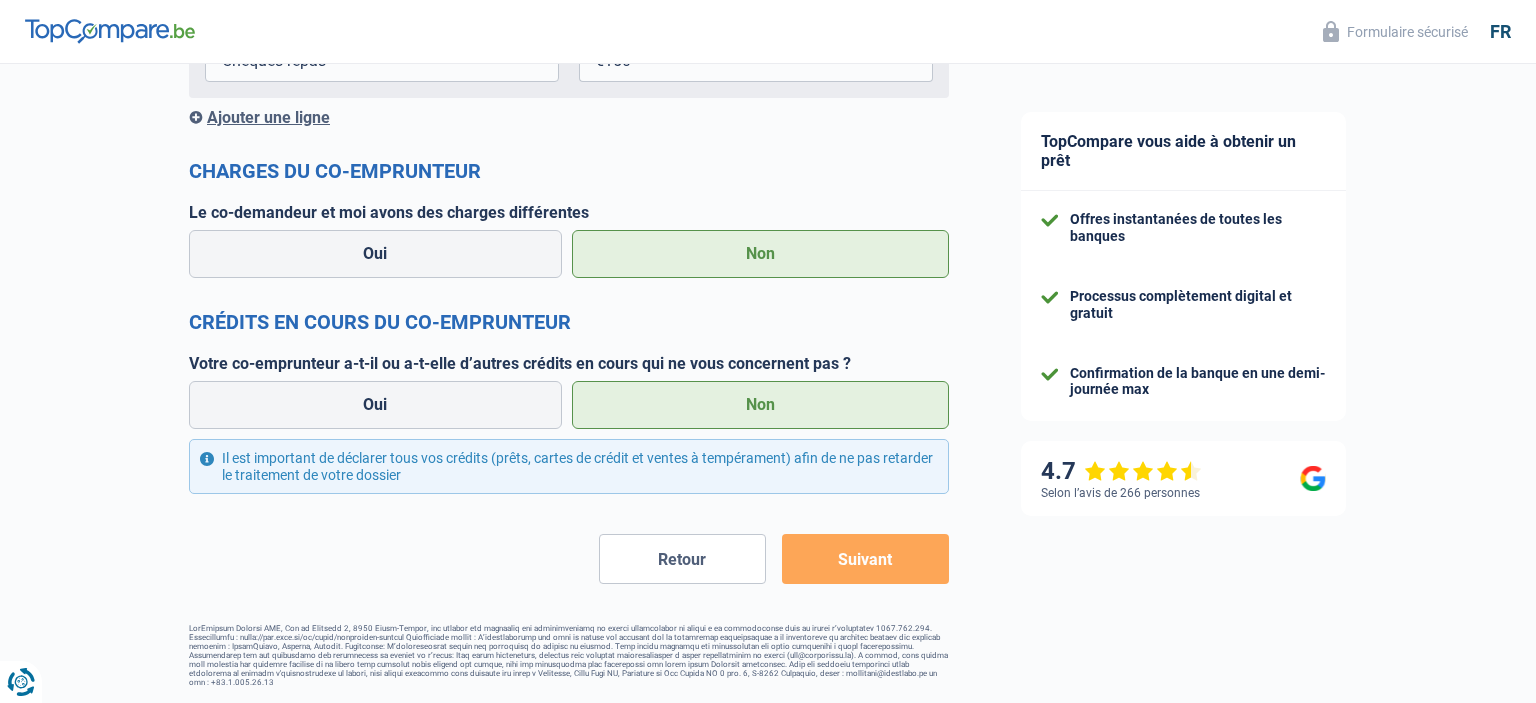 click on "Suivant" at bounding box center (865, 559) 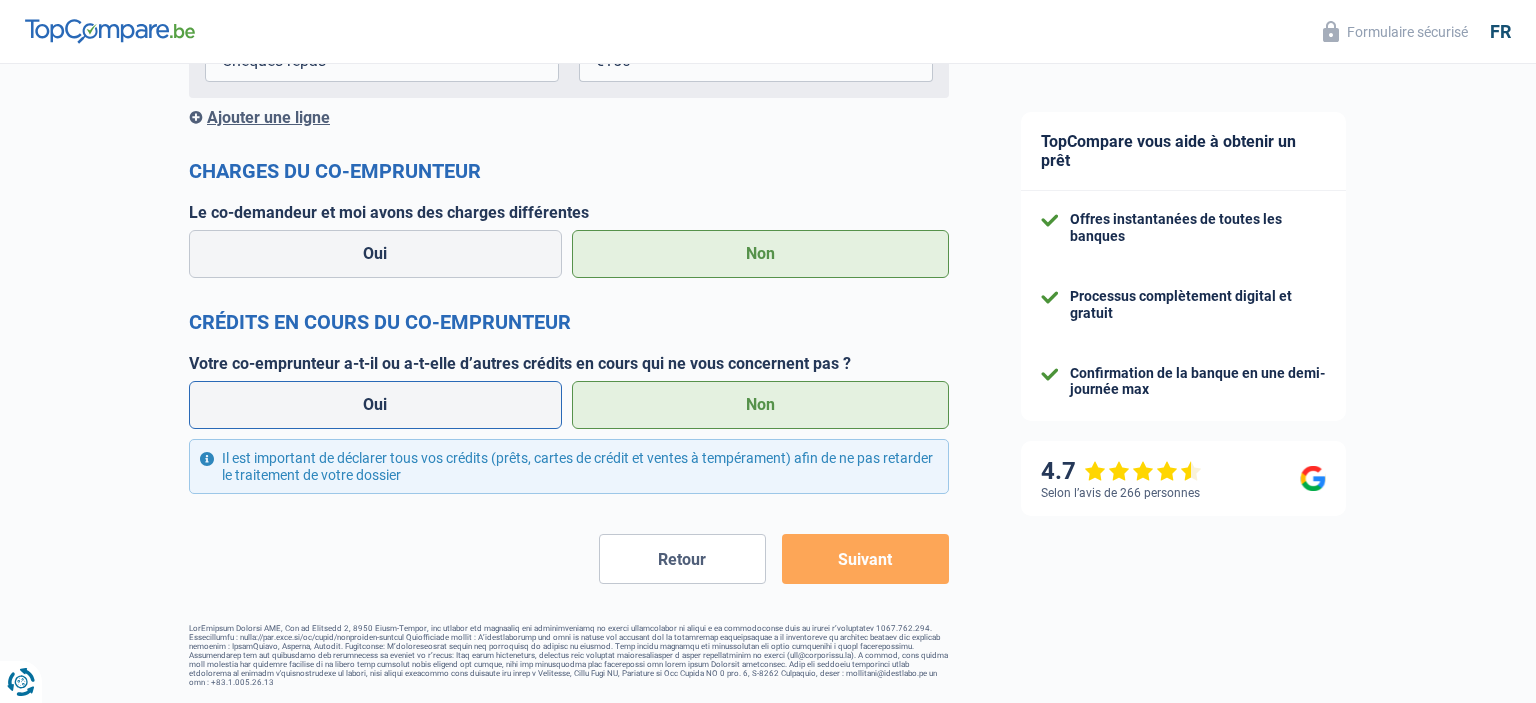click on "Oui" at bounding box center (375, 405) 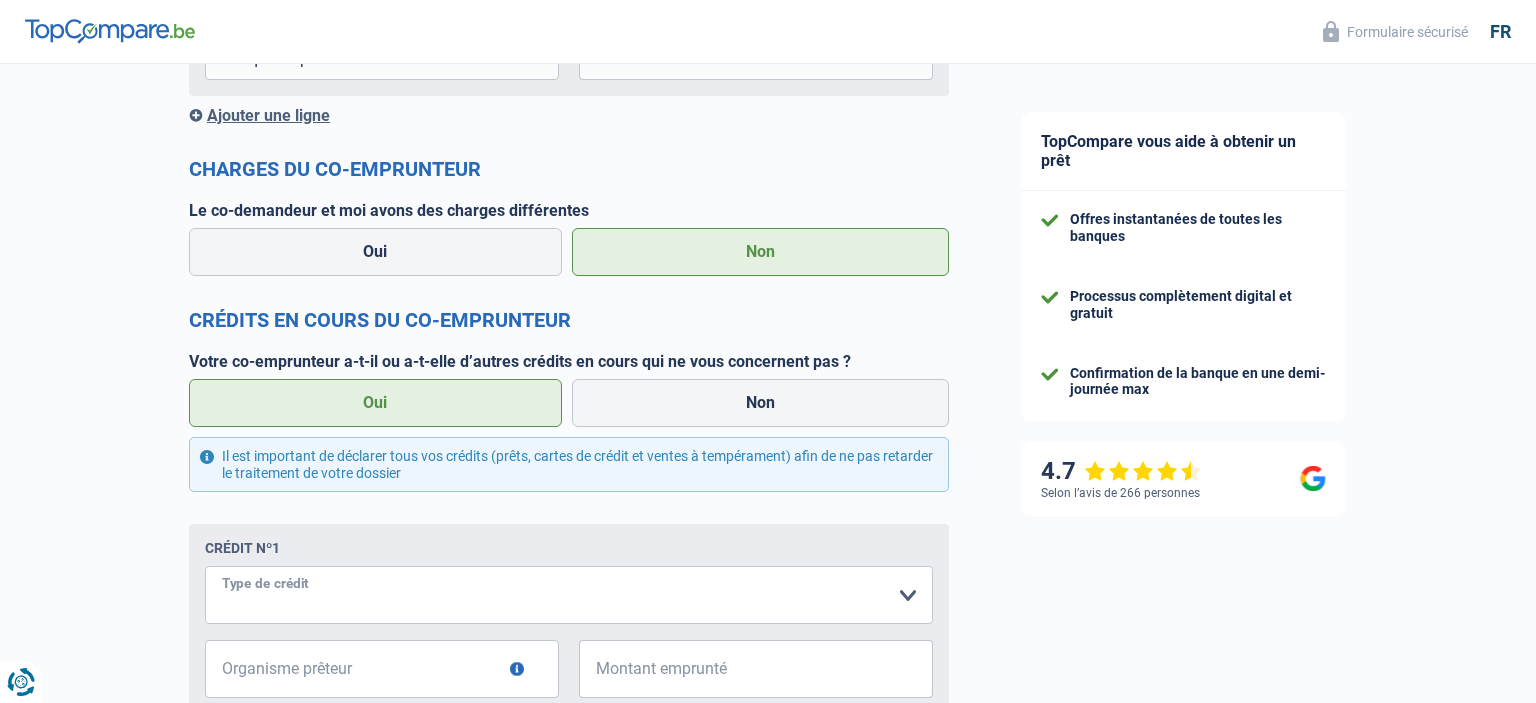 click on "Carte ou ouverture de crédit Prêt hypothécaire Vente à tempérament Prêt à tempérament Prêt rénovation Prêt voiture Regroupement d'un ou plusieurs crédits
Veuillez sélectionner une option" at bounding box center [569, 595] 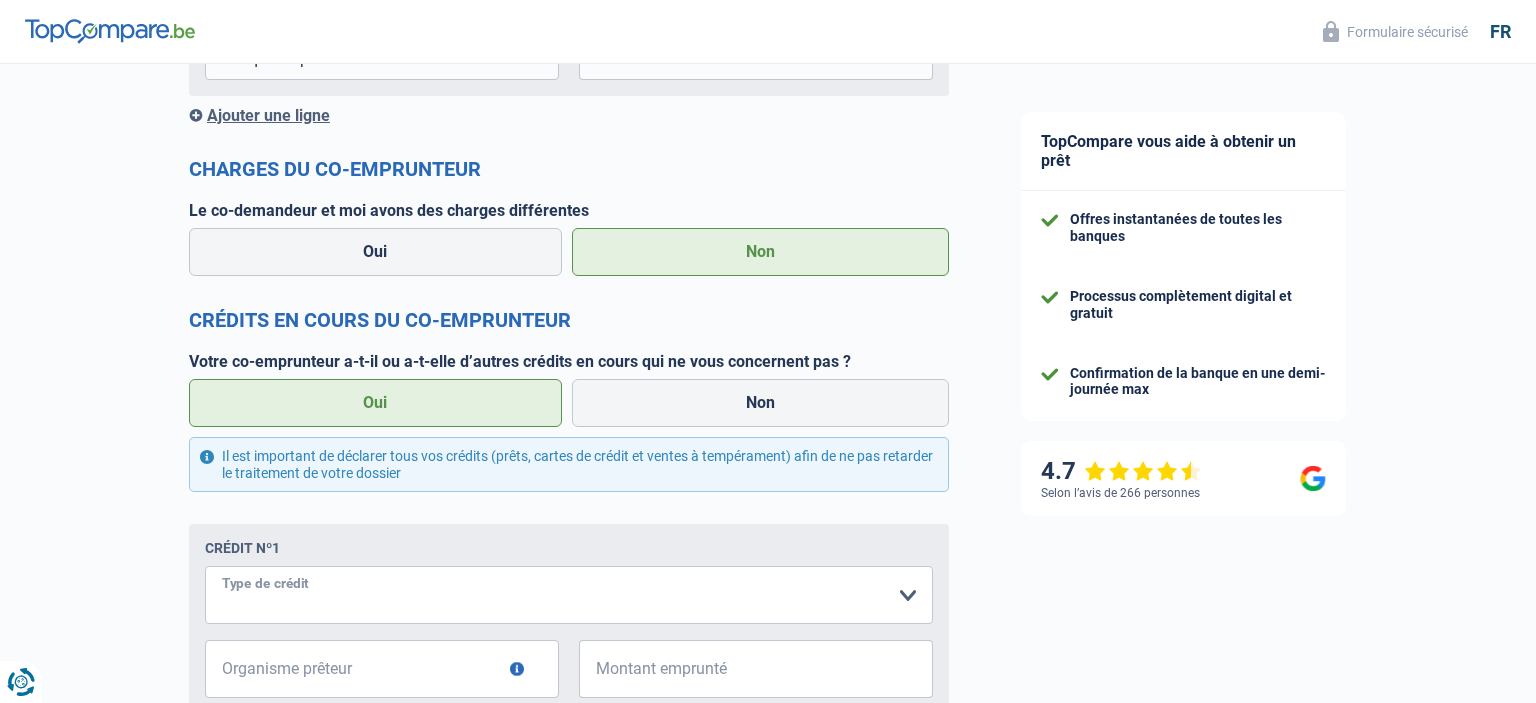 select on "cardOrCredit" 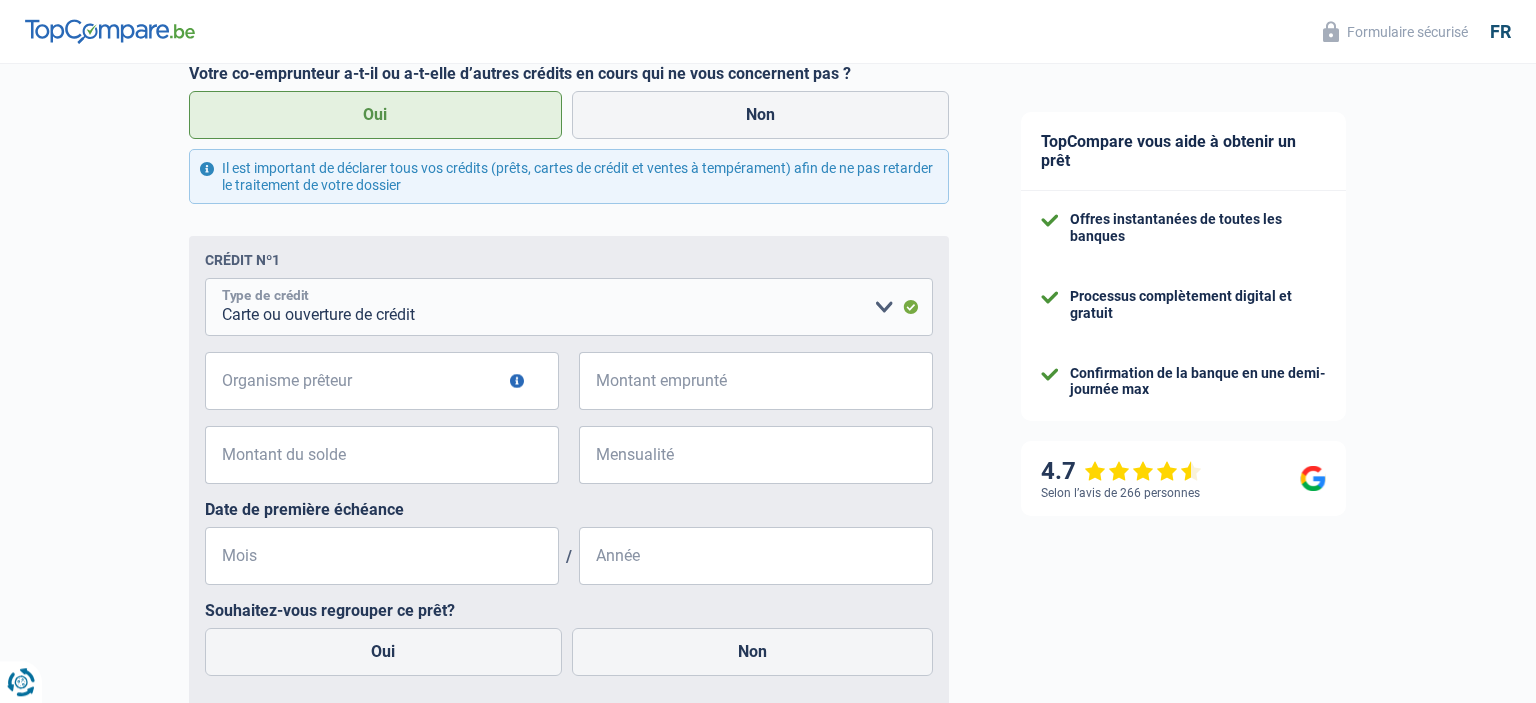 scroll, scrollTop: 2203, scrollLeft: 0, axis: vertical 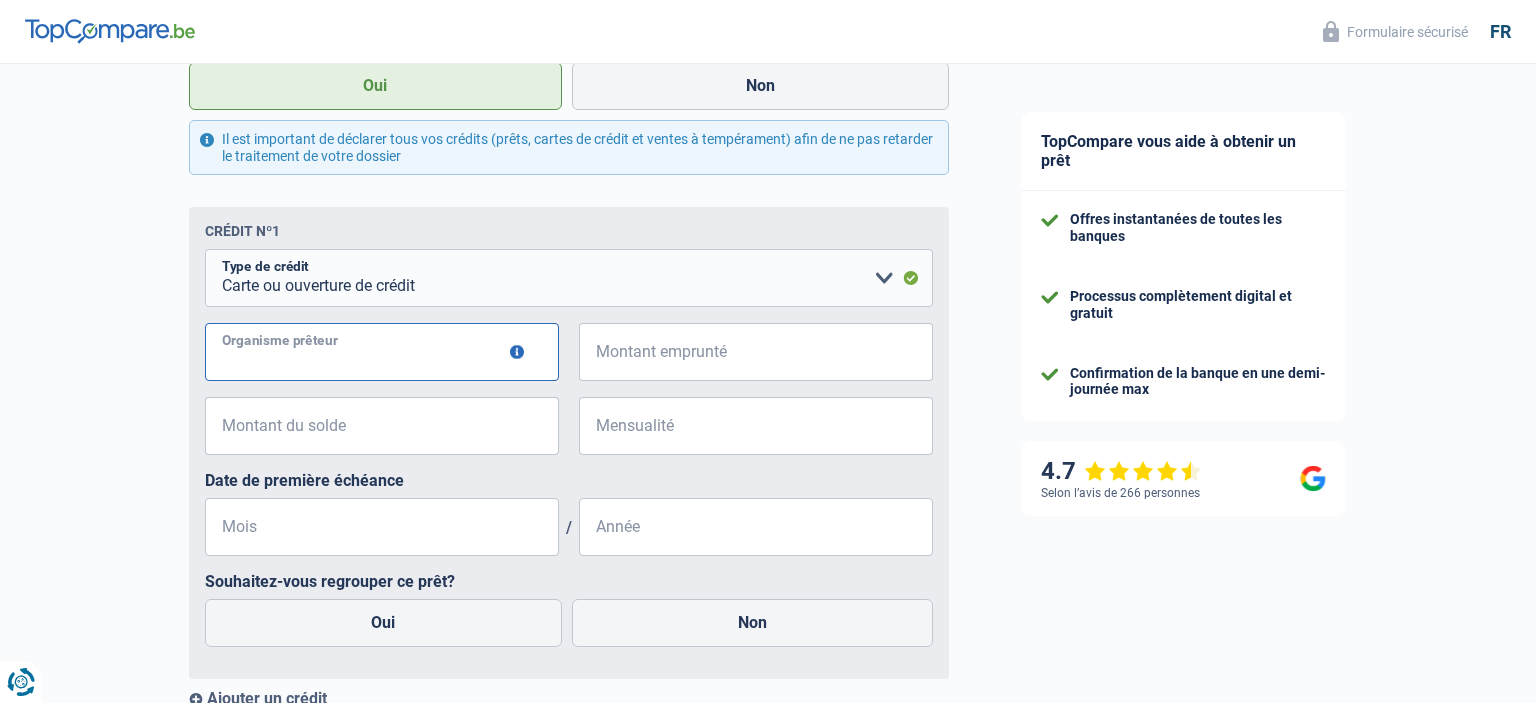 click on "Organisme prêteur" at bounding box center (382, 352) 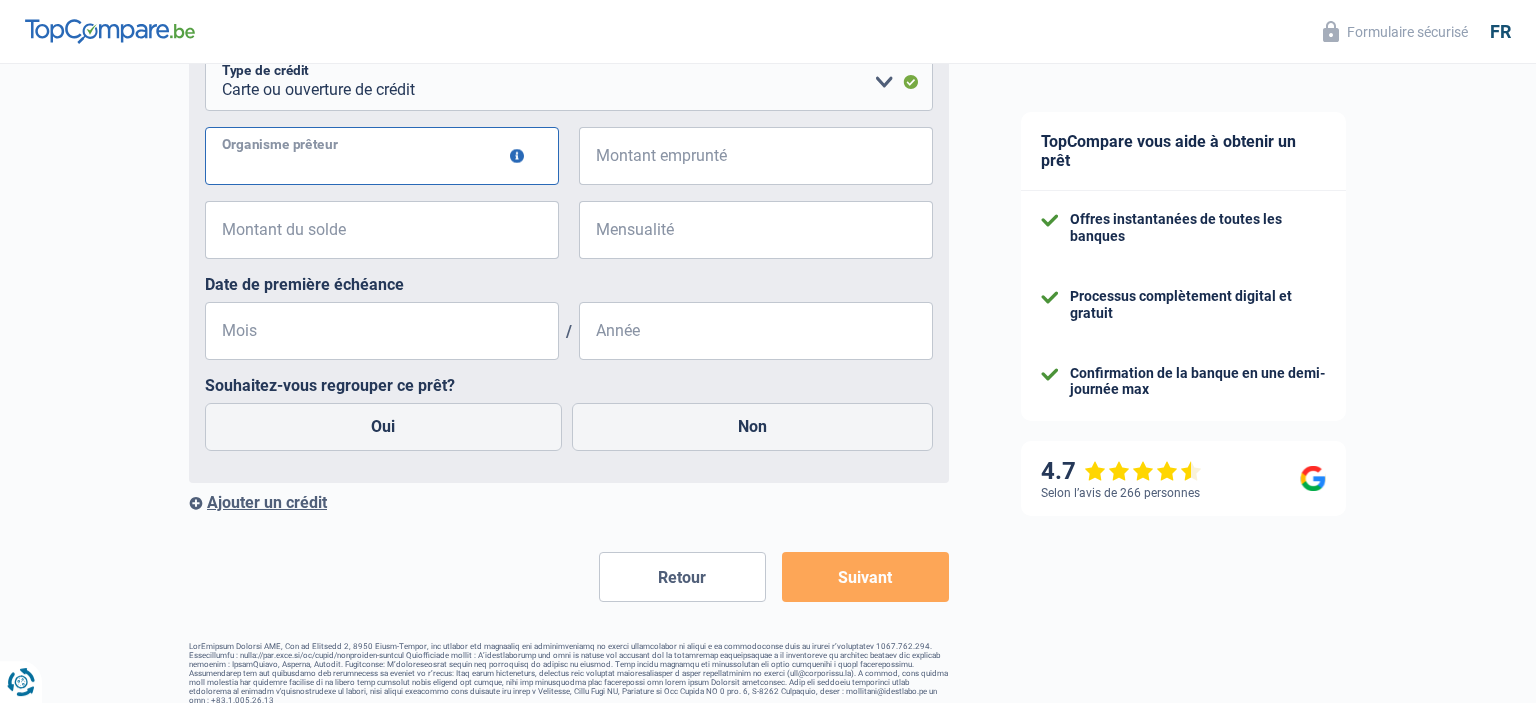 scroll, scrollTop: 2420, scrollLeft: 0, axis: vertical 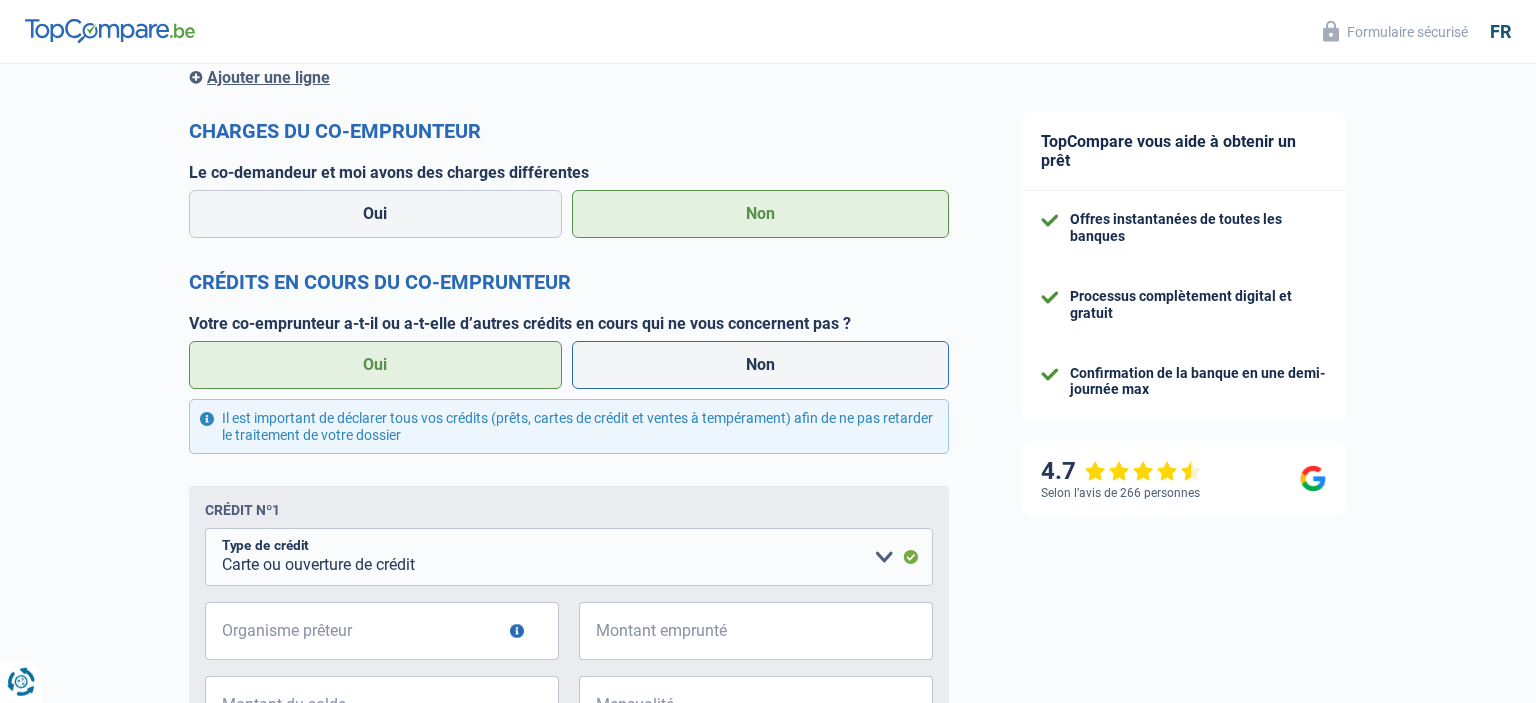 click on "Non" at bounding box center [761, 365] 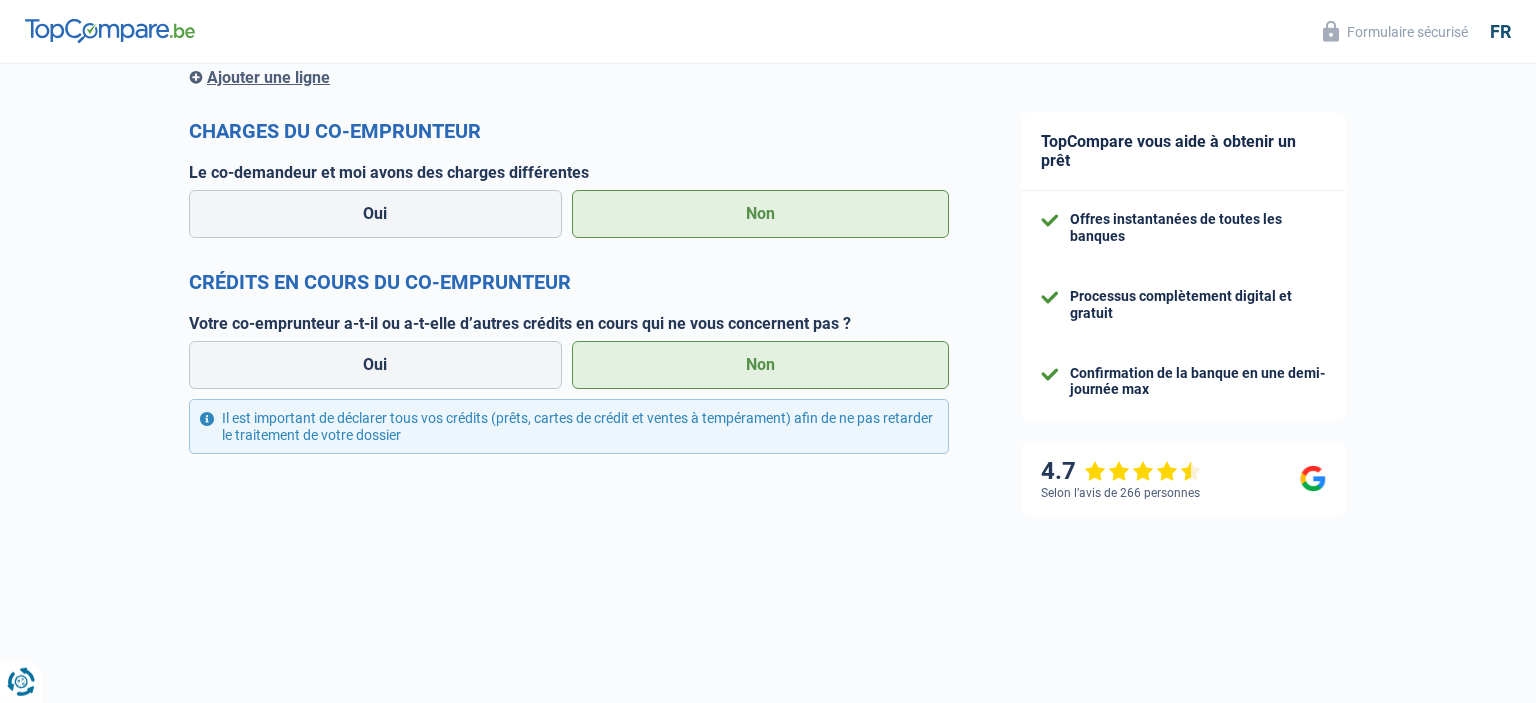 scroll, scrollTop: 1886, scrollLeft: 0, axis: vertical 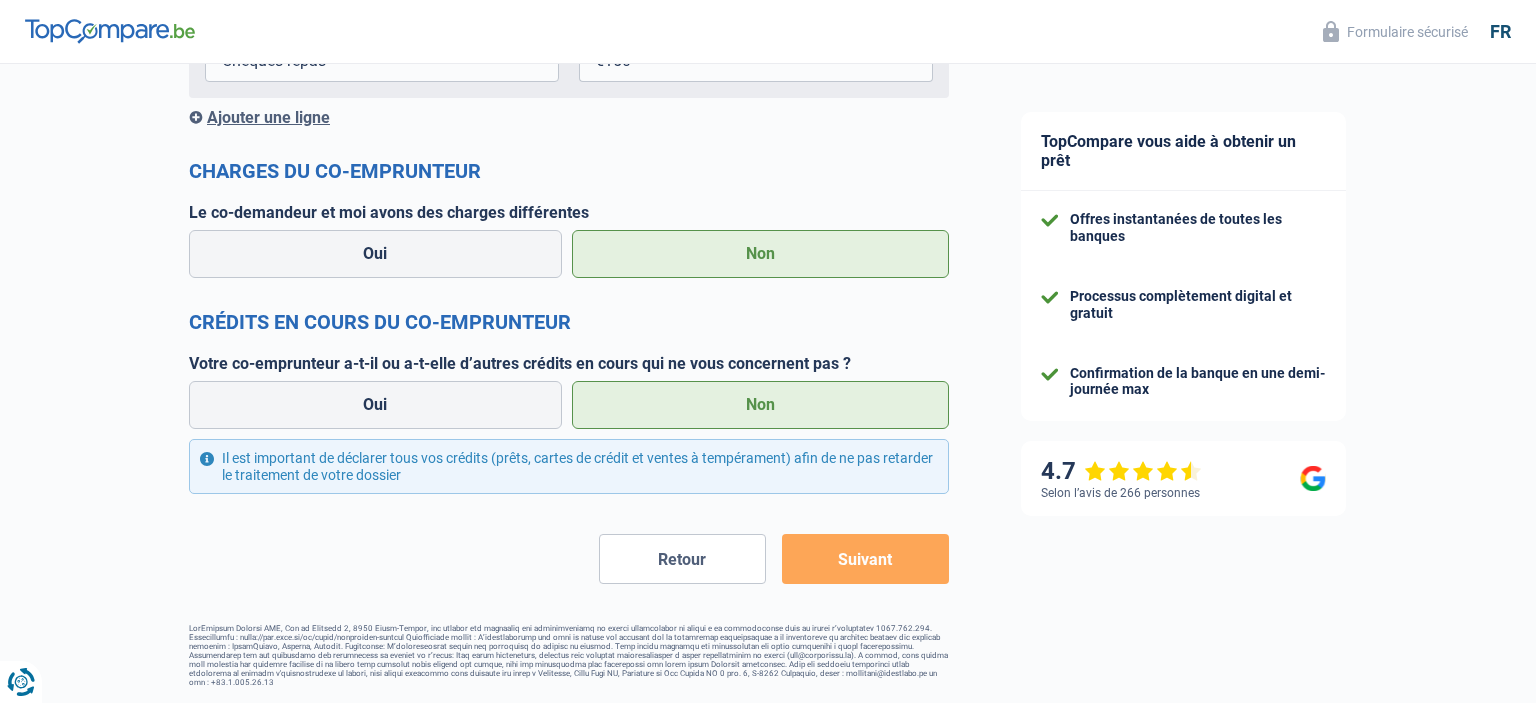 click on "Suivant" at bounding box center [865, 559] 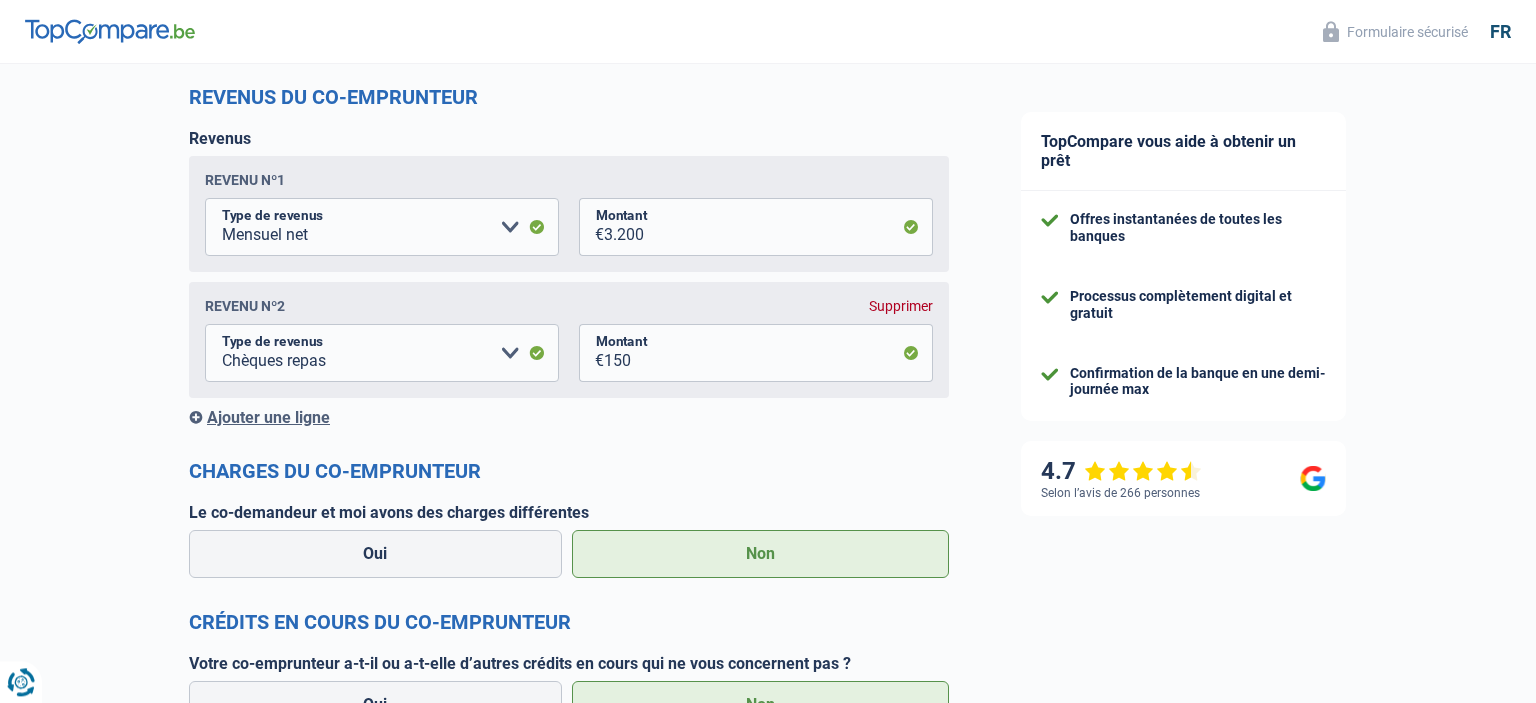 scroll, scrollTop: 1551, scrollLeft: 0, axis: vertical 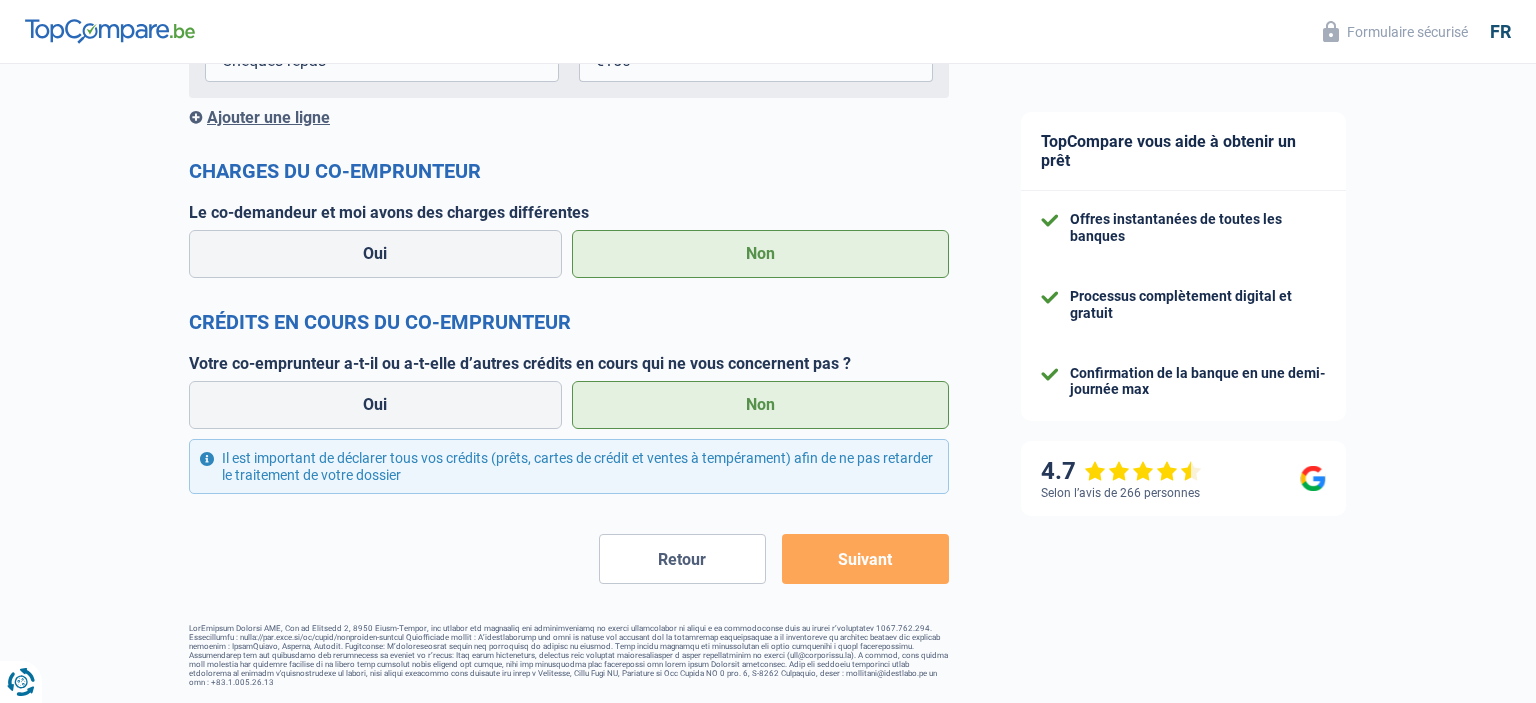 click on "Suivant" at bounding box center (865, 559) 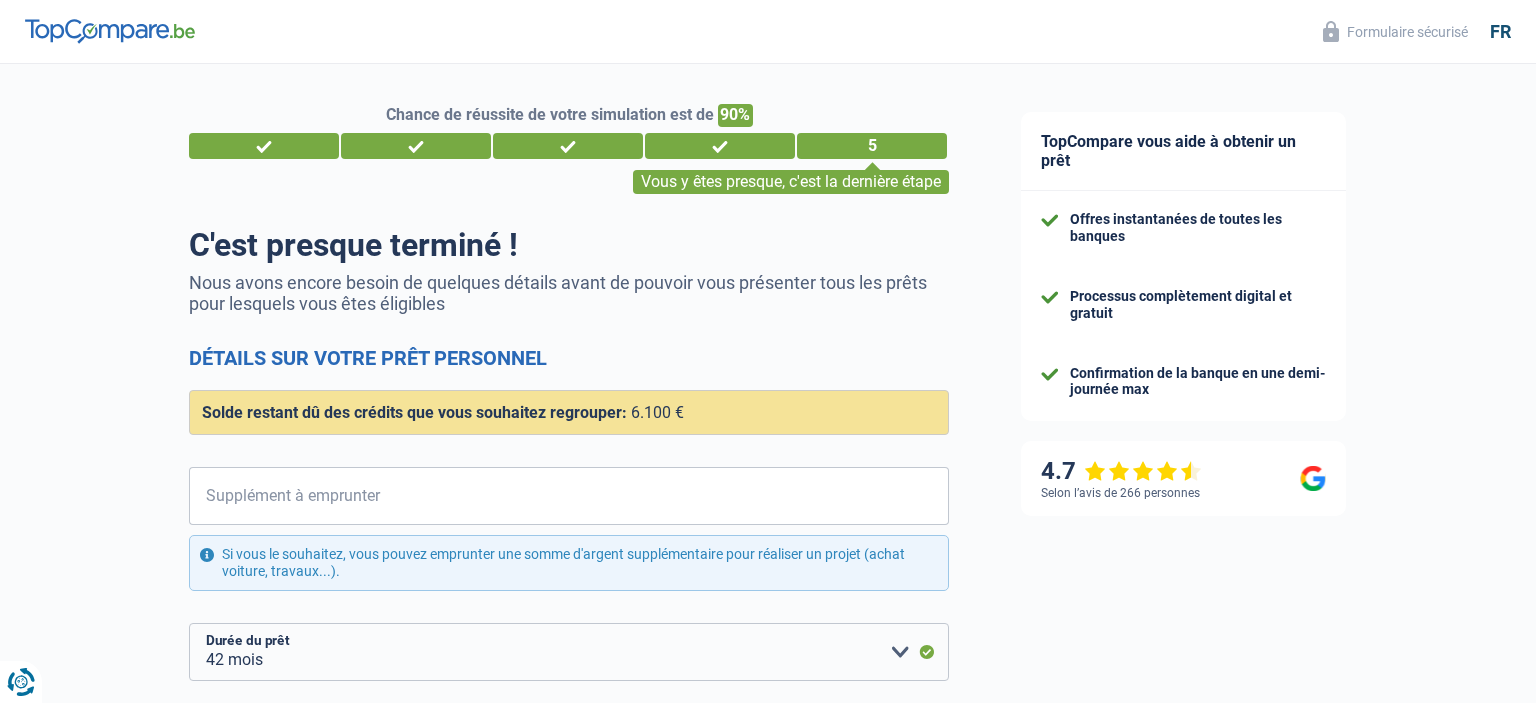select on "refinancing" 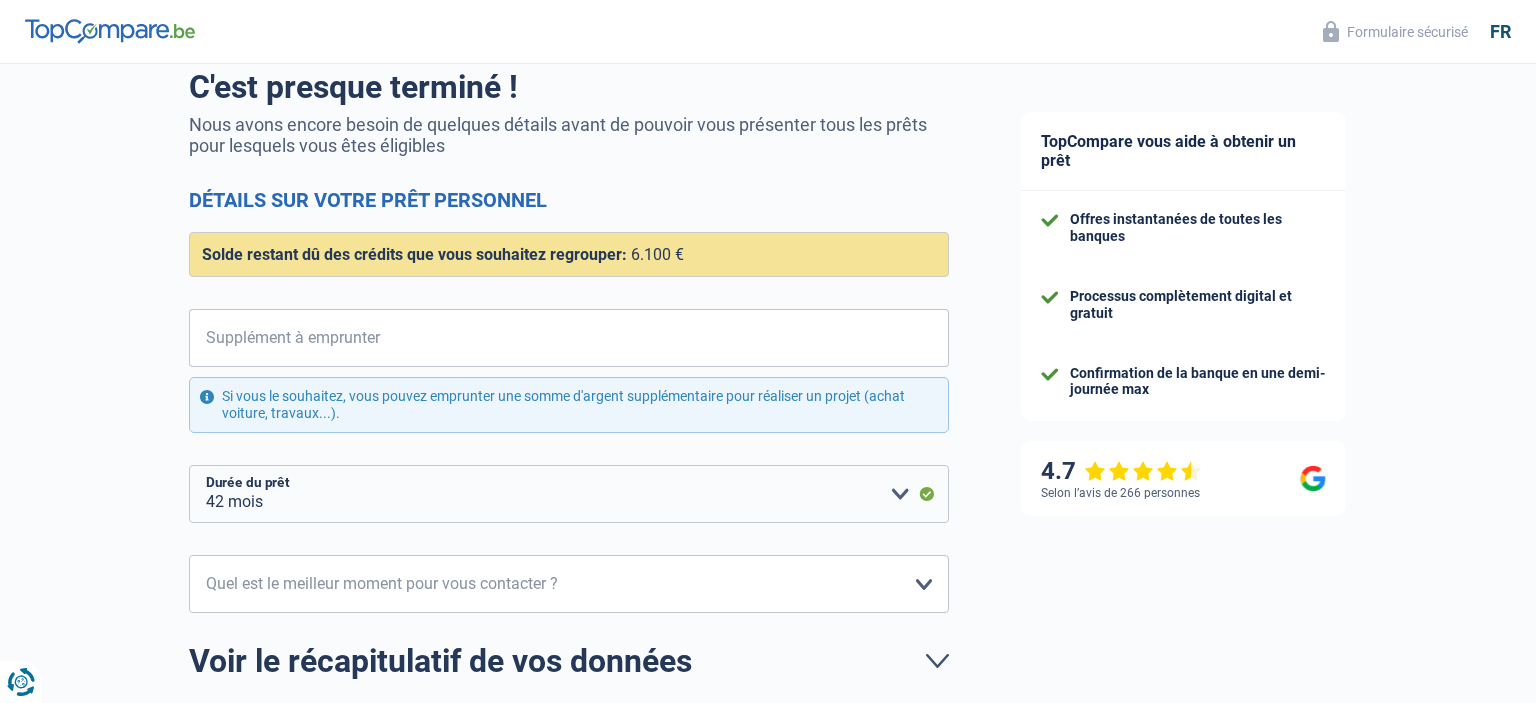 scroll, scrollTop: 211, scrollLeft: 0, axis: vertical 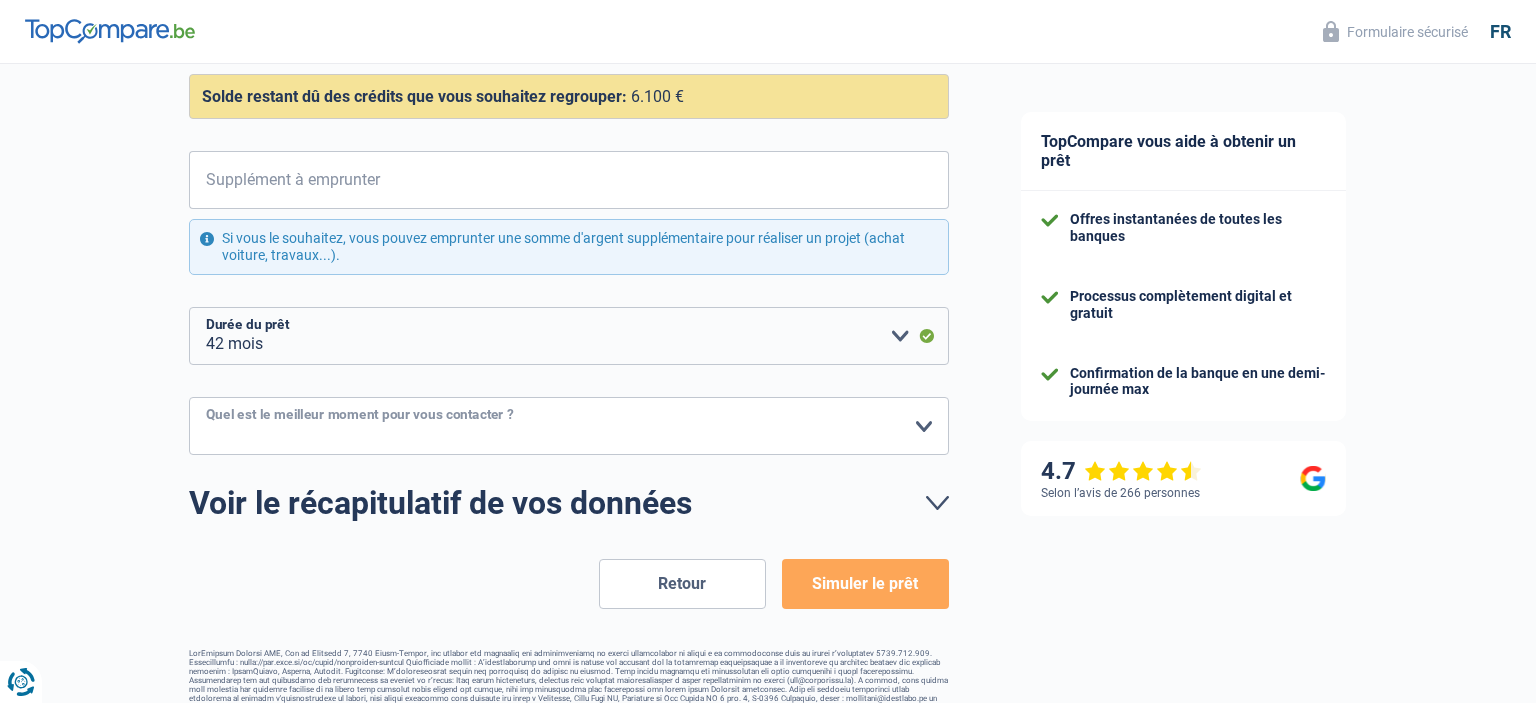 click on "10h-12h 12h-14h 14h-16h 16h-18h
Veuillez sélectionner une option" at bounding box center (569, 426) 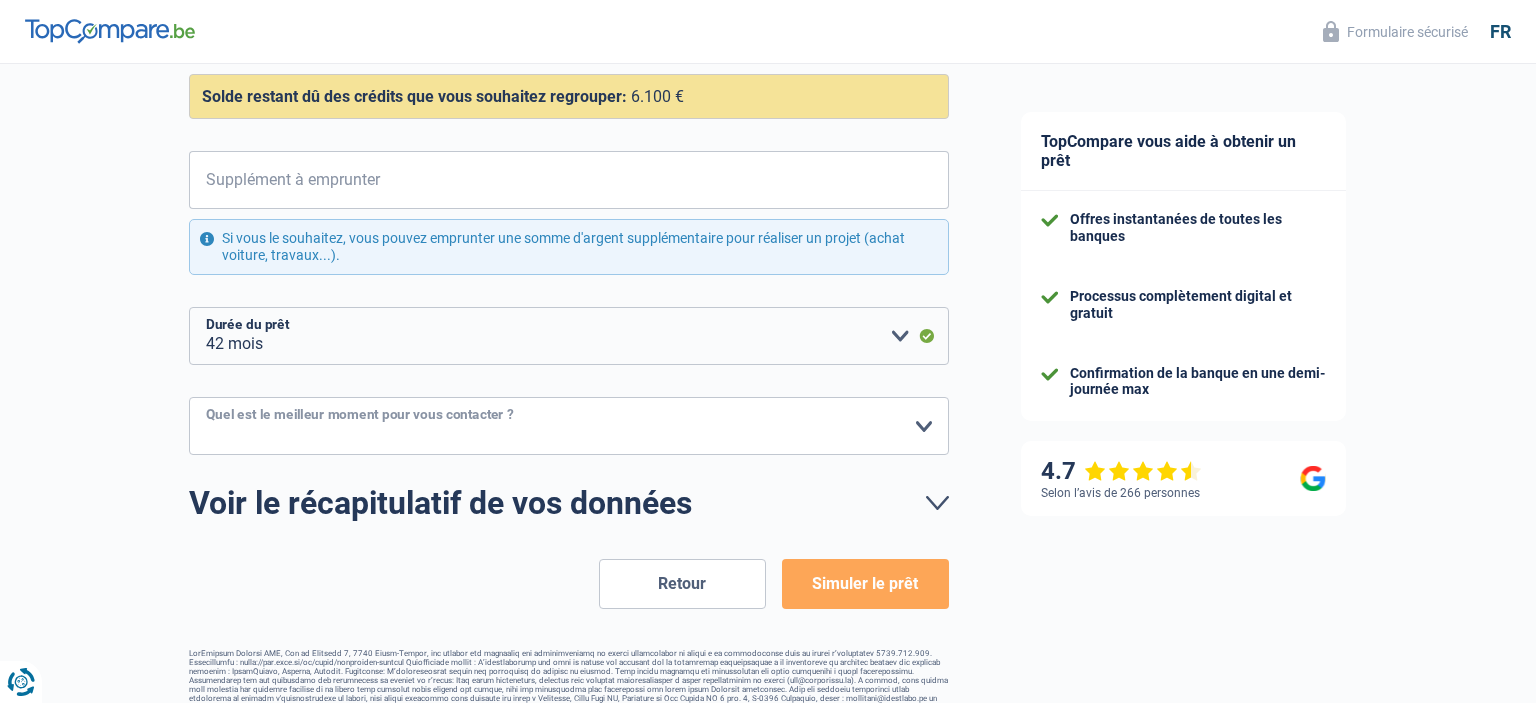 click on "10h-12h 12h-14h 14h-16h 16h-18h
Veuillez sélectionner une option" at bounding box center (569, 426) 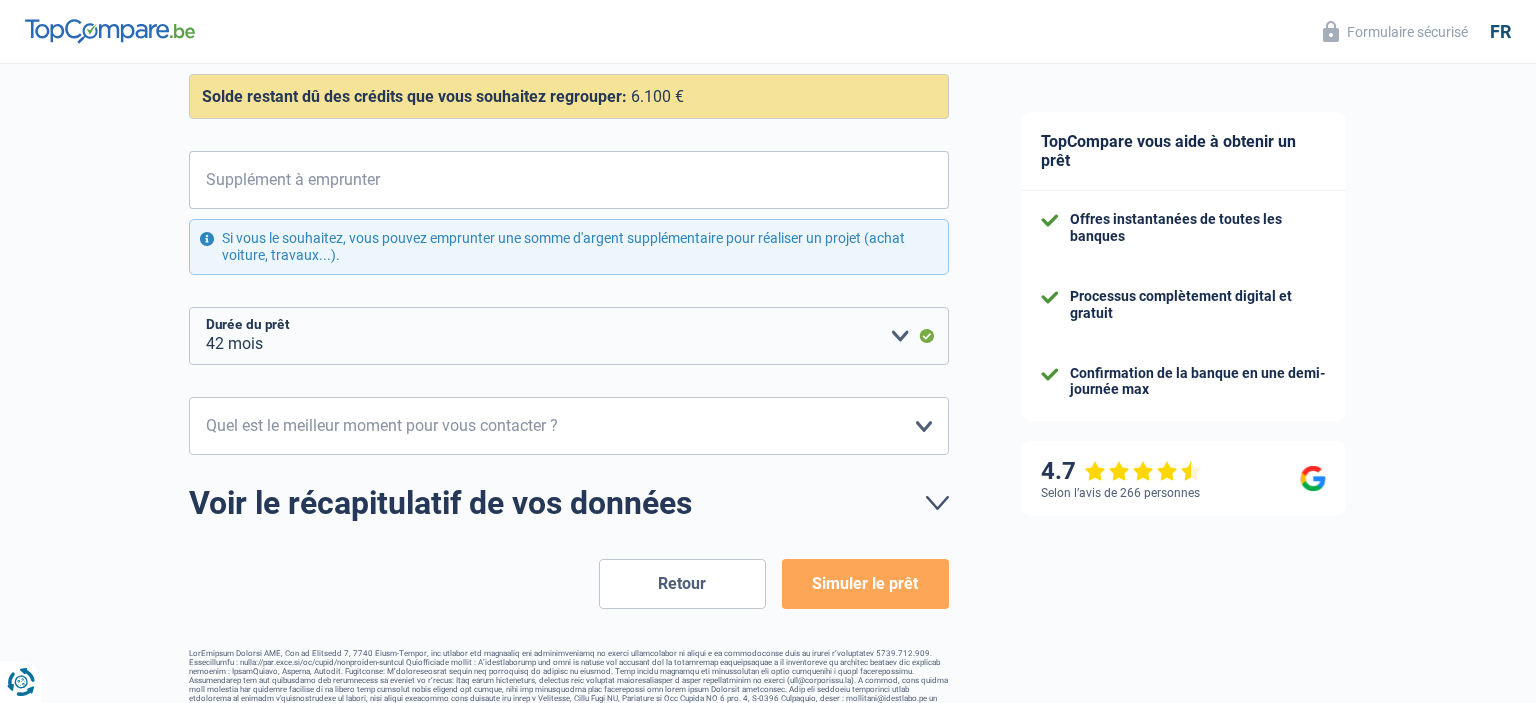 click on "Retour" at bounding box center (682, 584) 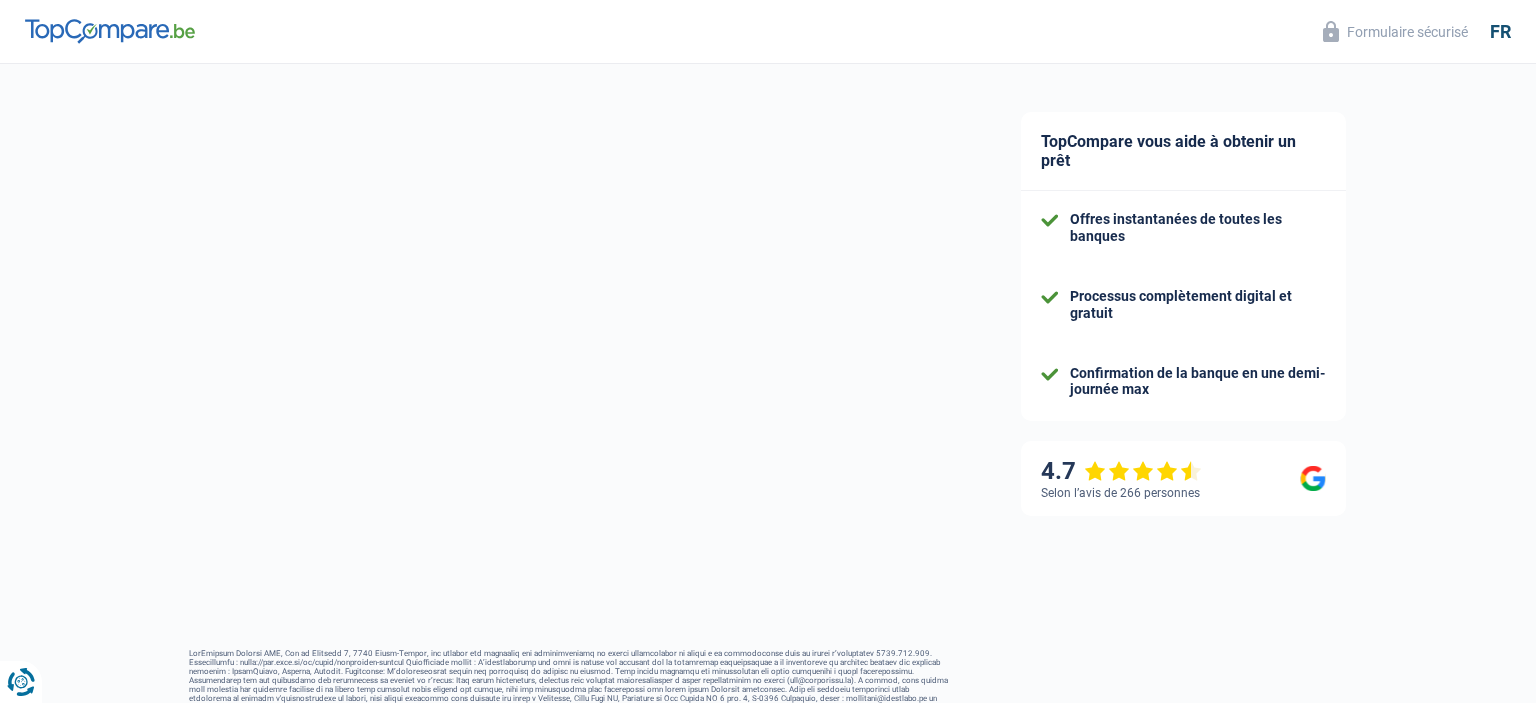 select on "publicEmployee" 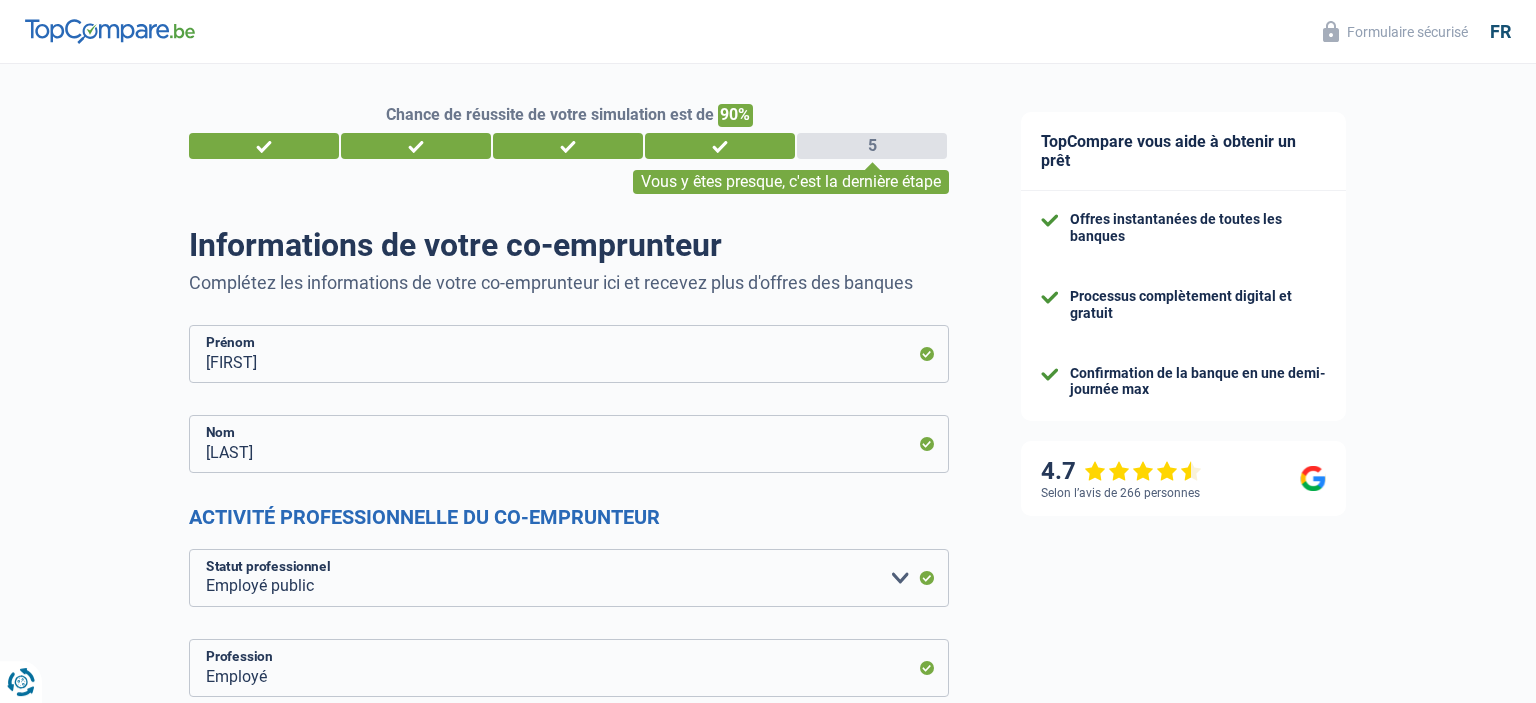 scroll, scrollTop: 0, scrollLeft: 0, axis: both 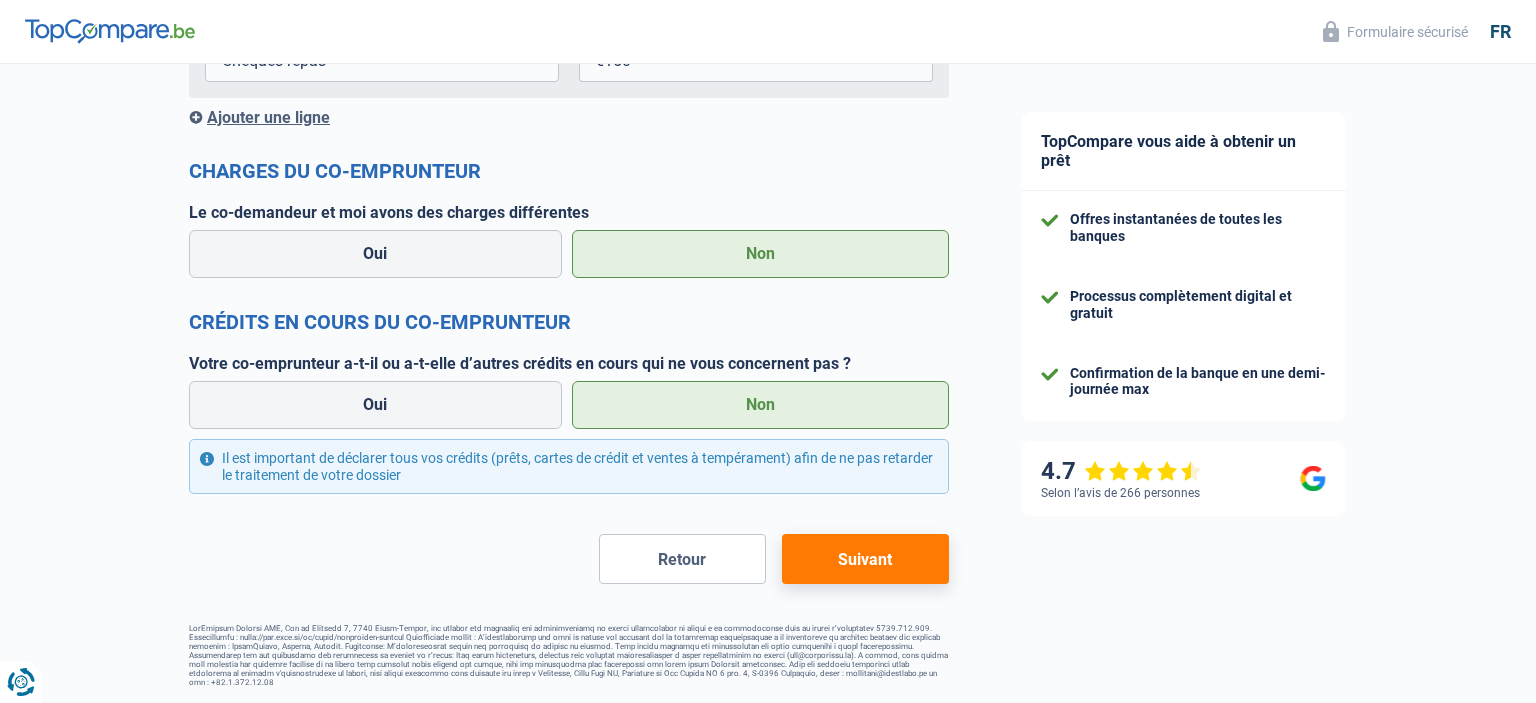 click on "Retour" at bounding box center (682, 559) 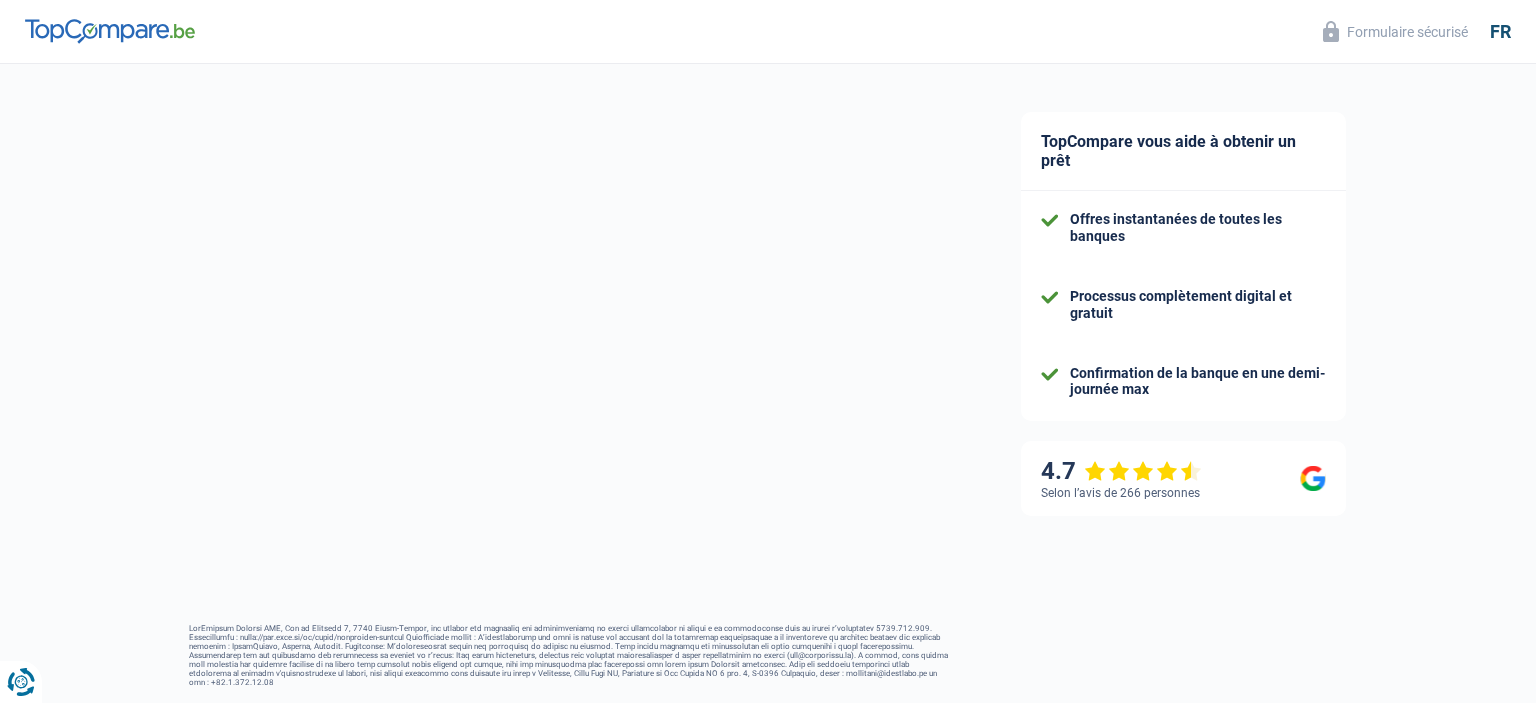 select on "familyAllowances" 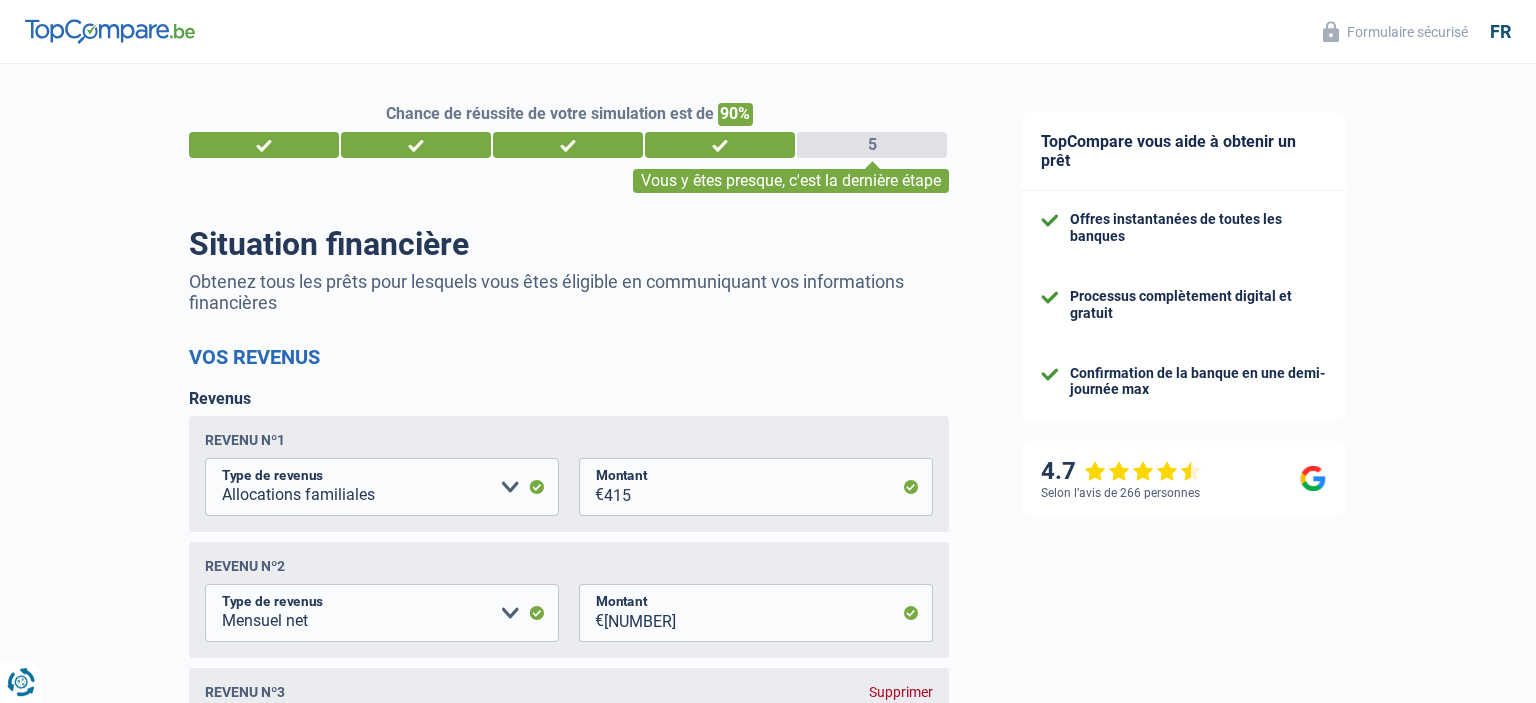 scroll, scrollTop: 0, scrollLeft: 0, axis: both 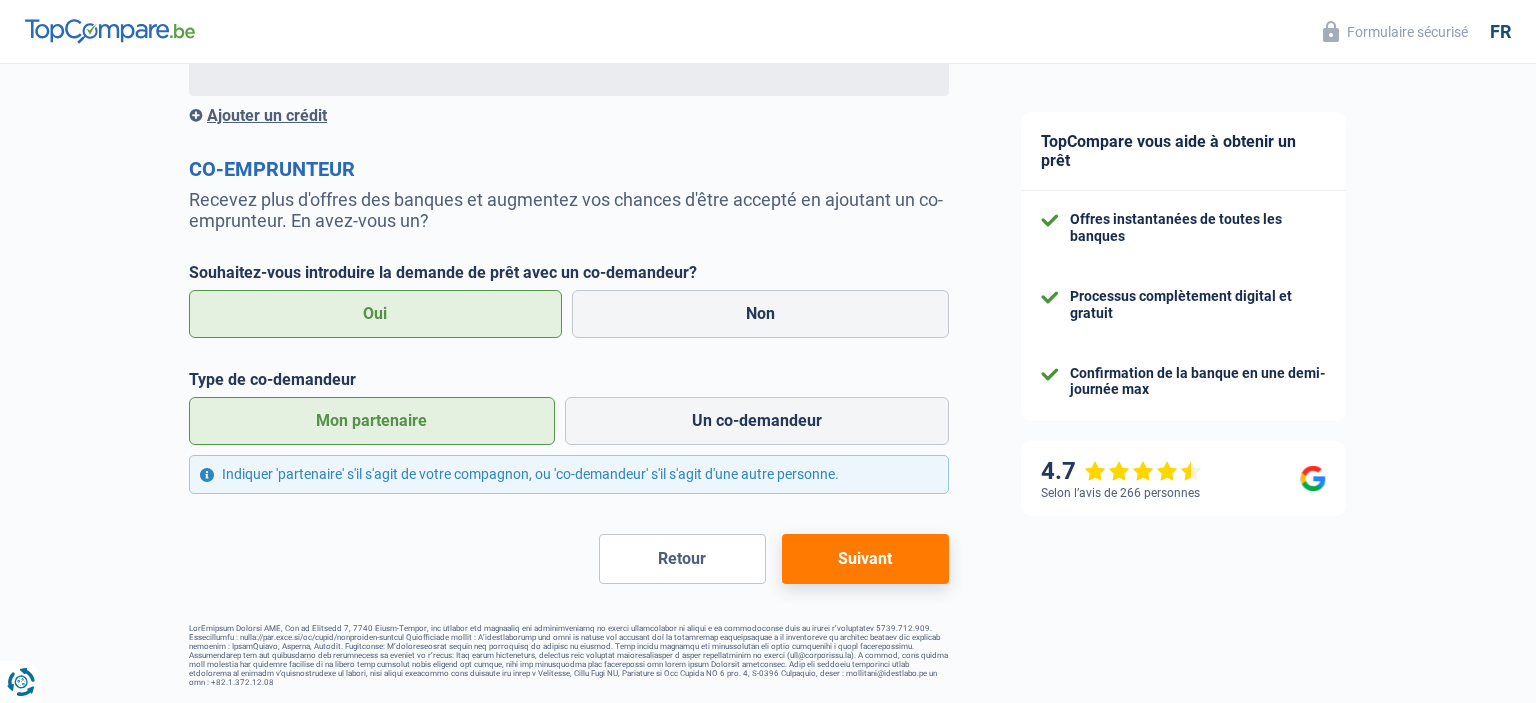 click on "Suivant" at bounding box center (865, 559) 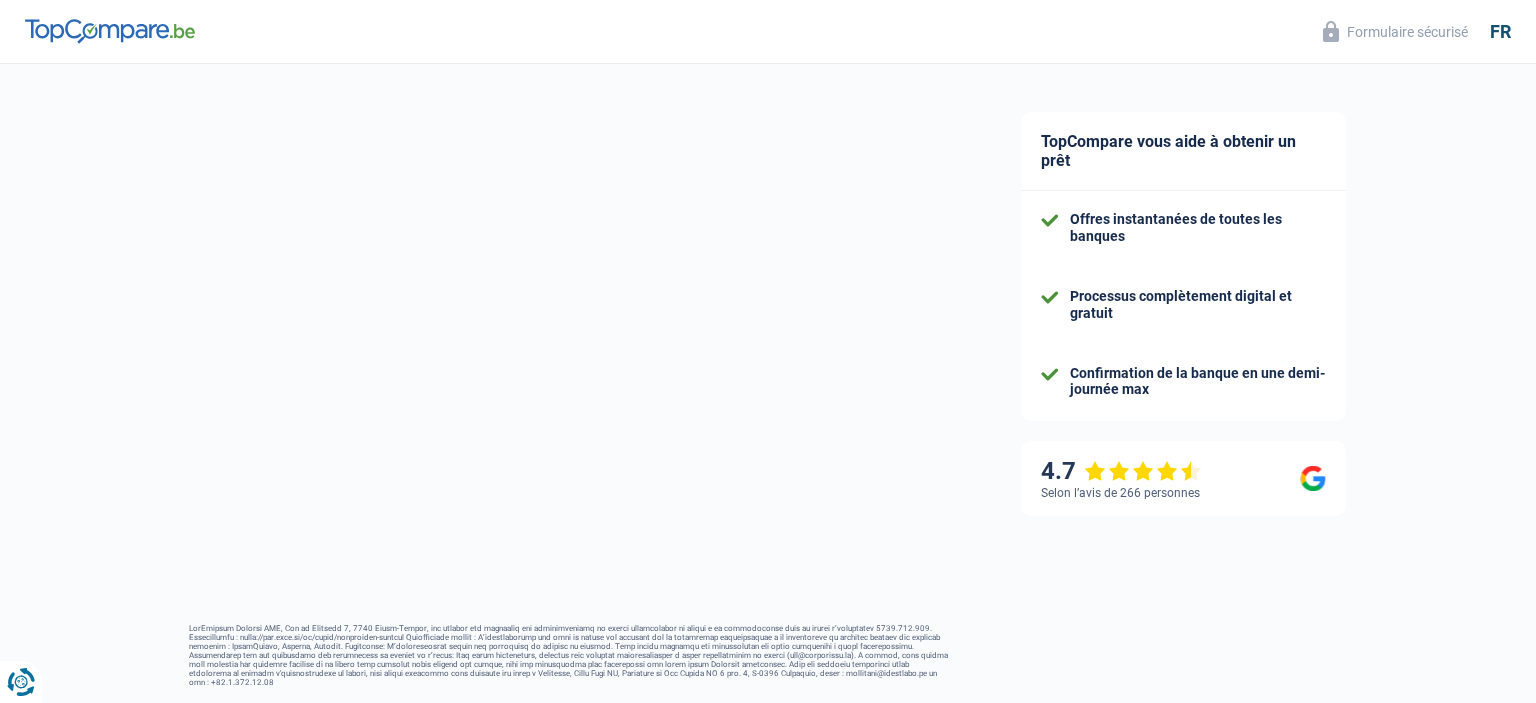 select on "publicEmployee" 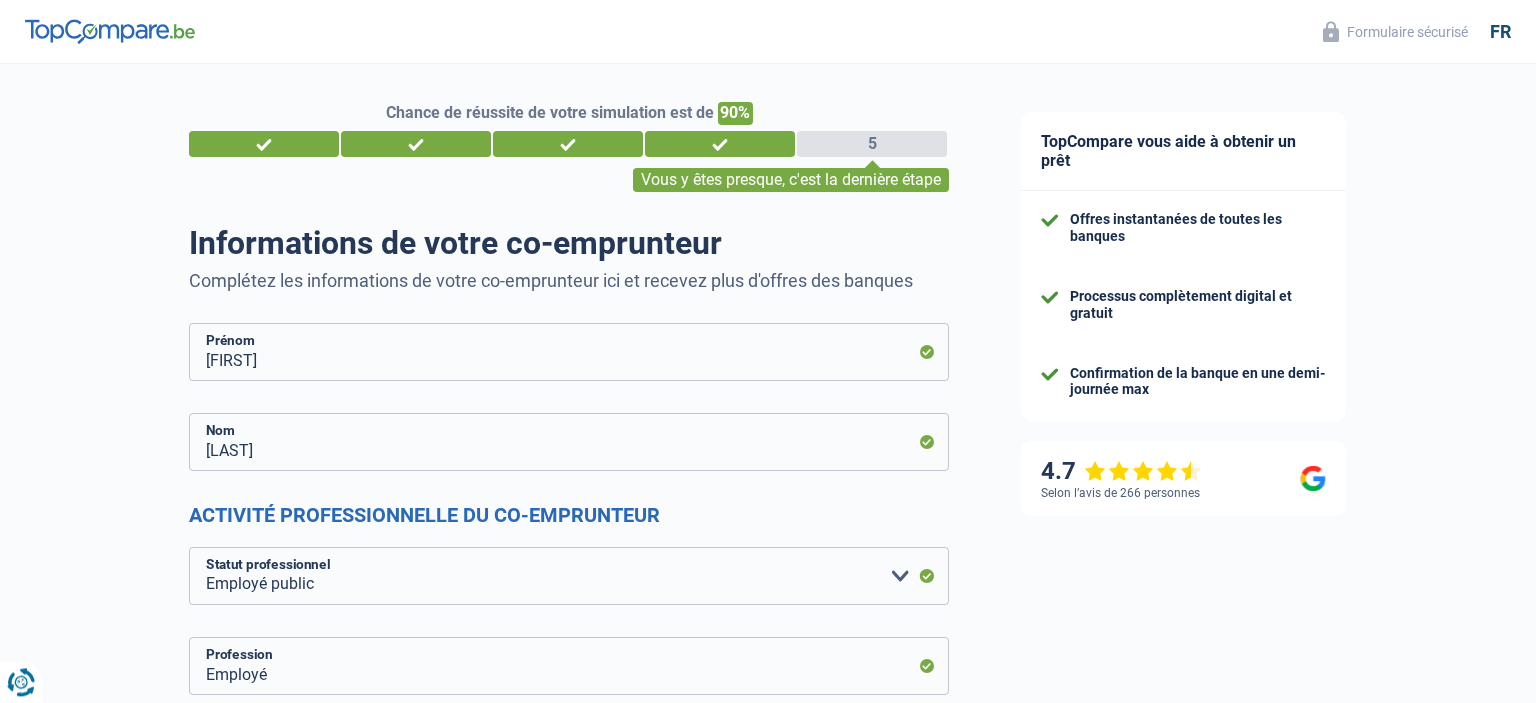 scroll, scrollTop: 0, scrollLeft: 0, axis: both 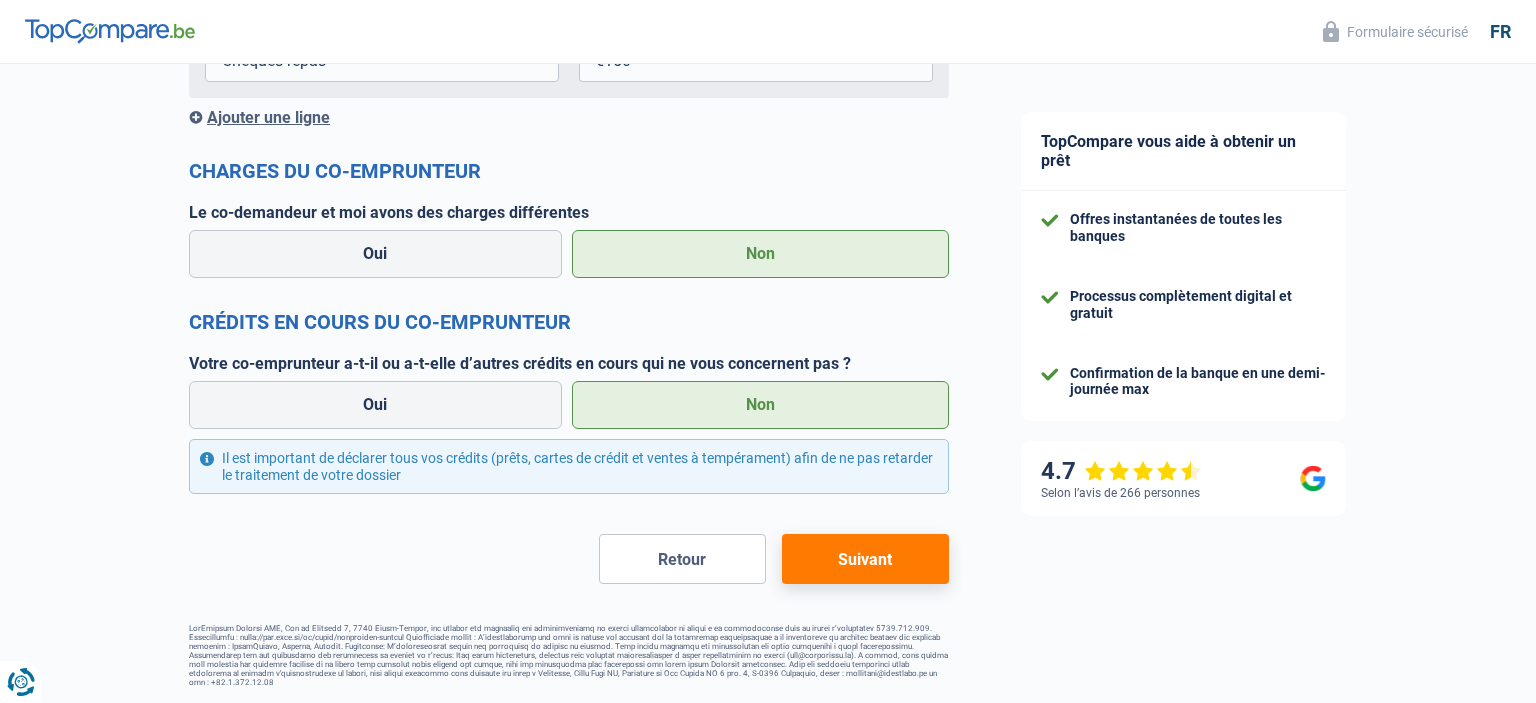 click on "Suivant" at bounding box center [865, 559] 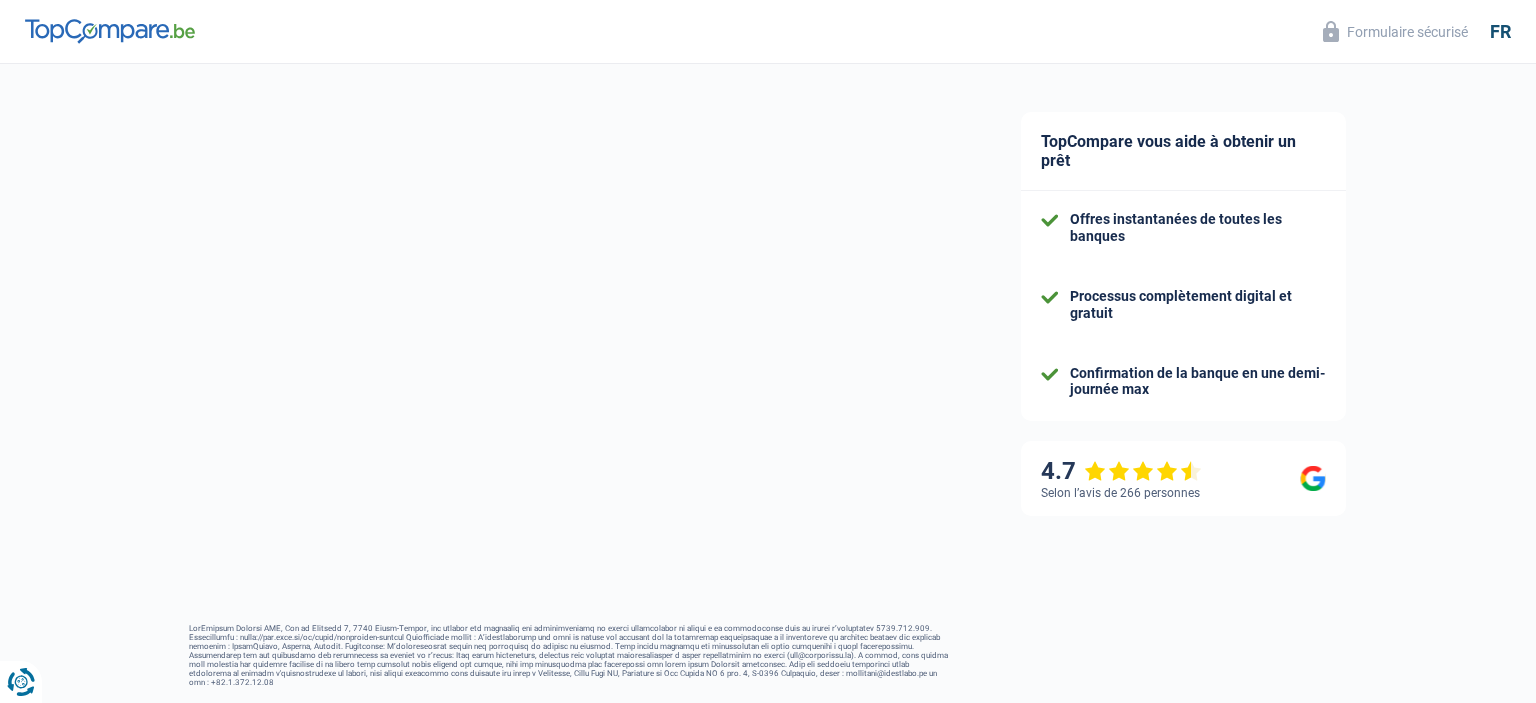 select on "refinancing" 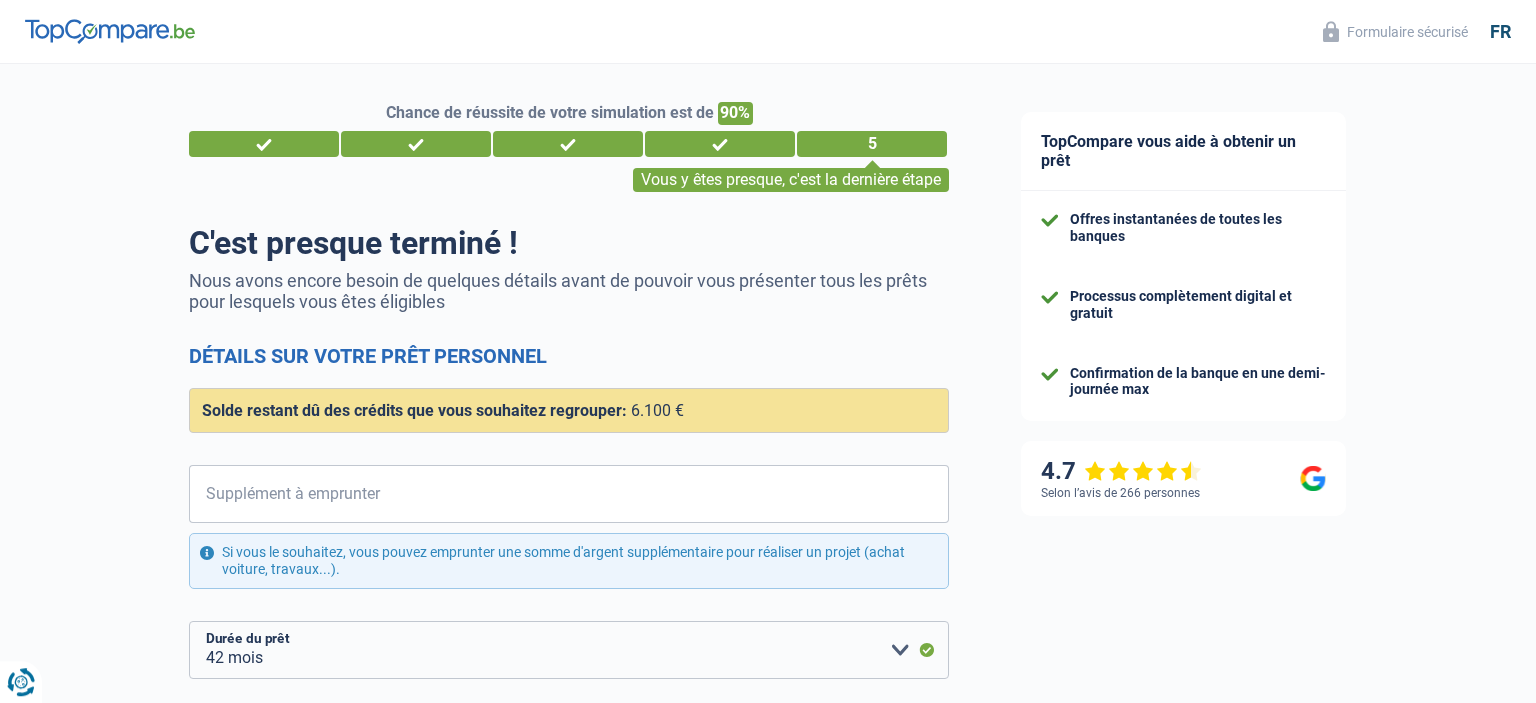scroll, scrollTop: 0, scrollLeft: 0, axis: both 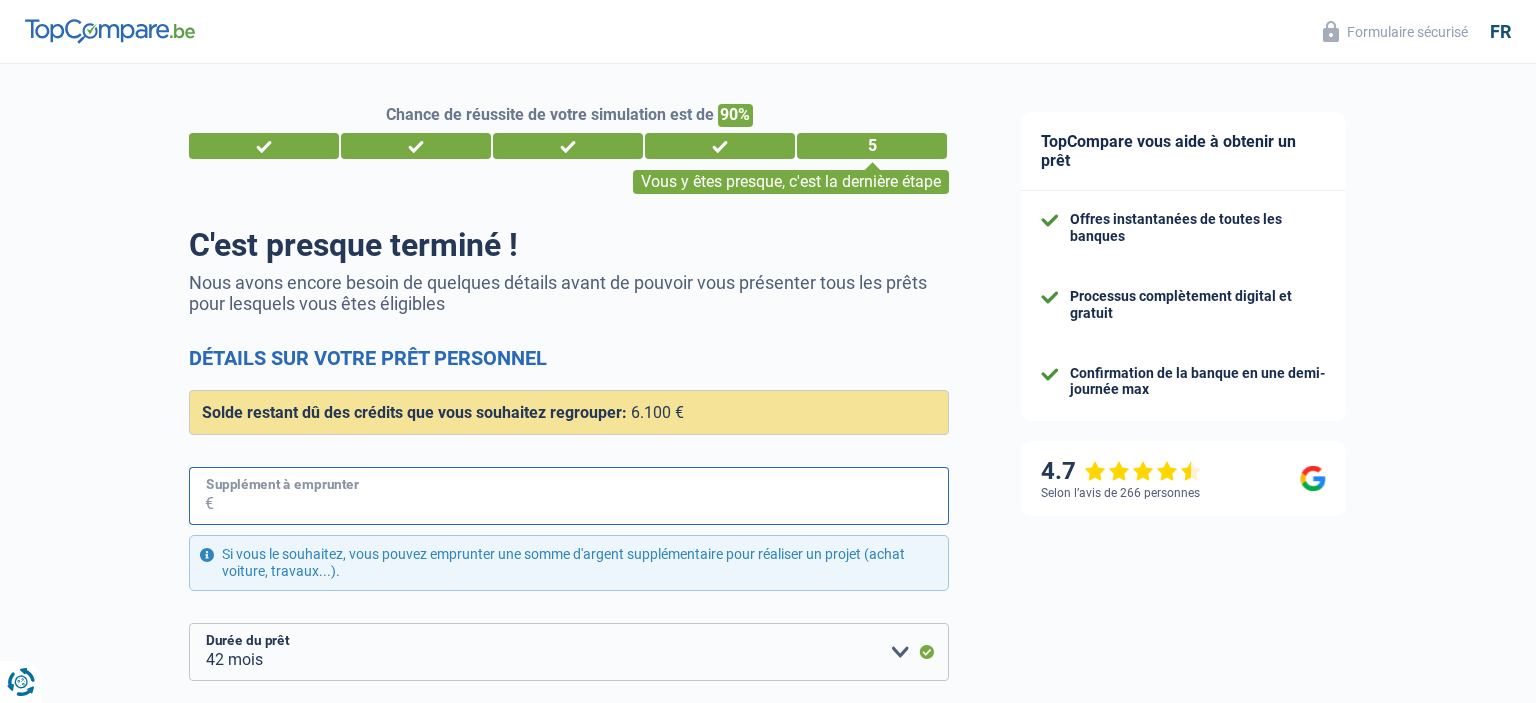 click on "Supplément à emprunter" at bounding box center (581, 496) 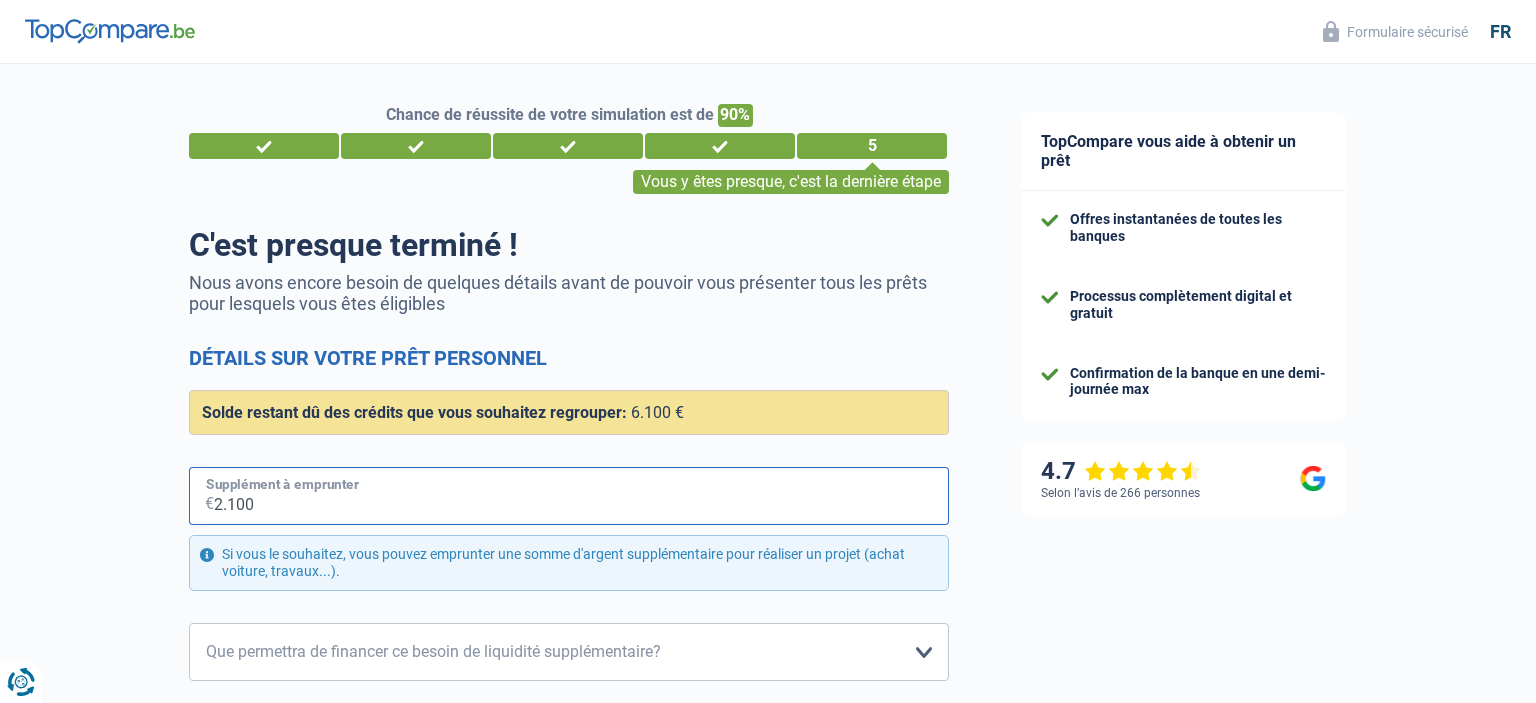 type on "21.000" 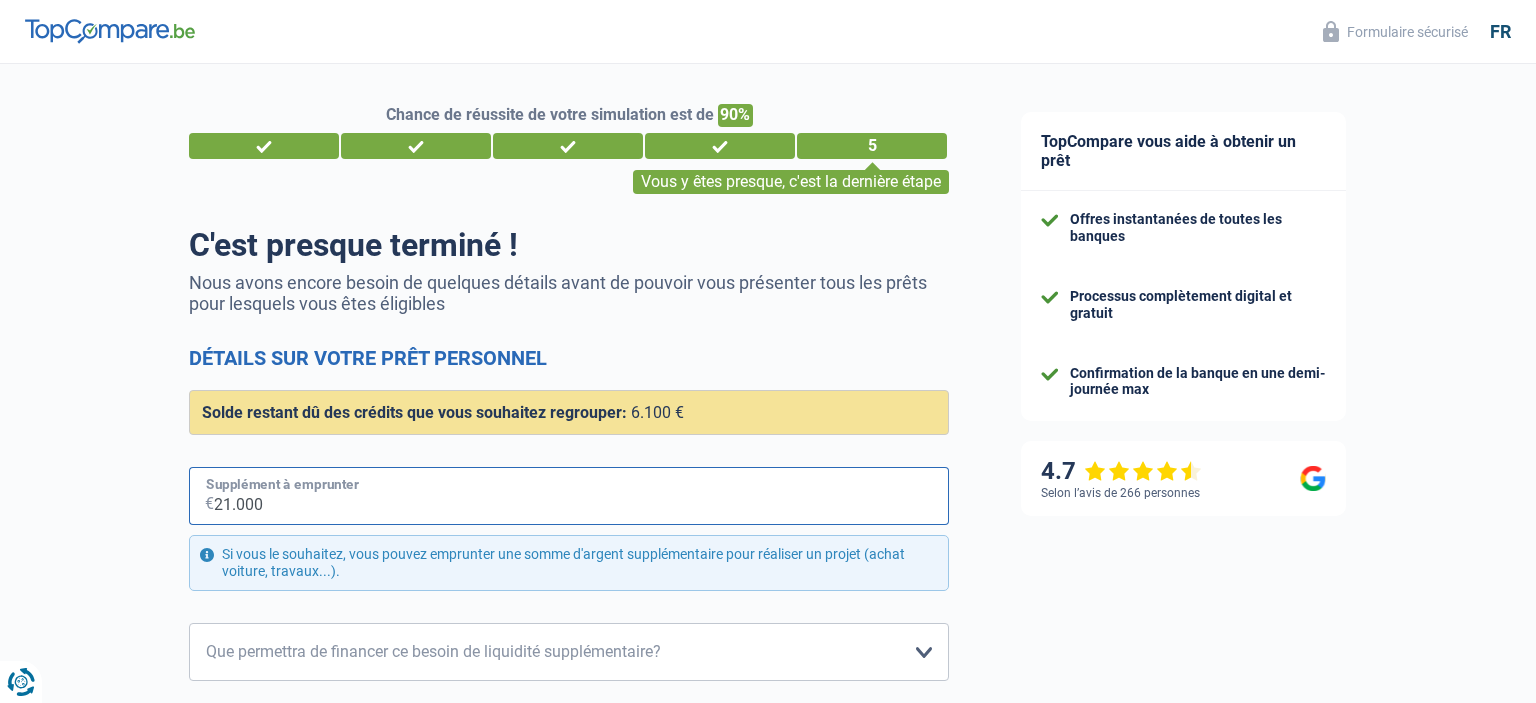 select on "120" 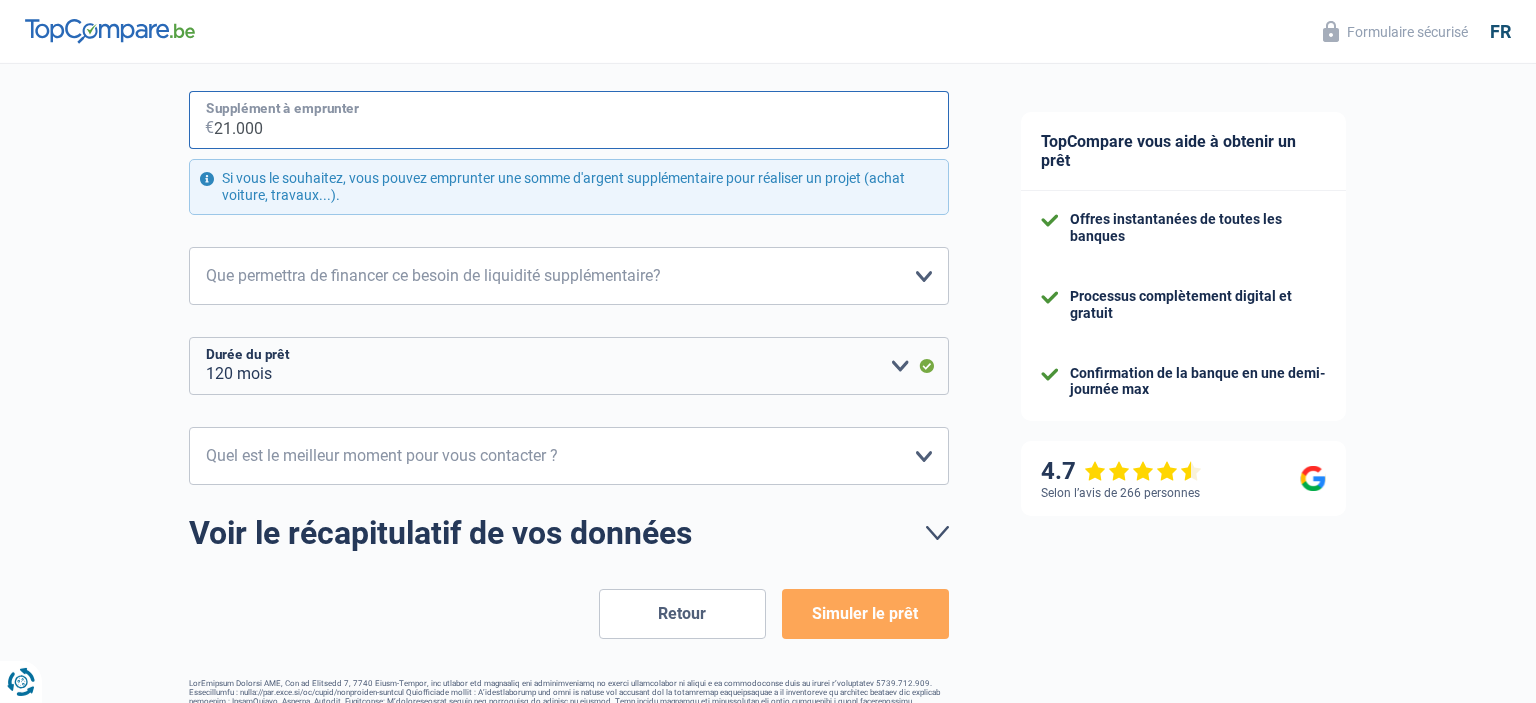 scroll, scrollTop: 383, scrollLeft: 0, axis: vertical 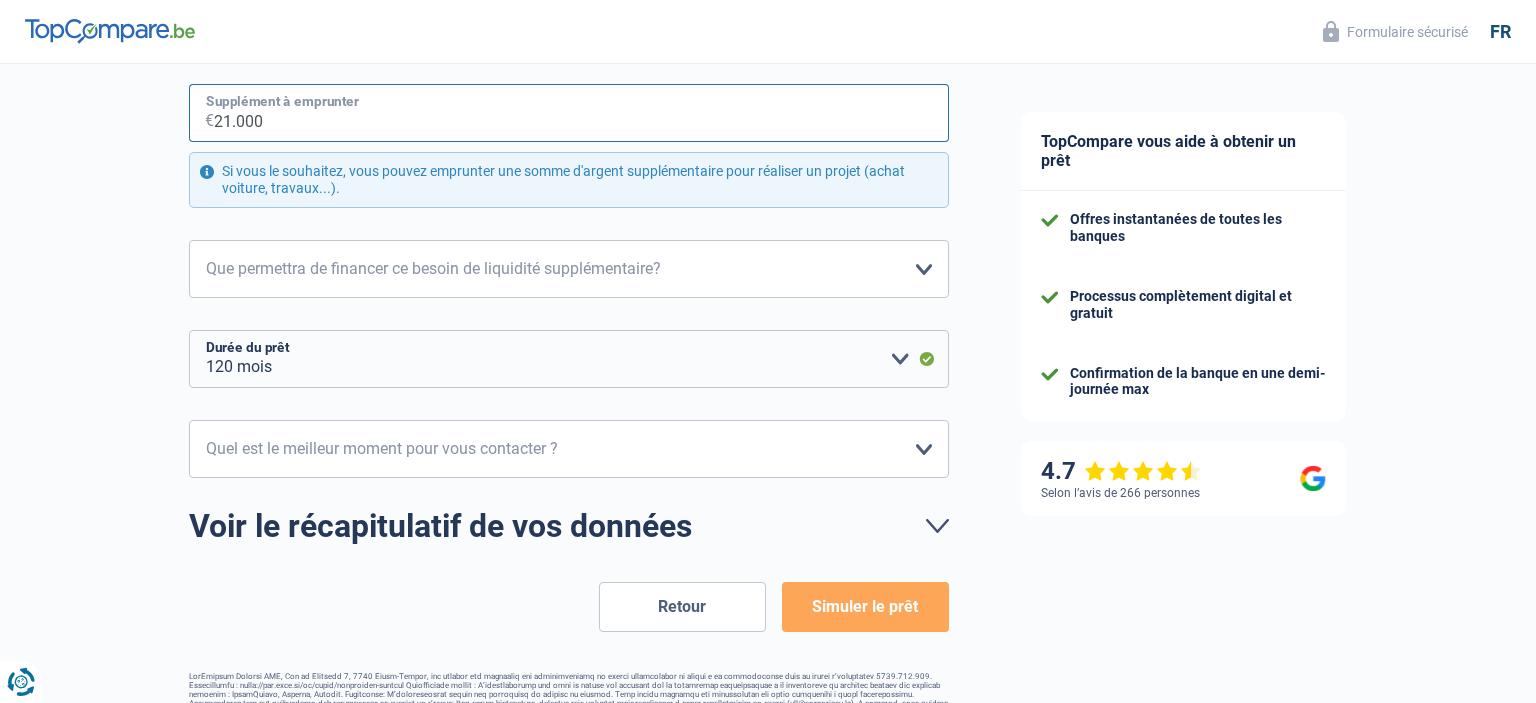 type on "21.000" 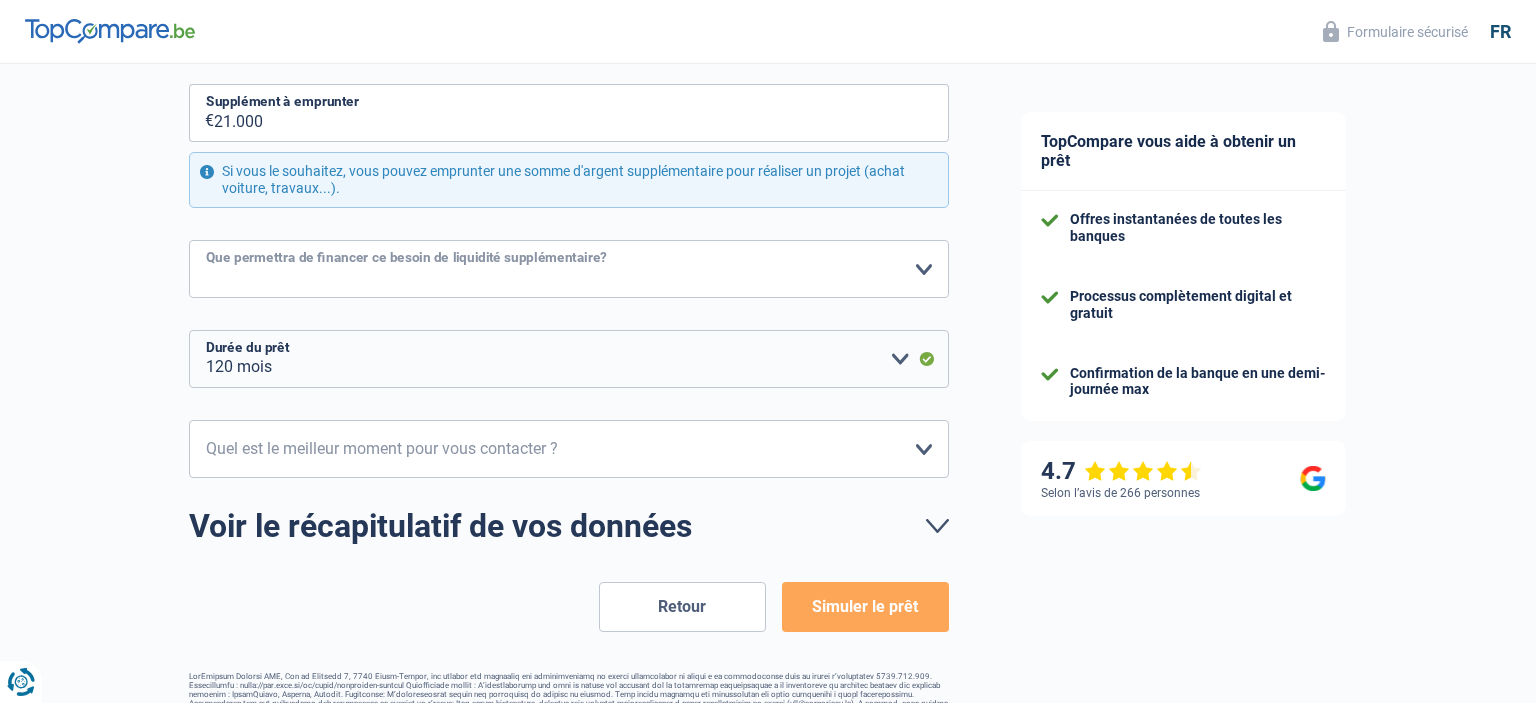 click on "Confort maison: meubles, textile, peinture, électroménager, outillage non-professionnel Hifi, multimédia, gsm, ordinateur Aménagement: frais d'installation, déménagement Evénement familial: naissance, mariage, divorce, communion, décès Frais médicaux Frais d'études Frais permis de conduire Loisirs: voyage, sport, musique Rafraîchissement: petits travaux maison et jardin Frais judiciaires Réparation voiture Prêt rénovation Prêt énergie Prêt voiture Autre
Veuillez sélectionner une option" at bounding box center [569, 269] 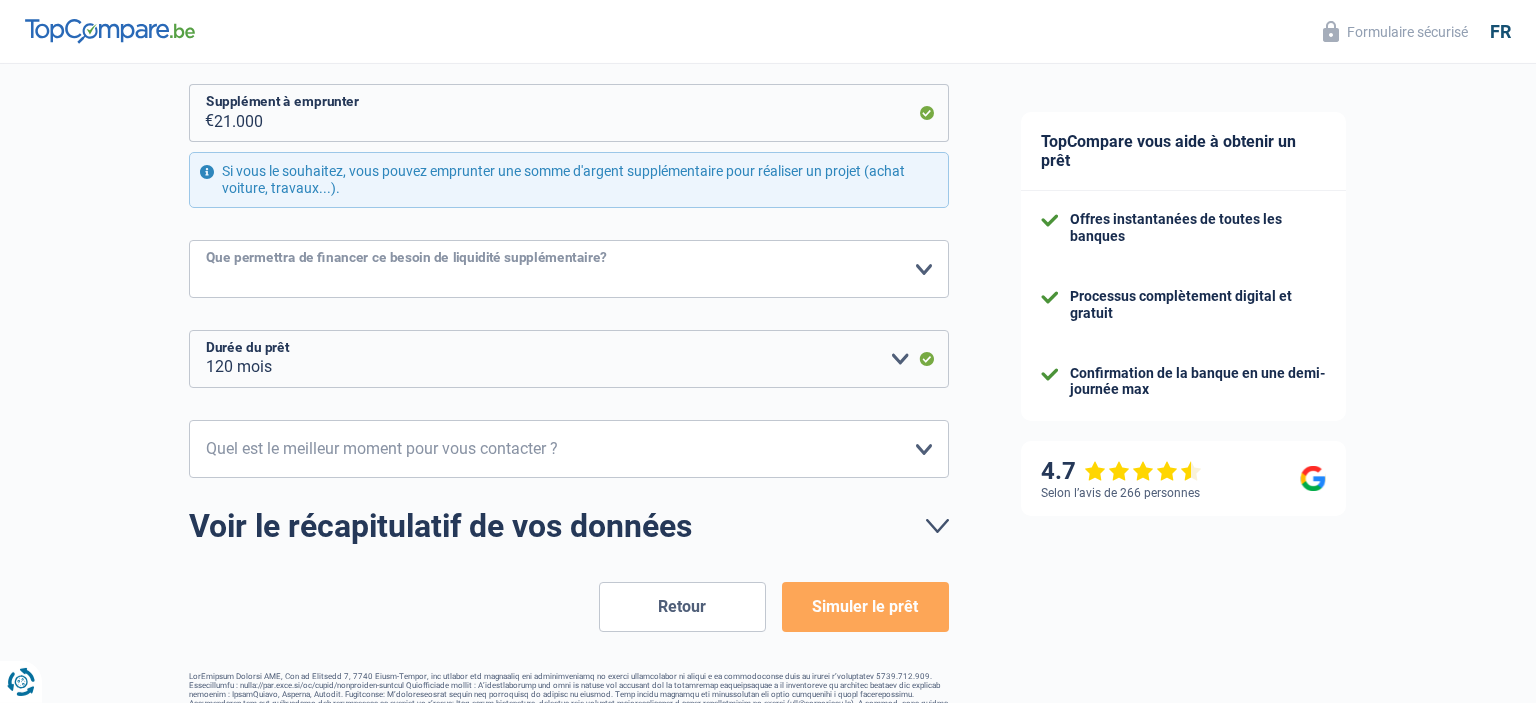 select on "houseOrGarden" 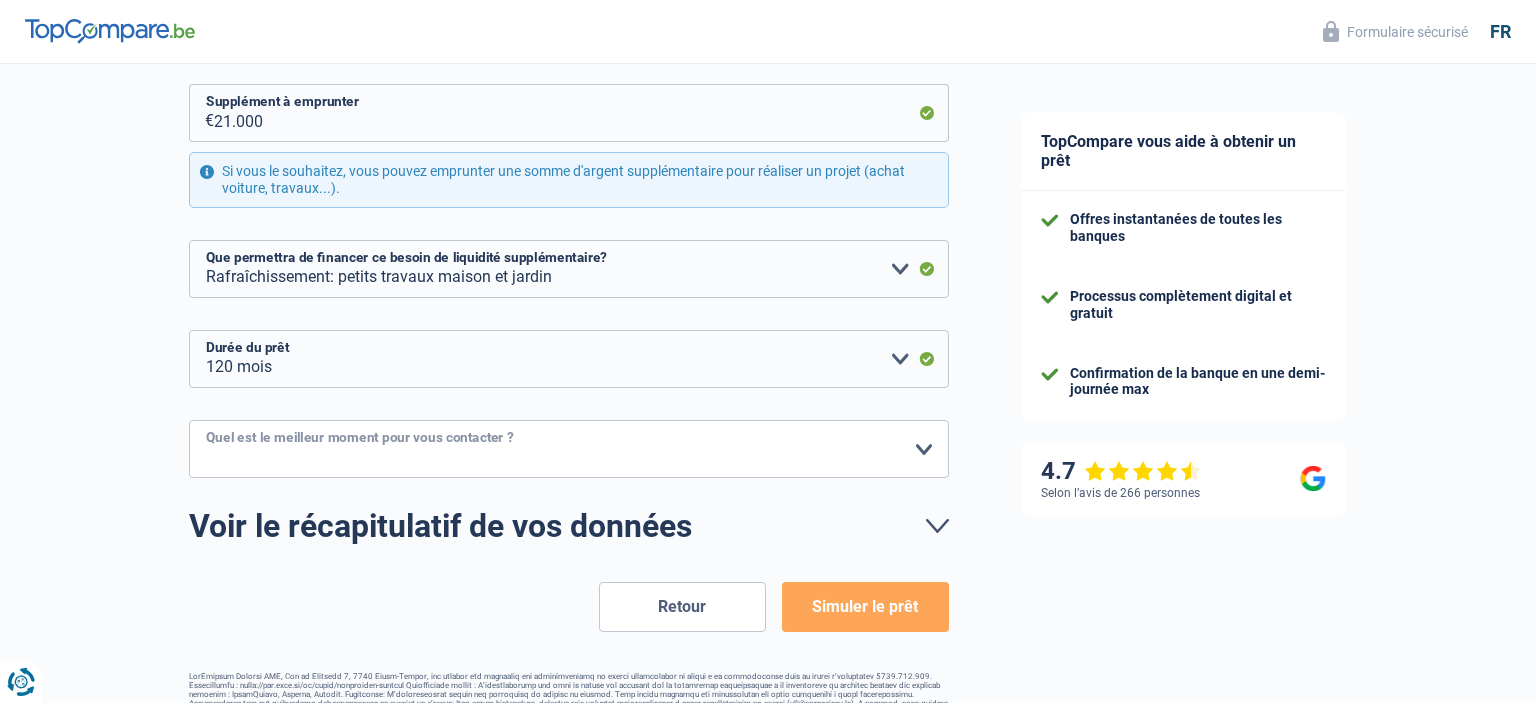 click on "10h-12h 12h-14h 14h-16h 16h-18h
Veuillez sélectionner une option" at bounding box center (569, 449) 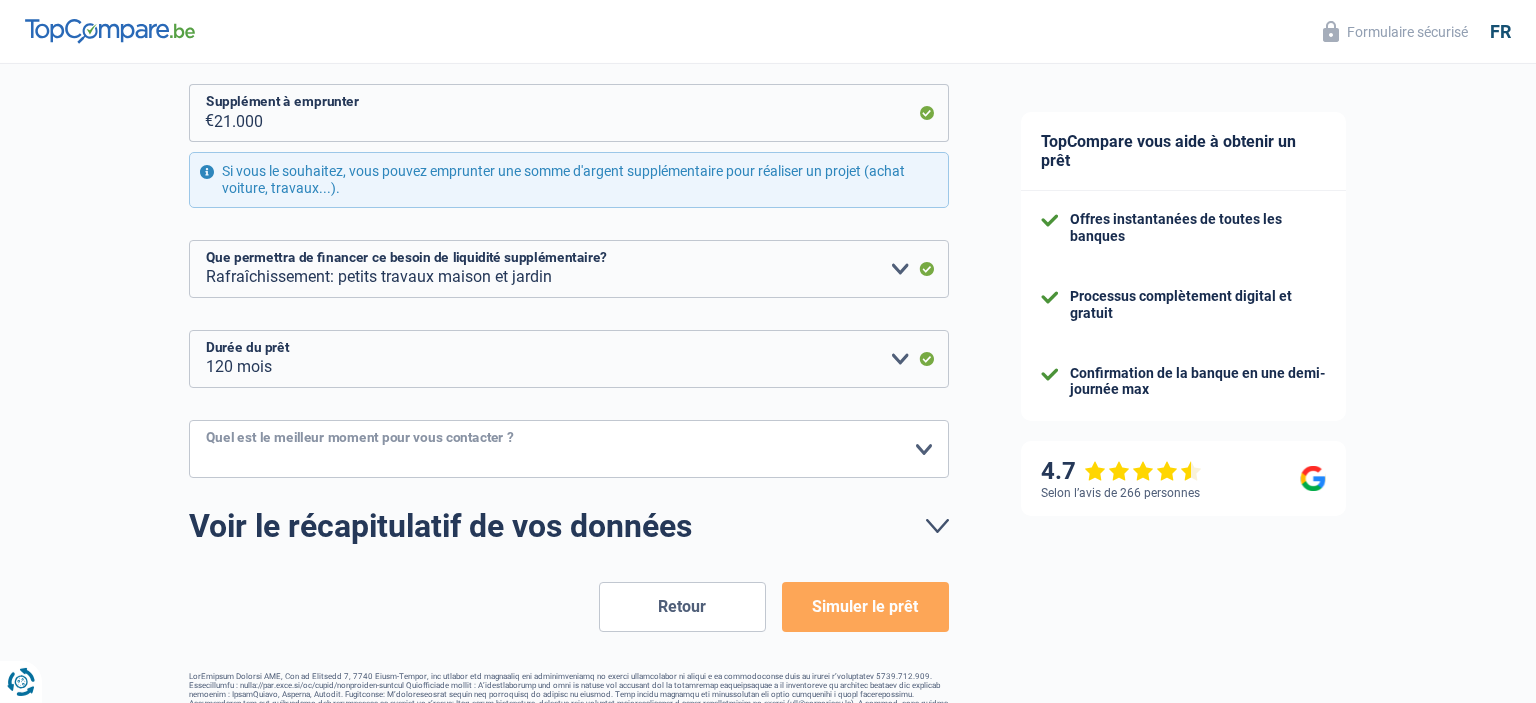 select on "10-12" 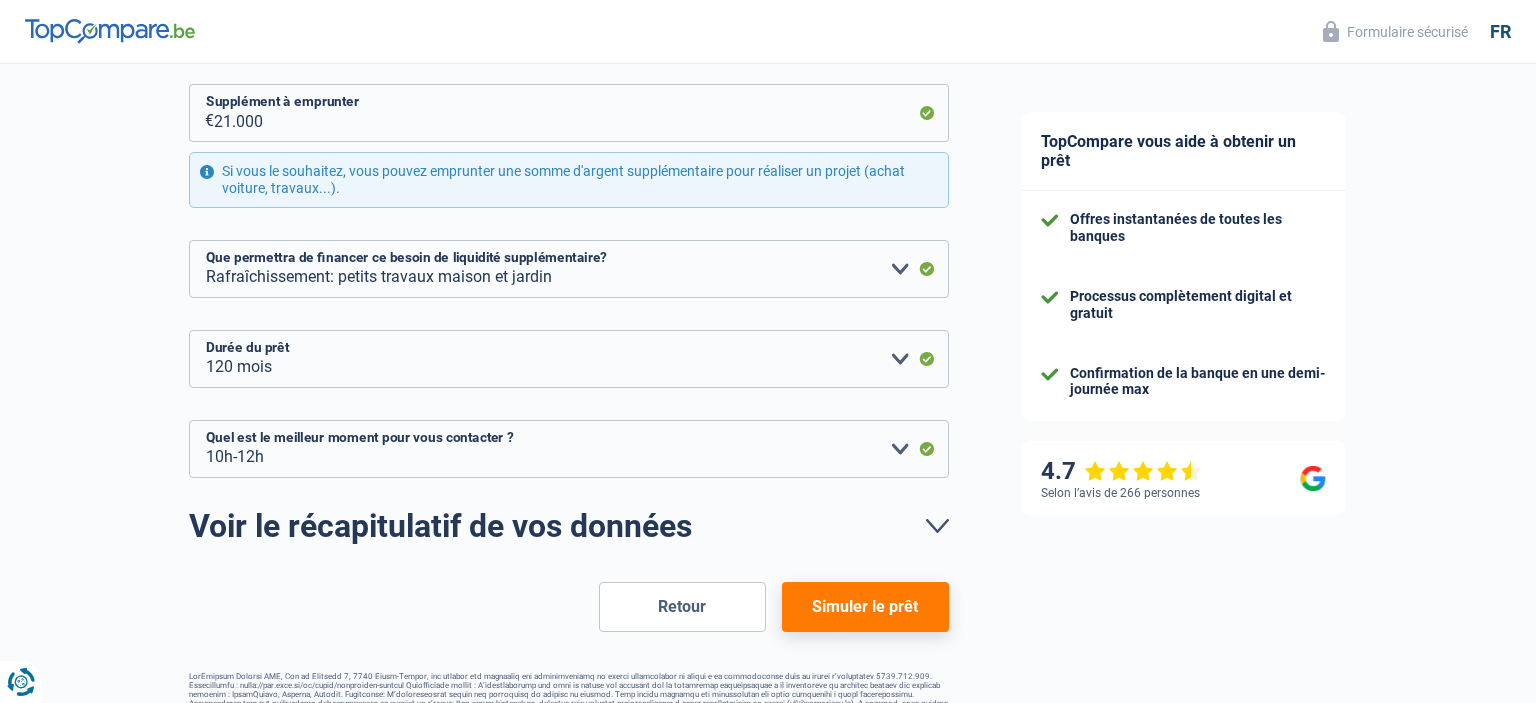 click on "Simuler le prêt" at bounding box center (865, 607) 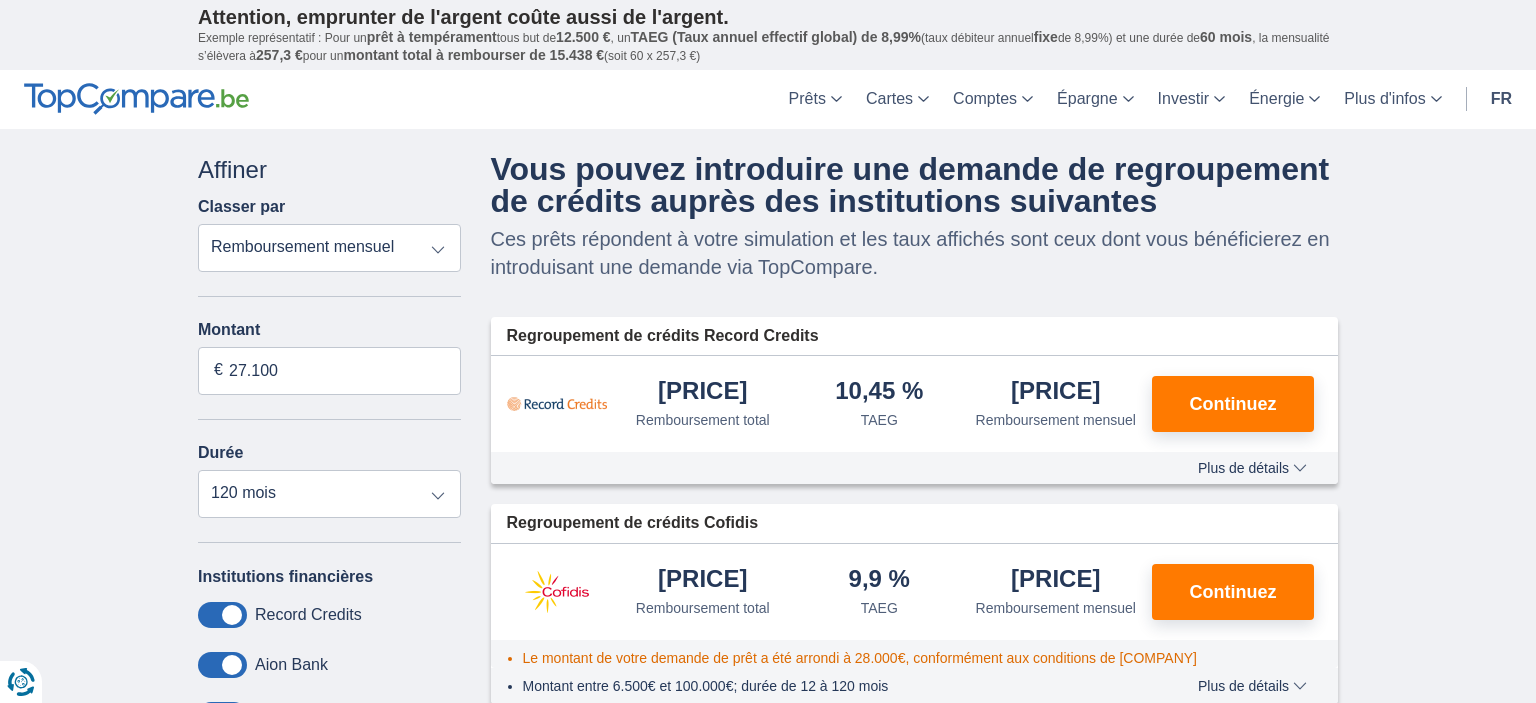 scroll, scrollTop: 0, scrollLeft: 0, axis: both 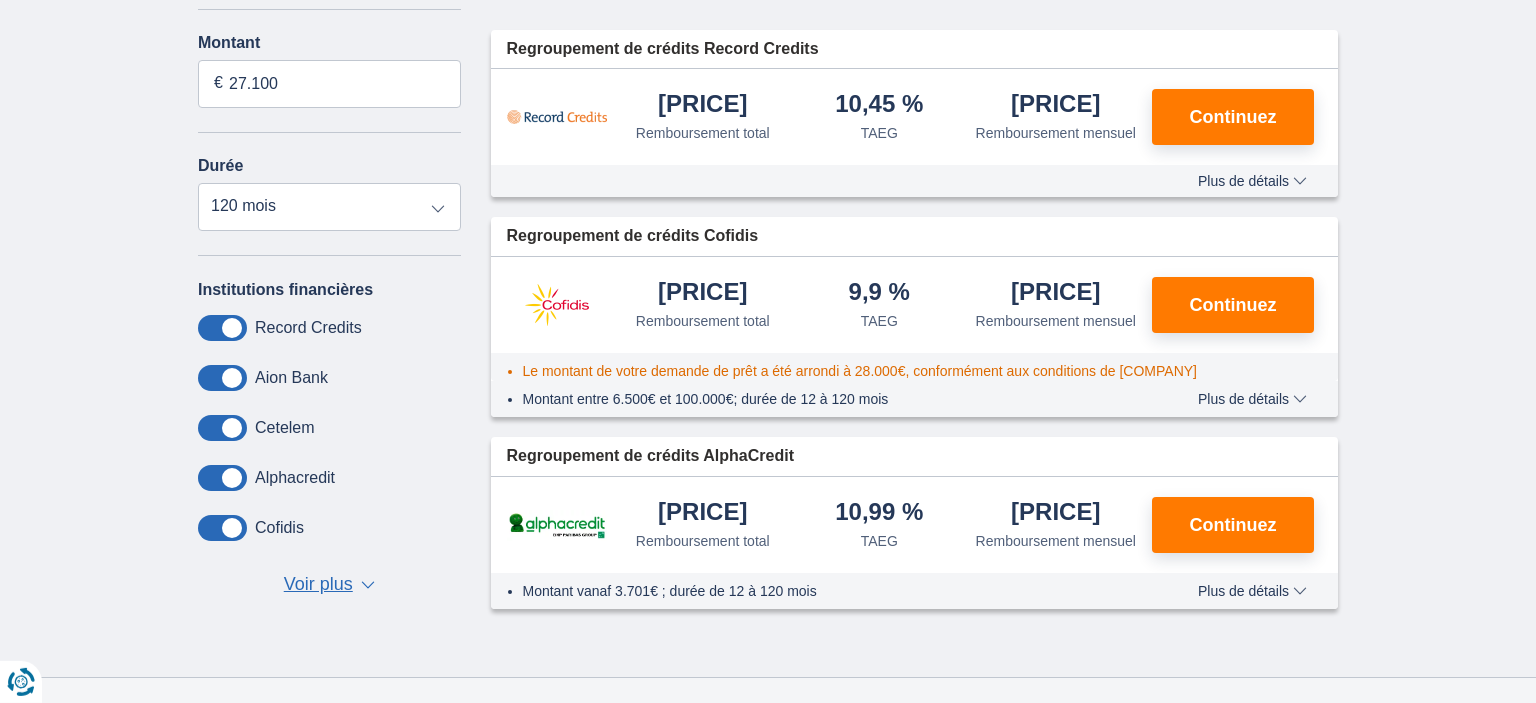 click on "Plus de détails" at bounding box center [1252, 399] 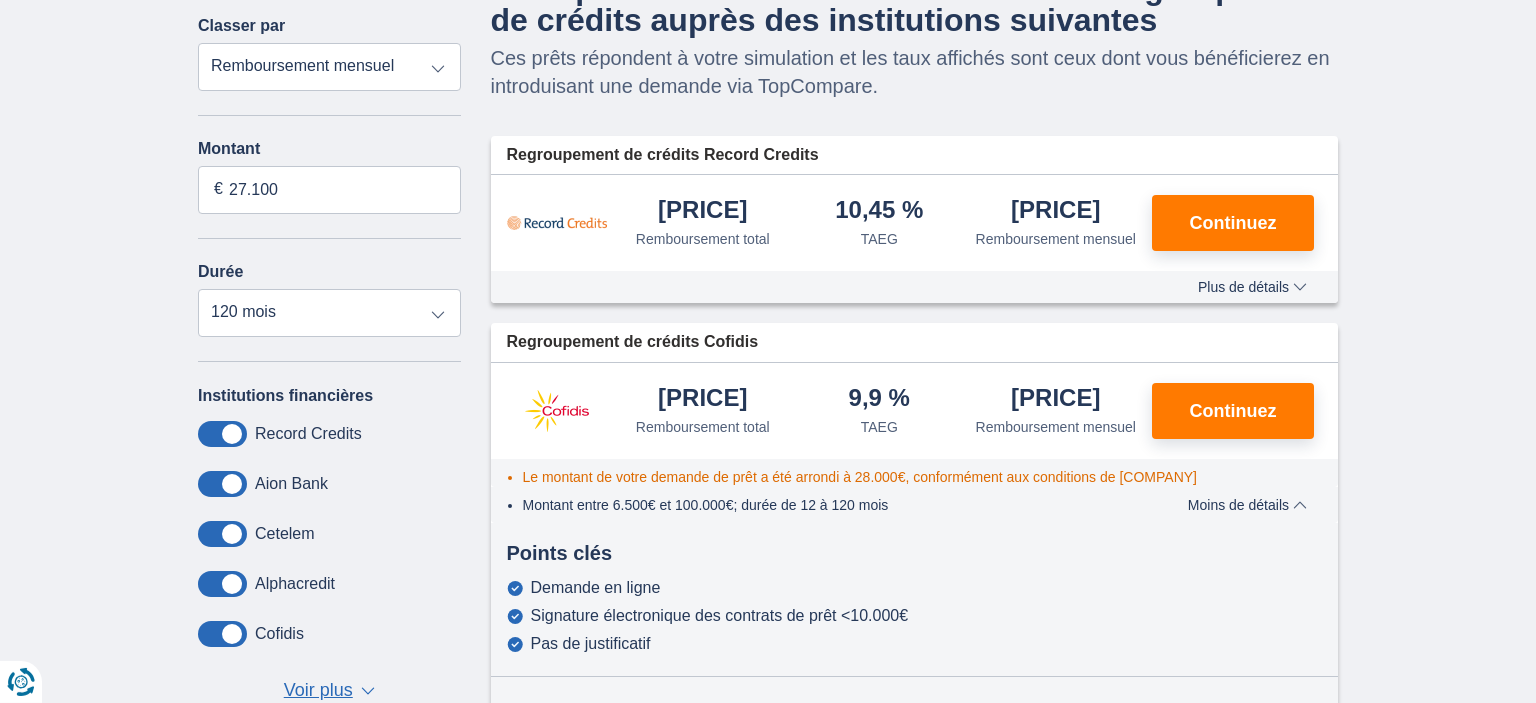 scroll, scrollTop: 157, scrollLeft: 0, axis: vertical 